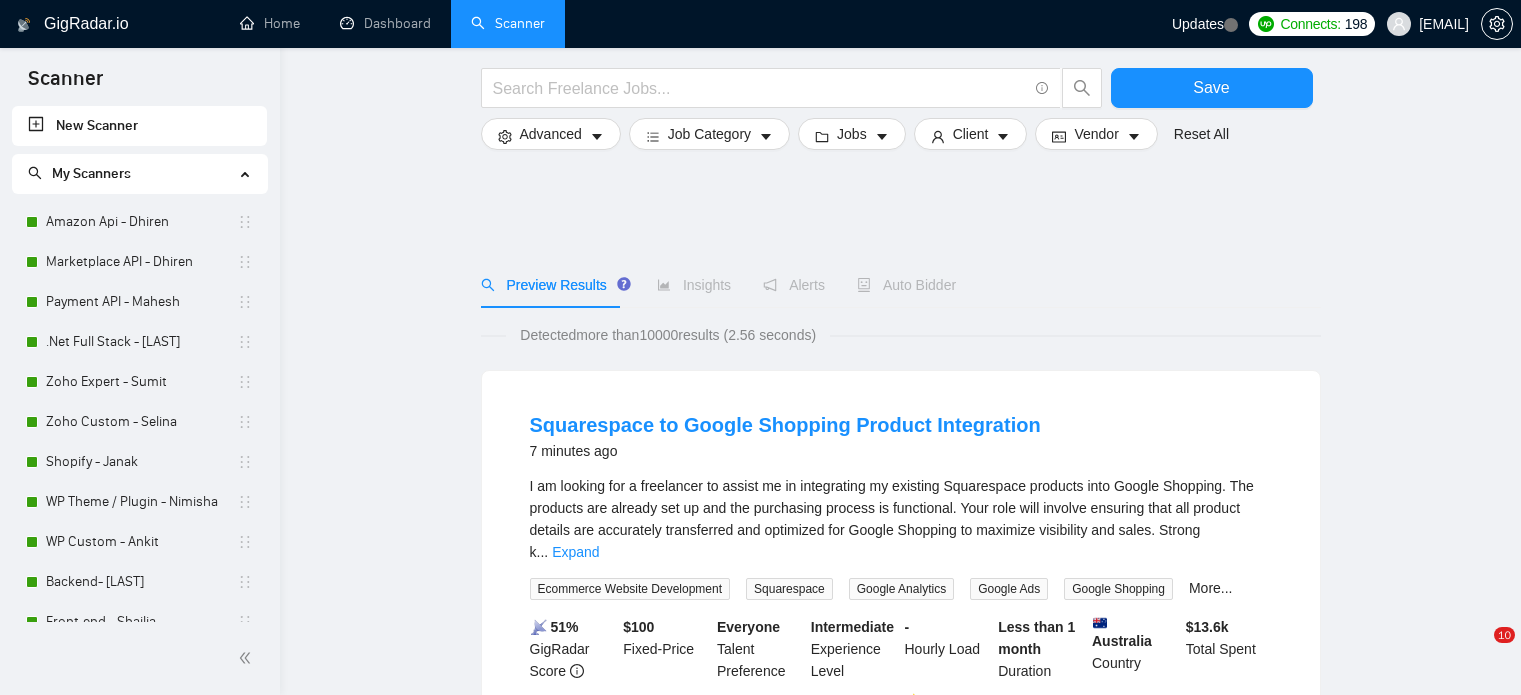 scroll, scrollTop: 125, scrollLeft: 0, axis: vertical 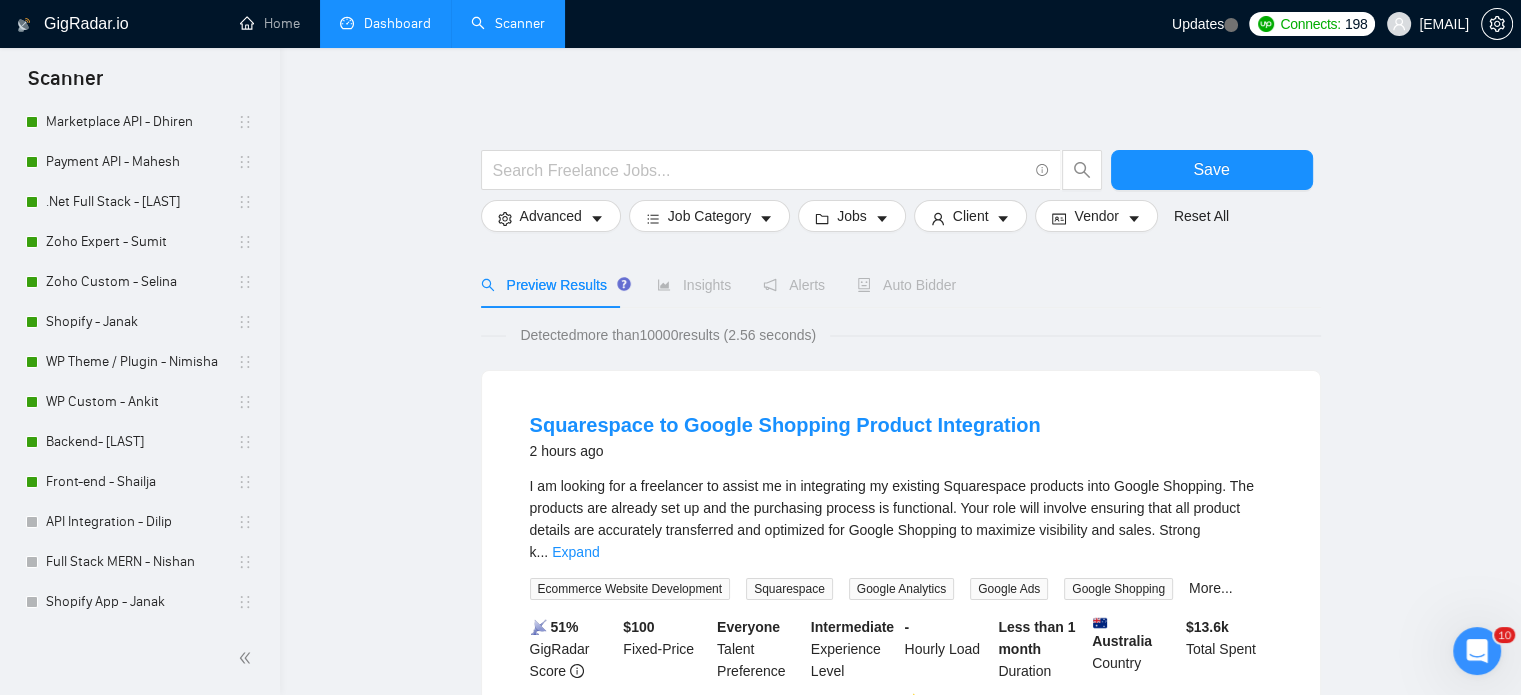 click on "Dashboard" at bounding box center (385, 23) 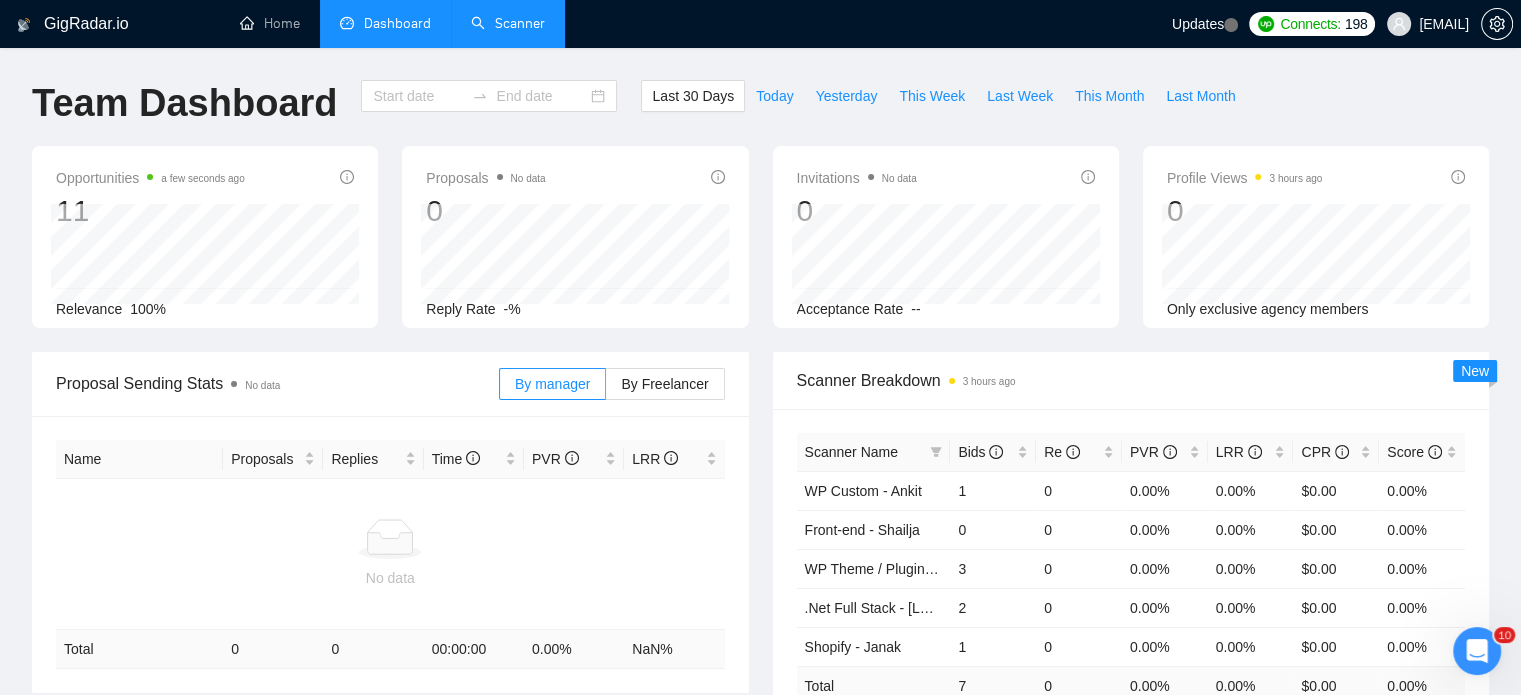 type on "2025-07-08" 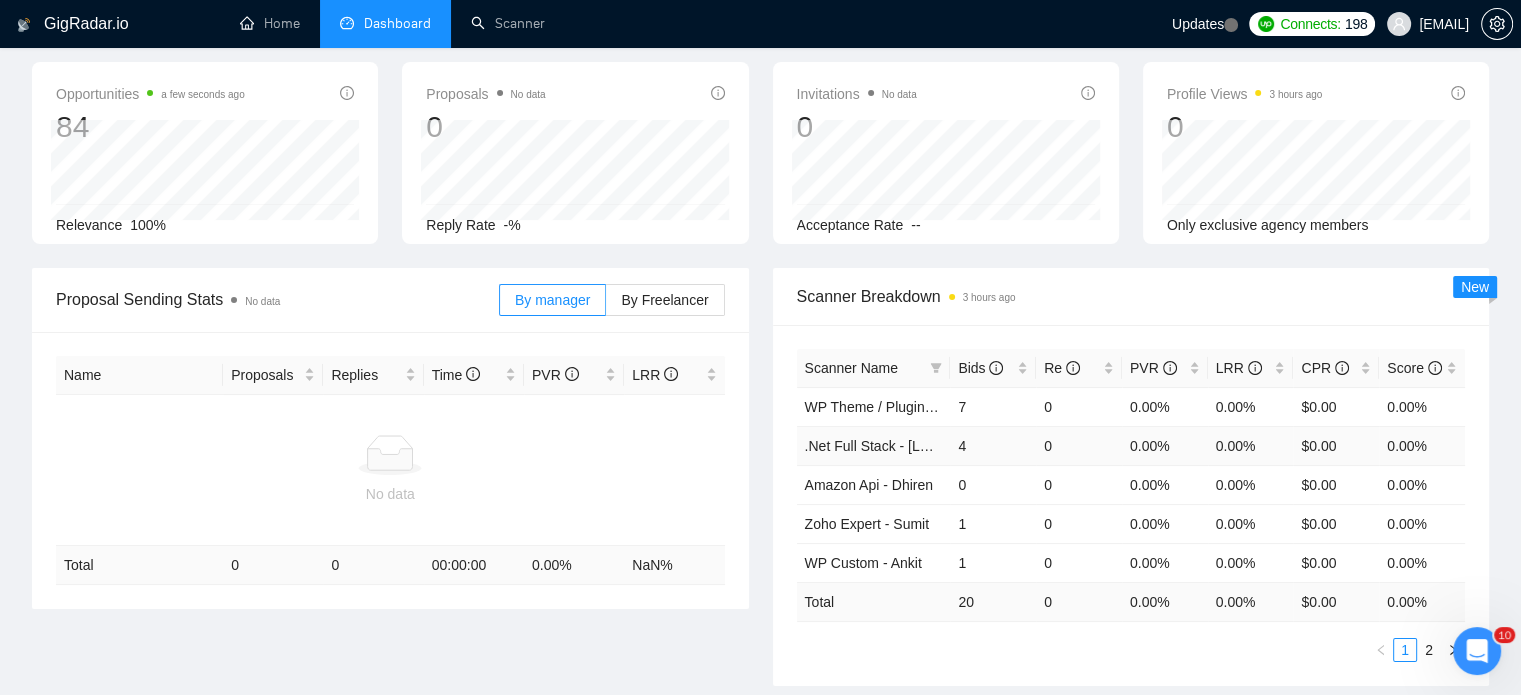 scroll, scrollTop: 0, scrollLeft: 0, axis: both 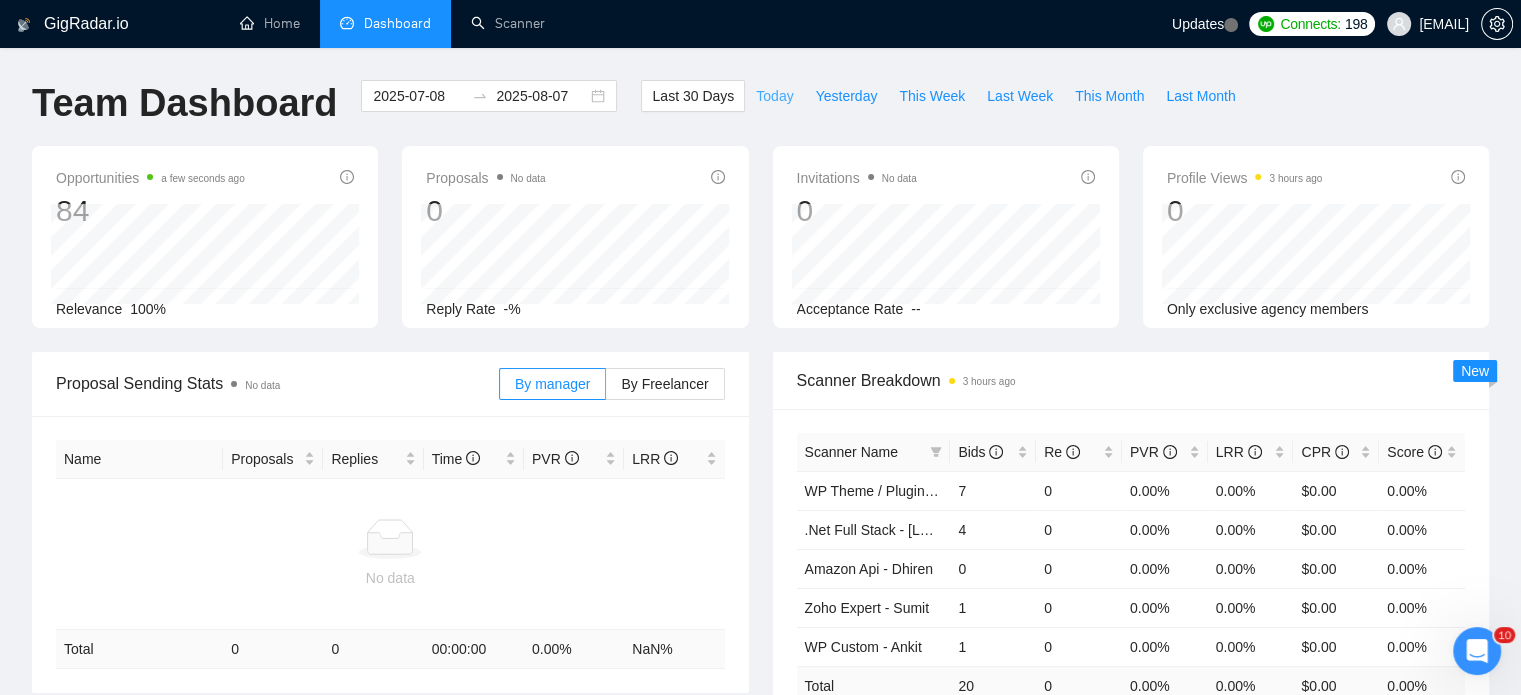 click on "Today" at bounding box center [774, 96] 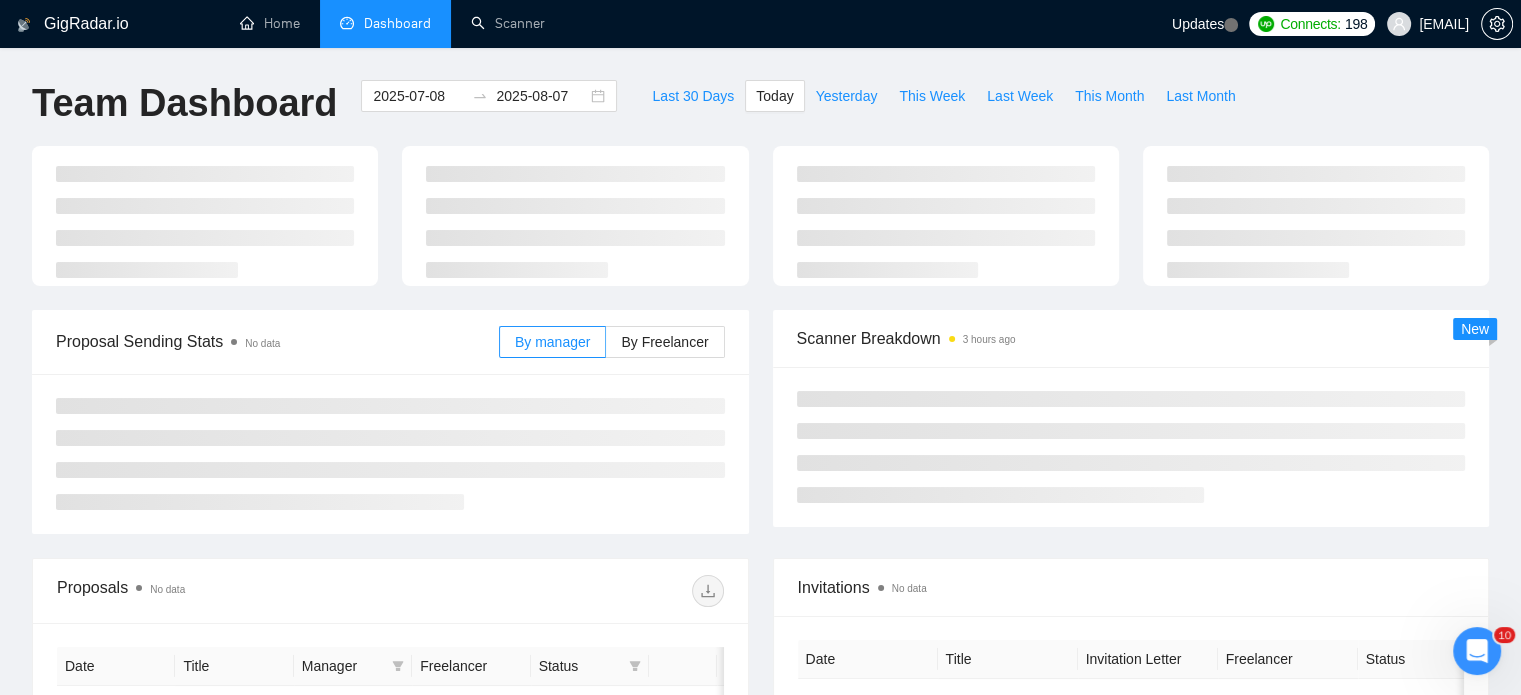 type on "2025-08-07" 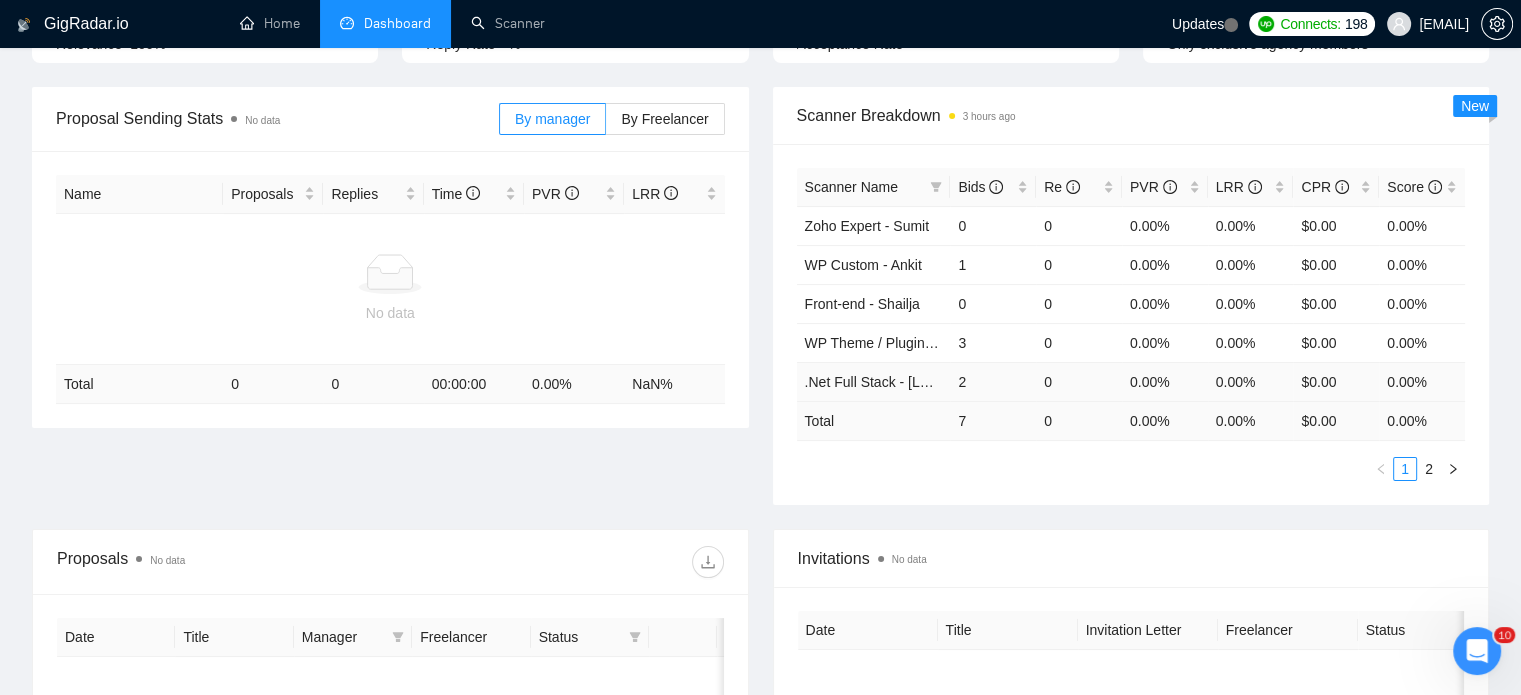 scroll, scrollTop: 300, scrollLeft: 0, axis: vertical 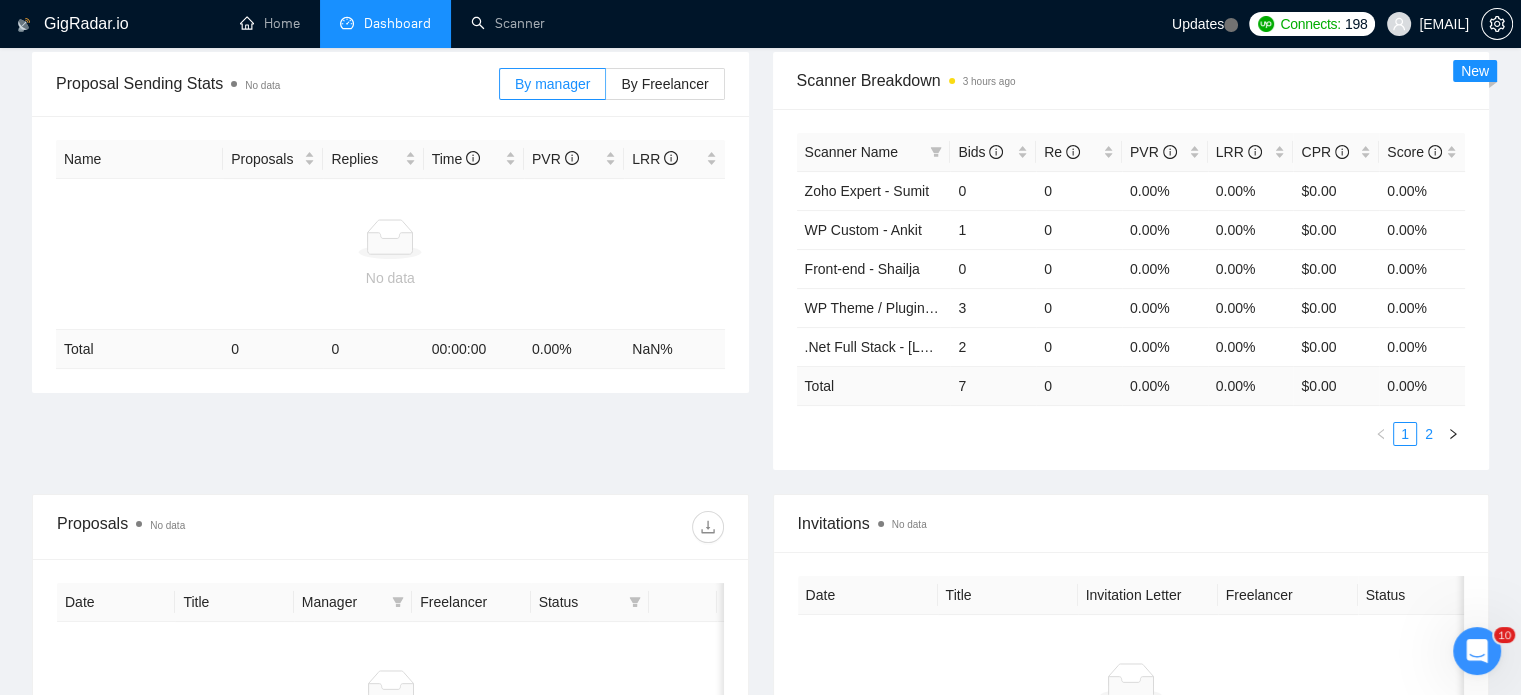 click on "2" at bounding box center [1429, 434] 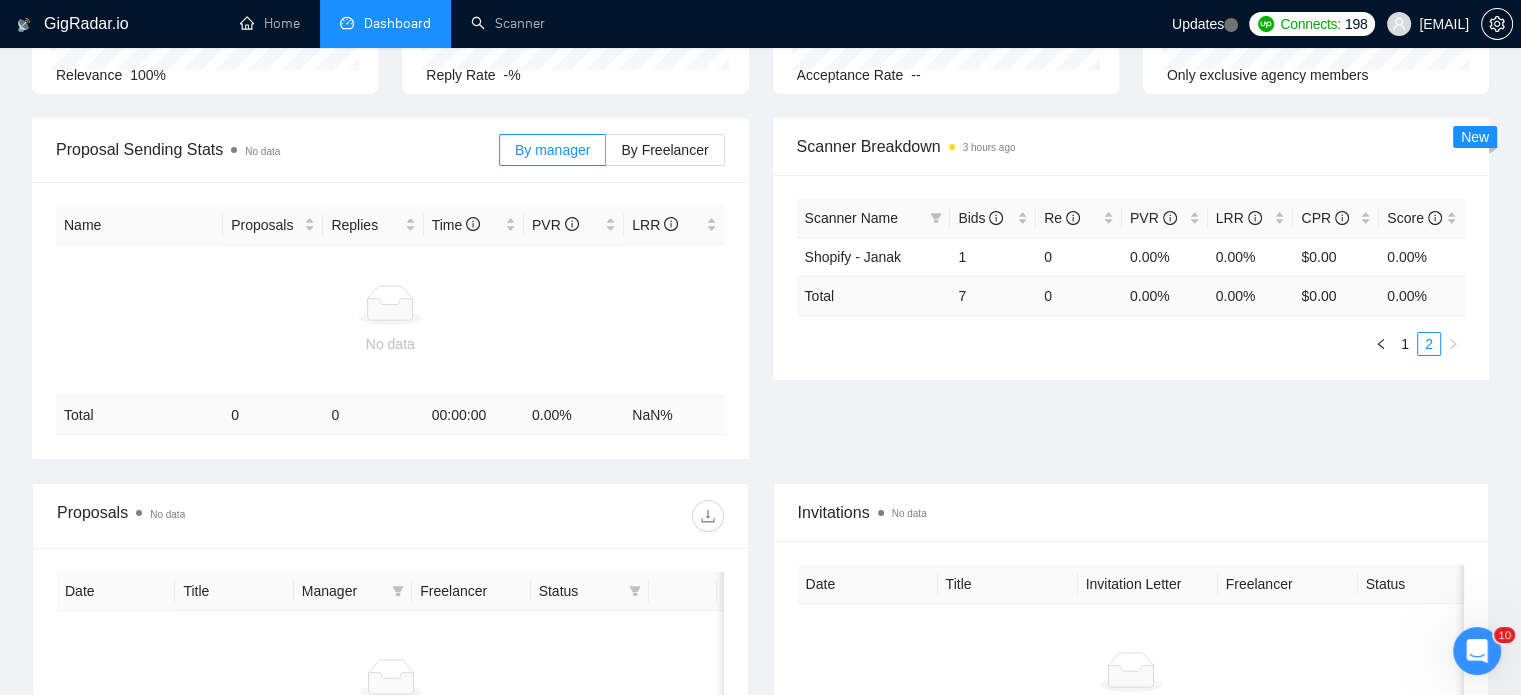 scroll, scrollTop: 200, scrollLeft: 0, axis: vertical 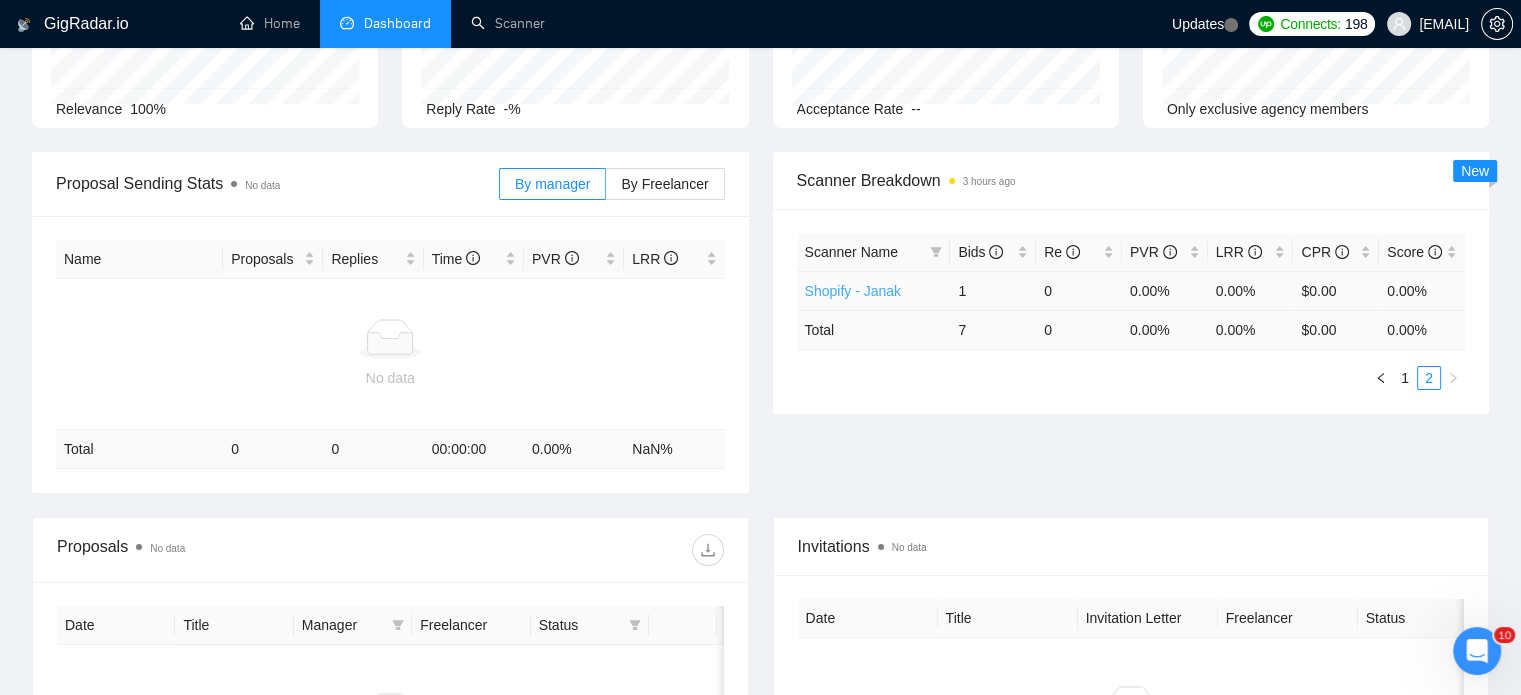 type 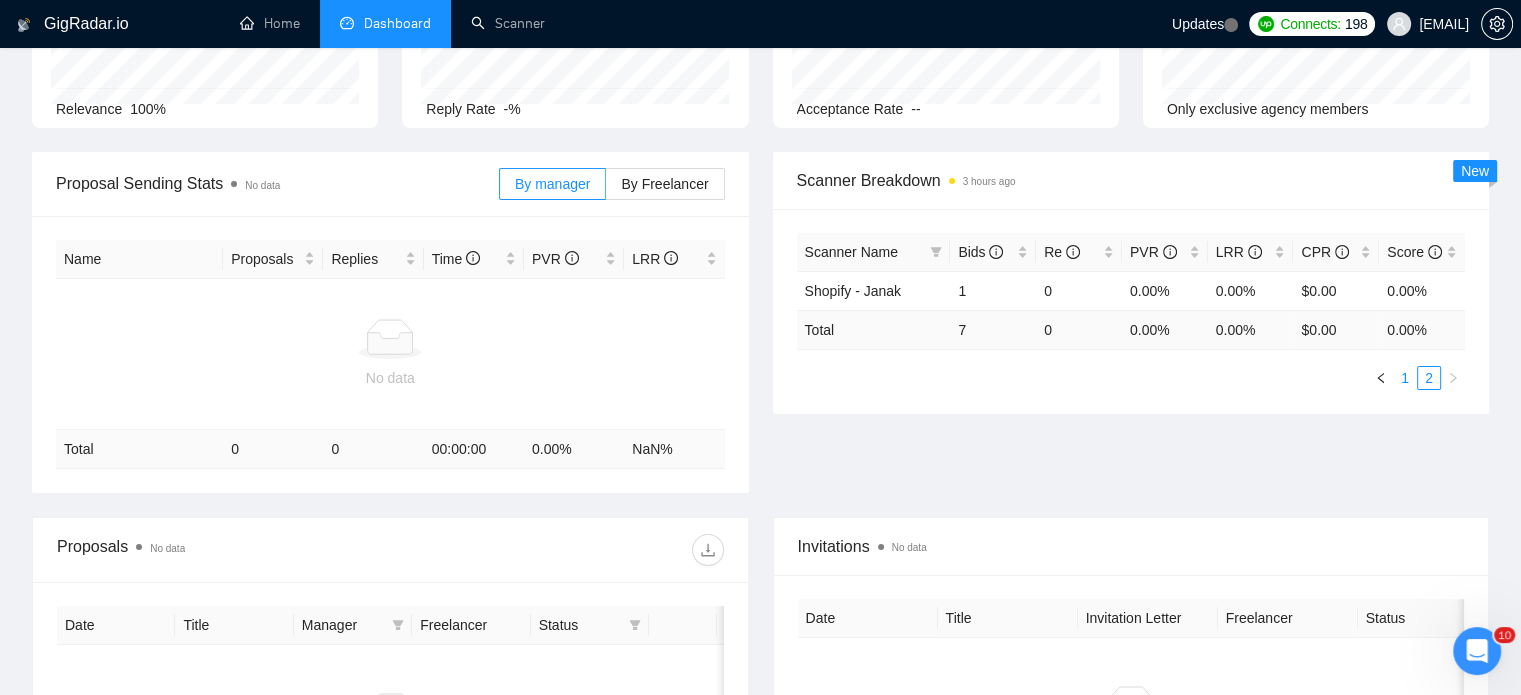 click on "1" at bounding box center (1405, 378) 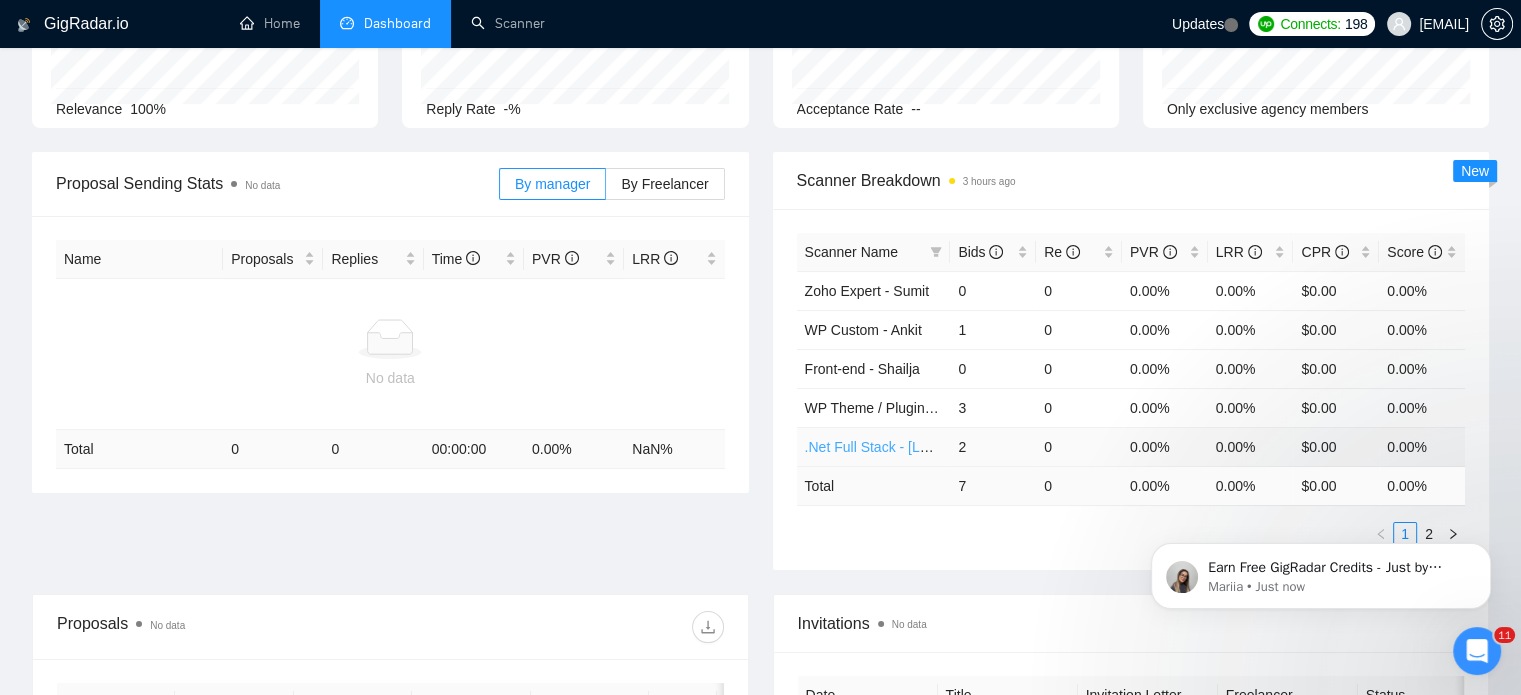 type 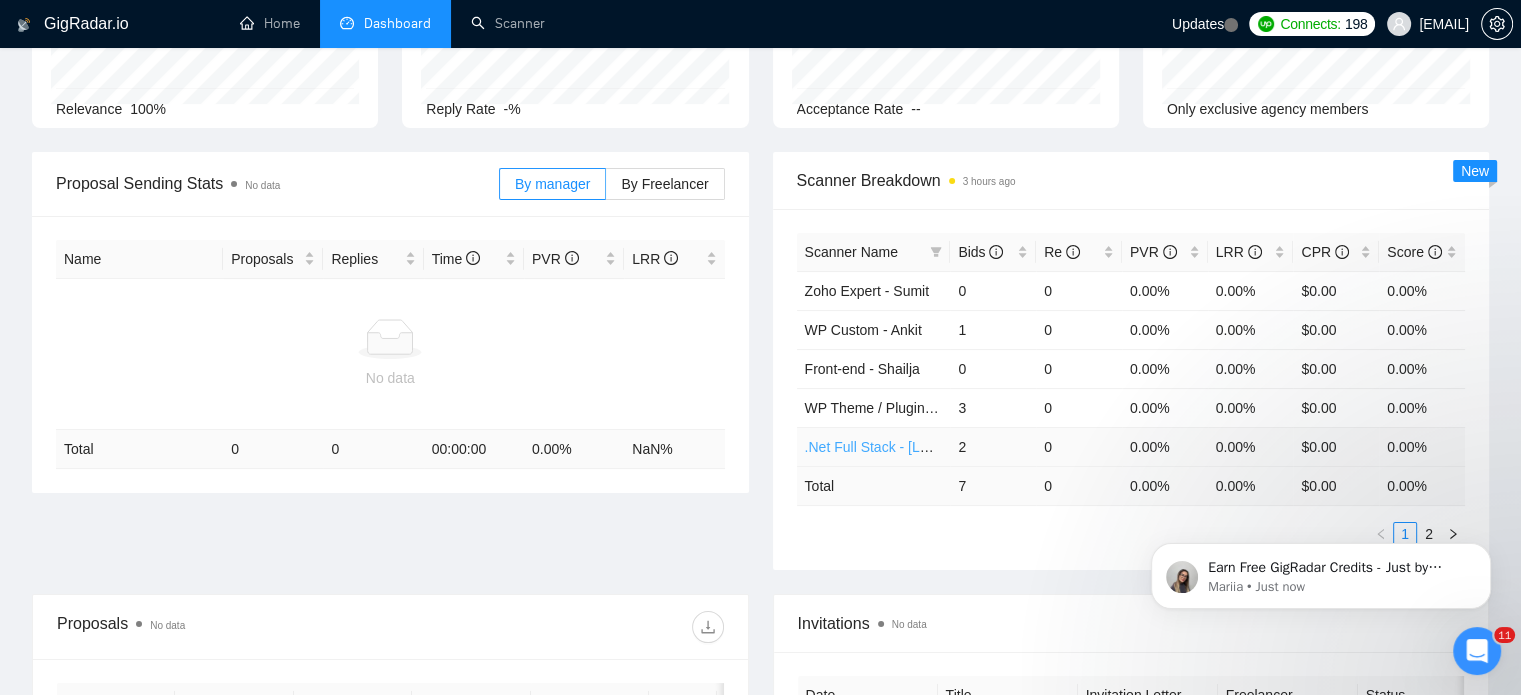 click on ".Net Full Stack - [NAME]" at bounding box center (878, 447) 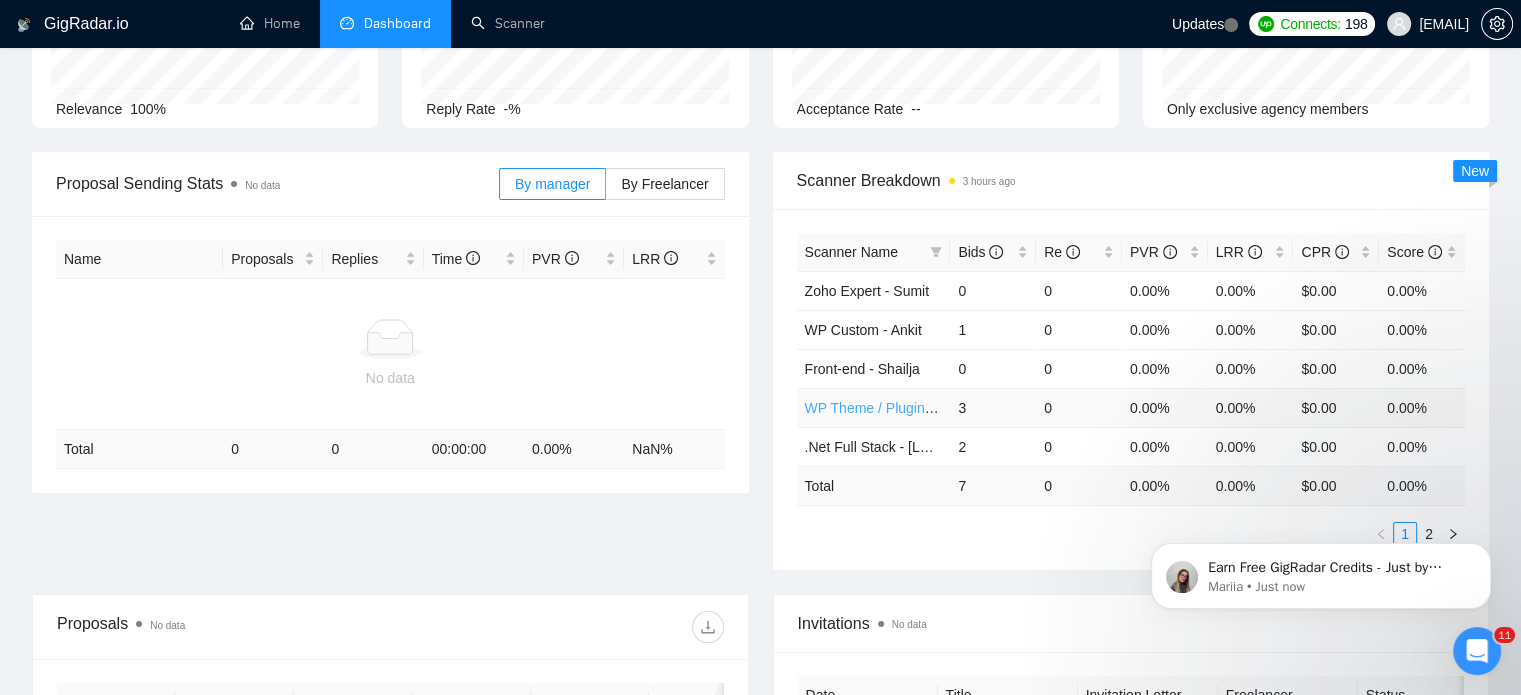 click on "WP Theme / Plugin - Nimisha" at bounding box center (896, 408) 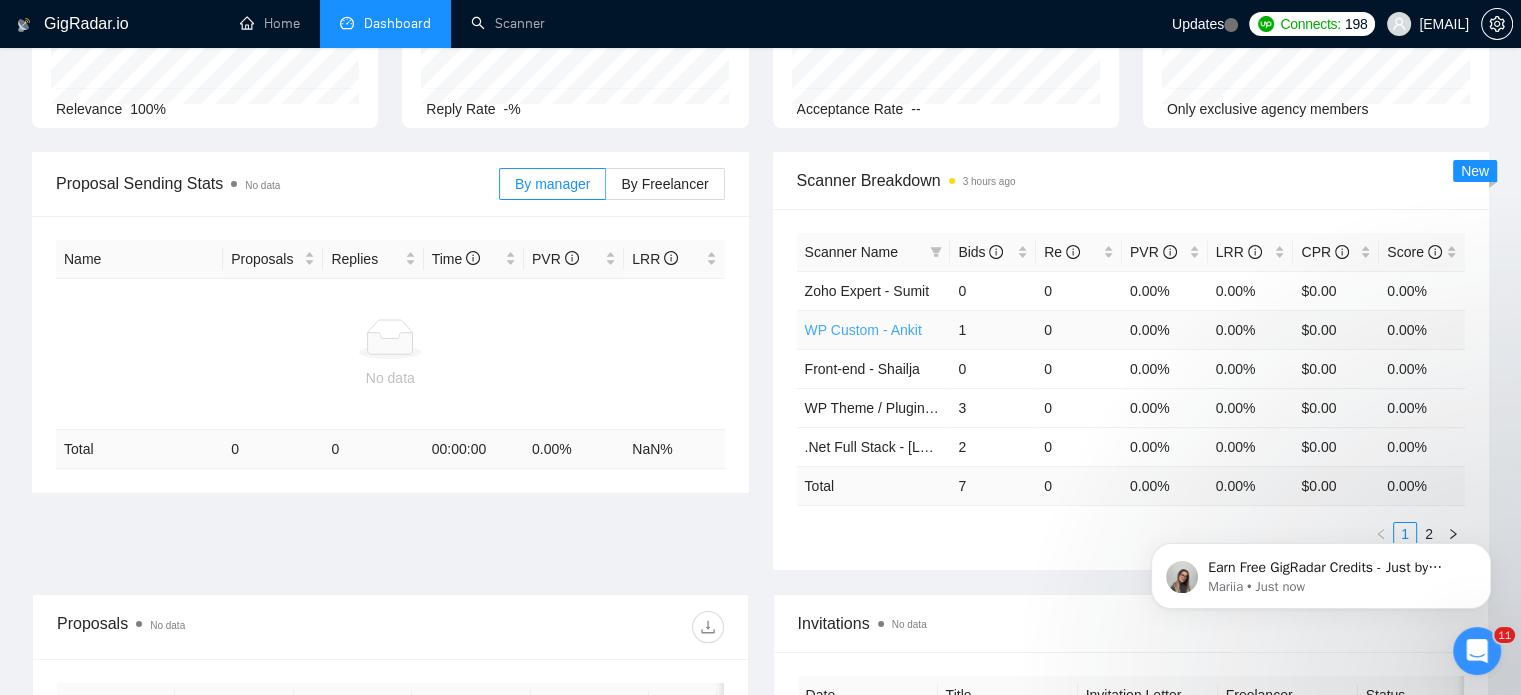 click on "WP Custom - Ankit" at bounding box center (863, 330) 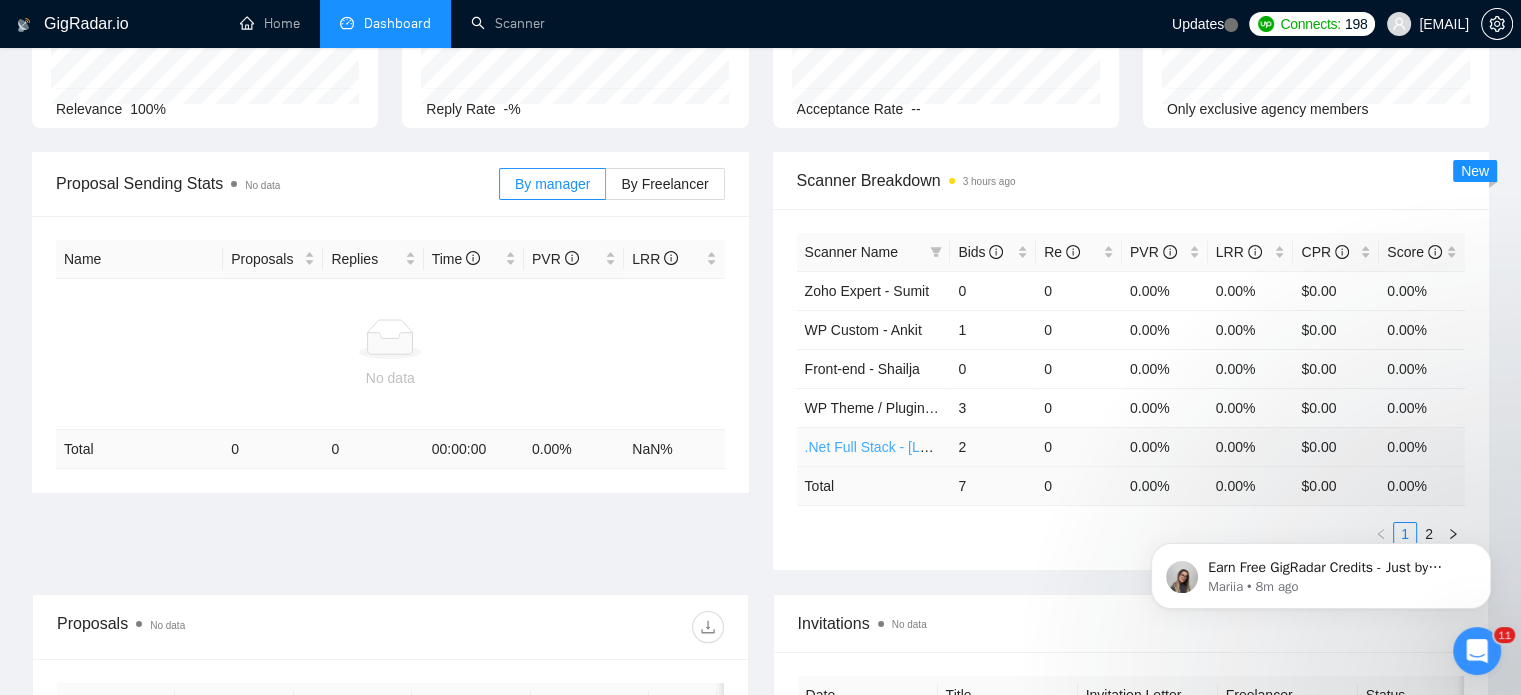 click on ".Net Full Stack - [NAME]" at bounding box center (878, 447) 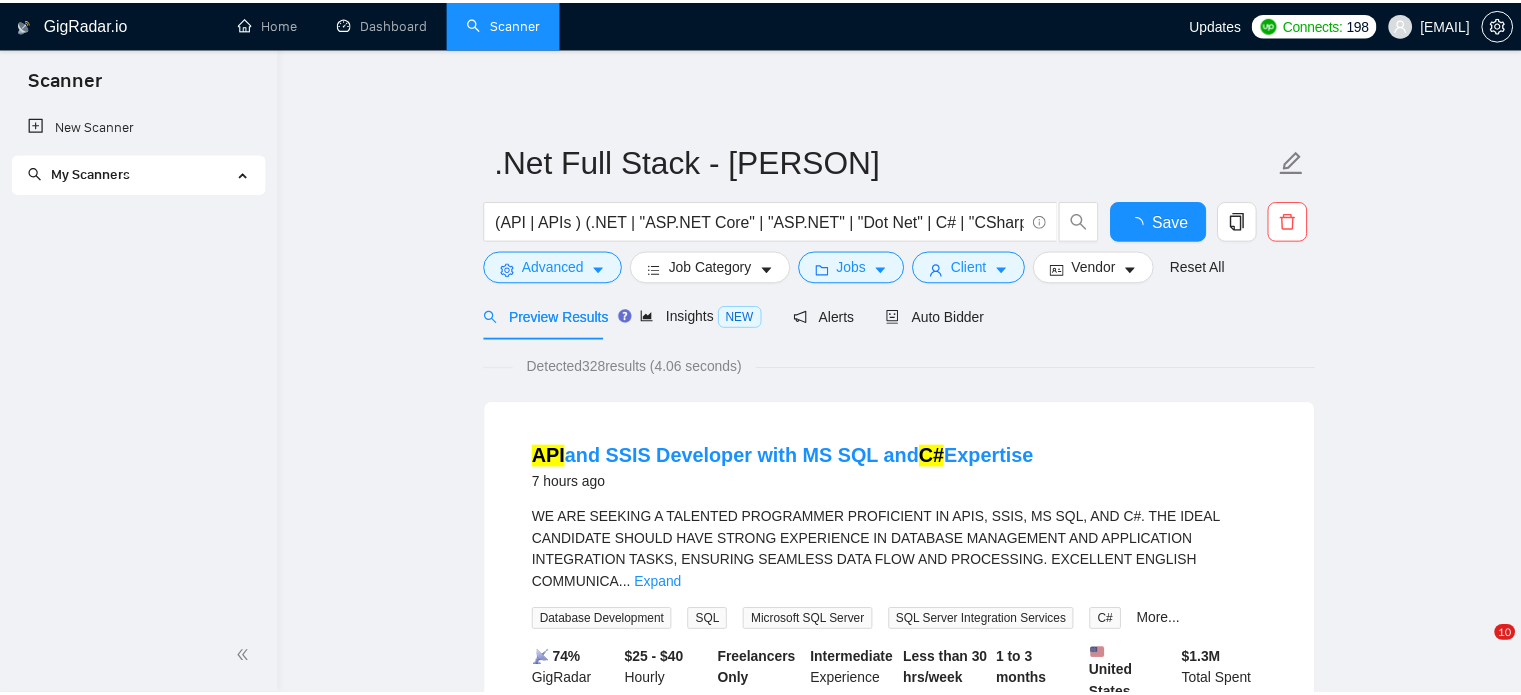 scroll, scrollTop: 0, scrollLeft: 0, axis: both 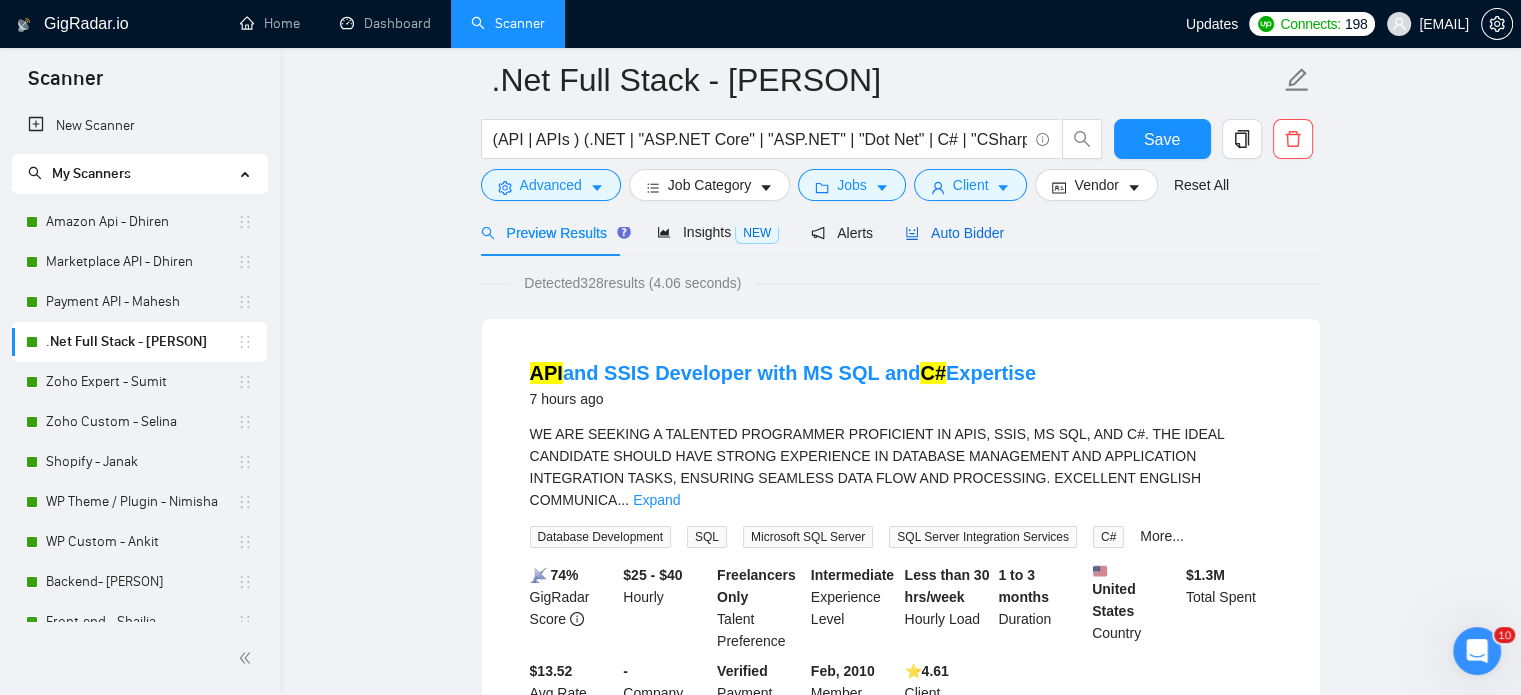 click on "Auto Bidder" at bounding box center [954, 233] 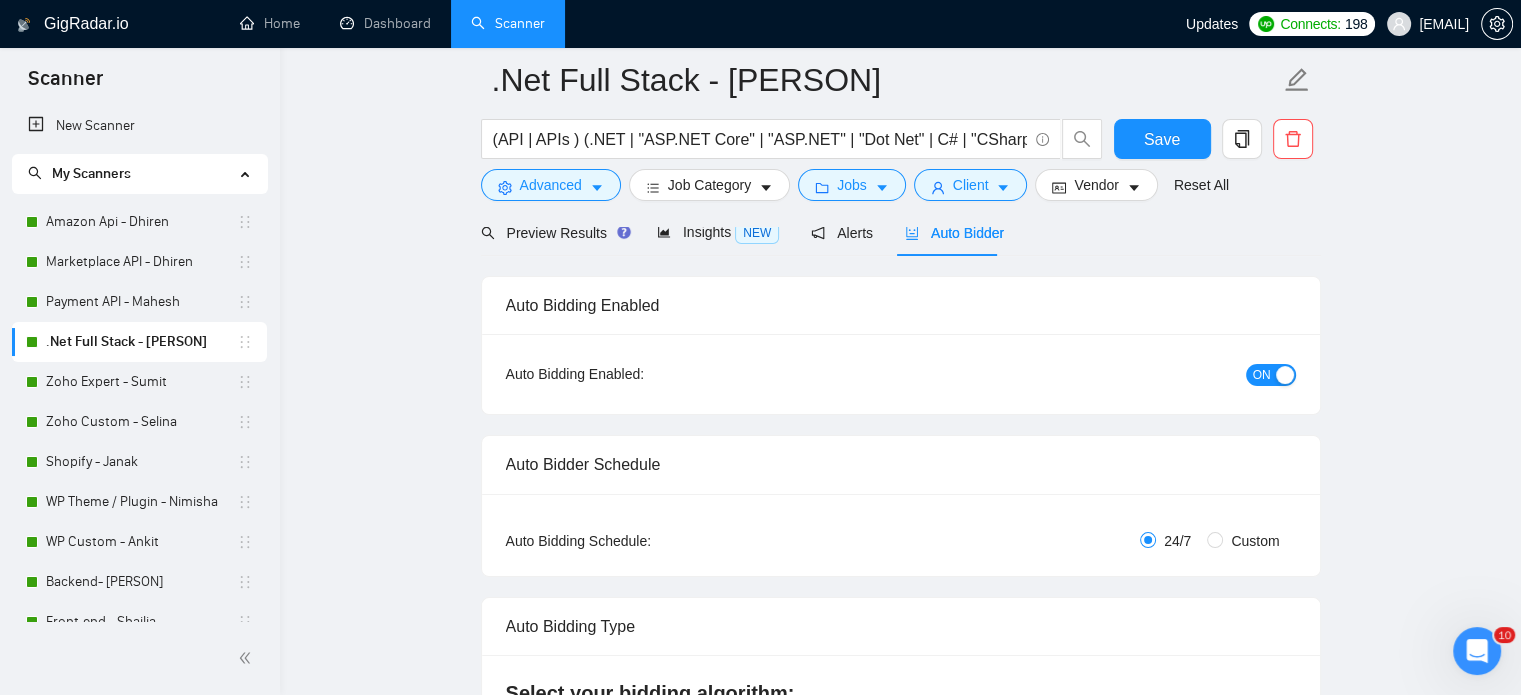 type 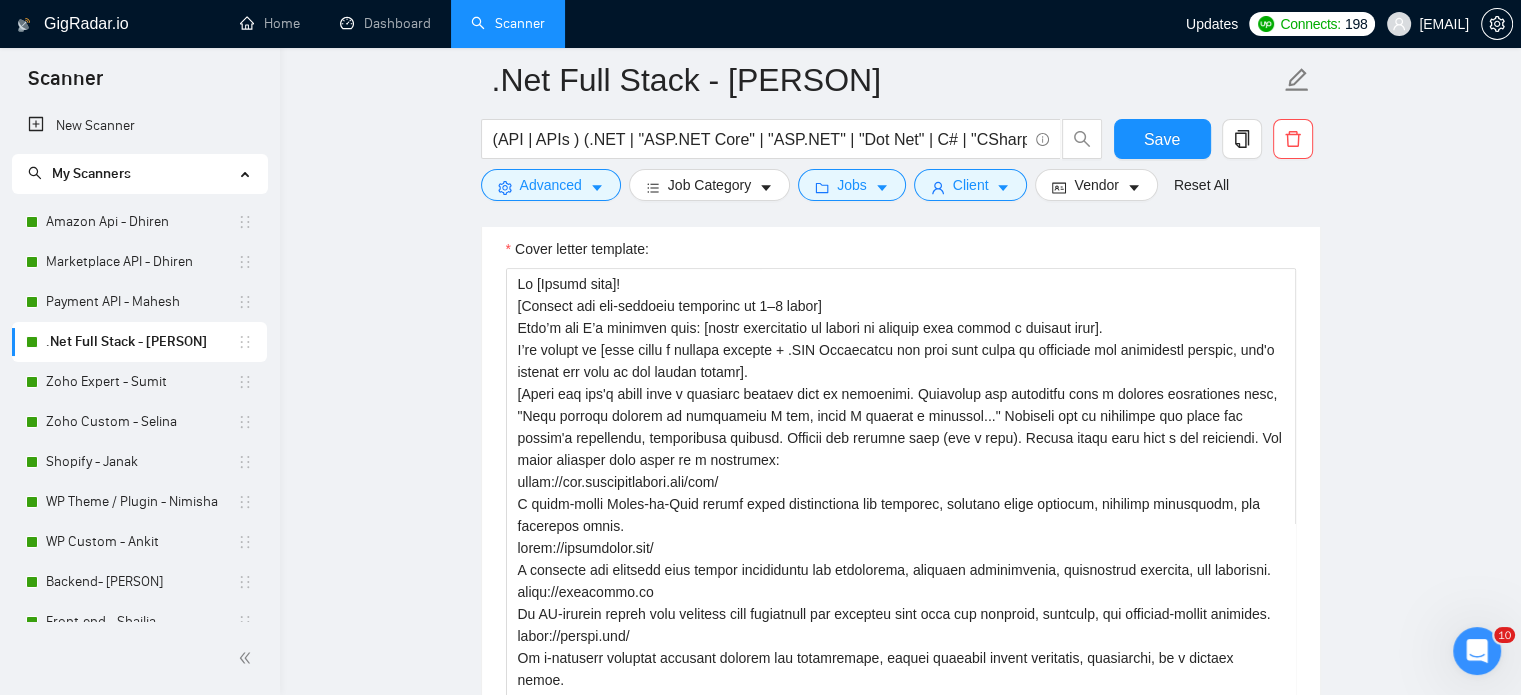 scroll, scrollTop: 2400, scrollLeft: 0, axis: vertical 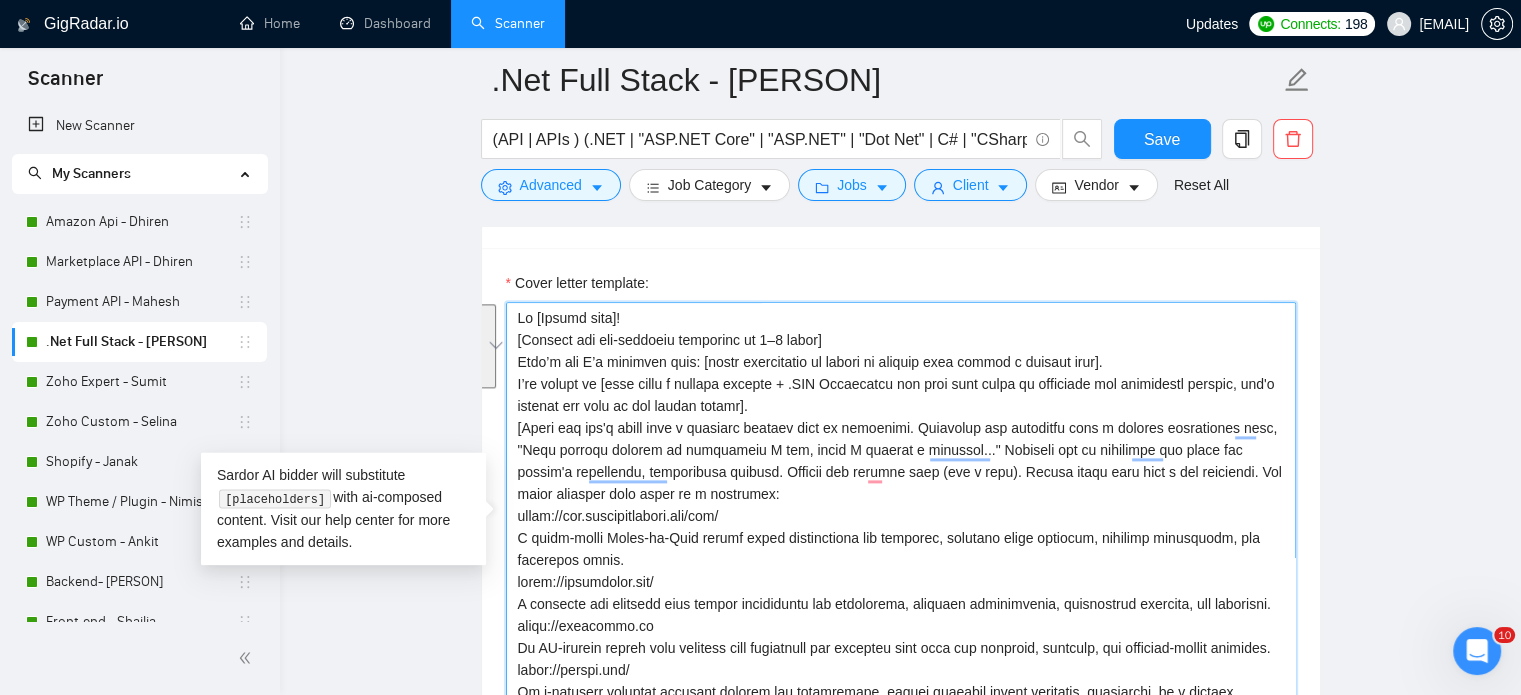 drag, startPoint x: 517, startPoint y: 335, endPoint x: 779, endPoint y: 400, distance: 269.9426 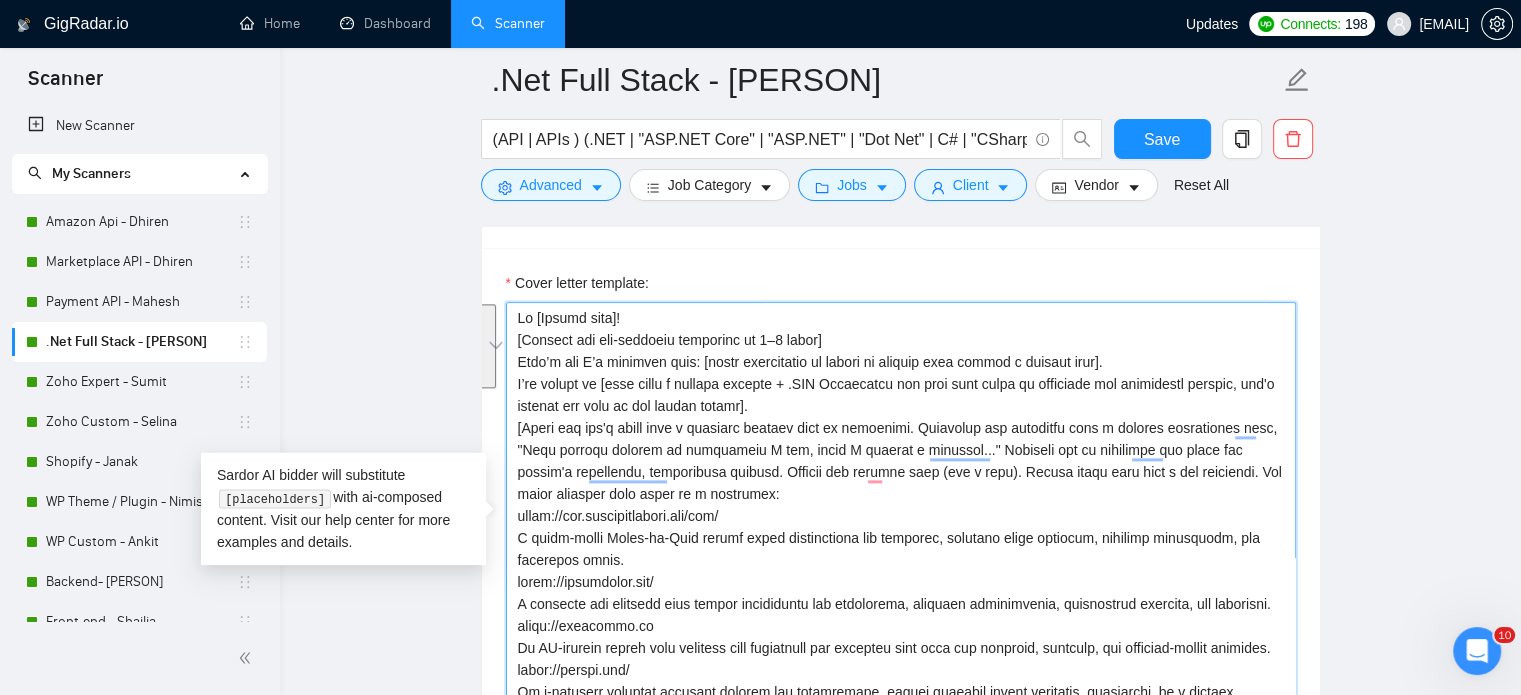 scroll, scrollTop: 52, scrollLeft: 0, axis: vertical 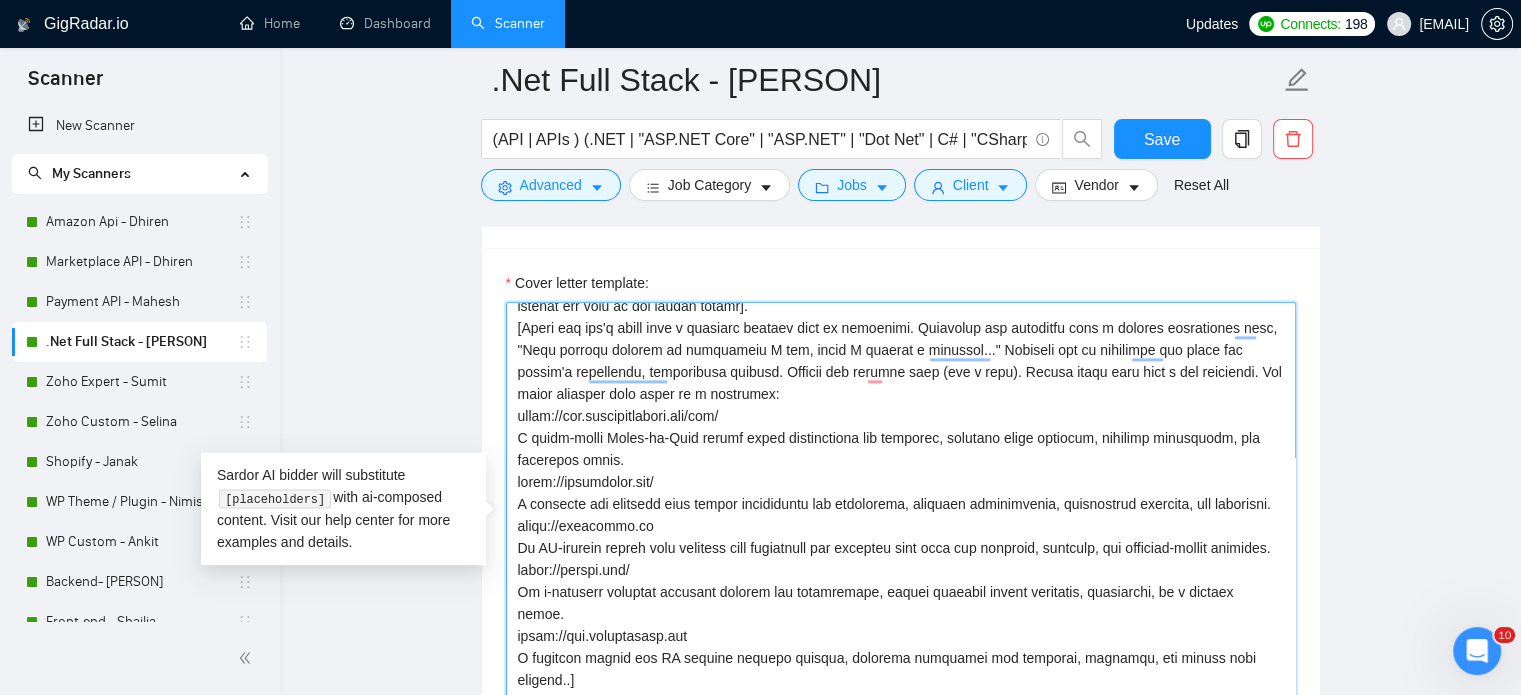 drag, startPoint x: 513, startPoint y: 323, endPoint x: 726, endPoint y: 393, distance: 224.20749 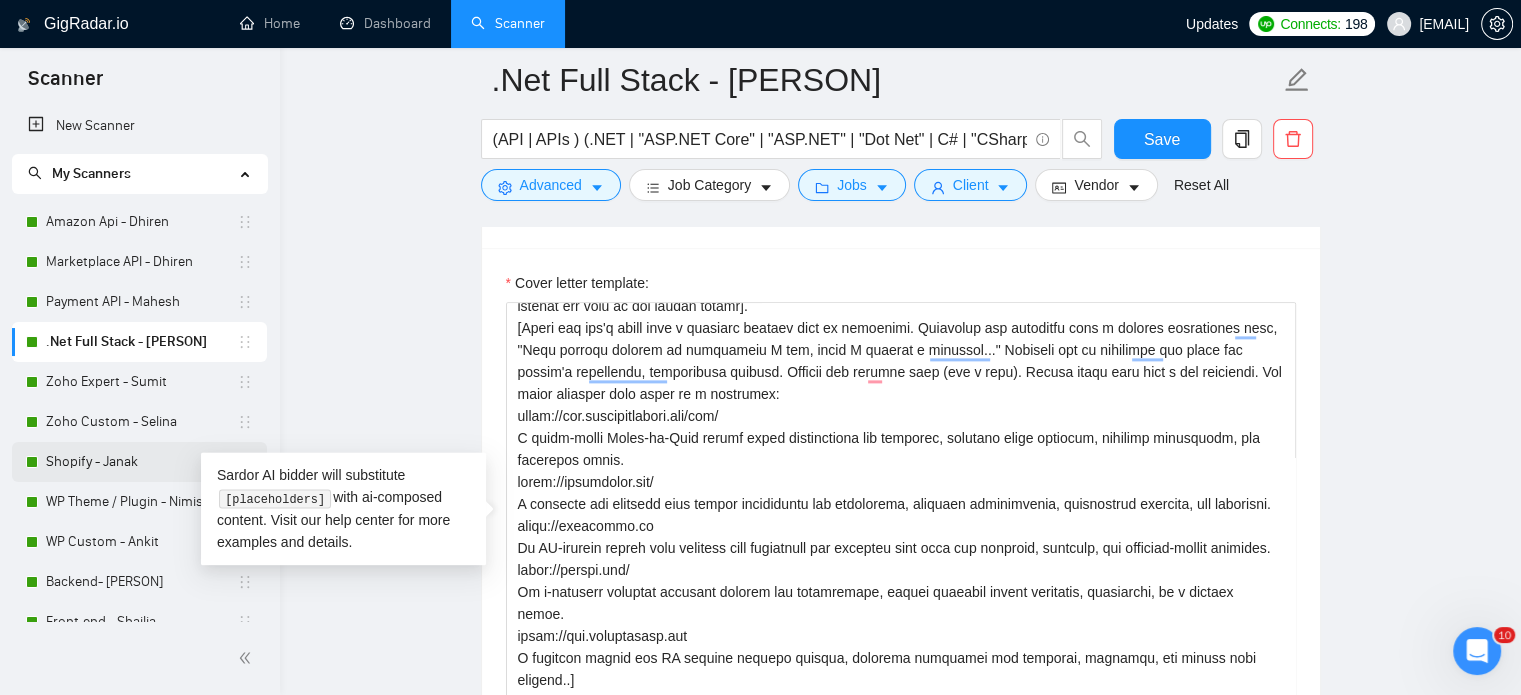 click on "Shopify - Janak" at bounding box center (141, 462) 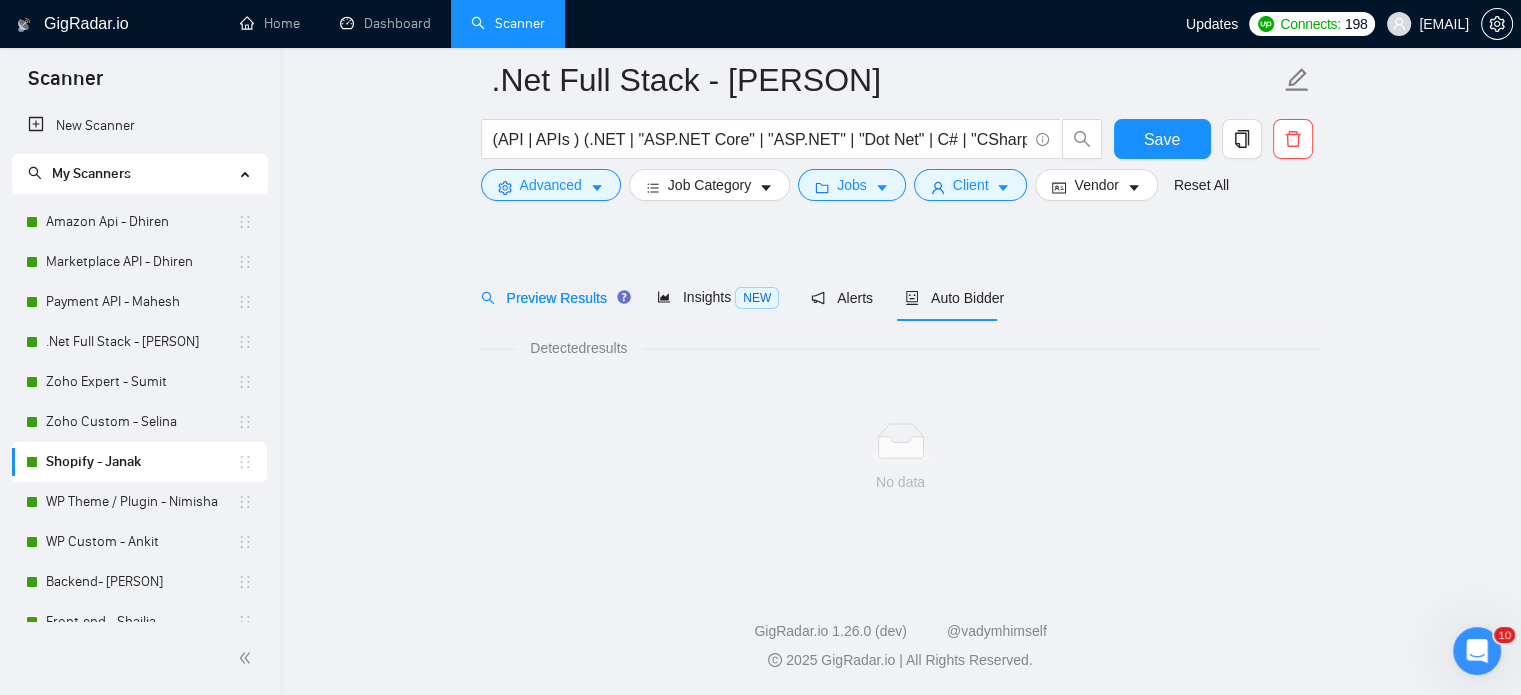 scroll, scrollTop: 35, scrollLeft: 0, axis: vertical 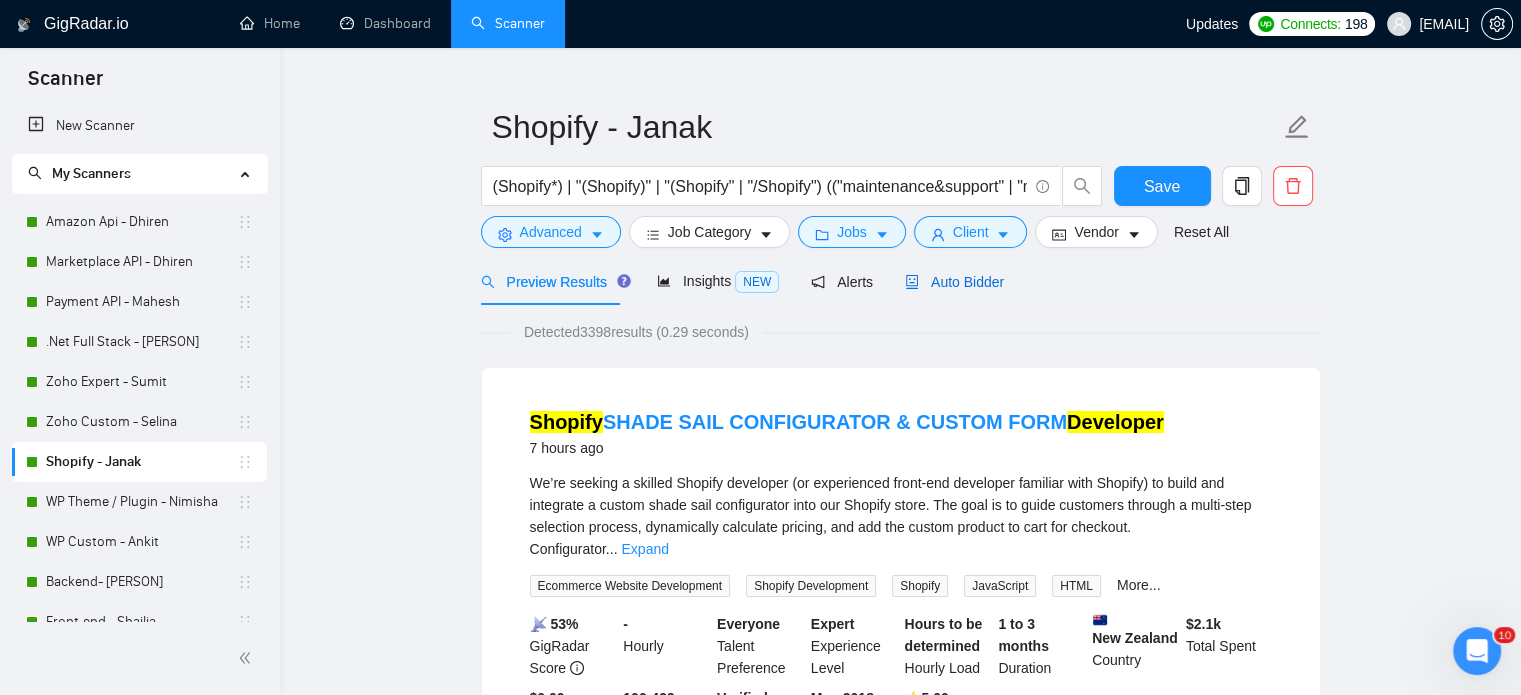 click on "Auto Bidder" at bounding box center [954, 282] 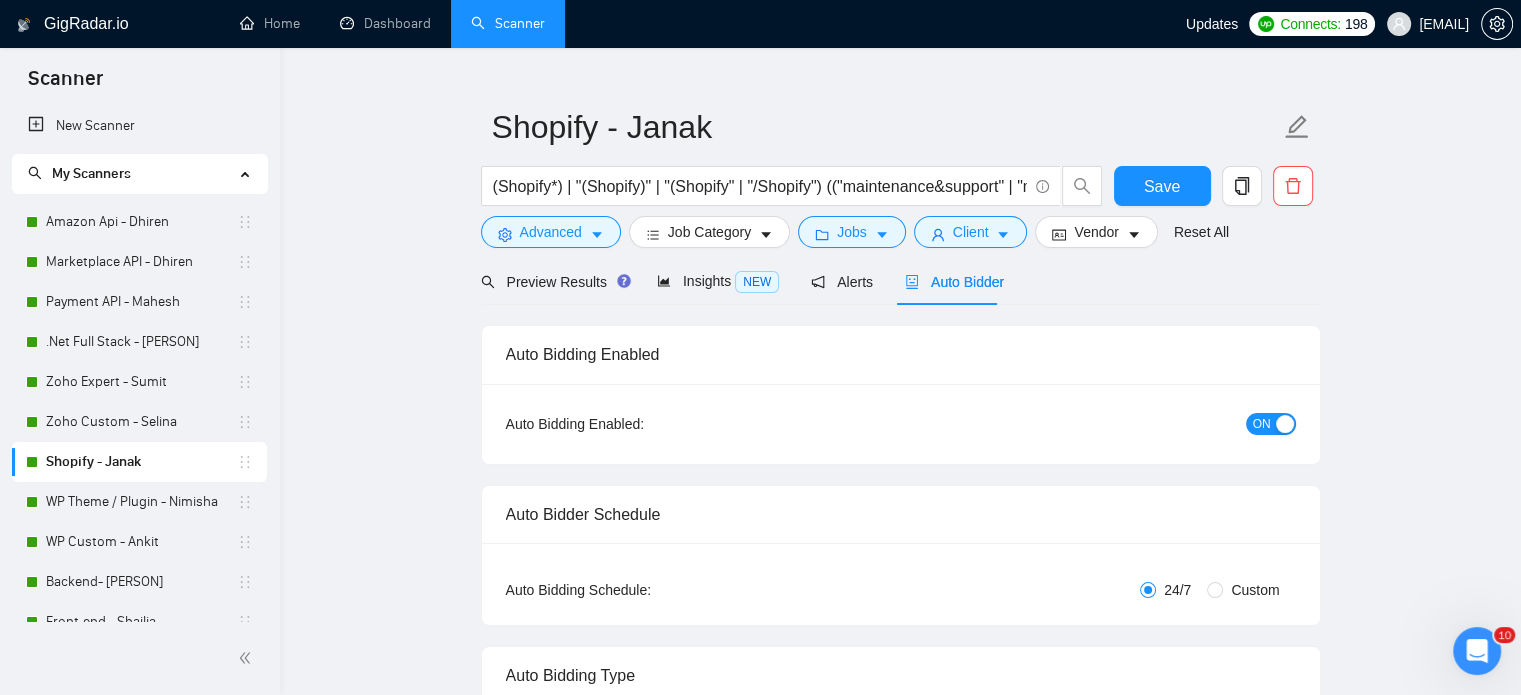 type 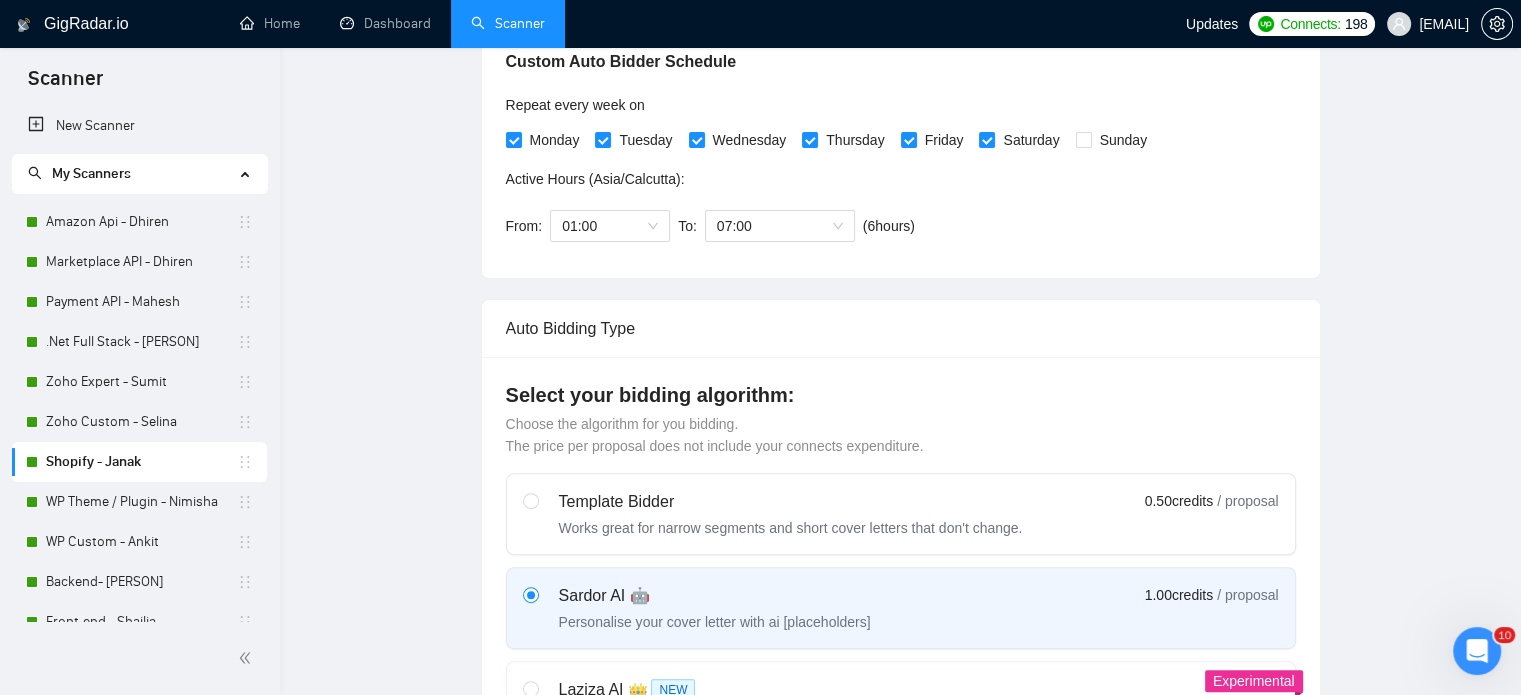 type 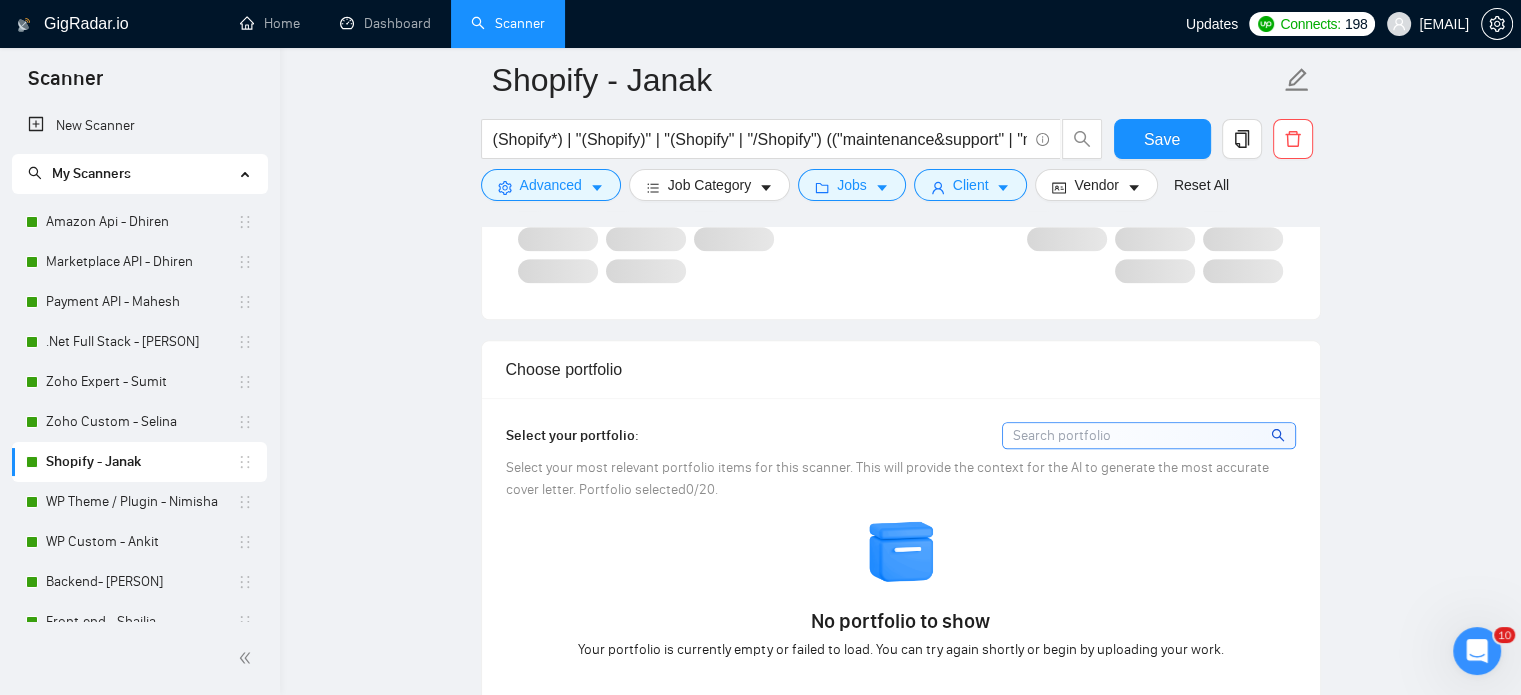 scroll, scrollTop: 2335, scrollLeft: 0, axis: vertical 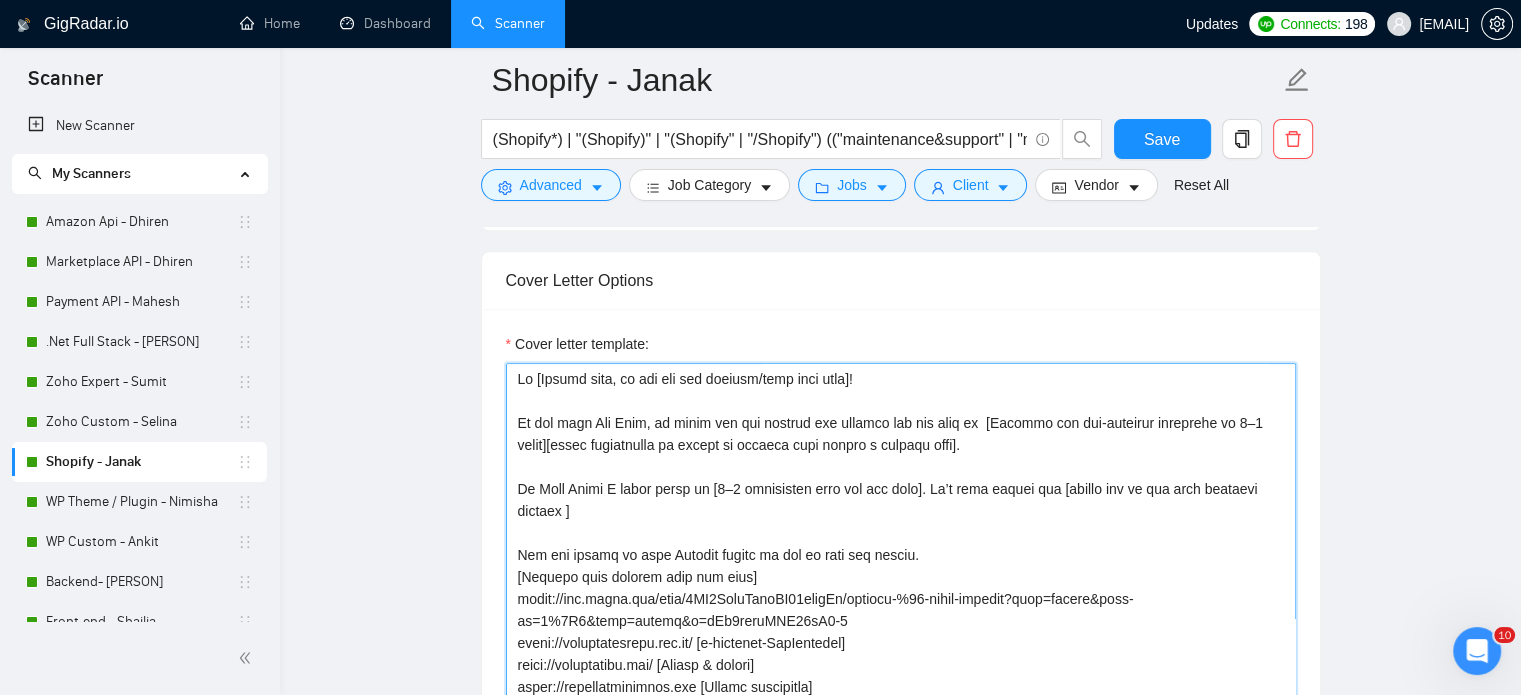 click on "Cover letter template:" at bounding box center [901, 588] 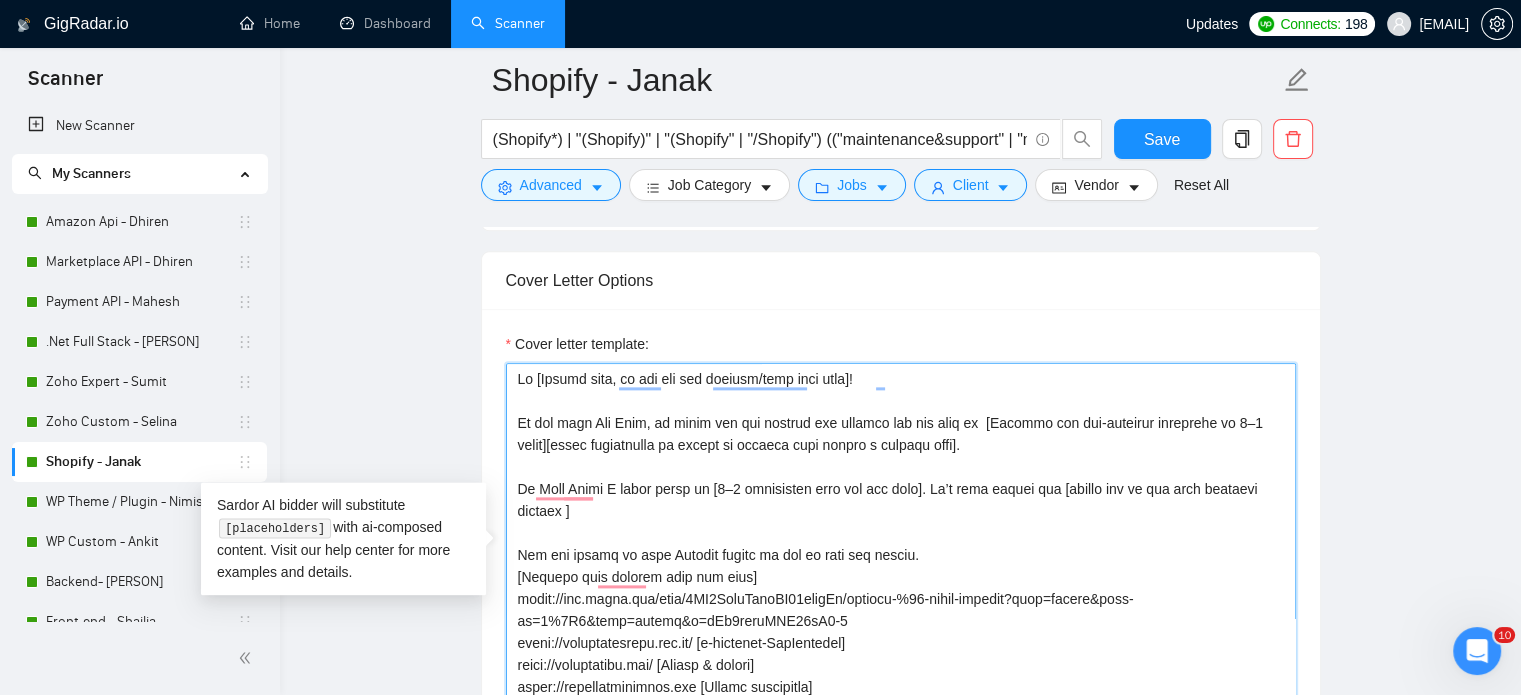 click on "Cover letter template:" at bounding box center (901, 588) 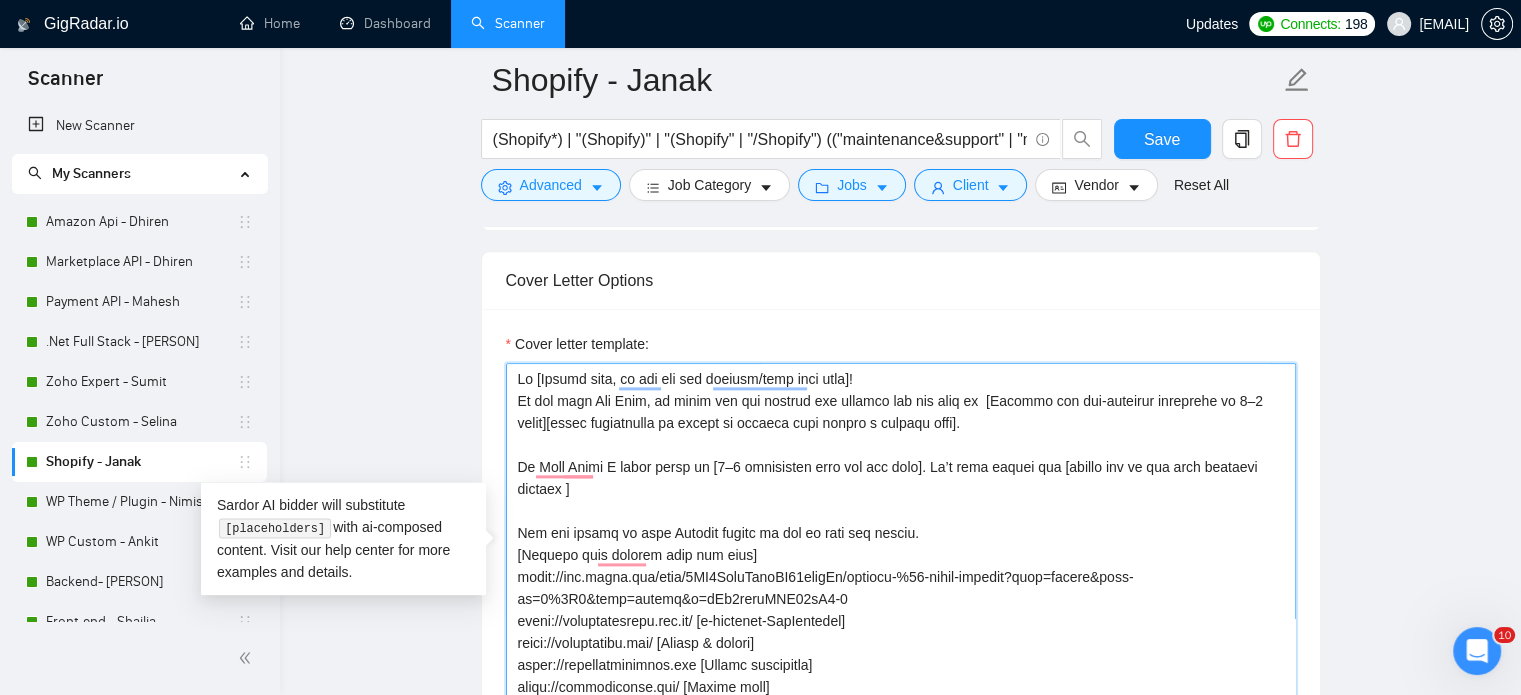 click on "Cover letter template:" at bounding box center (901, 588) 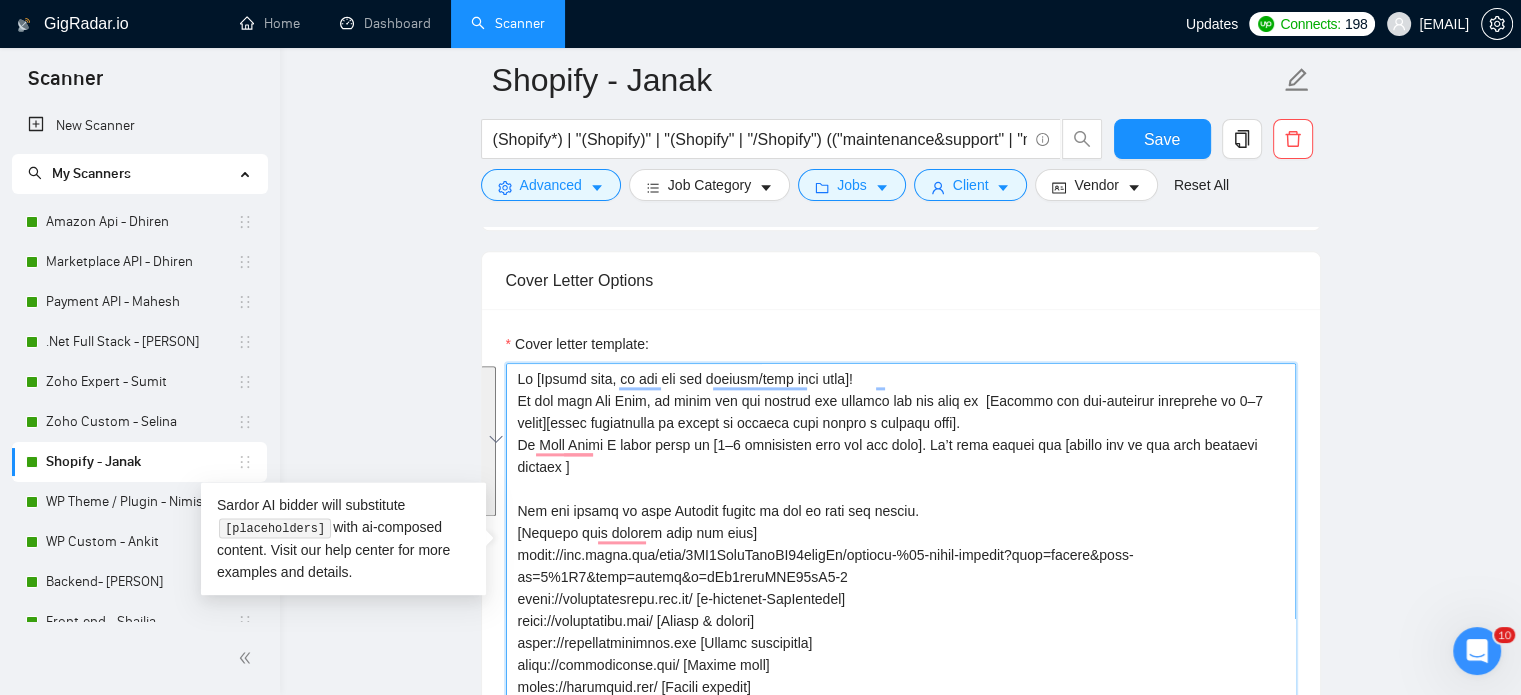 drag, startPoint x: 512, startPoint y: 368, endPoint x: 757, endPoint y: 496, distance: 276.42178 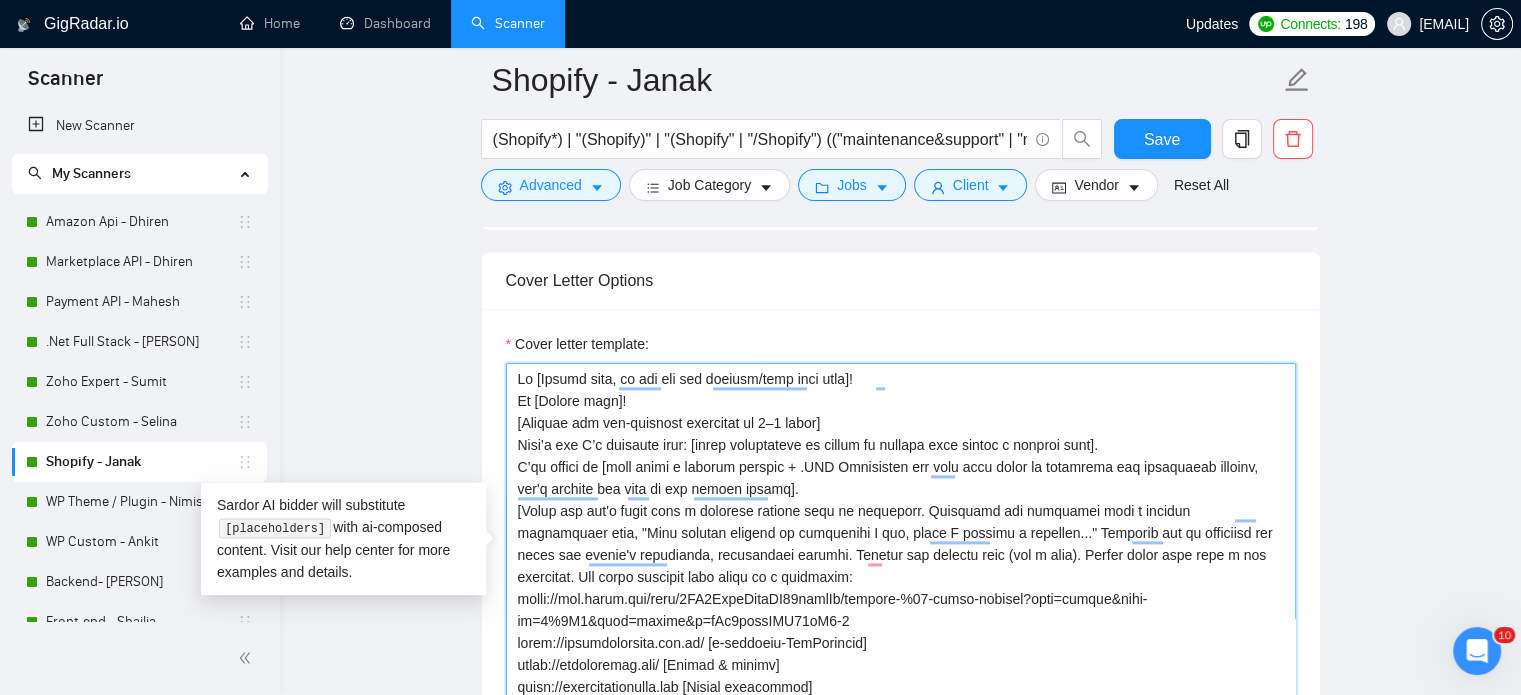 click on "Cover letter template:" at bounding box center [901, 588] 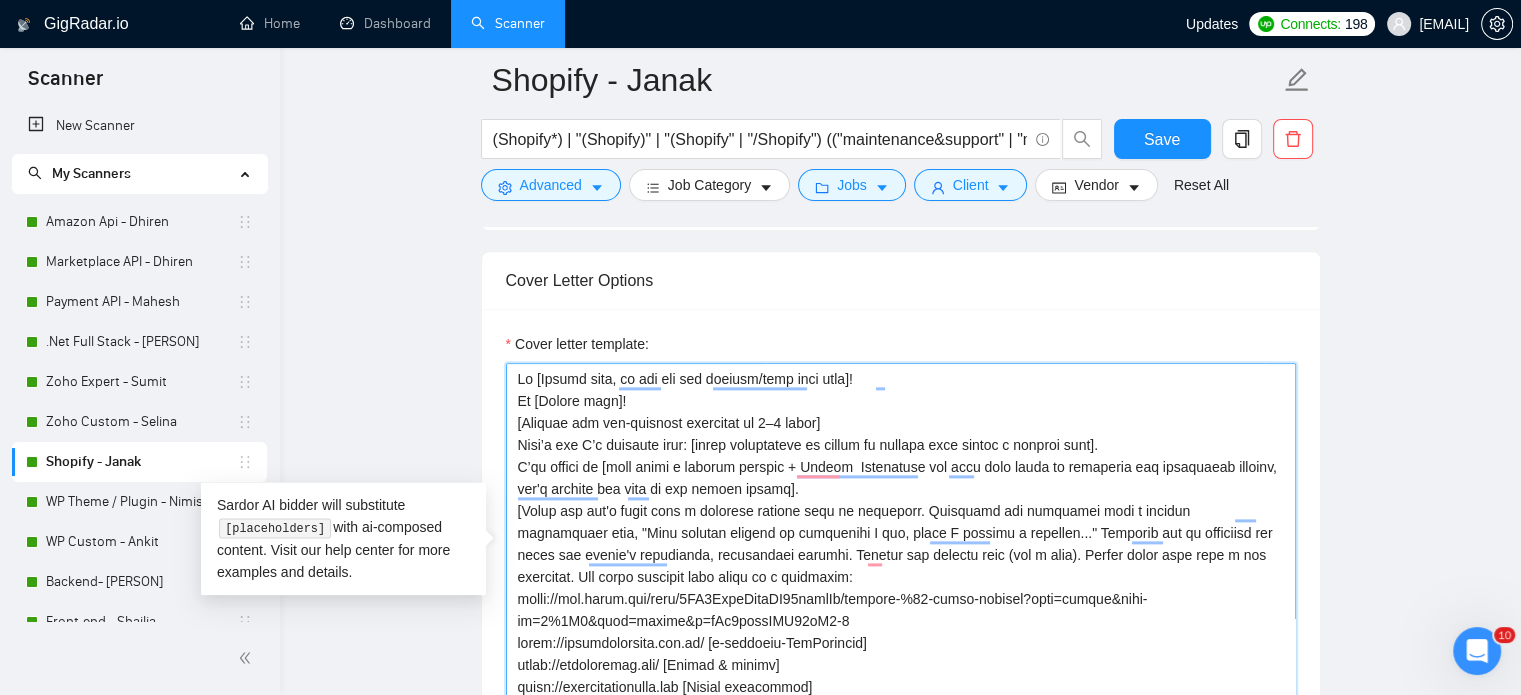 click on "Cover letter template:" at bounding box center [901, 588] 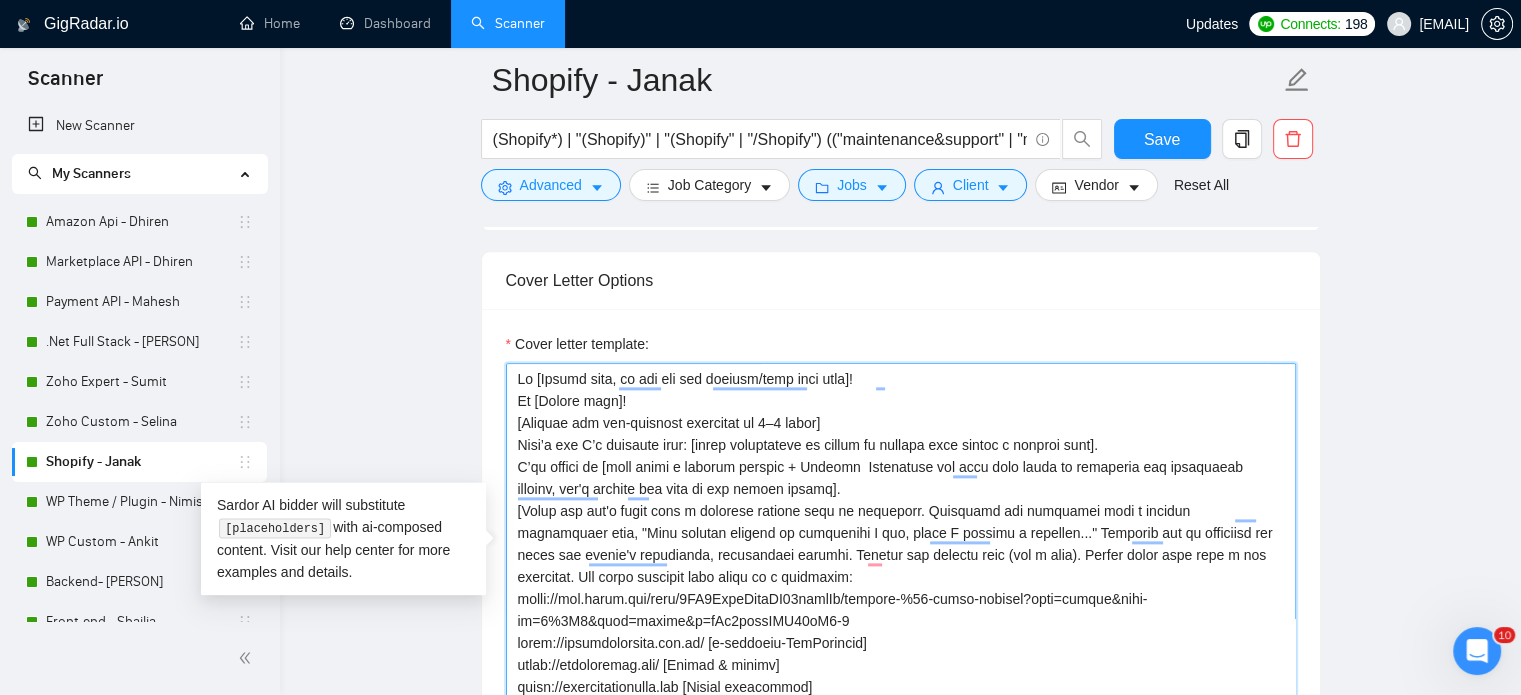 scroll, scrollTop: 67, scrollLeft: 0, axis: vertical 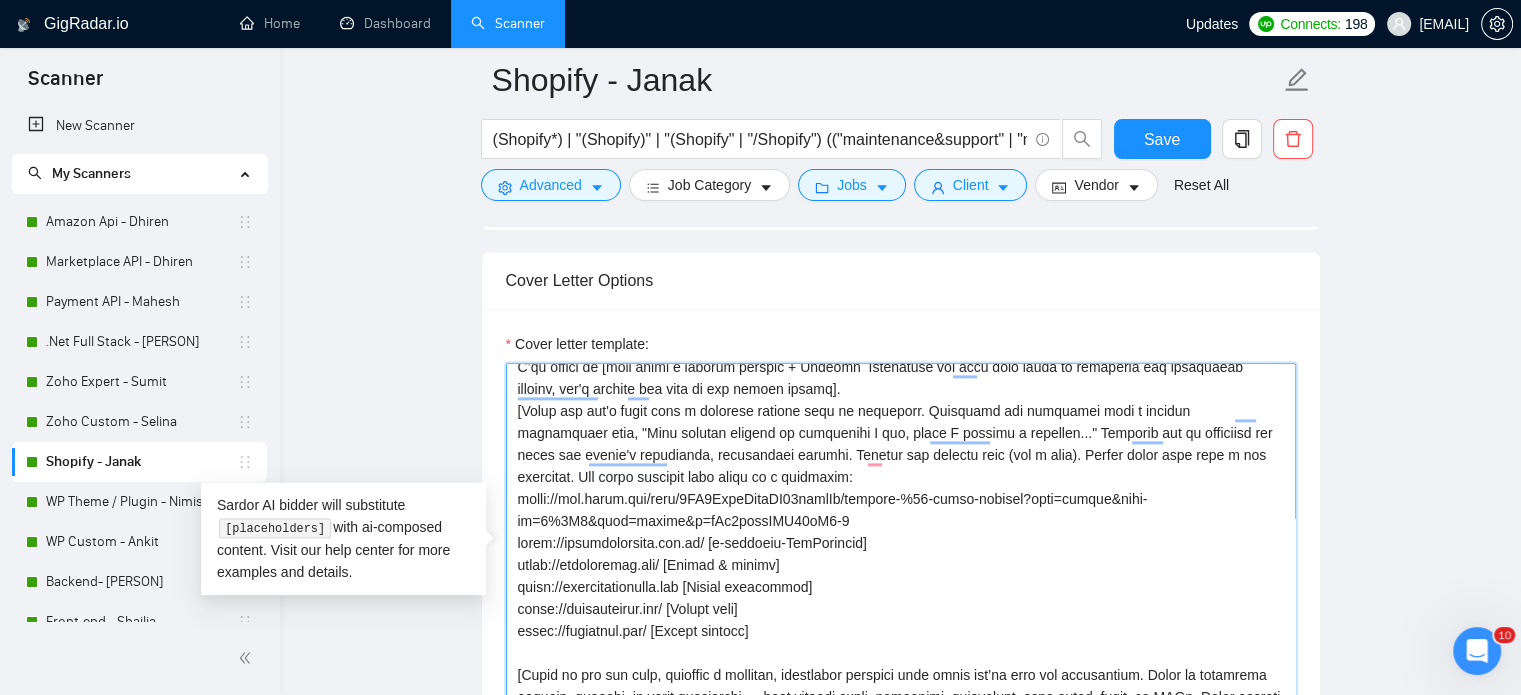 click on "Cover letter template:" at bounding box center [901, 588] 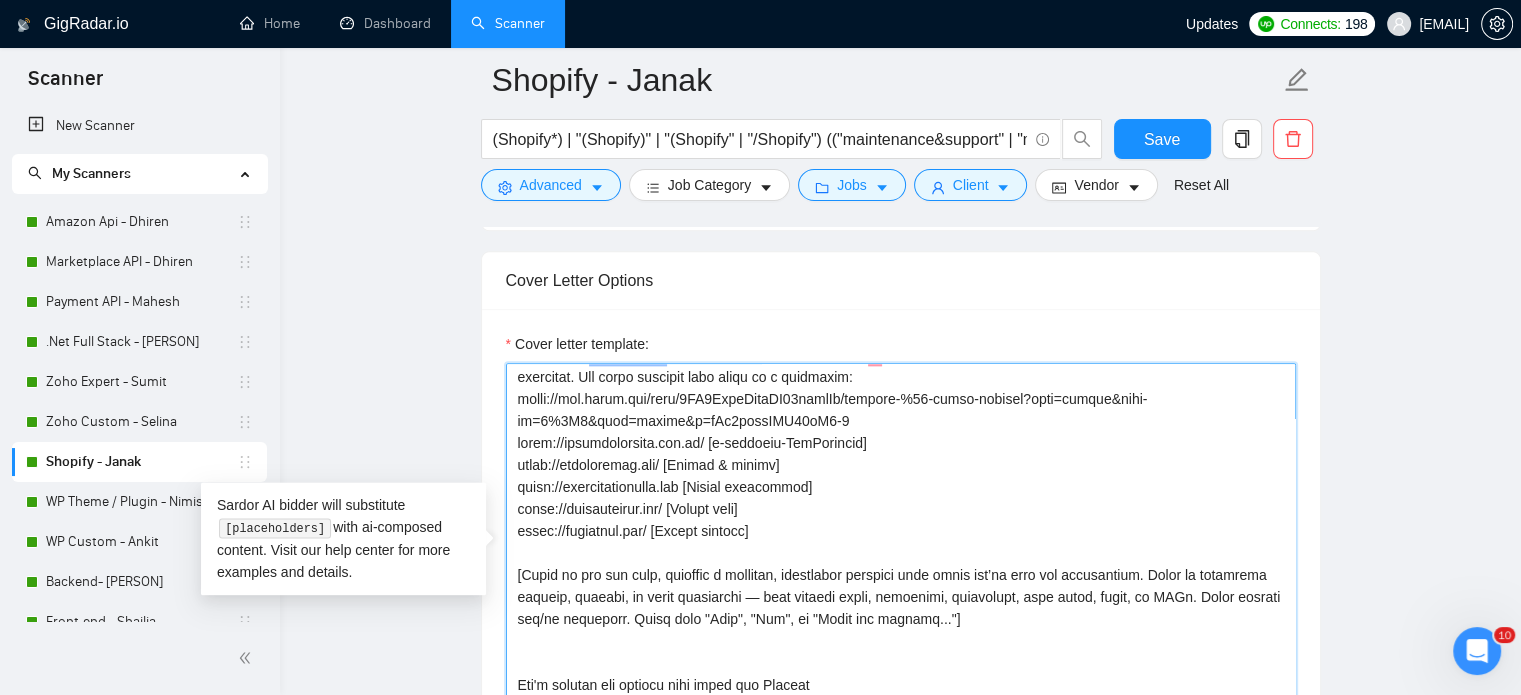 scroll, scrollTop: 95, scrollLeft: 0, axis: vertical 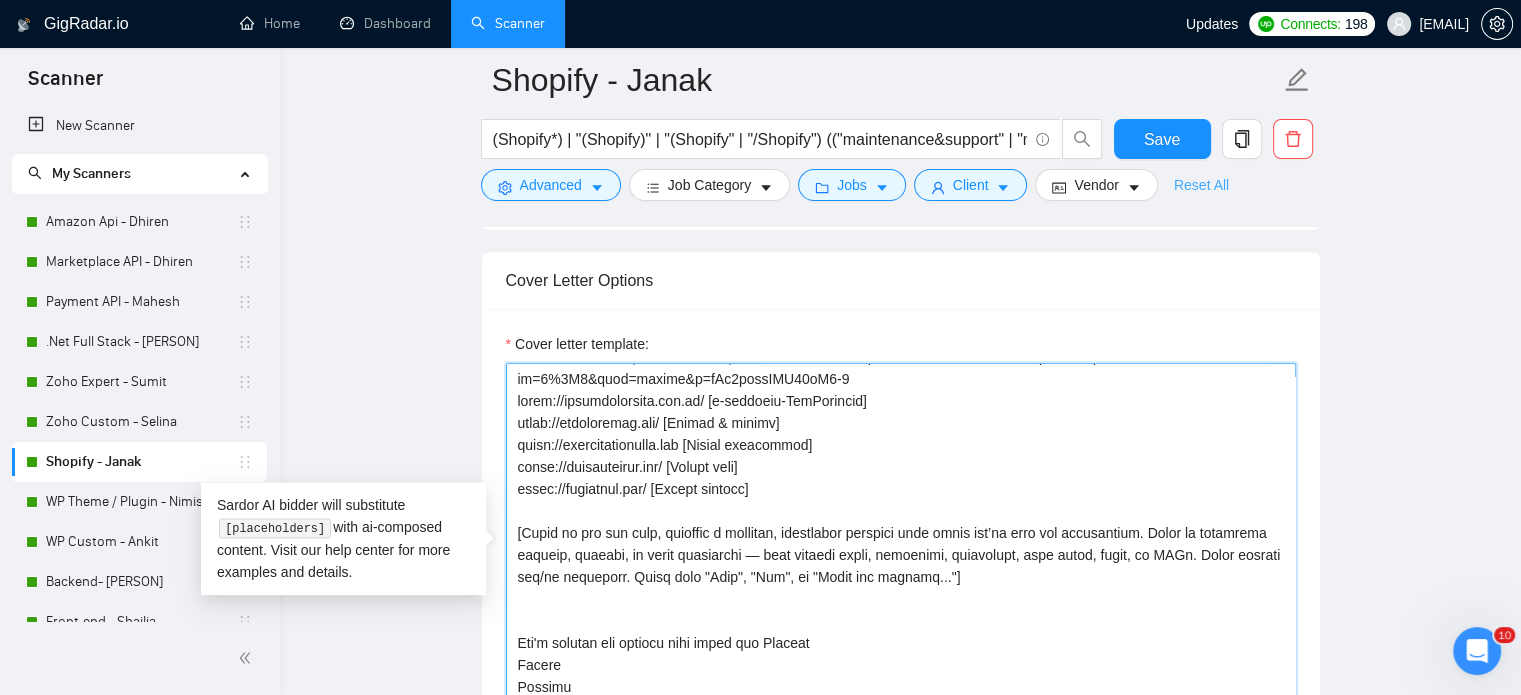 type on "Hi [Client name, do not use the company/team name here]!
Hi [Client name]!
[Mention one job-specific challenge in 3–5 words]
Here’s how I’d approach that: [short explanation of method or process that solved a similar case].
I’ve worked on [line about a similar project + Shopify  Technology and tool used based on portfolio and freelancer profile, don't include any link to the client server].
​[Match the job's needs with a standout project from my portfolio. Highlight its relevance with a dynamic description like, "This project mirrors an initiative I led, where I crafted a solution..." Showcase how my expertise can solve the client's challenges, emphasizing results. Include the project link (its a must). Always wrote this from a new paragraph. Use these projects with links as a reference:
https://www.figma.com/file/0MY4NasfQmxtSO65kskdOw/sparkle-%26-shine-website?type=design&node-id=0%3A1&mode=design&t=yMj1jqsaFMX91pR4-1
https://thespicepeople.com.au/ [e-commerce-WooCommerce]
https://jamiemakeup.com/ [Make..." 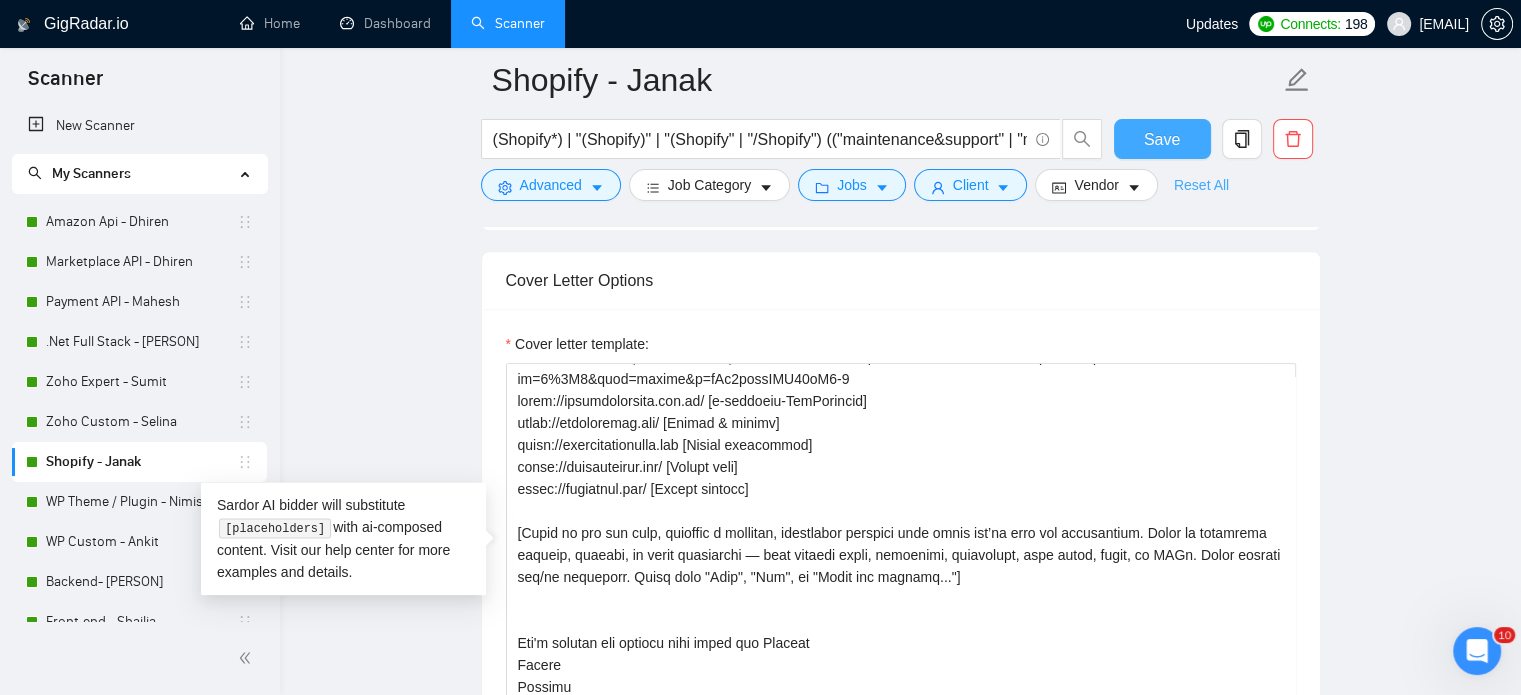 click on "Save" at bounding box center [1162, 139] 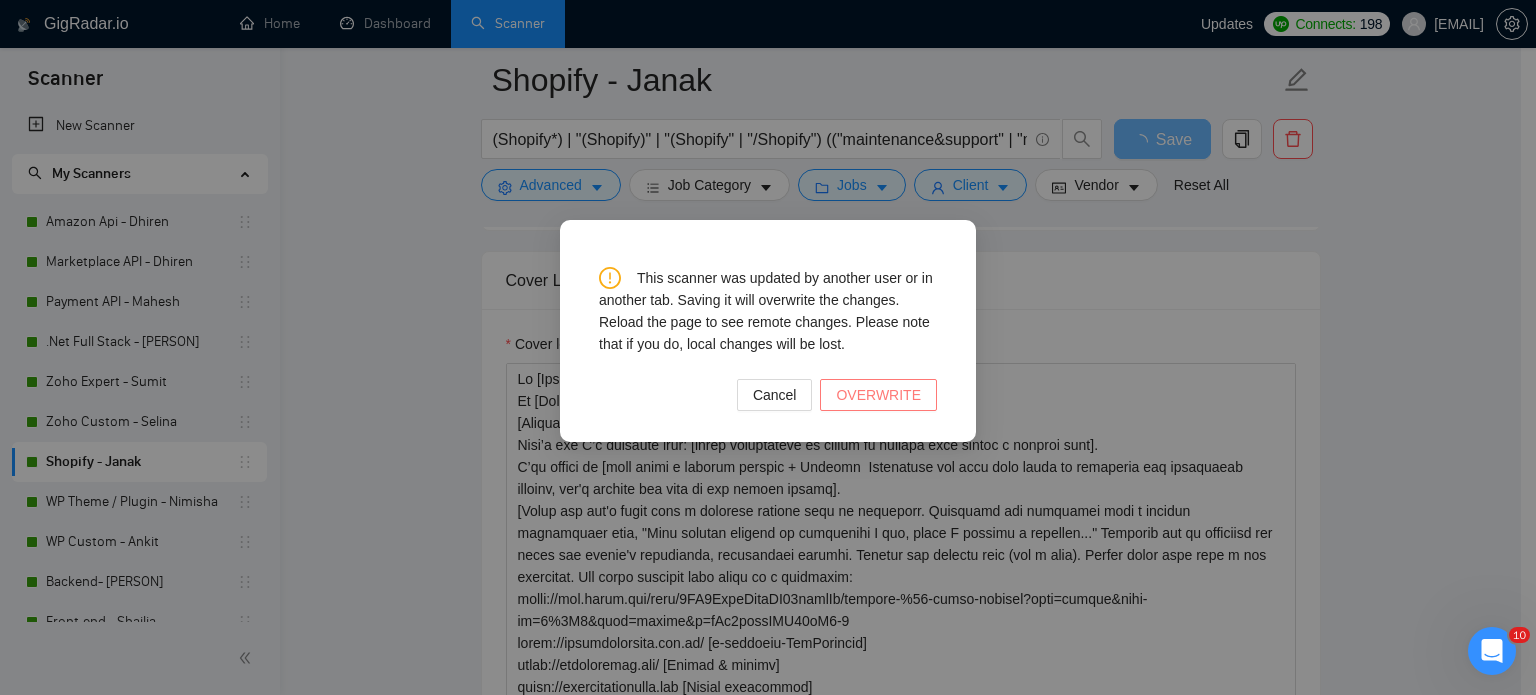 click on "OVERWRITE" at bounding box center (878, 395) 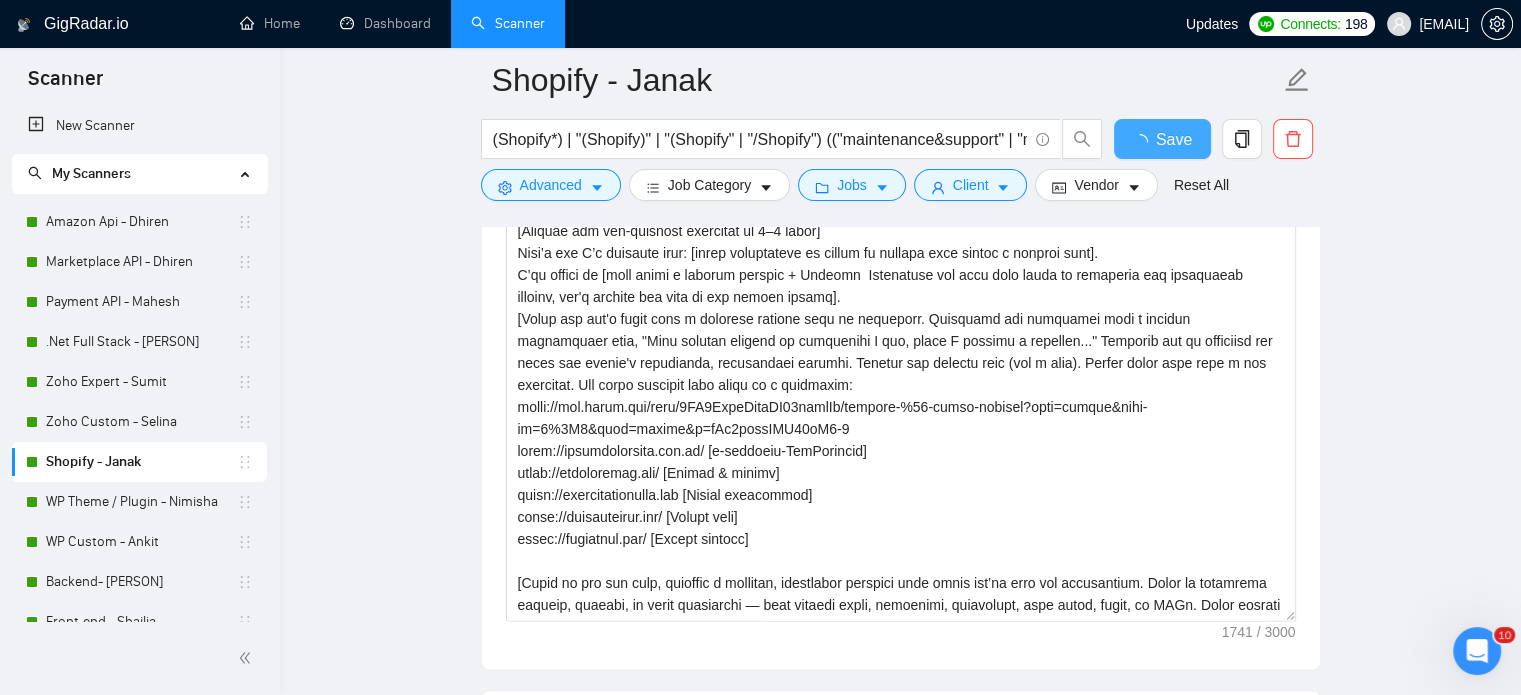 type 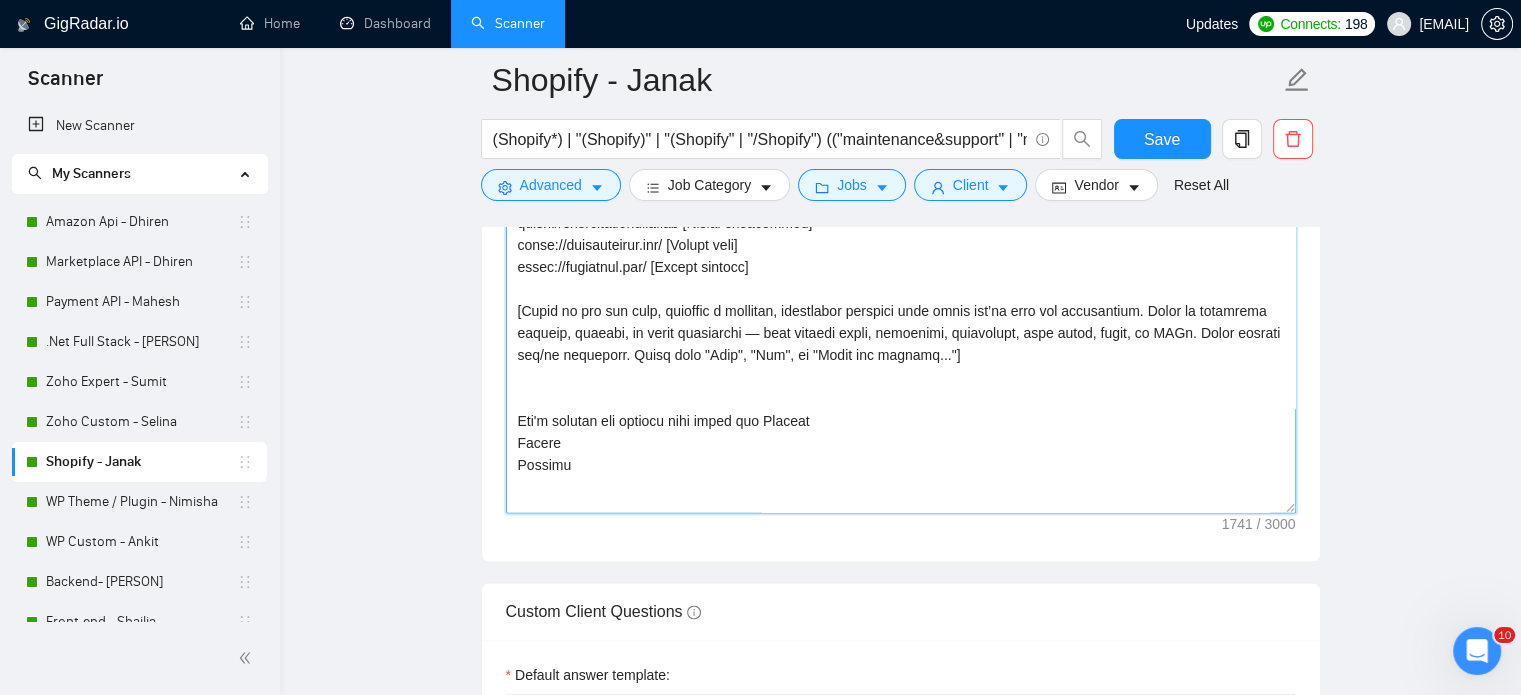 click on "Cover letter template:" at bounding box center [901, 288] 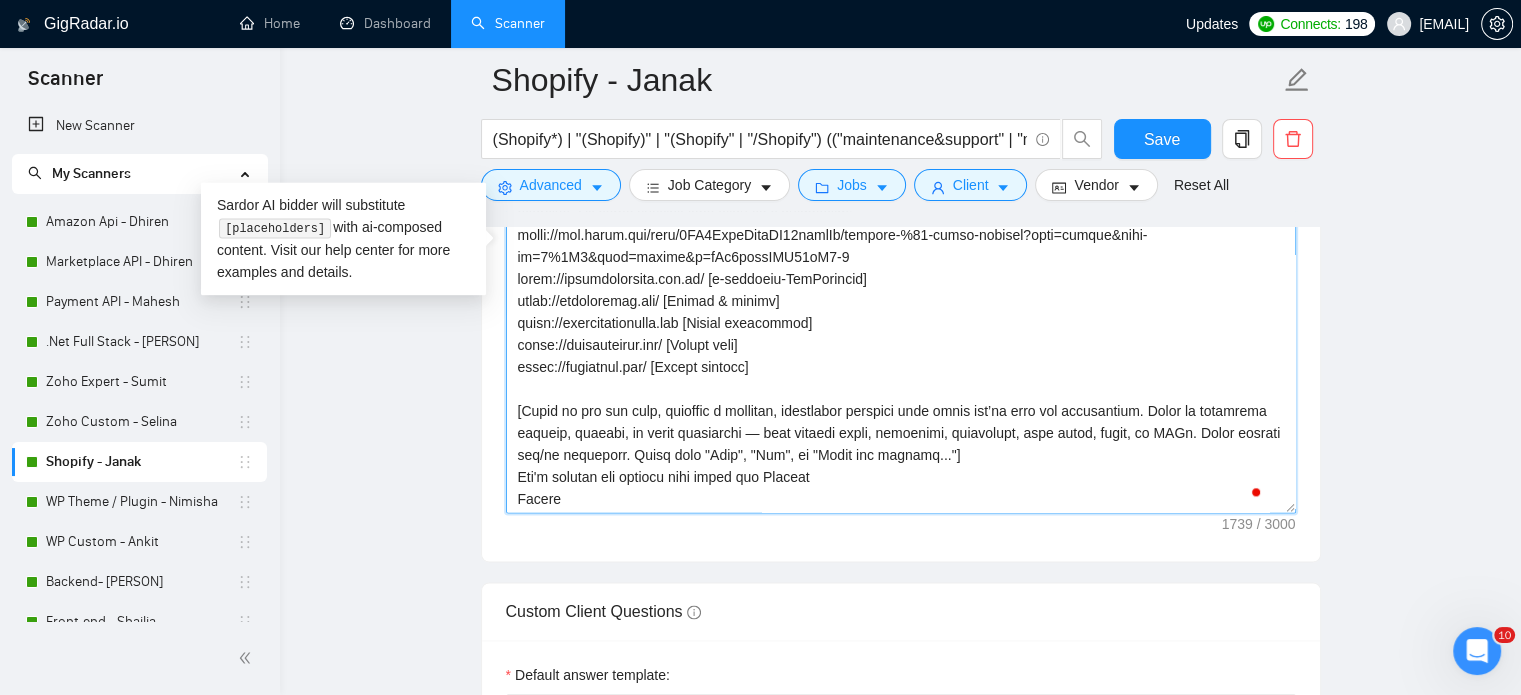 click on "Cover letter template:" at bounding box center [901, 288] 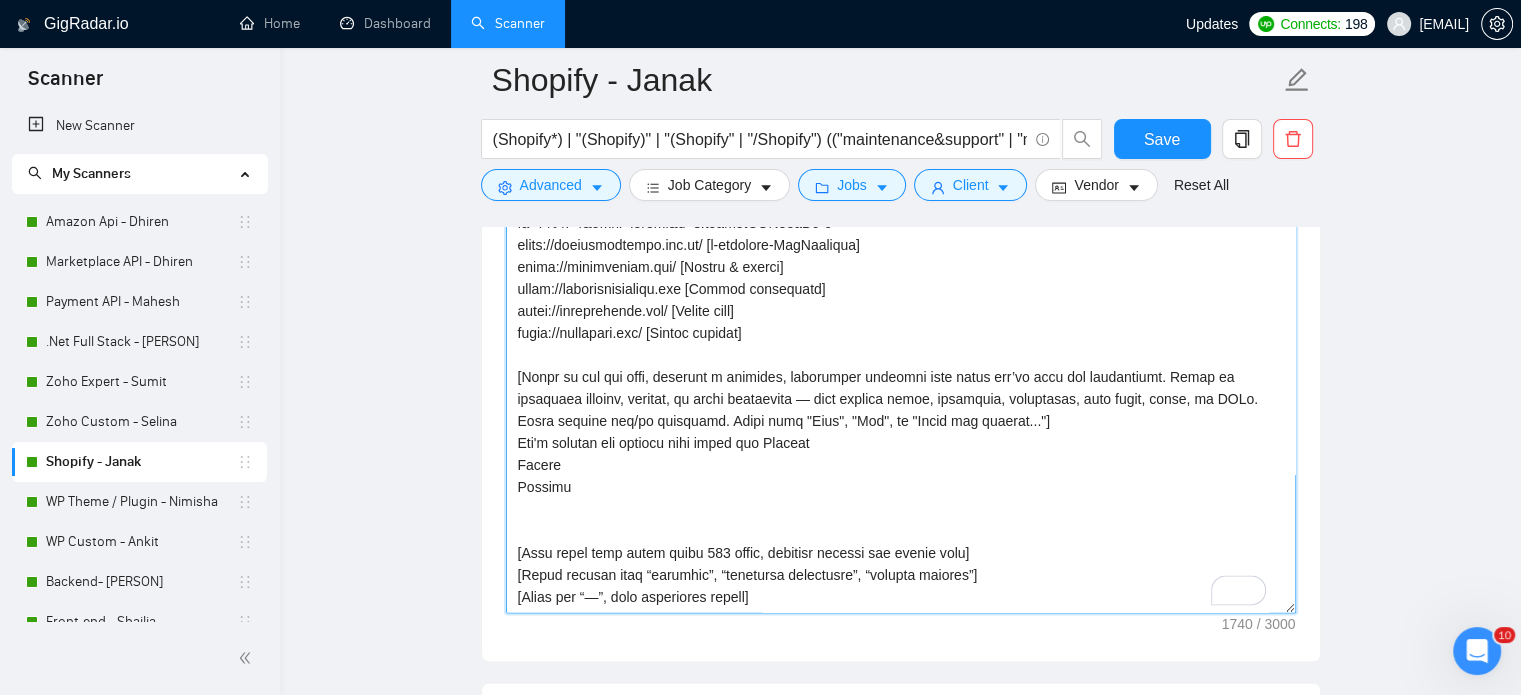 click on "Cover letter template:" at bounding box center [901, 388] 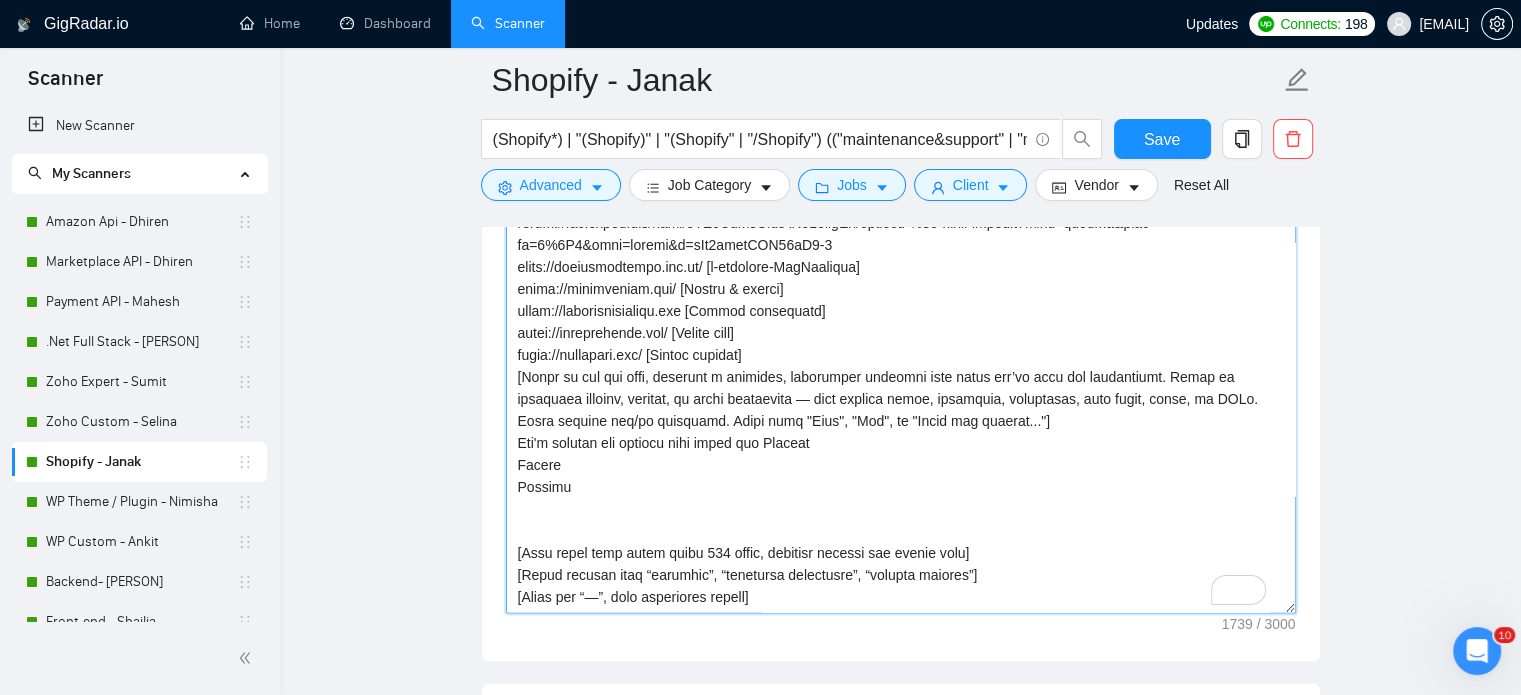 click on "Cover letter template:" at bounding box center [901, 388] 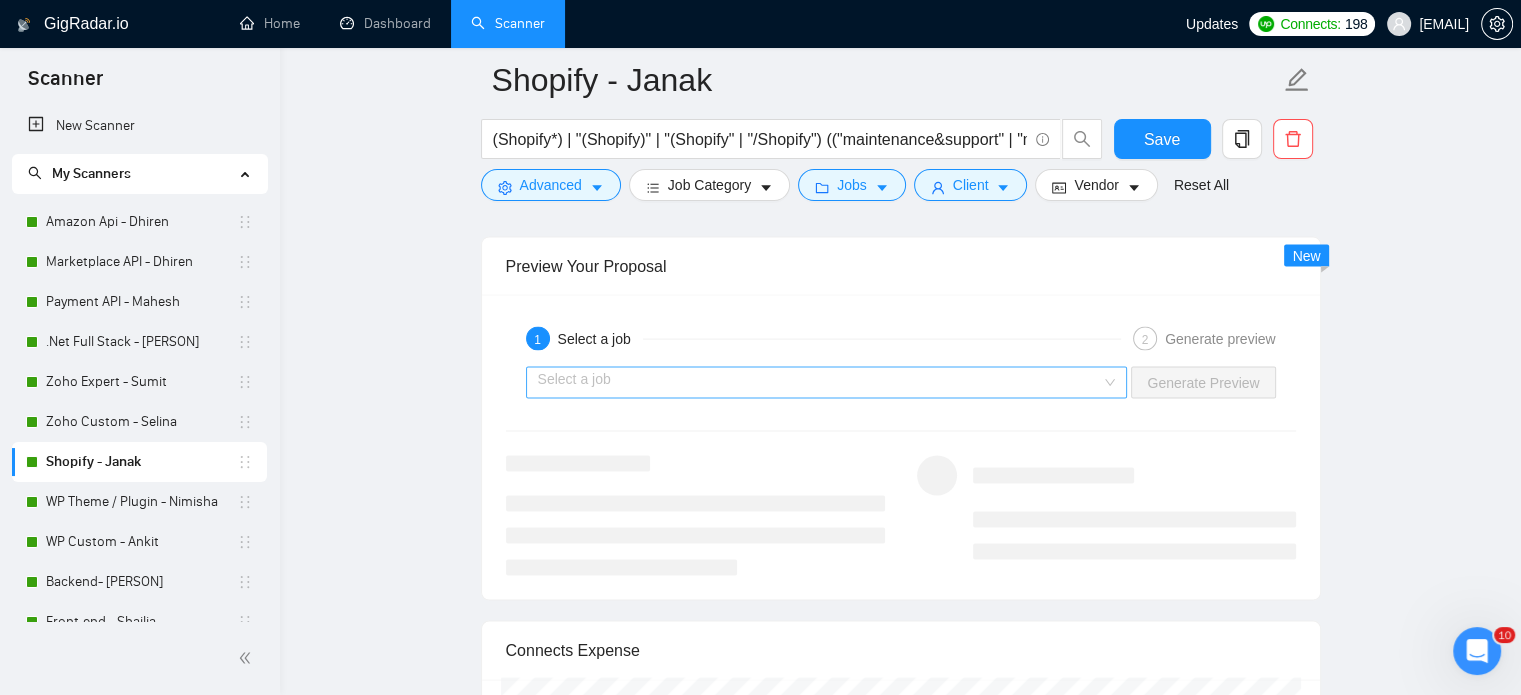 click on "Select a job" at bounding box center [827, 383] 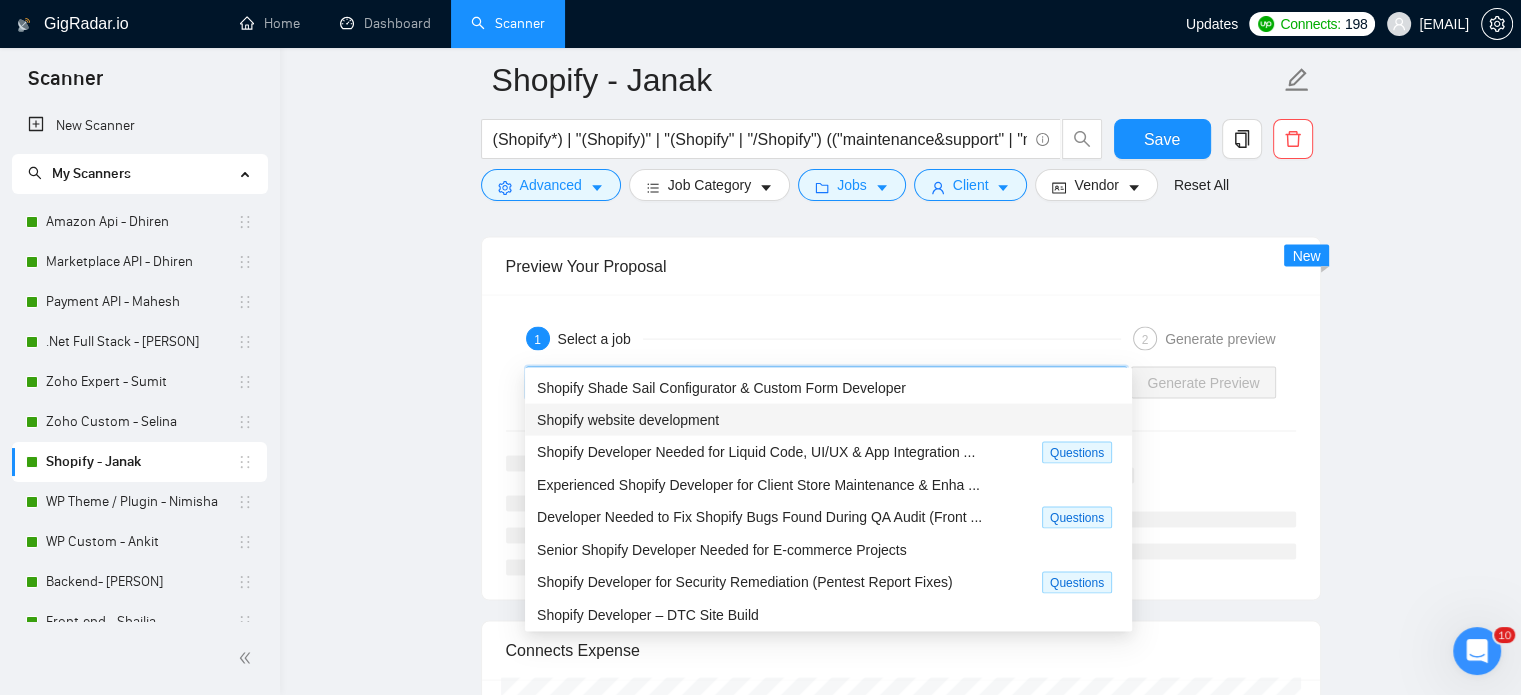 click on "Shopify website development" at bounding box center [628, 420] 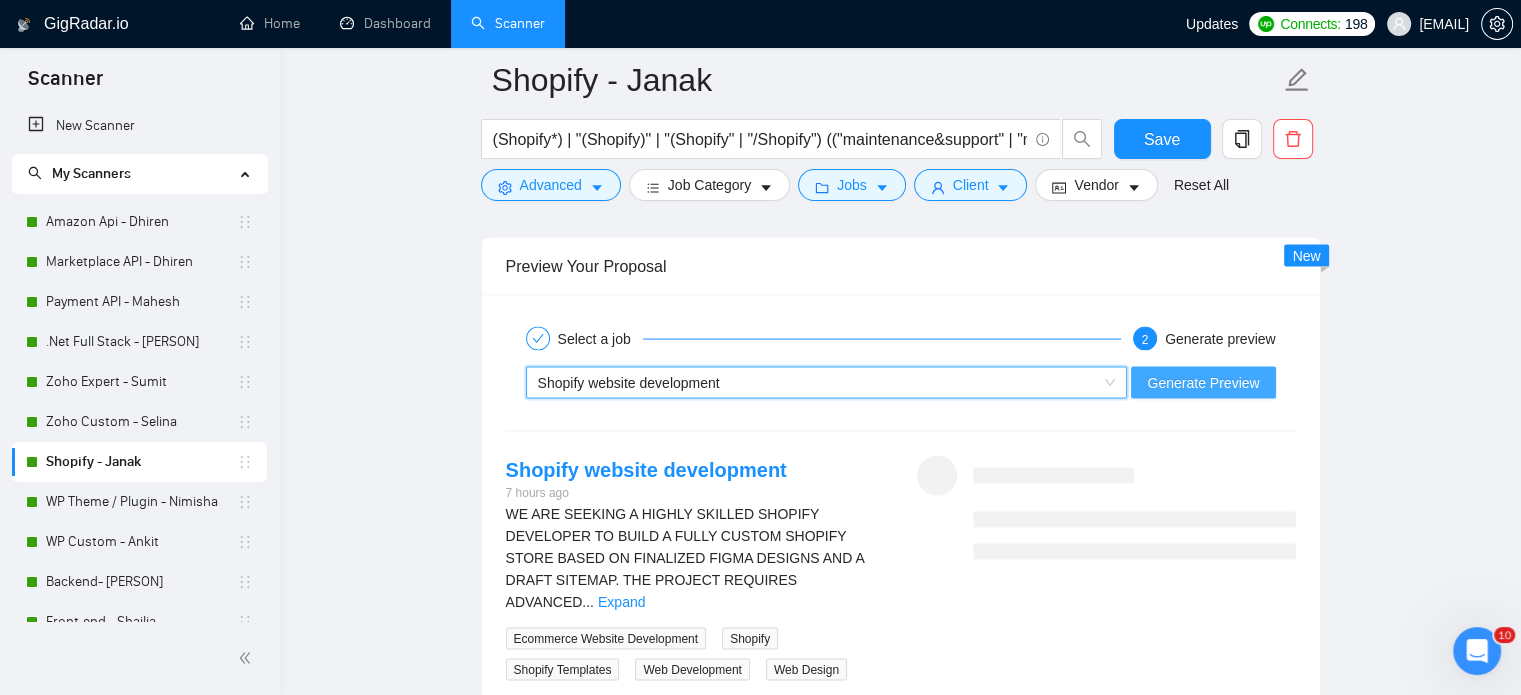 click on "Generate Preview" at bounding box center (1203, 383) 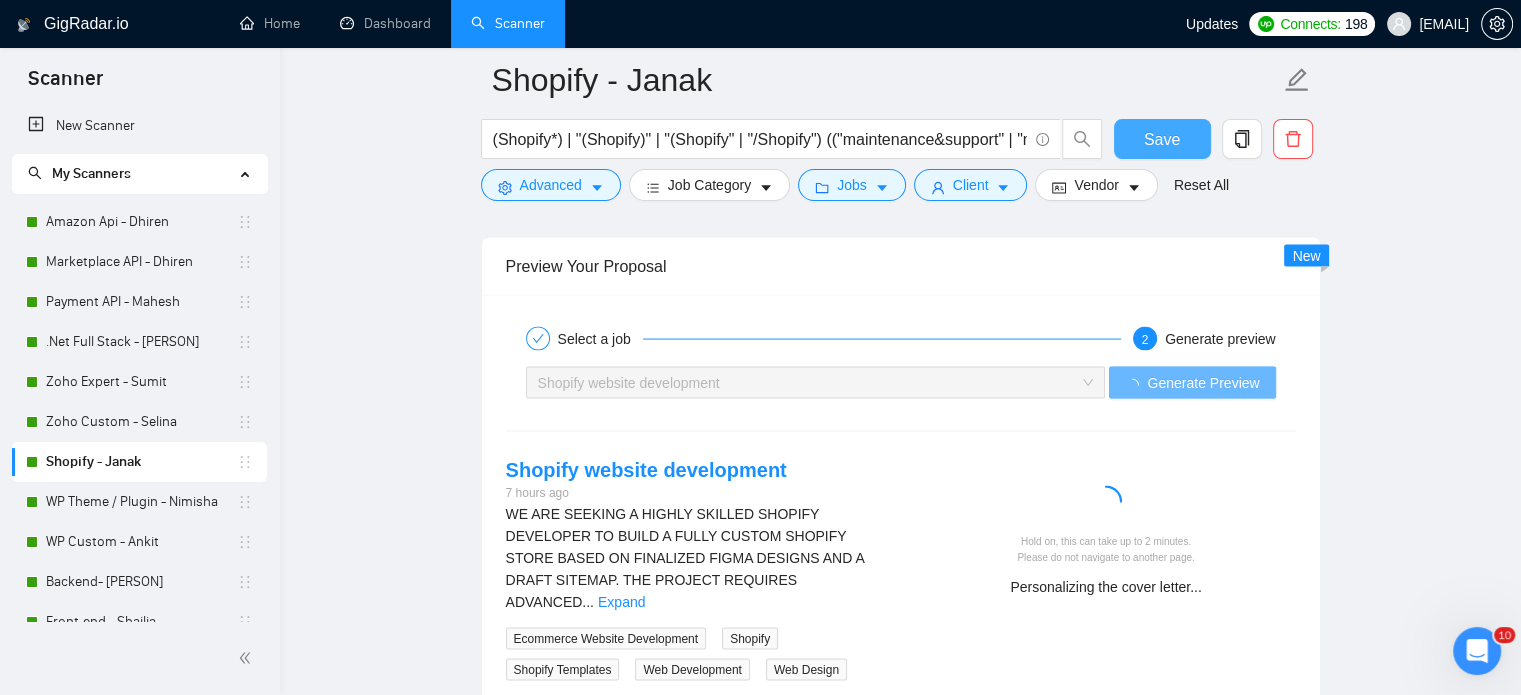 click on "Save" at bounding box center [1162, 139] 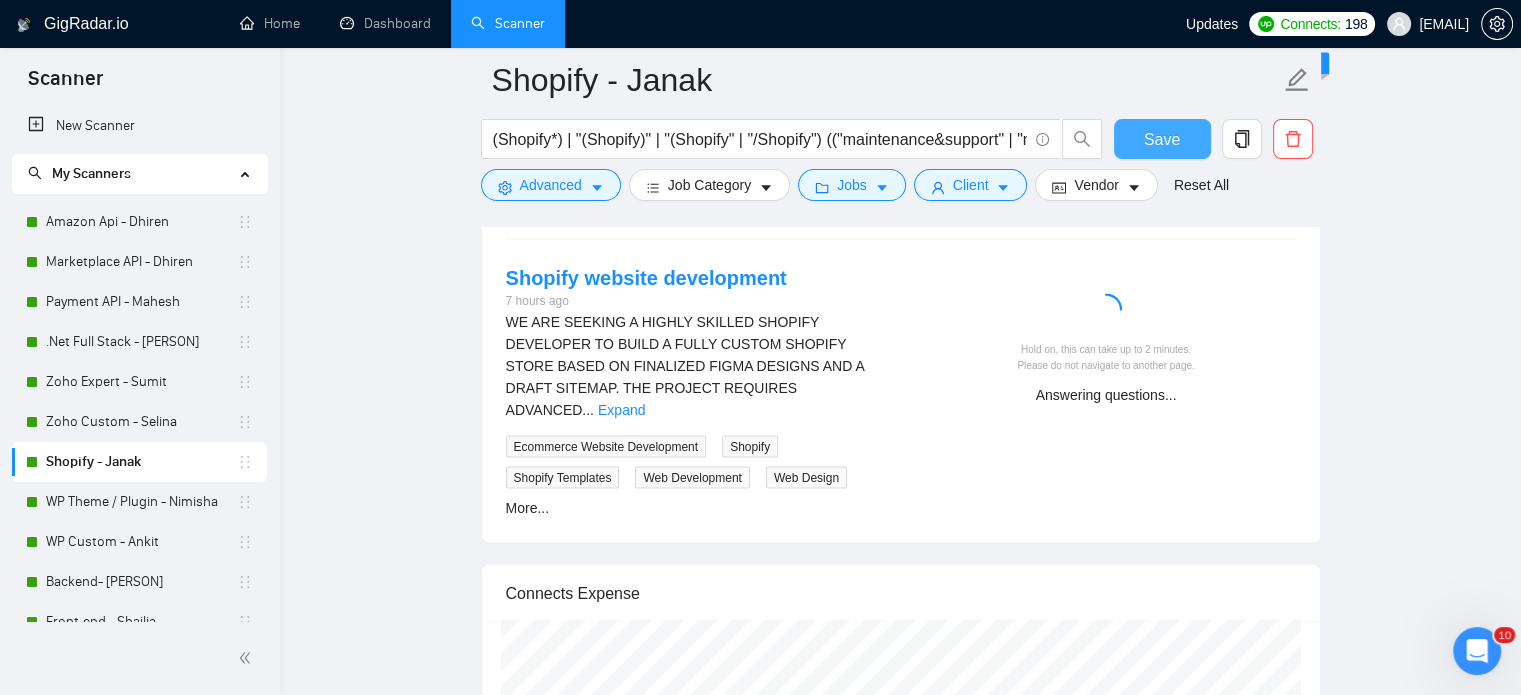 type 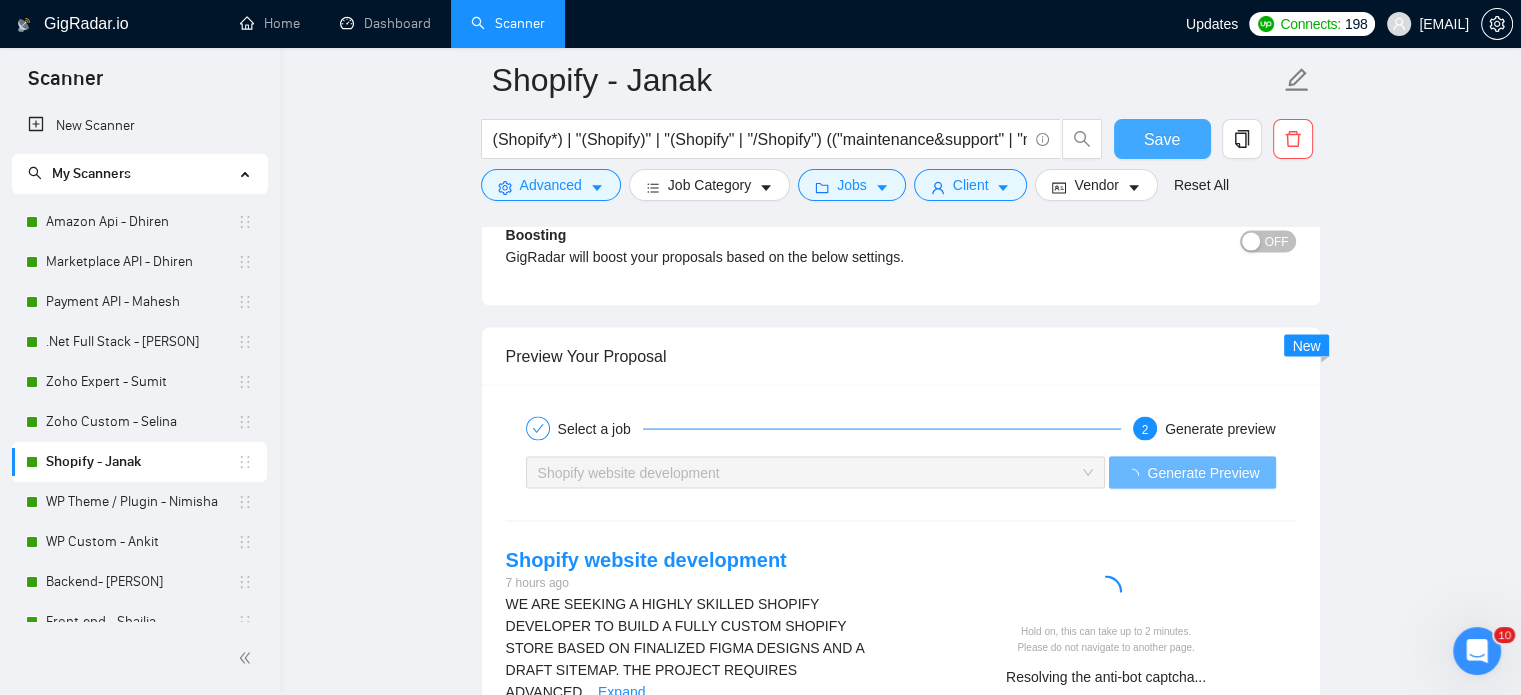 scroll, scrollTop: 4045, scrollLeft: 0, axis: vertical 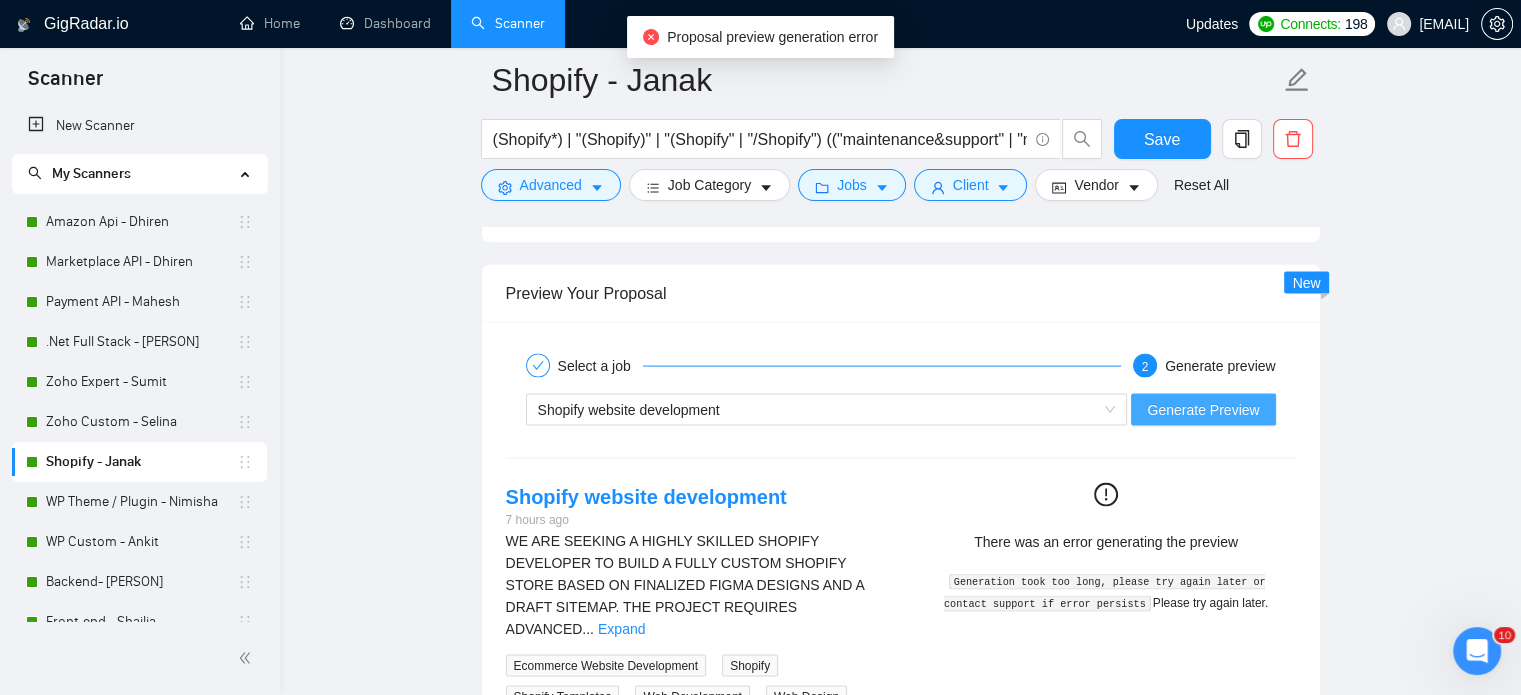 click on "Generate Preview" at bounding box center [1203, 410] 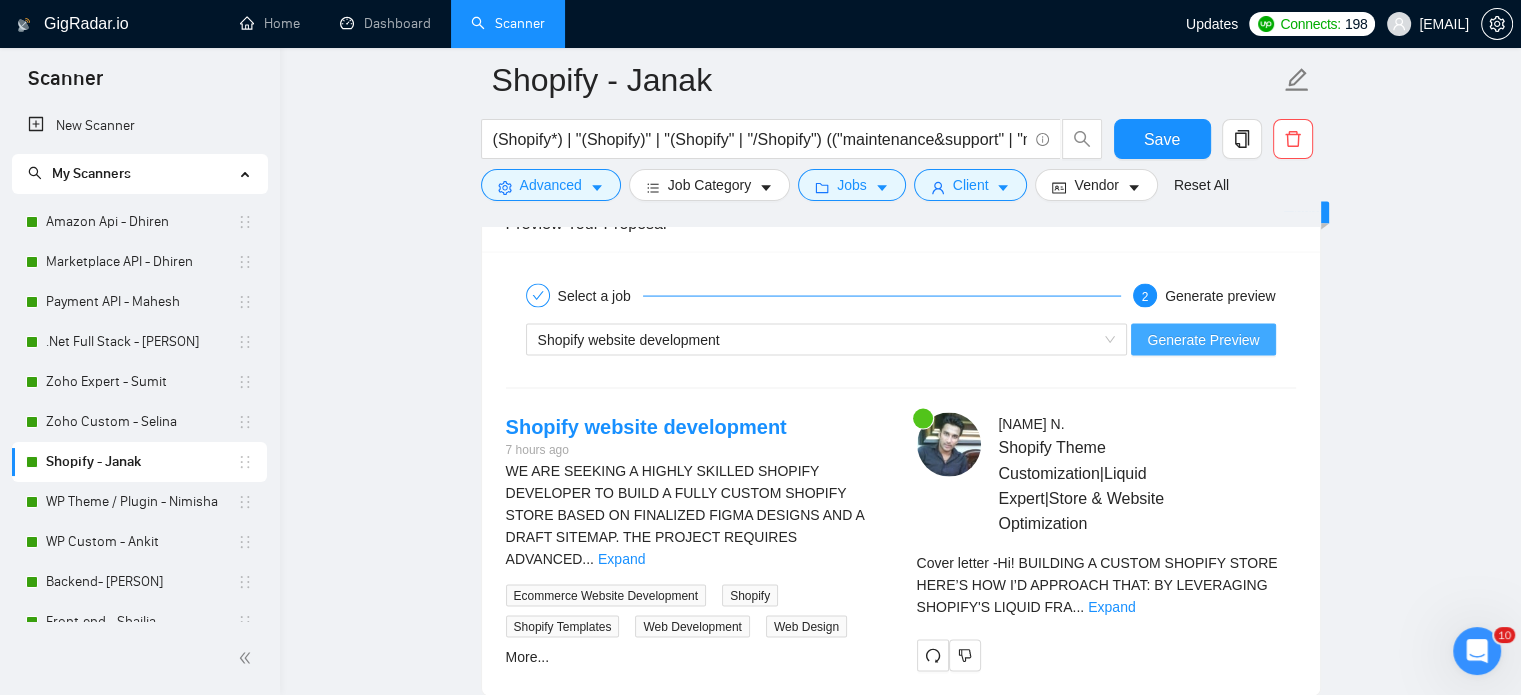 scroll, scrollTop: 4108, scrollLeft: 0, axis: vertical 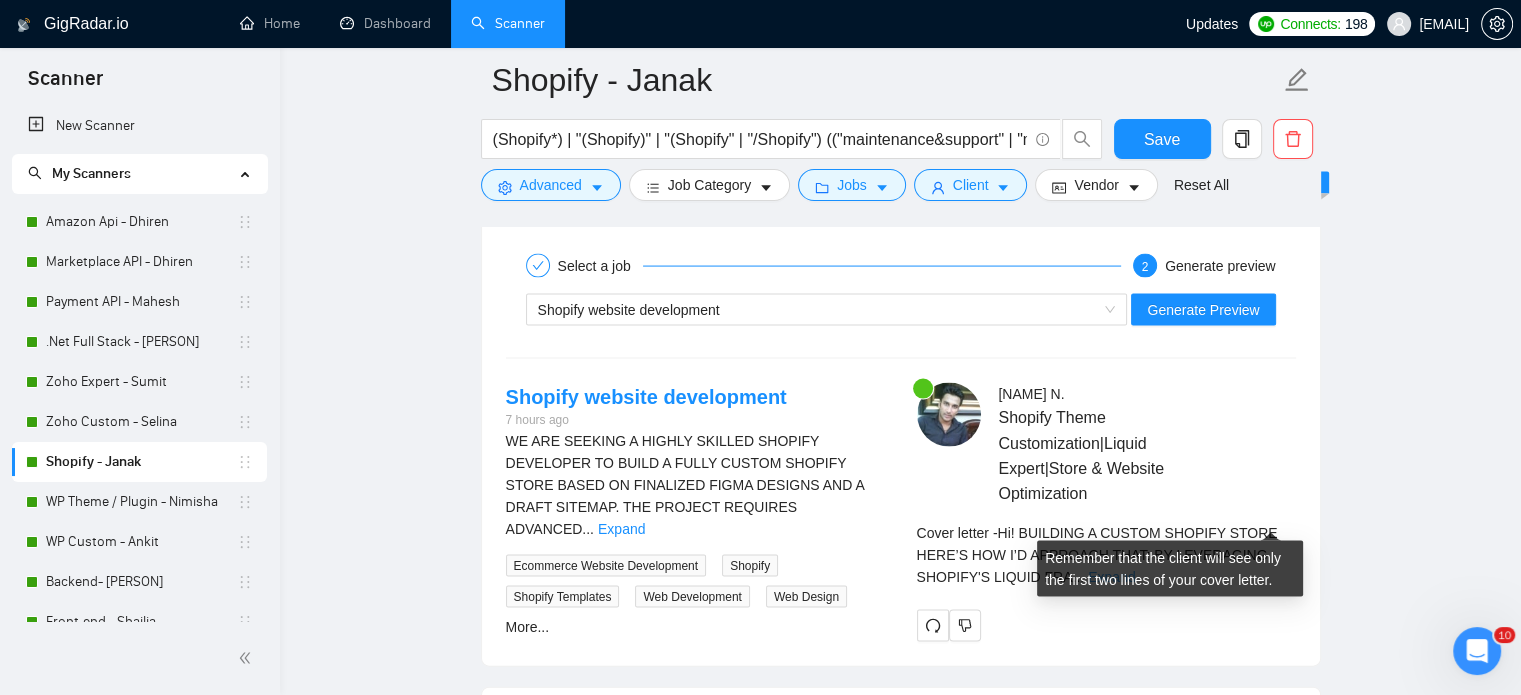 click on "Expand" at bounding box center [1111, 577] 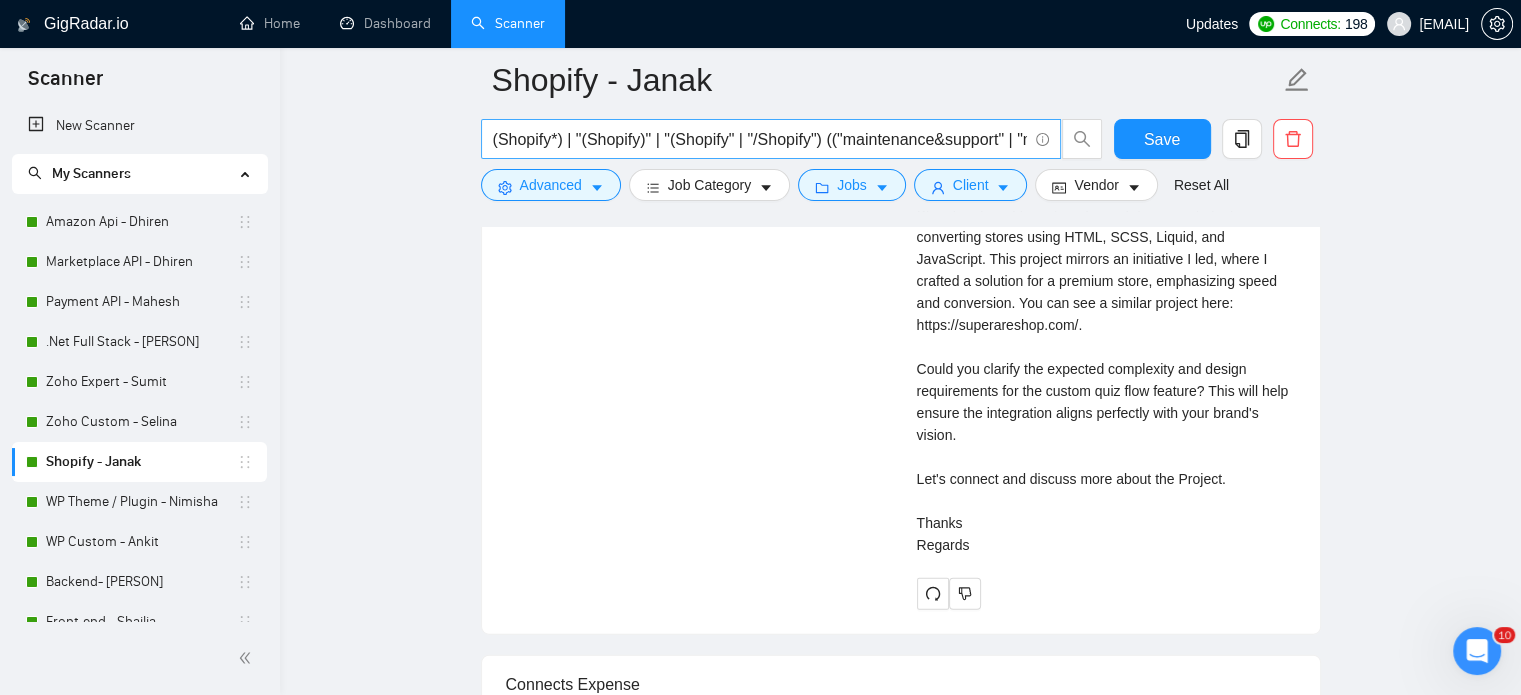 scroll, scrollTop: 4308, scrollLeft: 0, axis: vertical 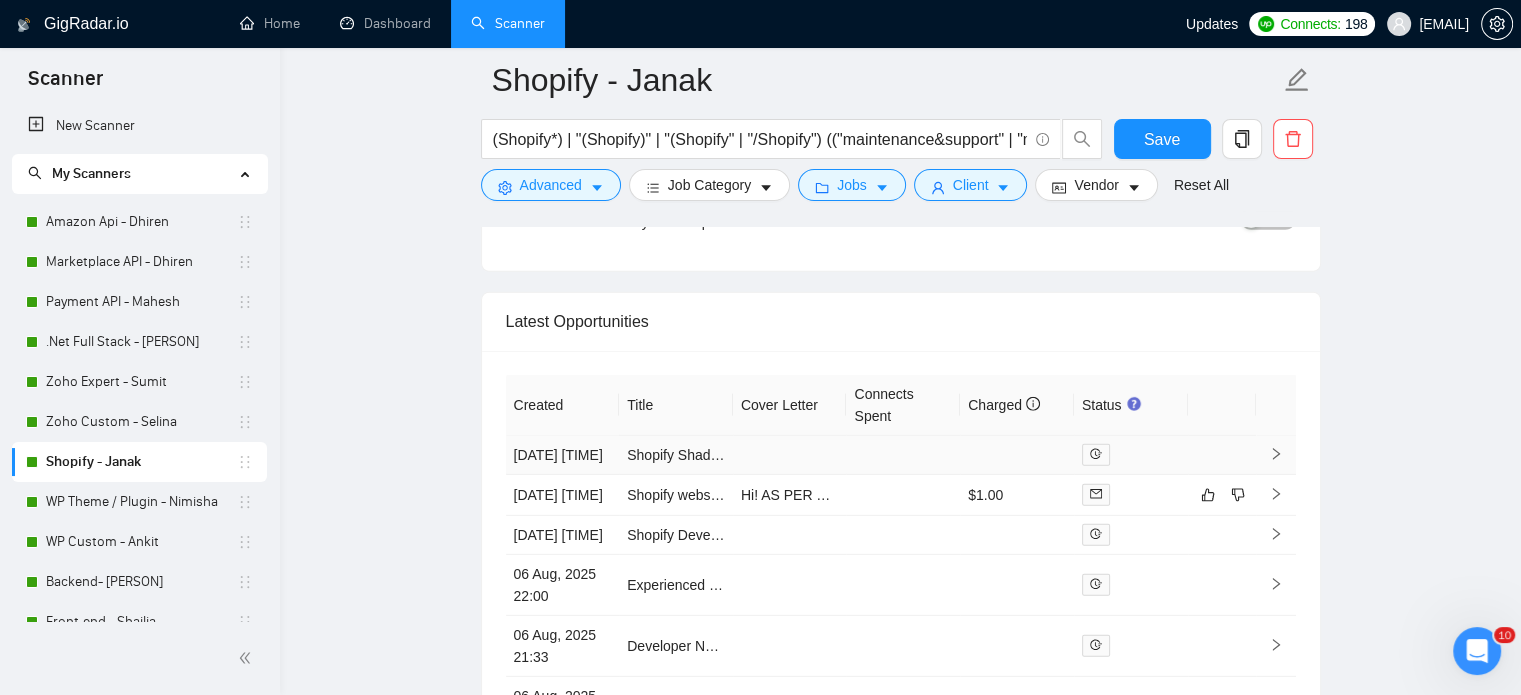 click 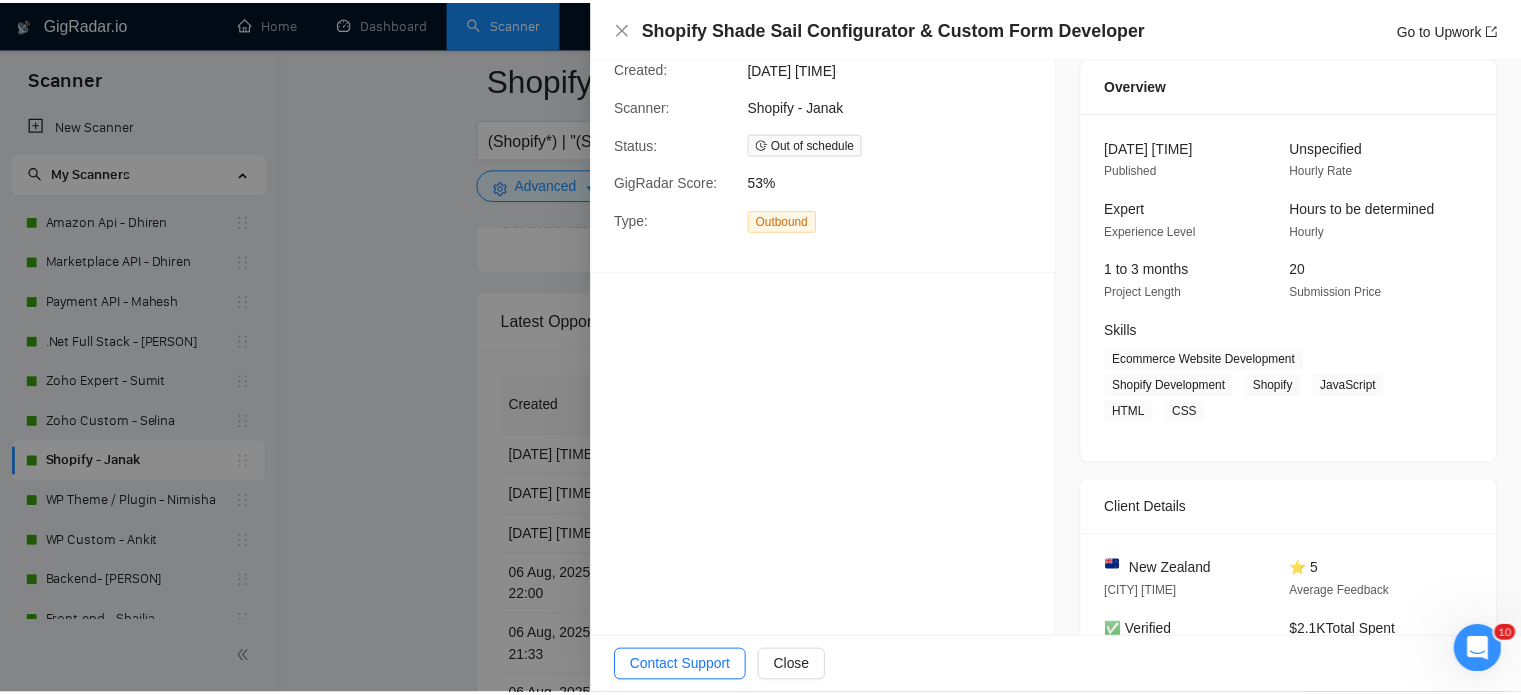 scroll, scrollTop: 0, scrollLeft: 0, axis: both 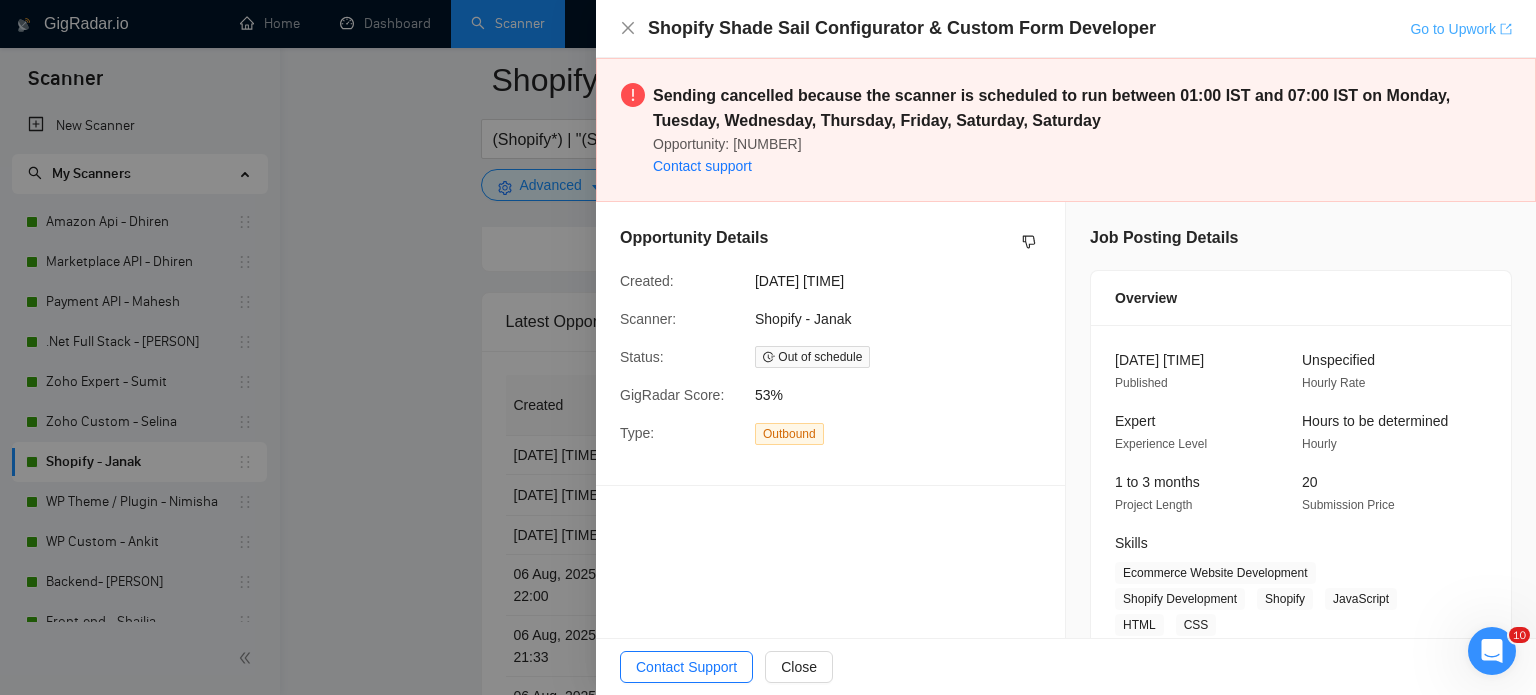 click 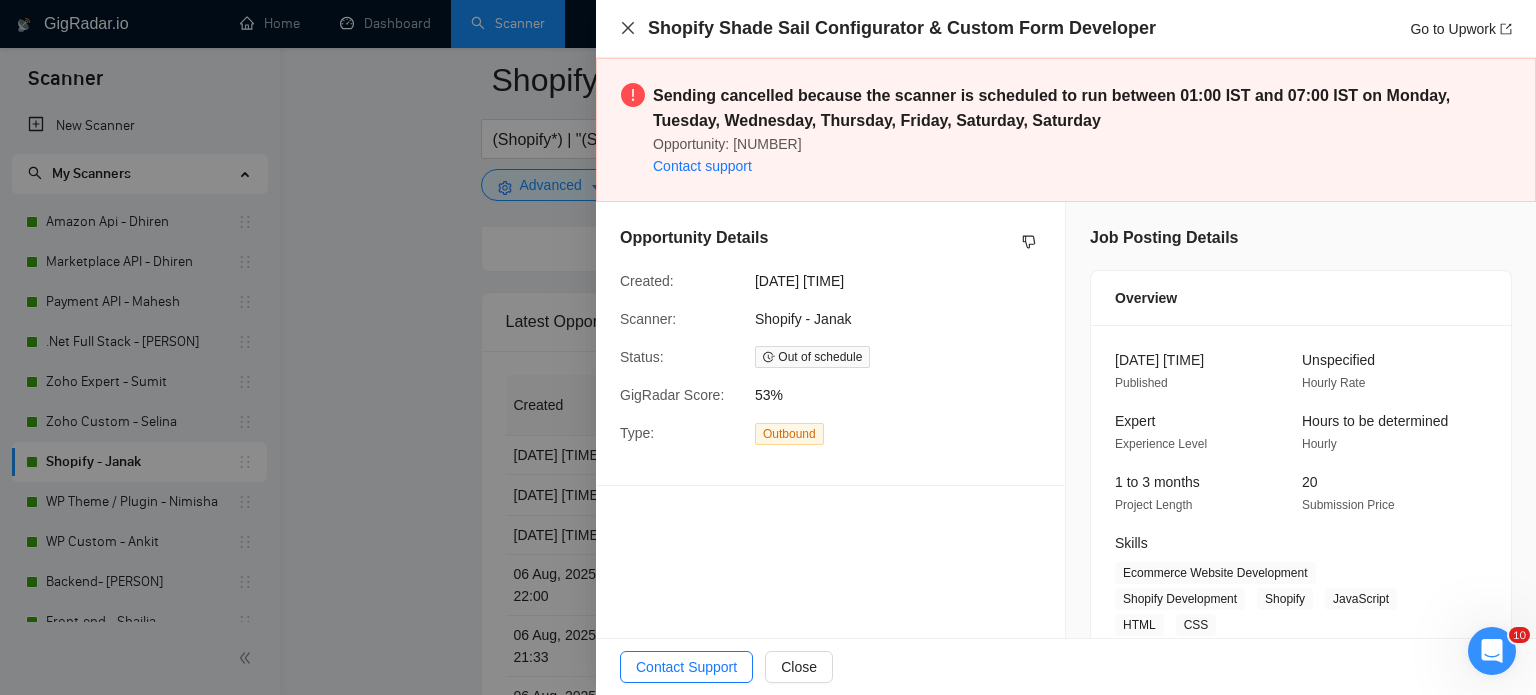 click 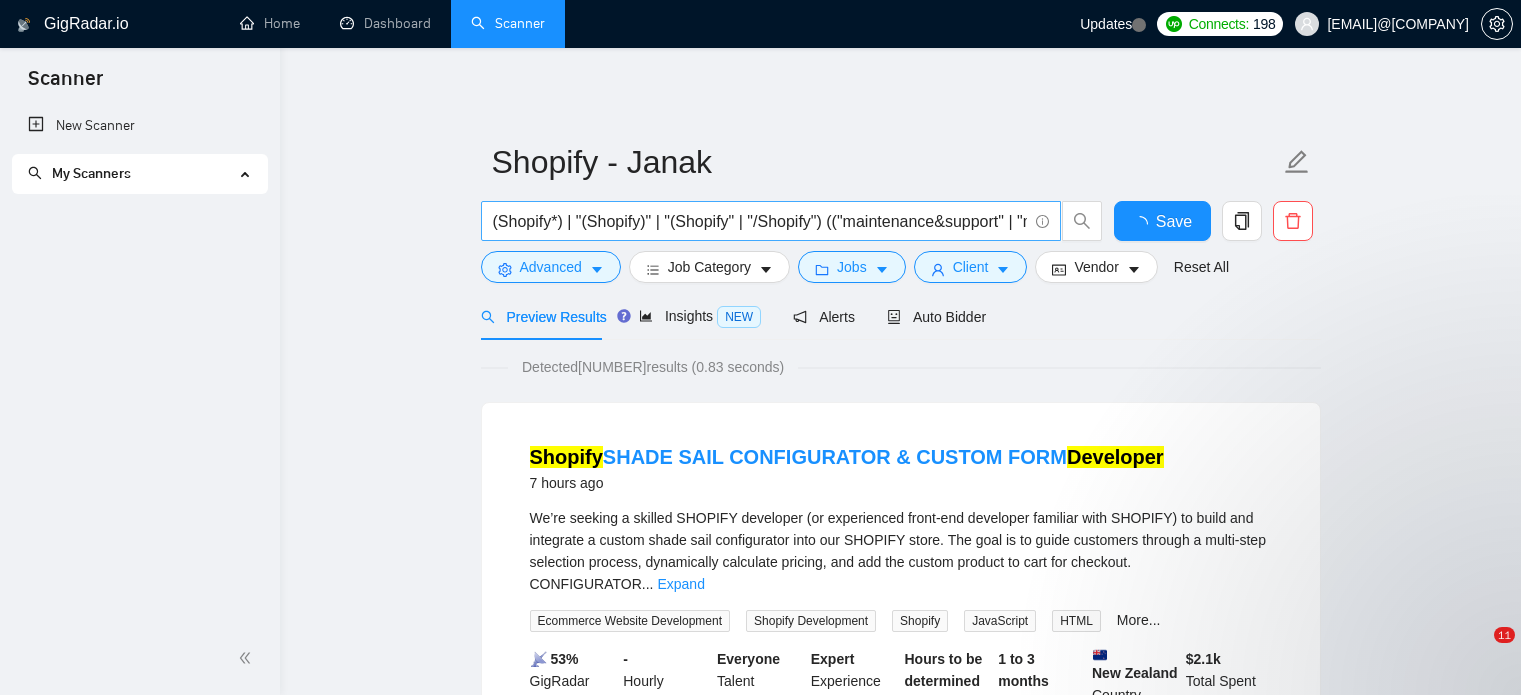 scroll, scrollTop: 0, scrollLeft: 0, axis: both 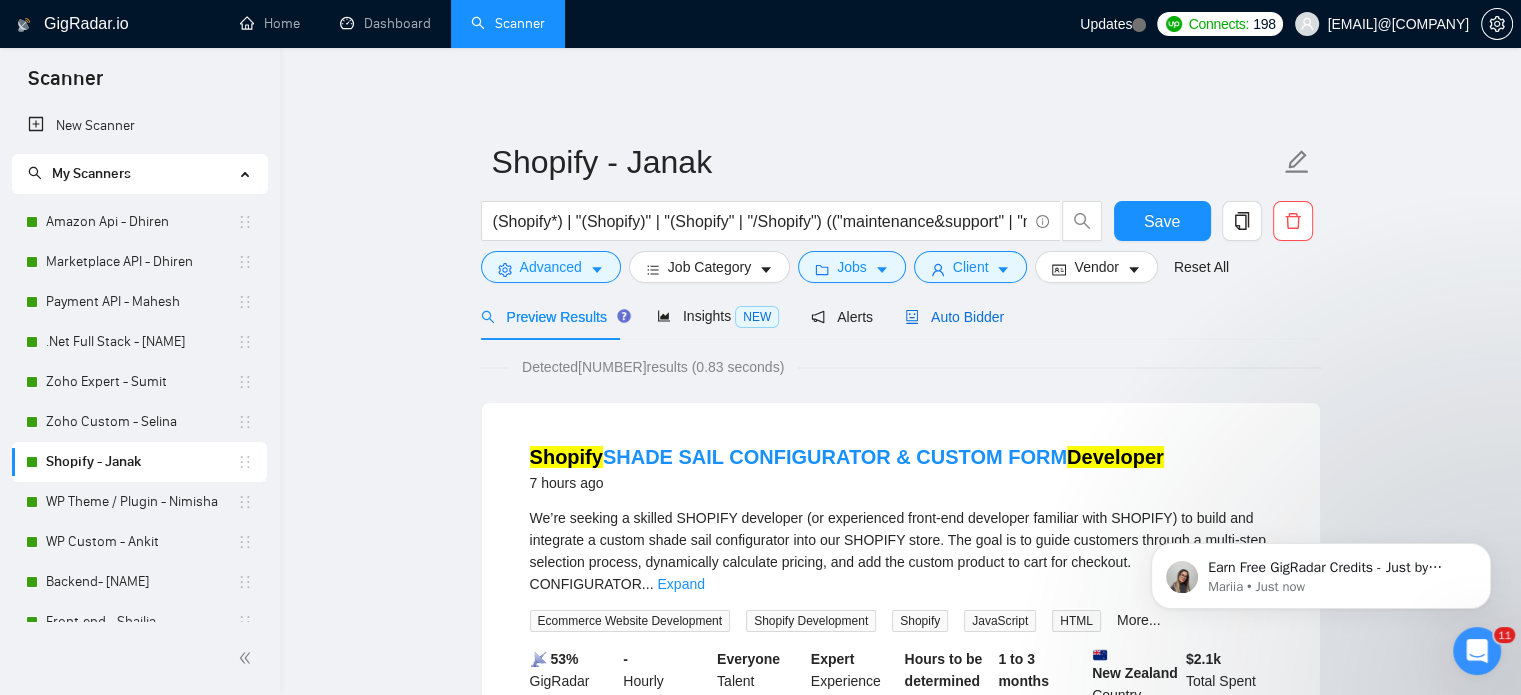 click on "Auto Bidder" at bounding box center [954, 317] 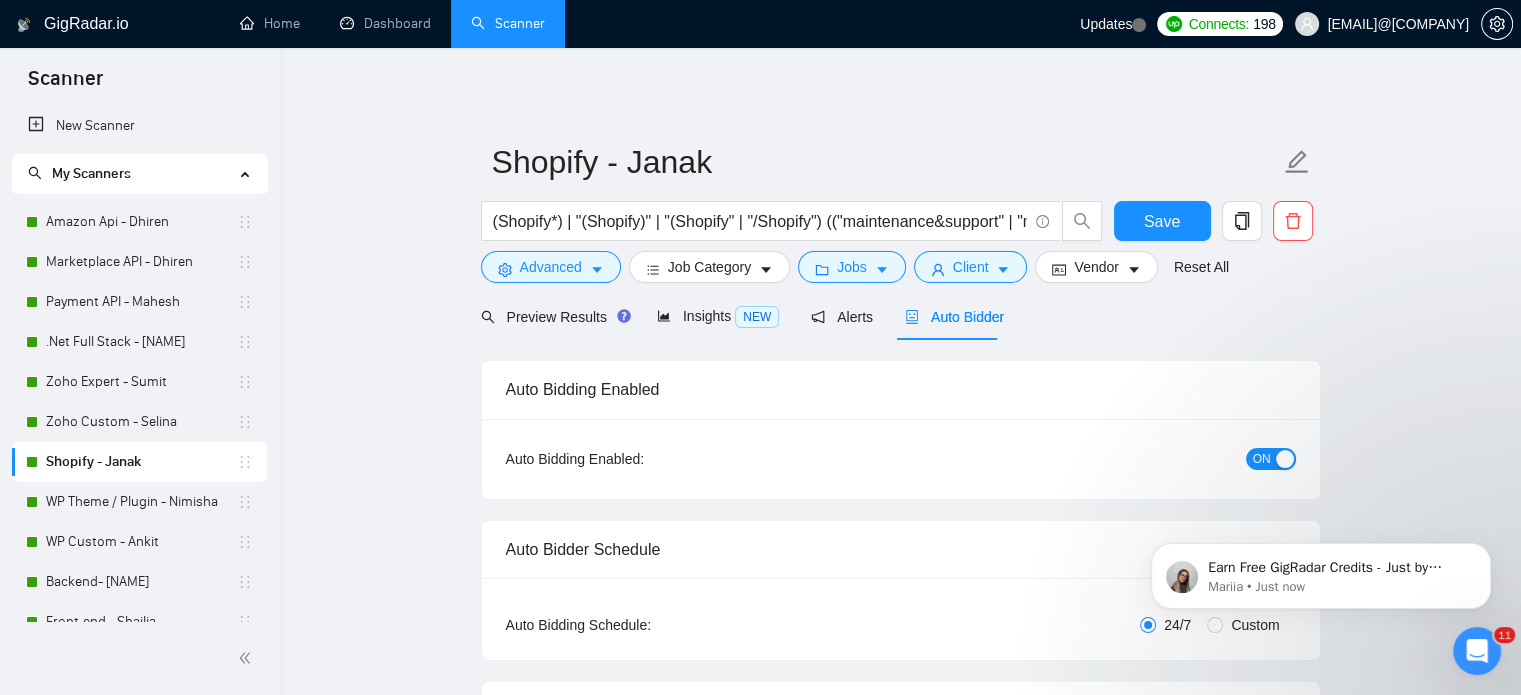 type 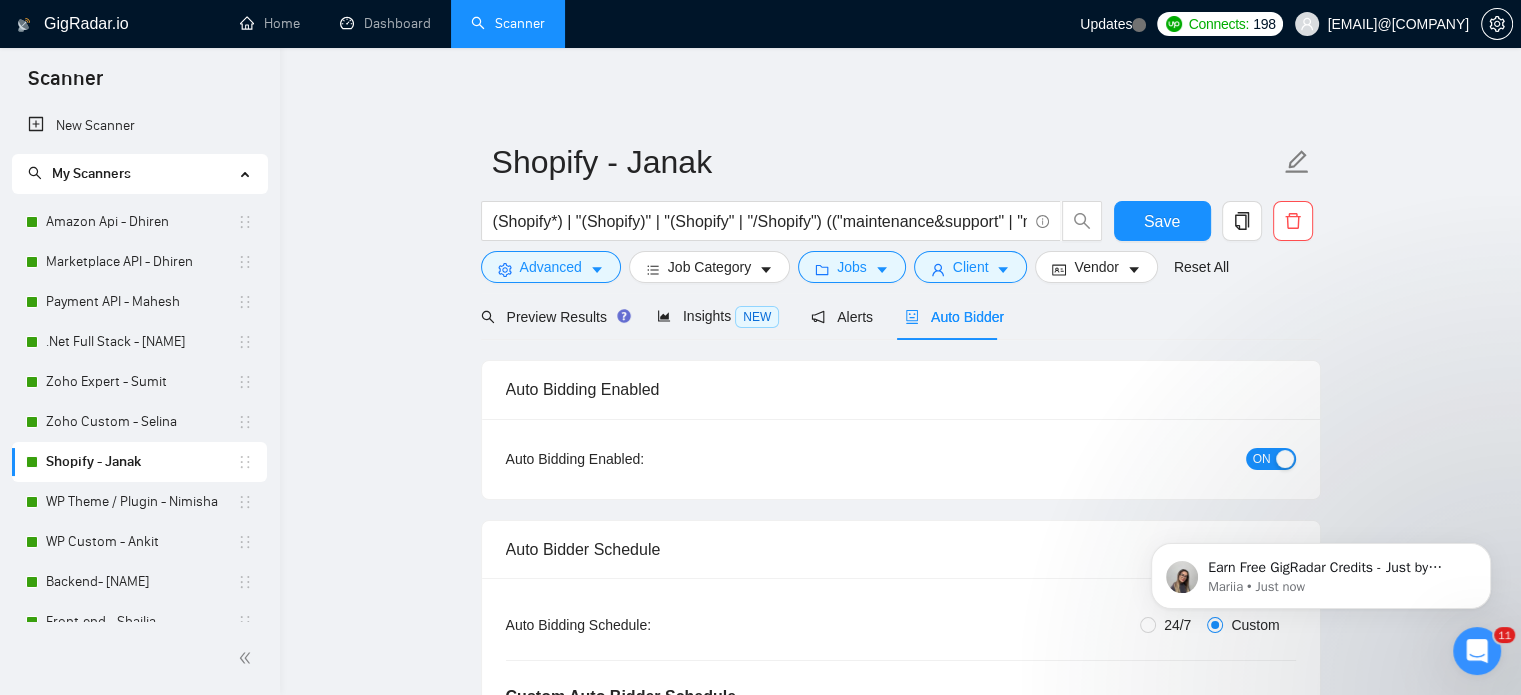 type 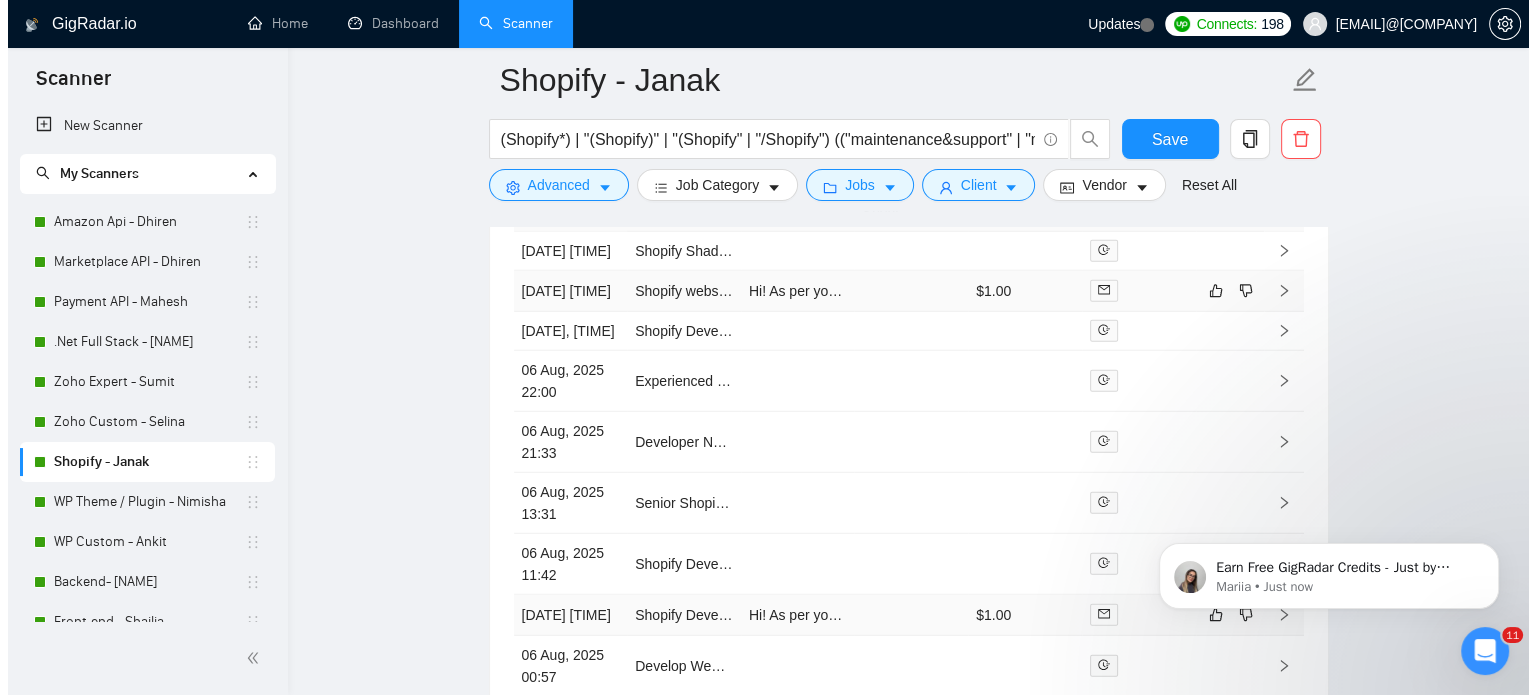 scroll, scrollTop: 5200, scrollLeft: 0, axis: vertical 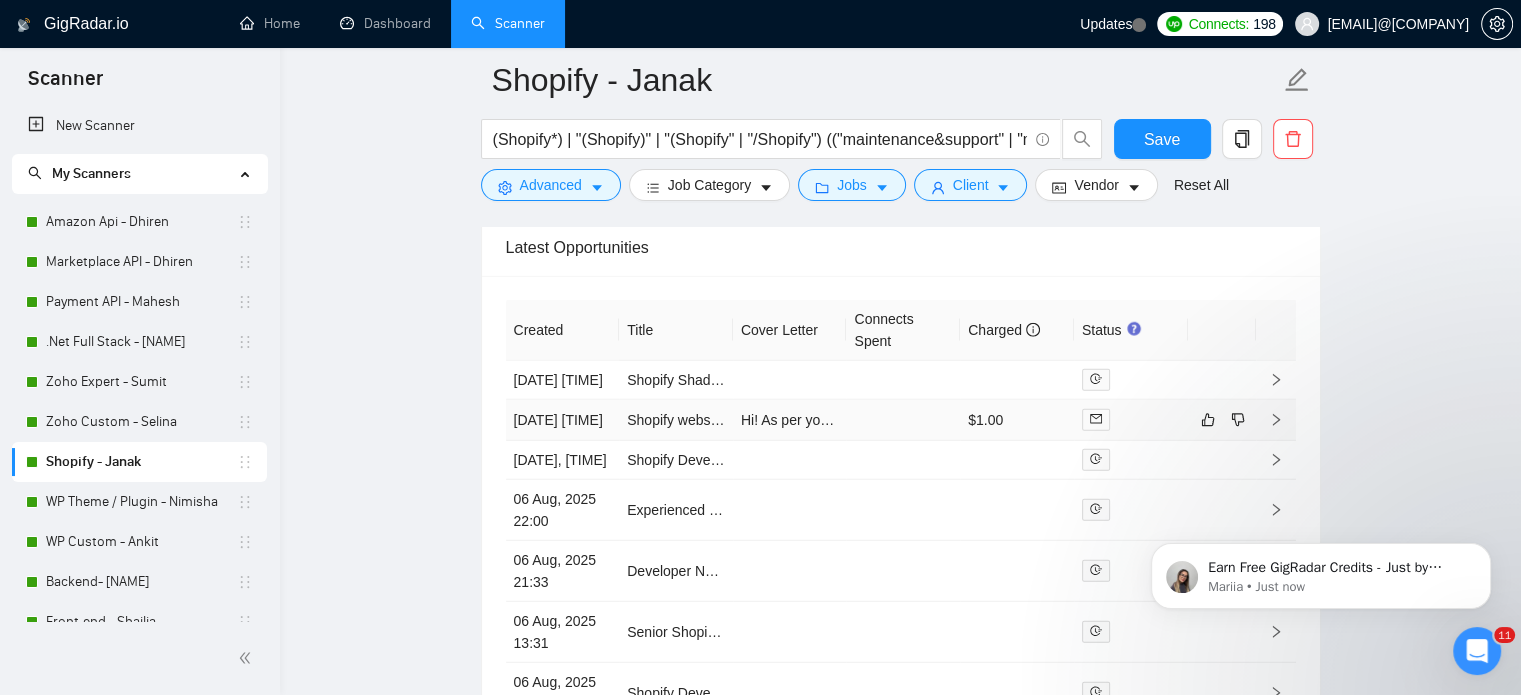 click 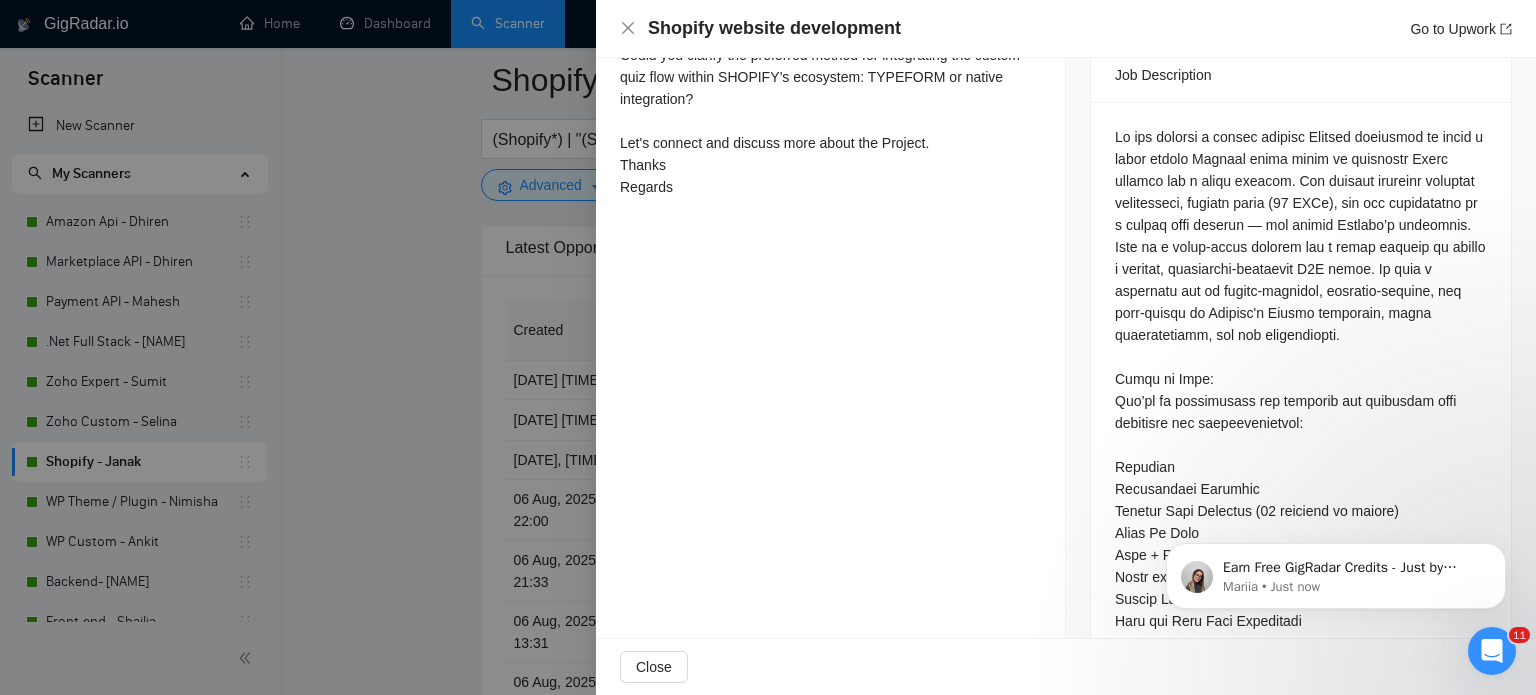 scroll, scrollTop: 327, scrollLeft: 0, axis: vertical 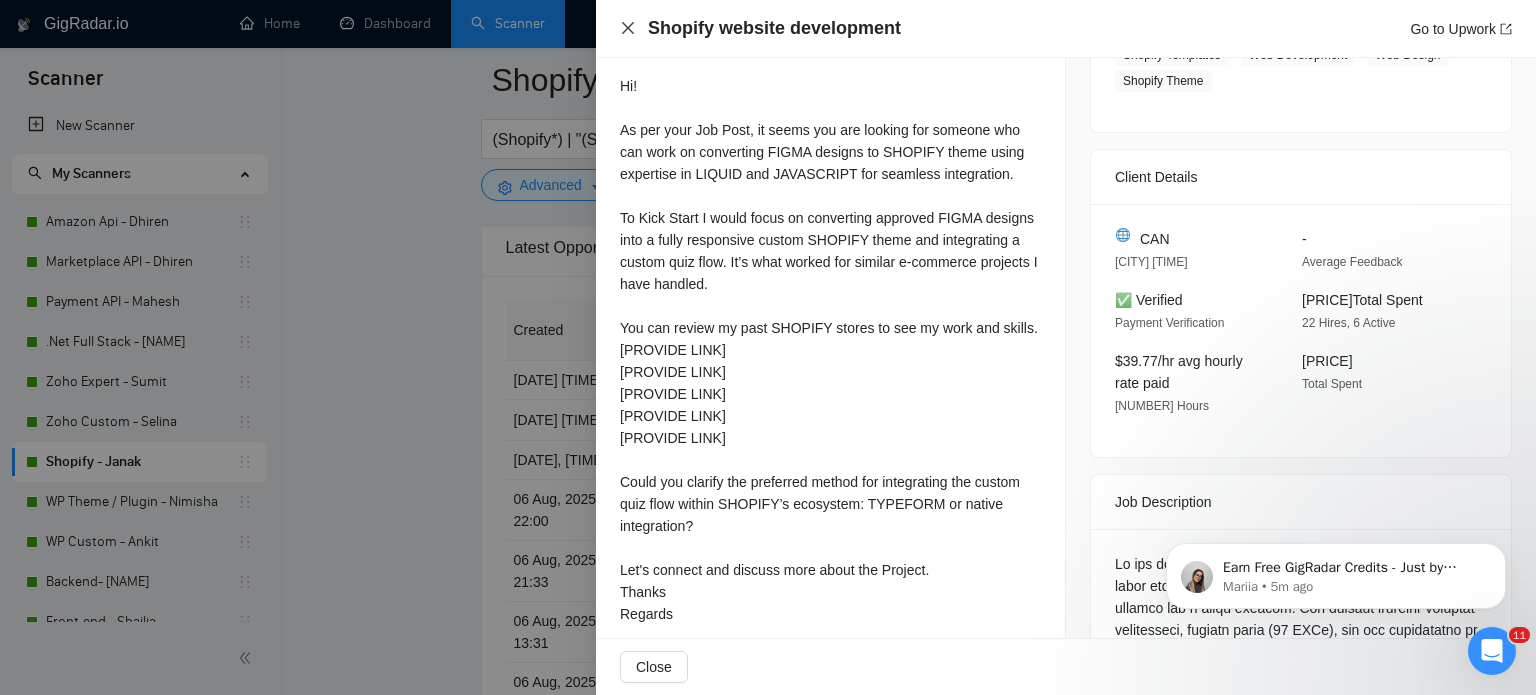 drag, startPoint x: 628, startPoint y: 27, endPoint x: 693, endPoint y: 544, distance: 521.07007 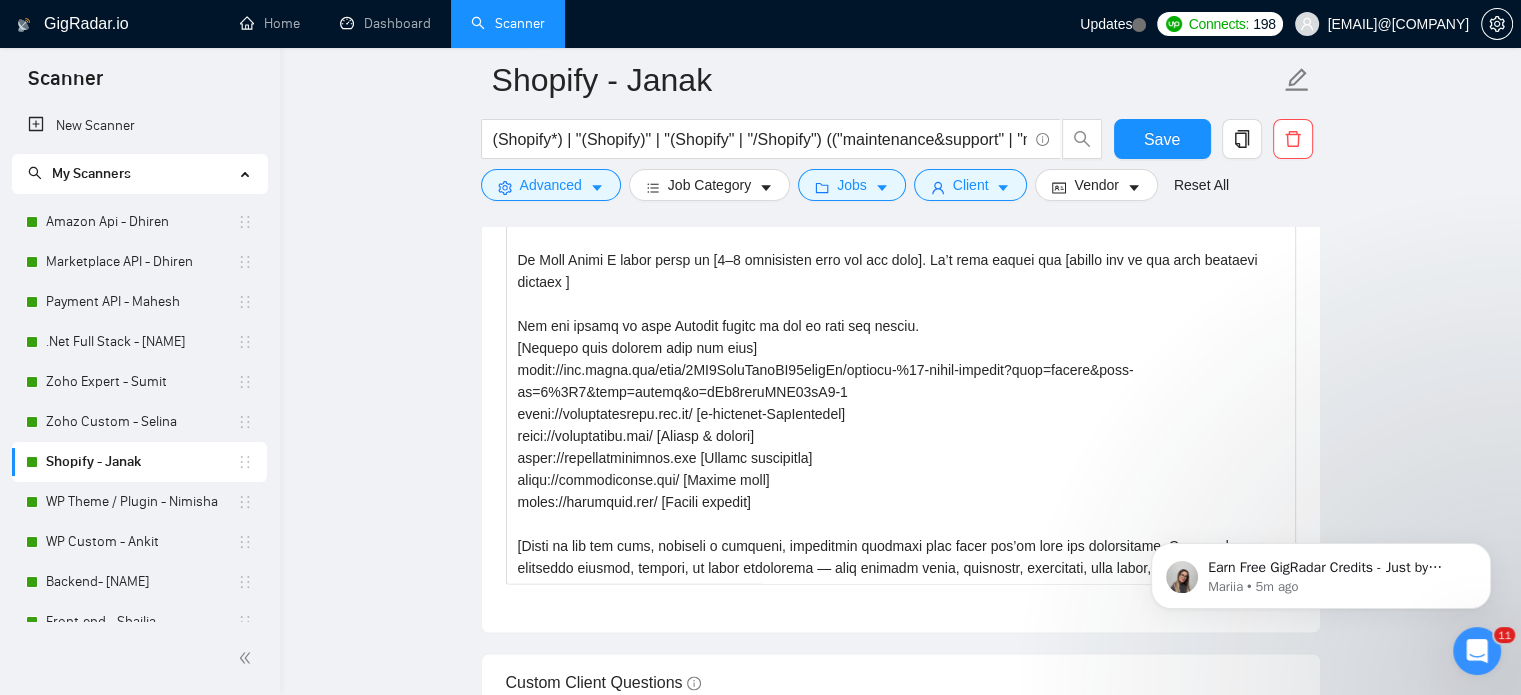 scroll, scrollTop: 2500, scrollLeft: 0, axis: vertical 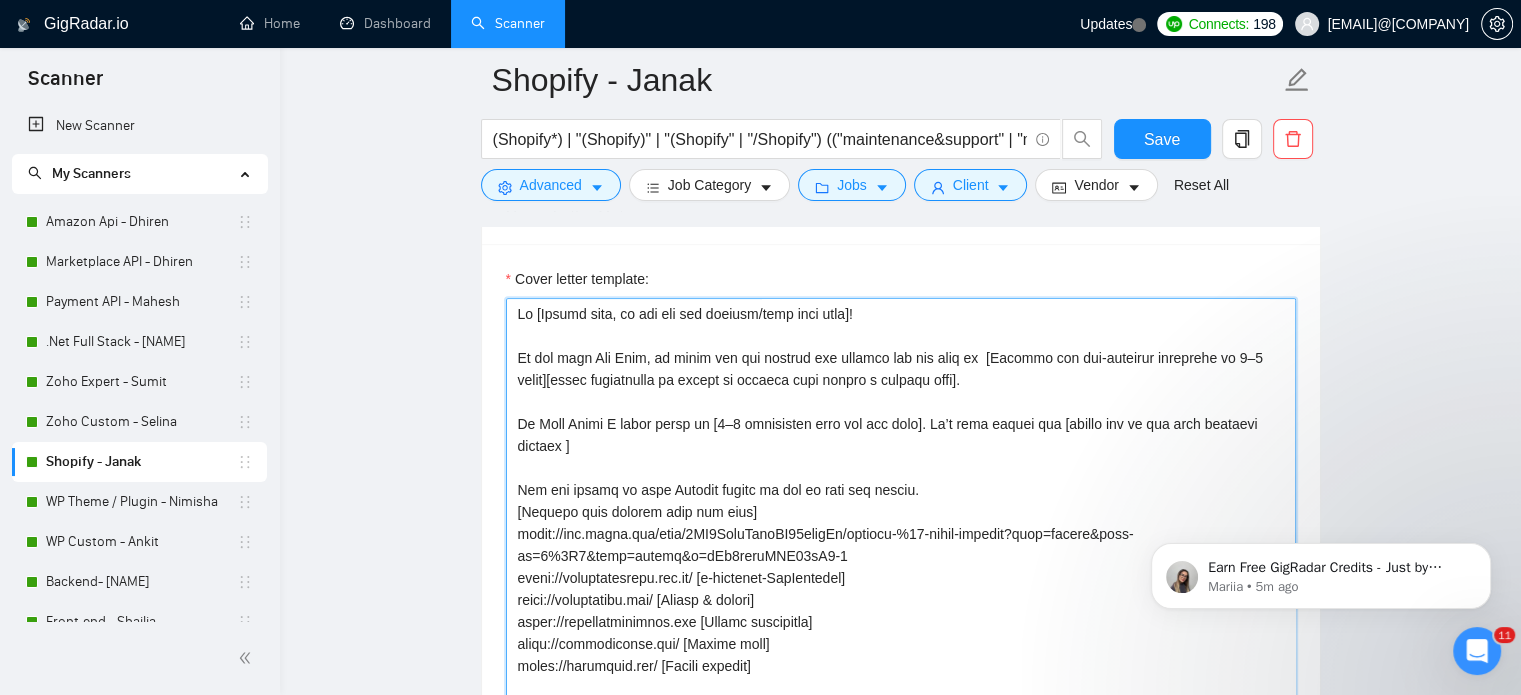 click on "Cover letter template:" at bounding box center (901, 523) 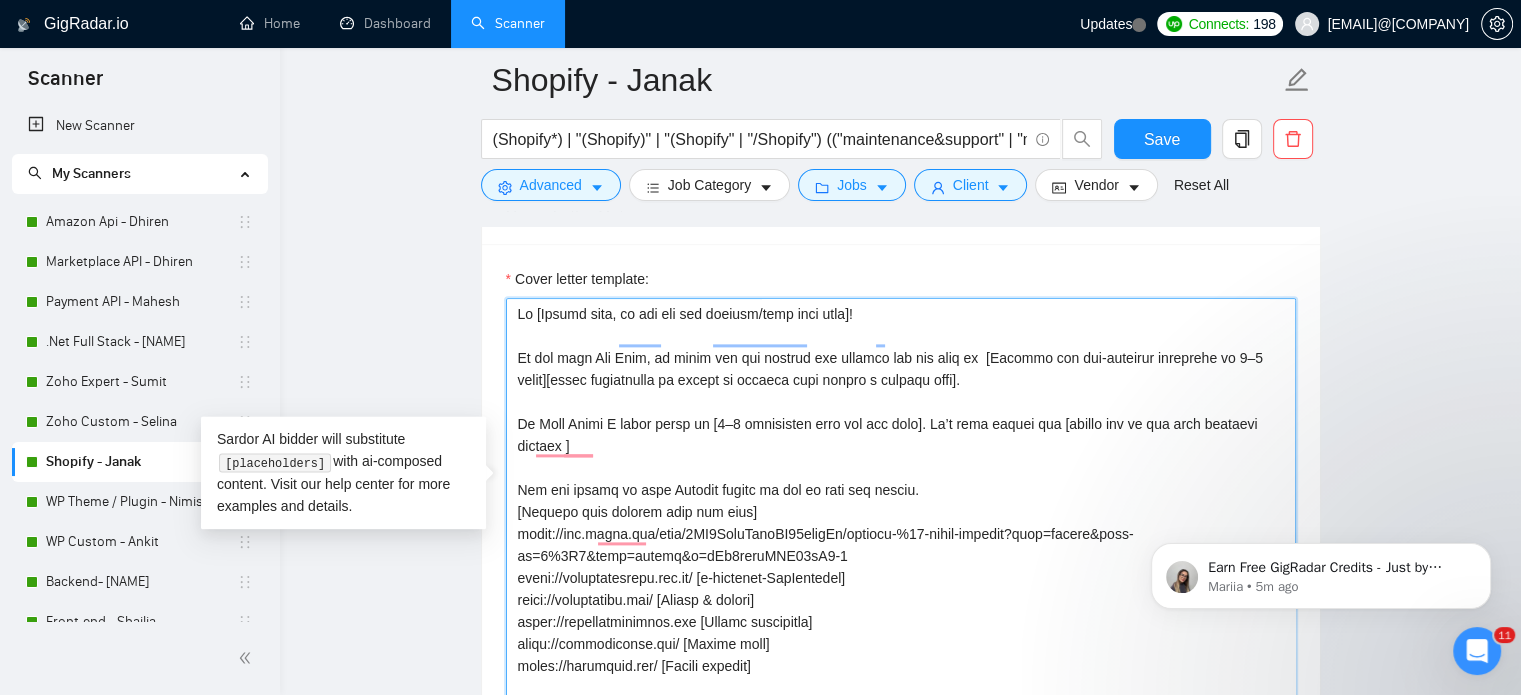 click on "Cover letter template:" at bounding box center [901, 523] 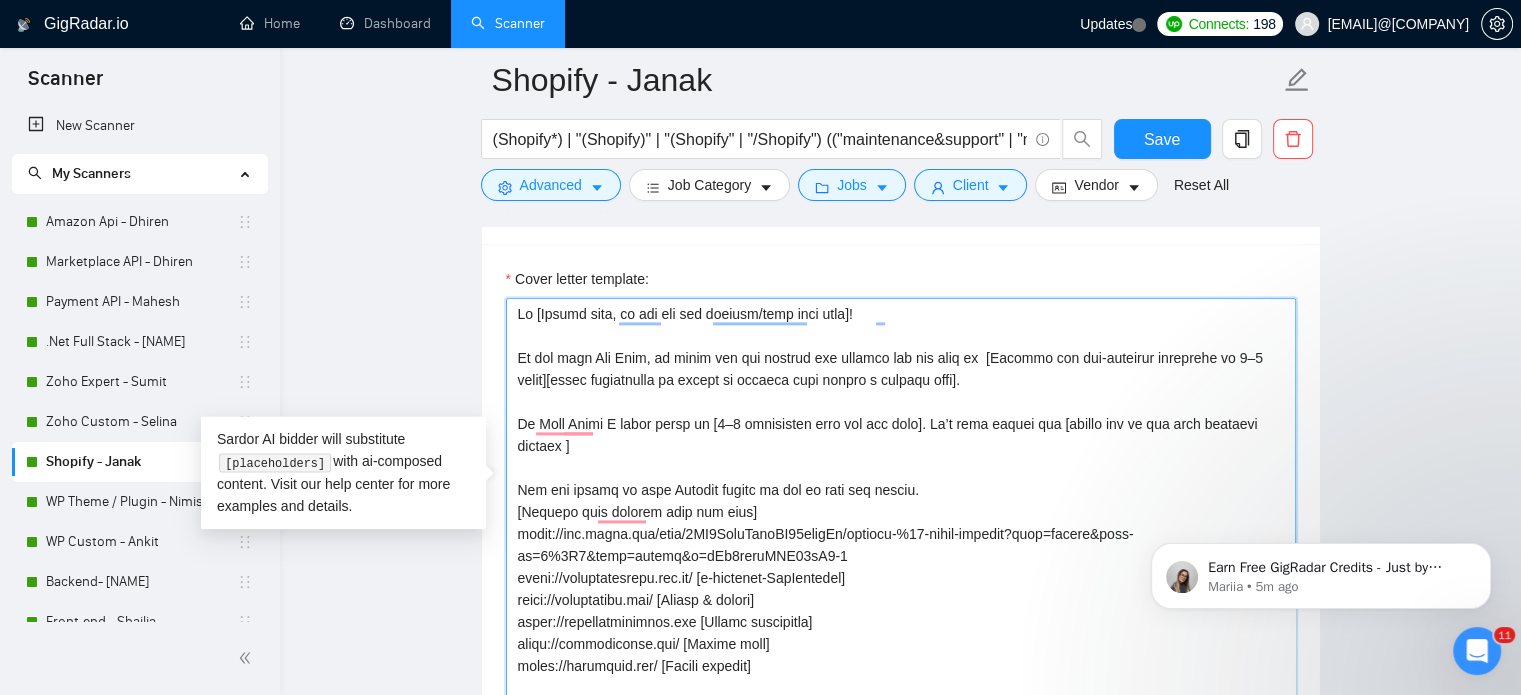 click on "Cover letter template:" at bounding box center (901, 523) 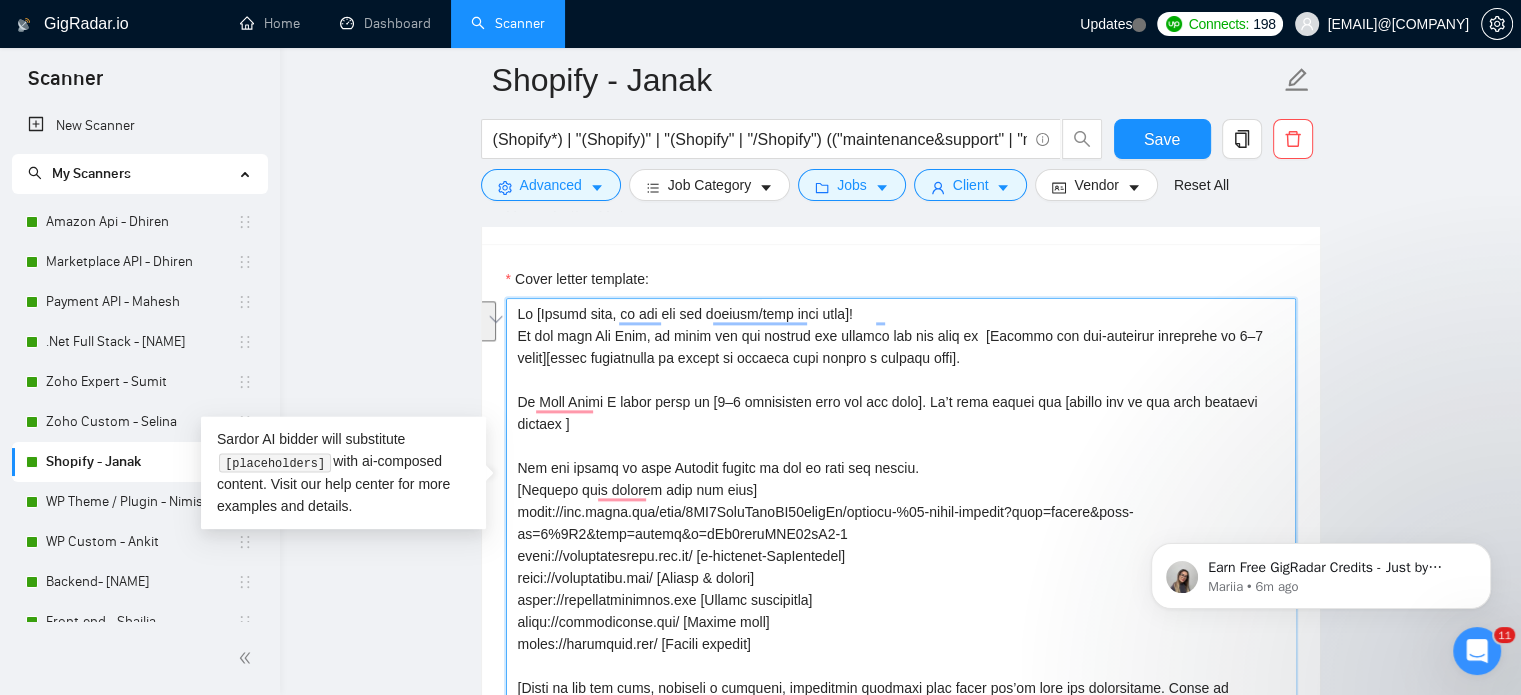 drag, startPoint x: 511, startPoint y: 303, endPoint x: 976, endPoint y: 330, distance: 465.7832 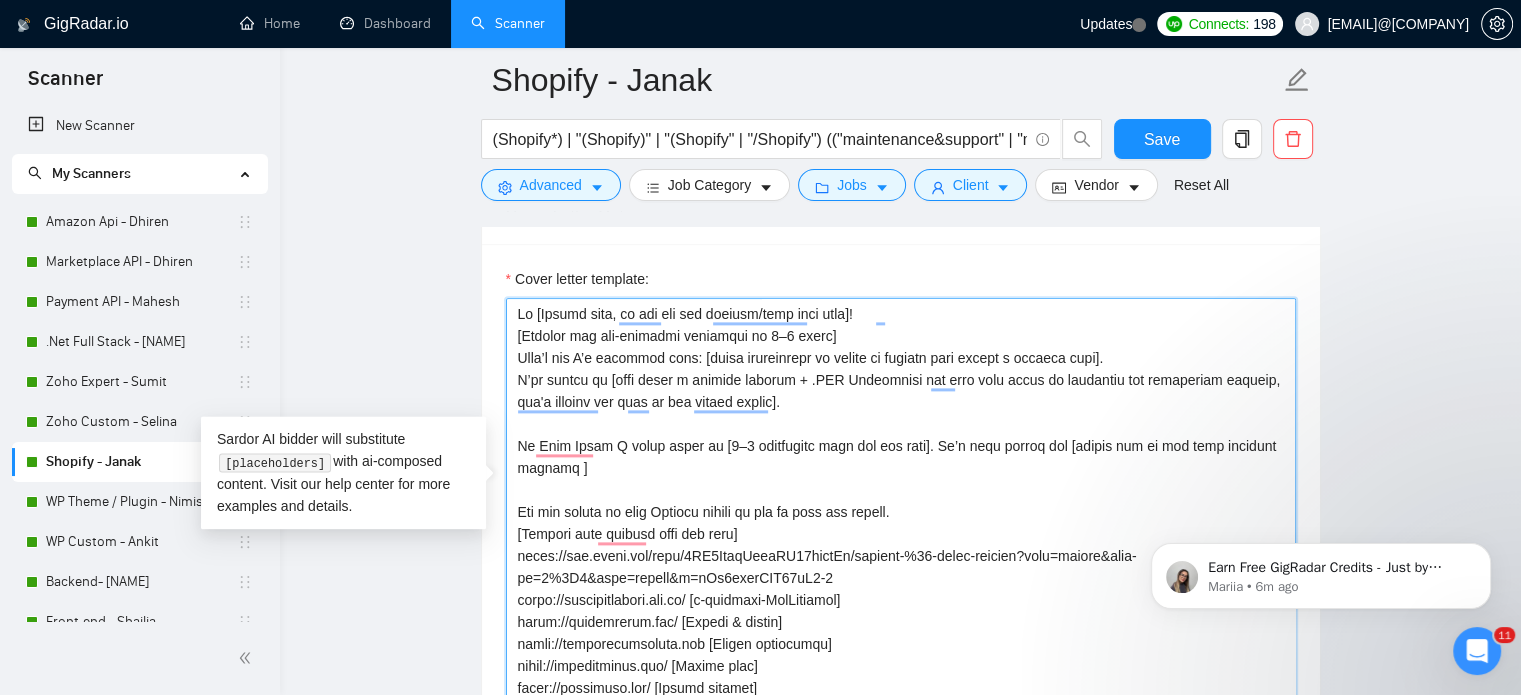 click on "Cover letter template:" at bounding box center (901, 523) 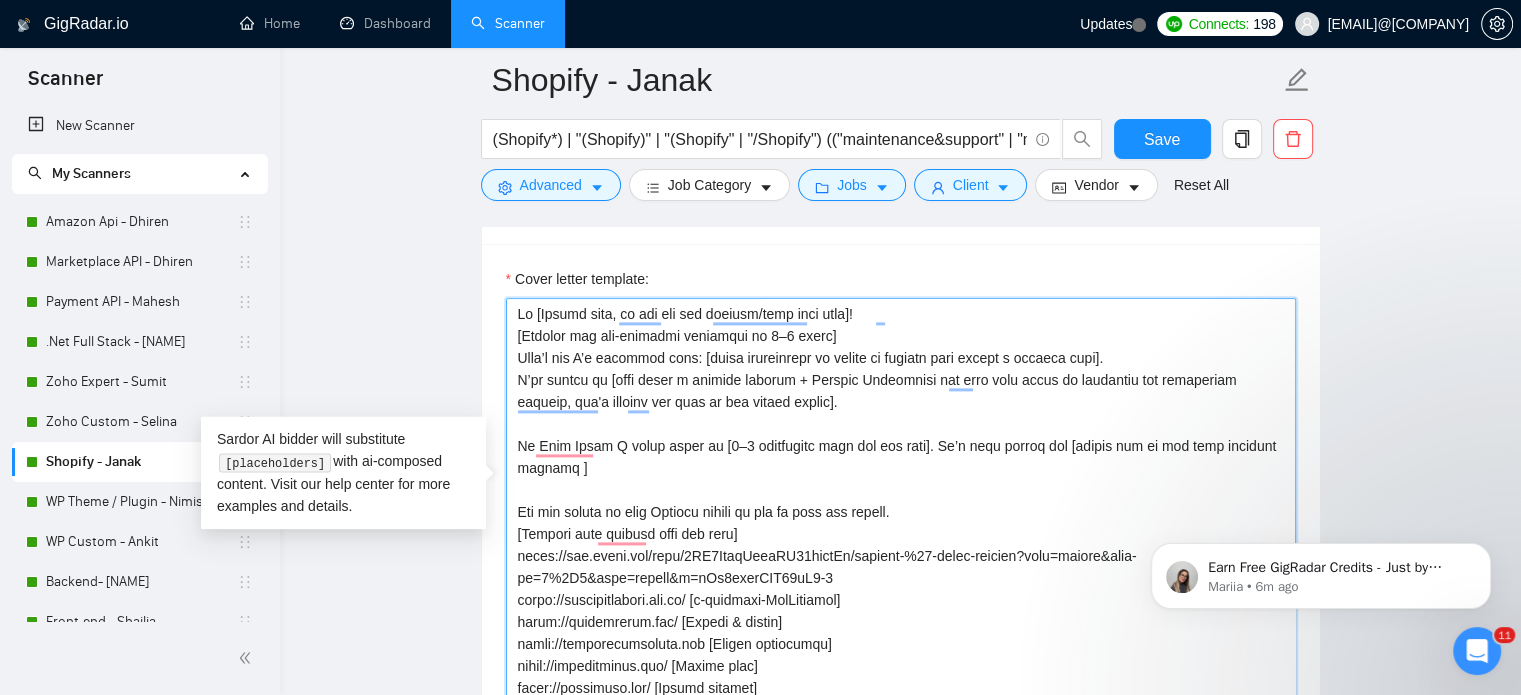 scroll, scrollTop: 68, scrollLeft: 0, axis: vertical 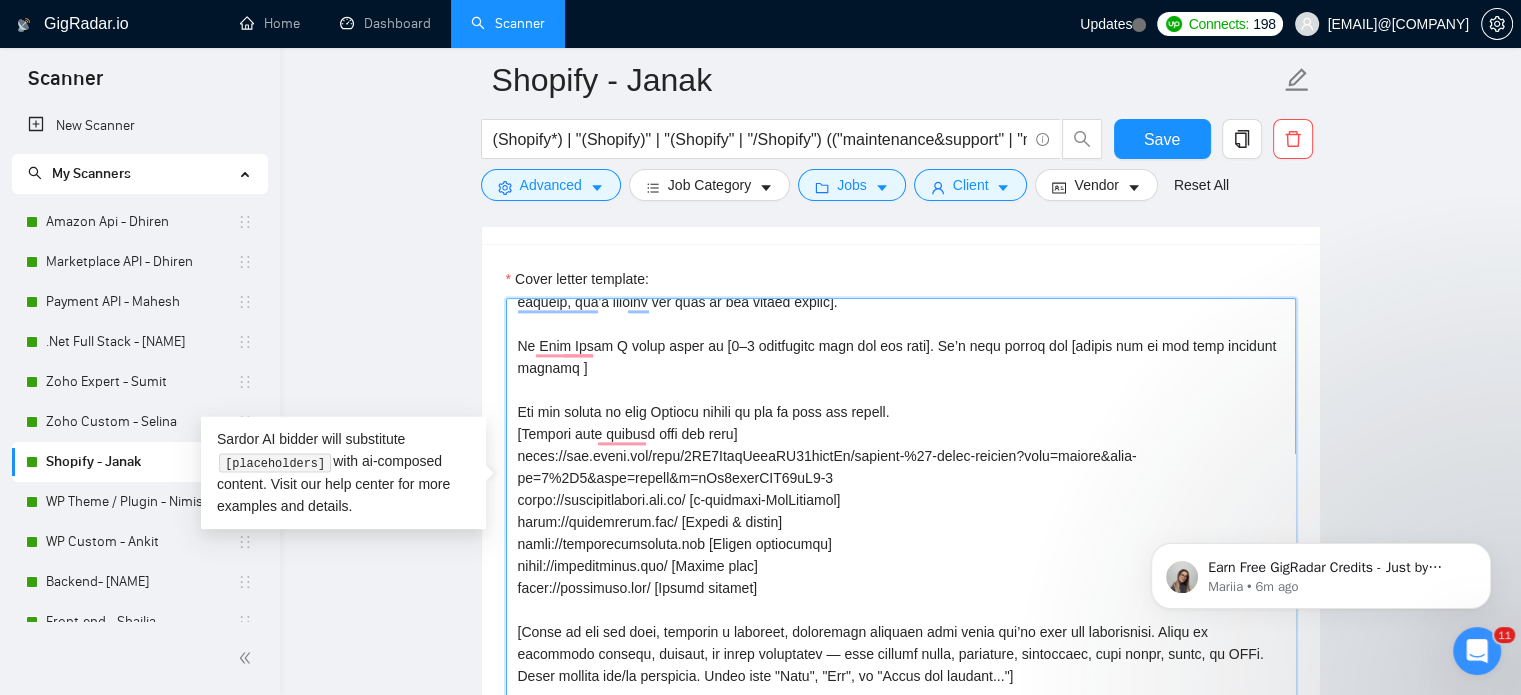click on "Cover letter template:" at bounding box center (901, 523) 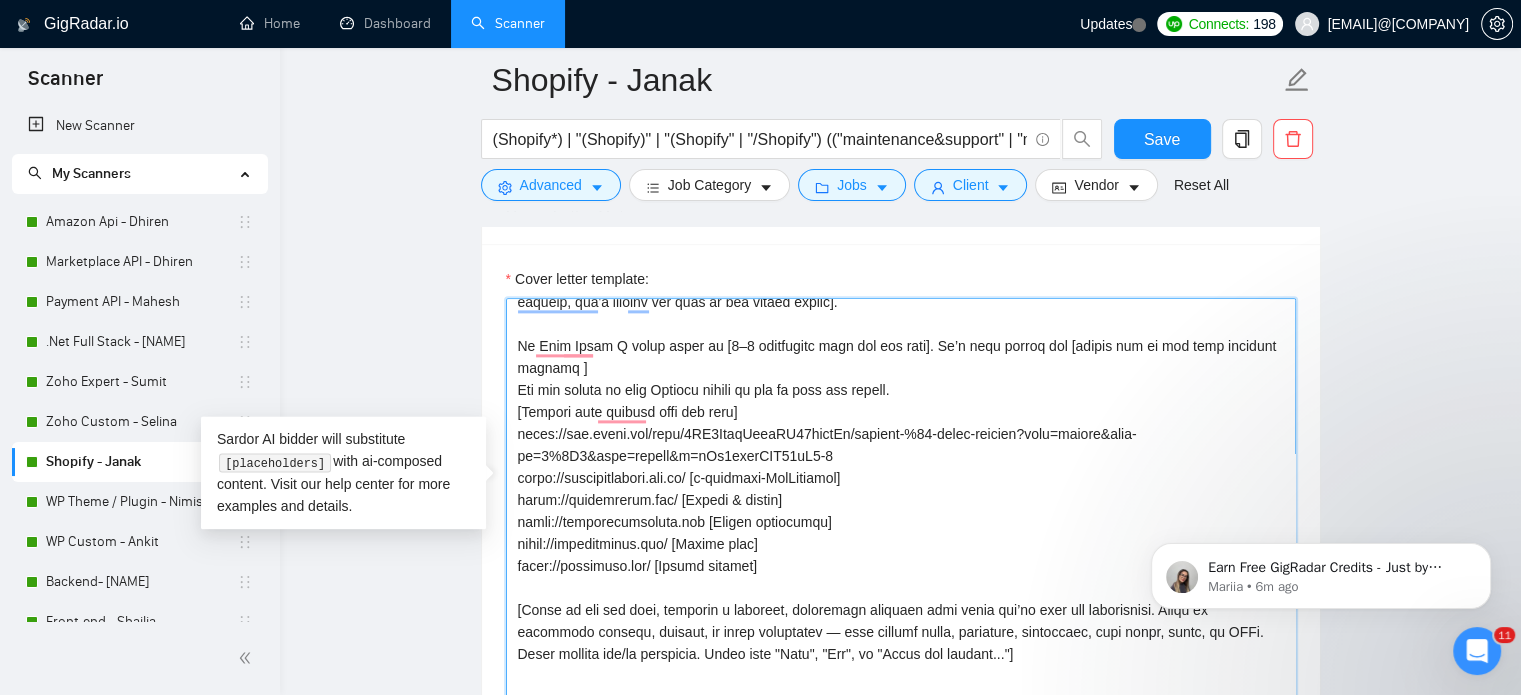 click on "Cover letter template:" at bounding box center (901, 523) 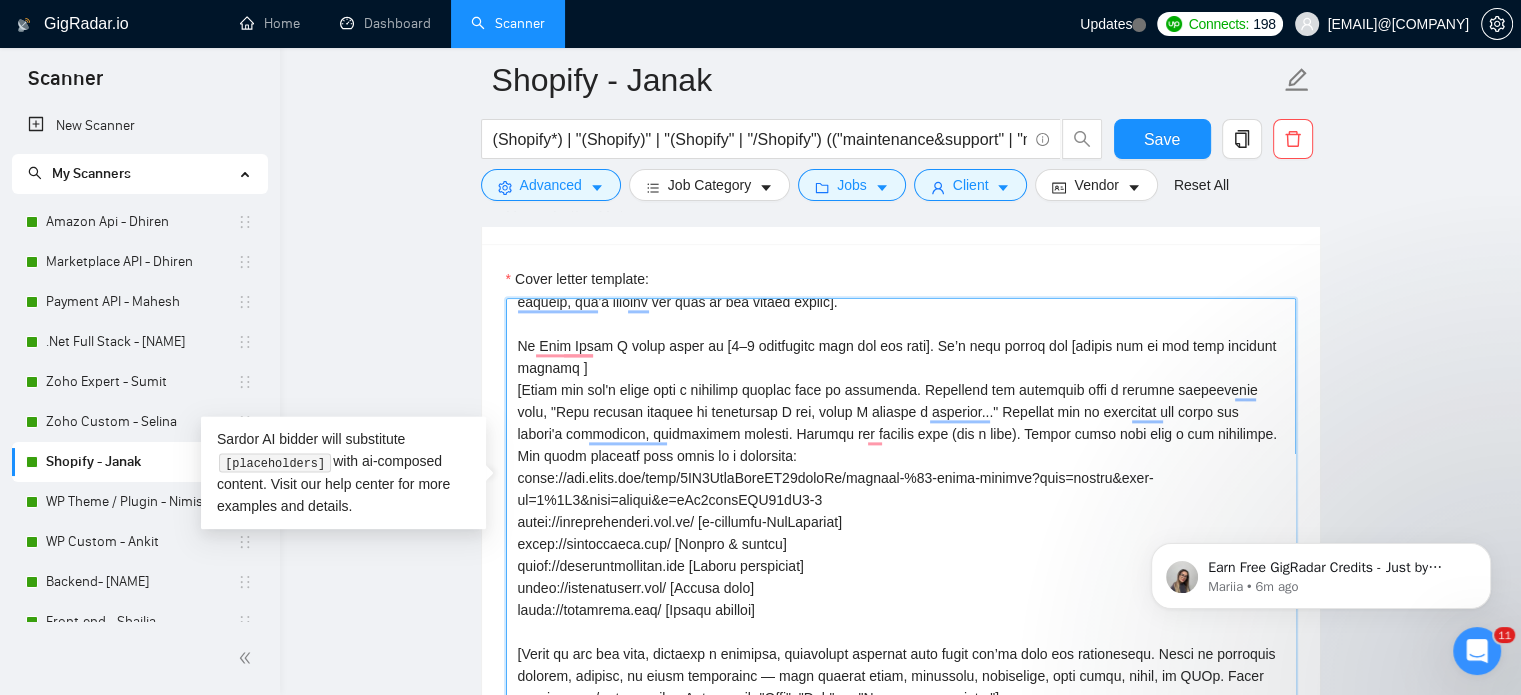 click on "Cover letter template:" at bounding box center [901, 523] 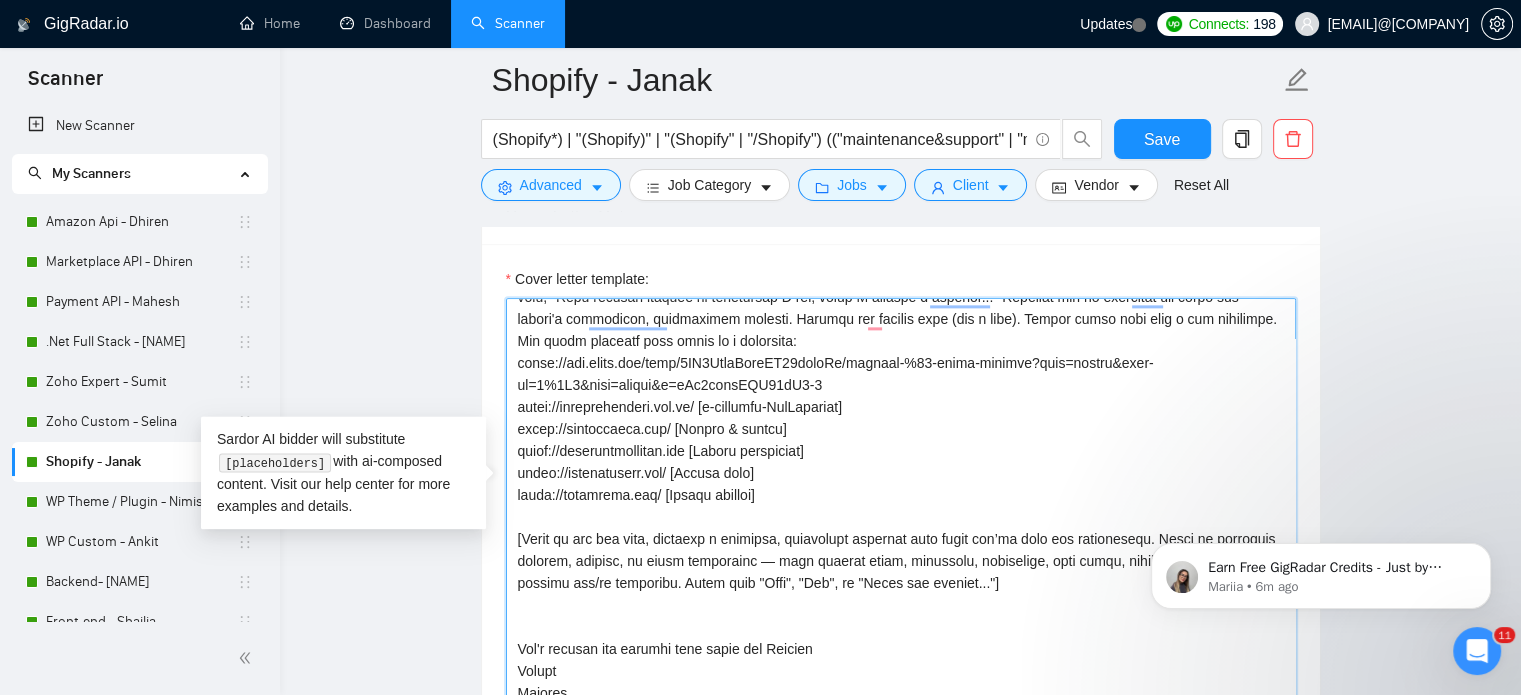 scroll, scrollTop: 300, scrollLeft: 0, axis: vertical 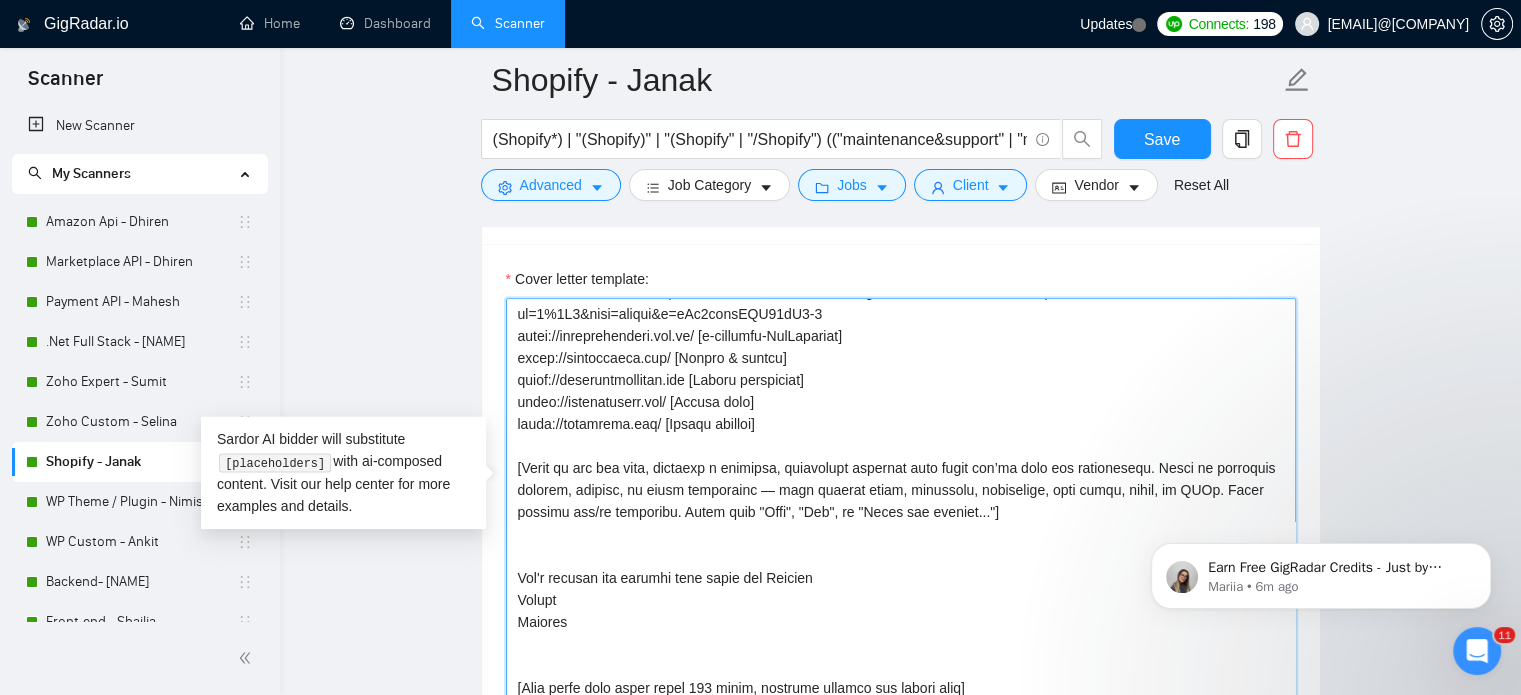 click on "Cover letter template:" at bounding box center (901, 523) 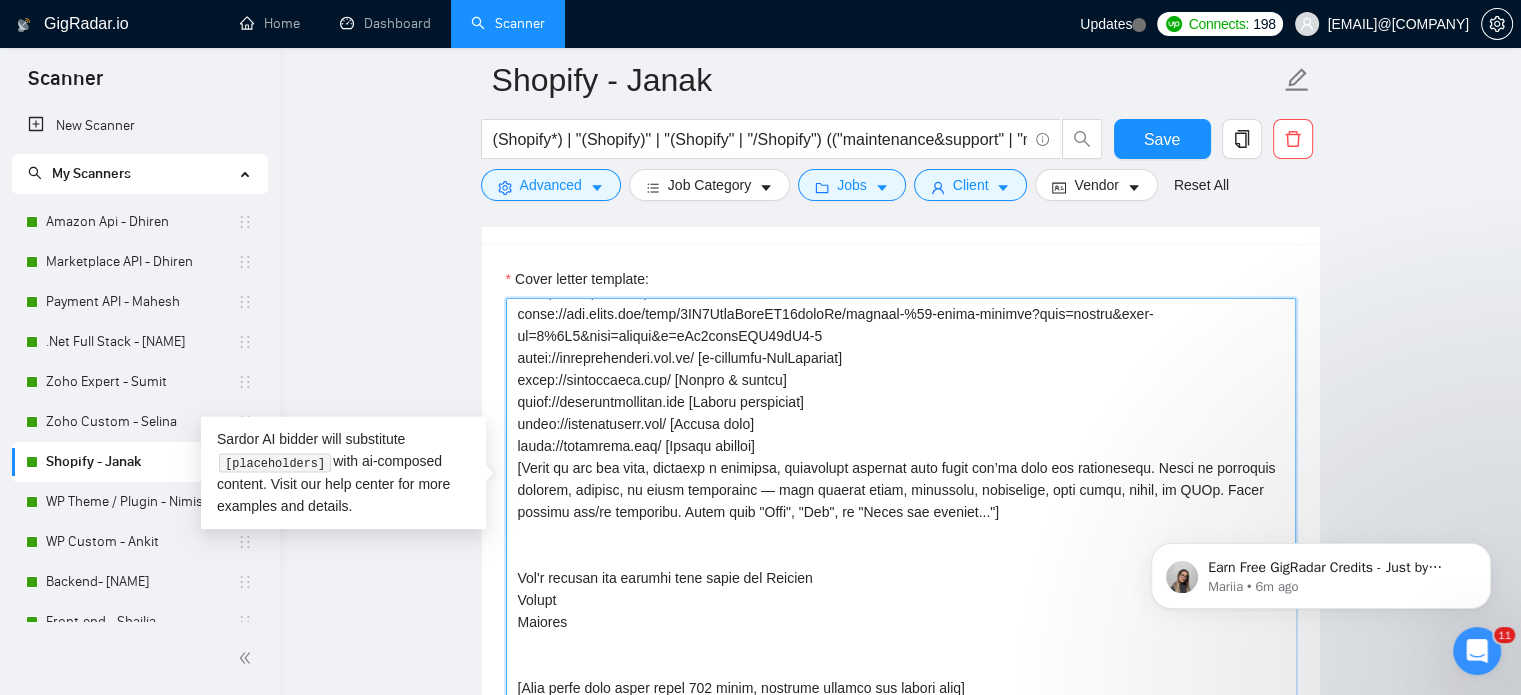 scroll, scrollTop: 286, scrollLeft: 0, axis: vertical 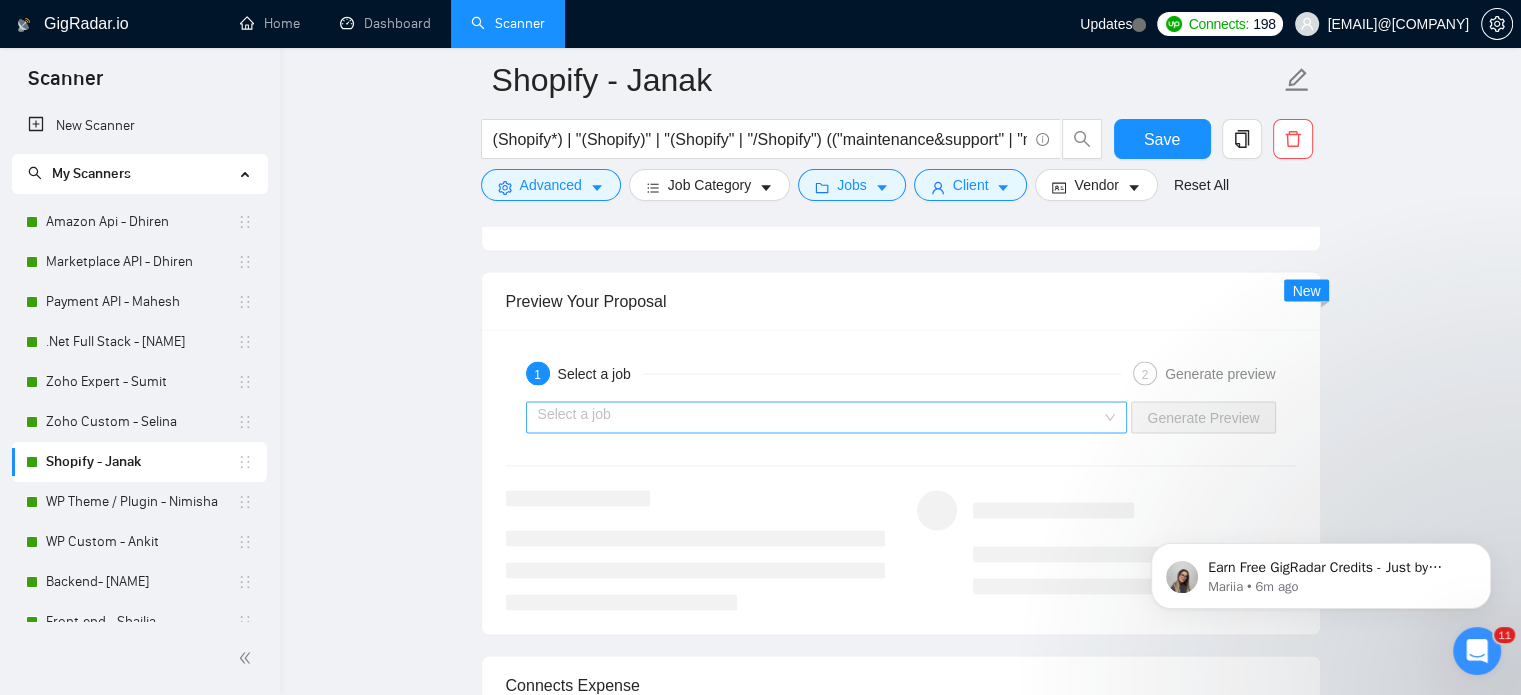 click on "Select a job" at bounding box center [827, 418] 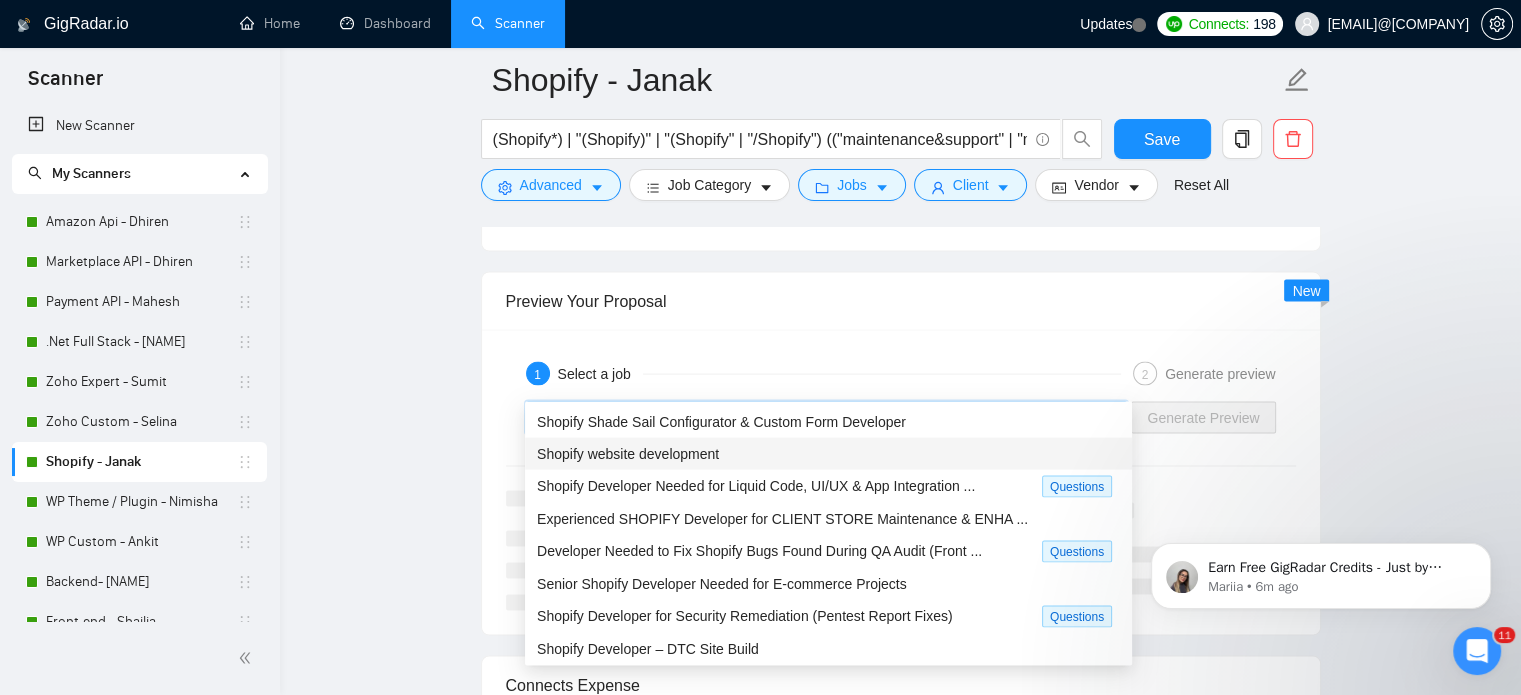 click on "Shopify website development" at bounding box center [628, 454] 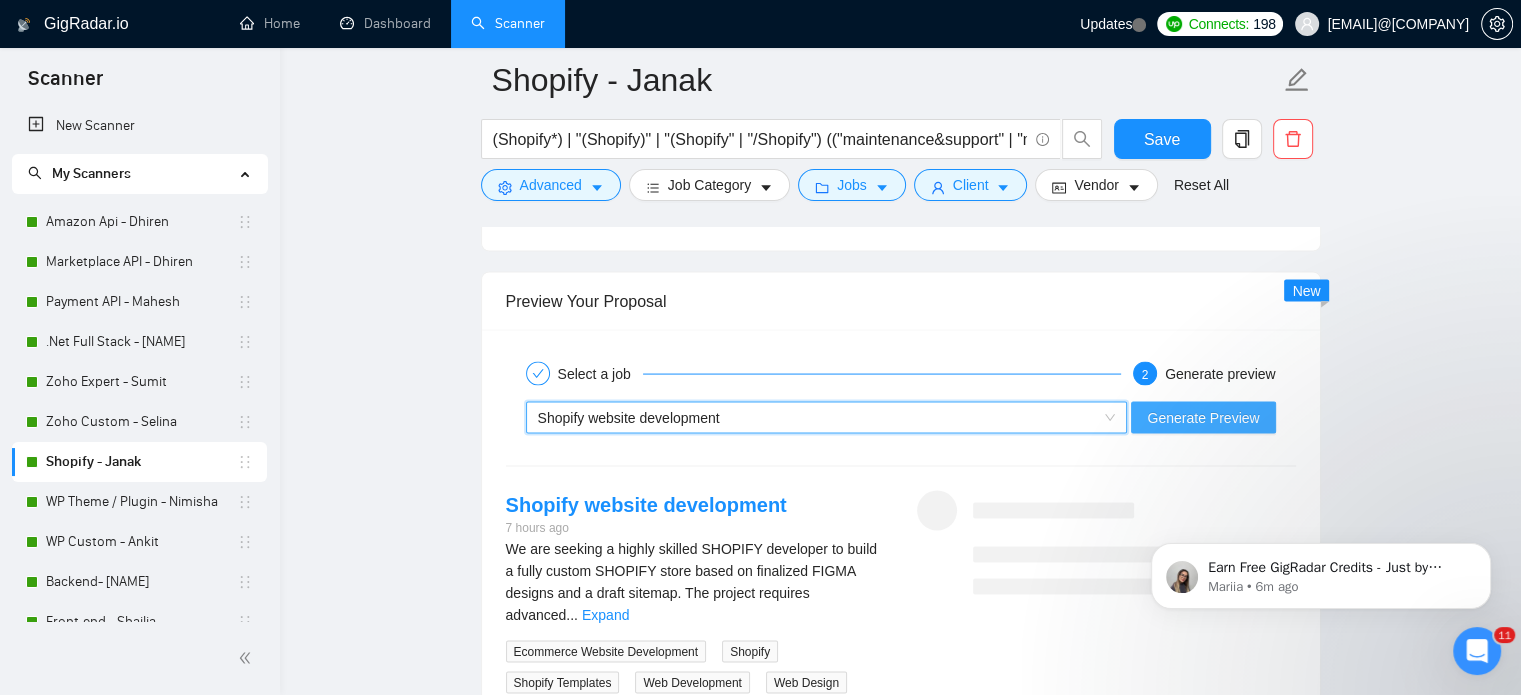 click on "Generate Preview" at bounding box center (1203, 418) 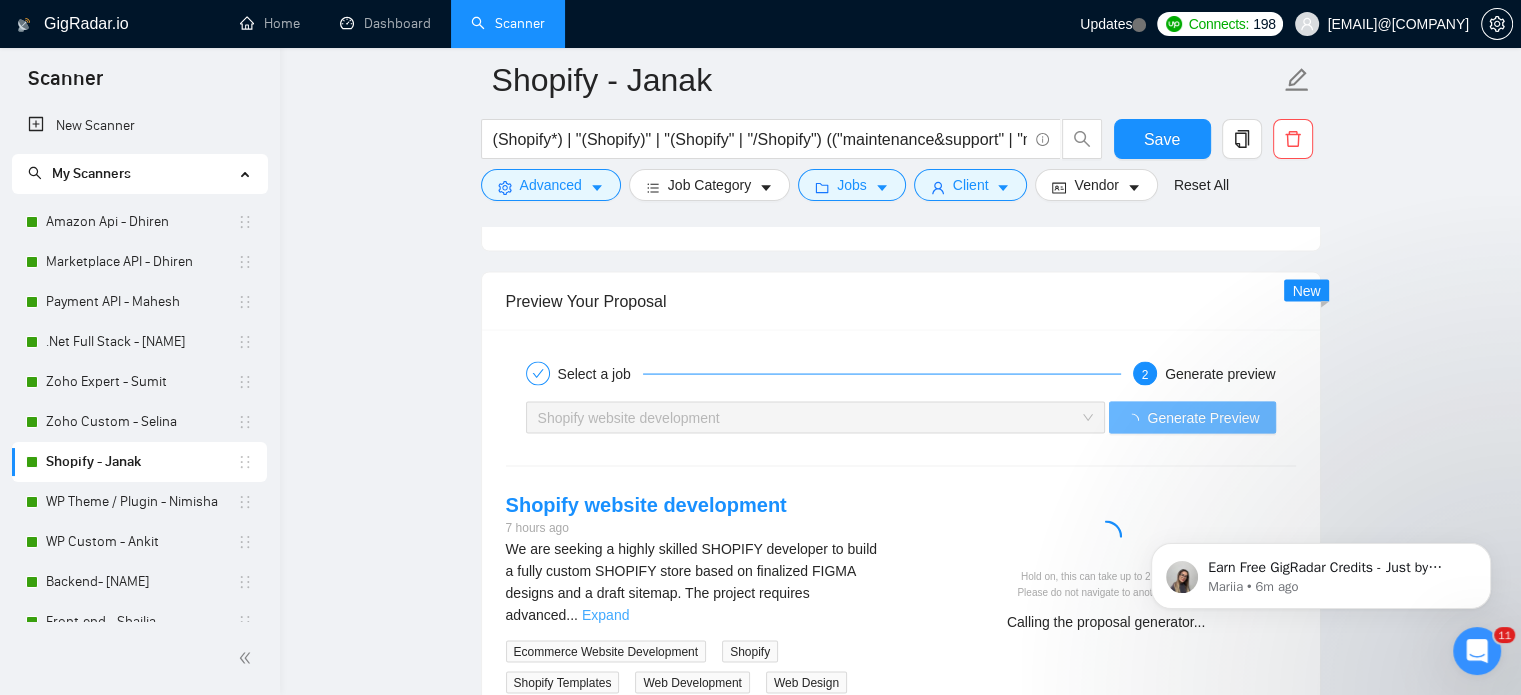 click on "We are seeking a highly skilled Shopify developer to build a fully custom Shopify store based on finalized Figma designs and a draft sitemap. The project requires advanced  ... Expand" at bounding box center [695, 582] 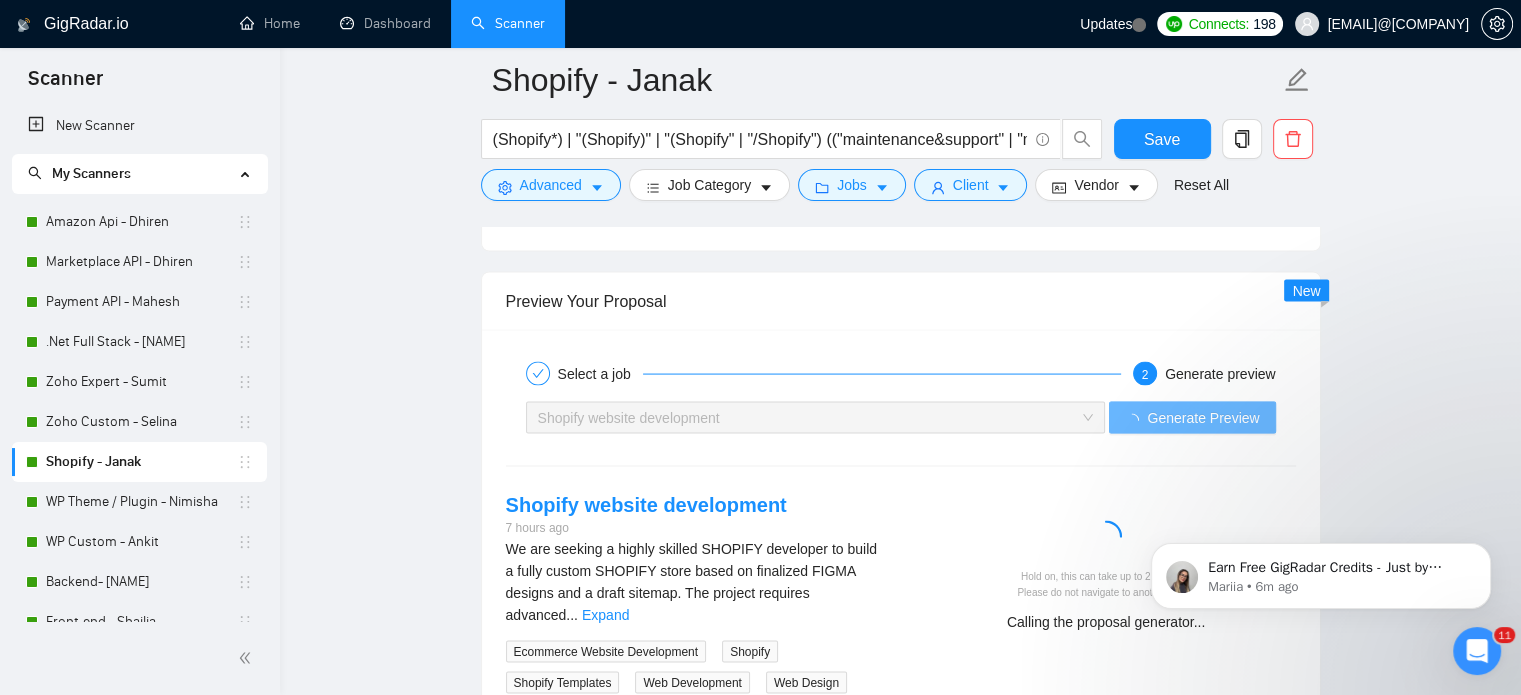 click on "Expand" at bounding box center (605, 615) 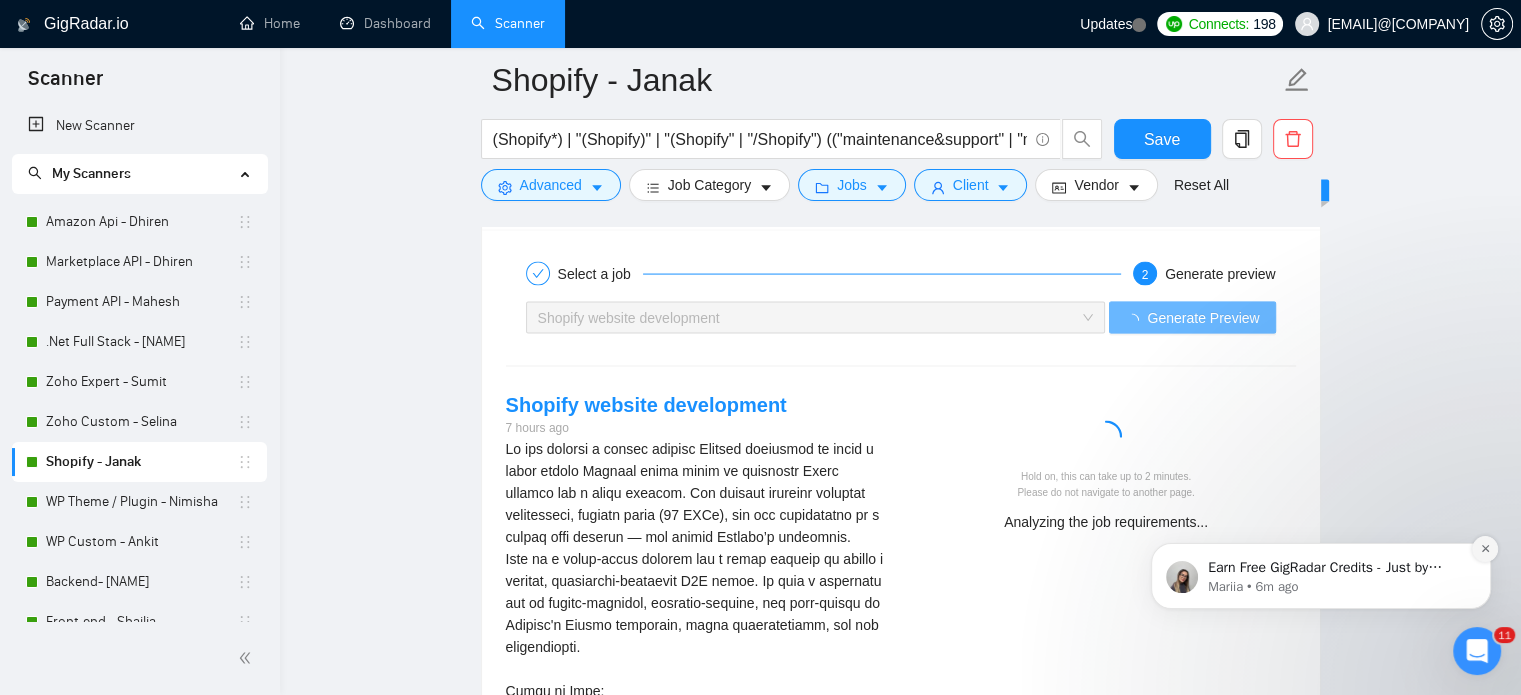 click 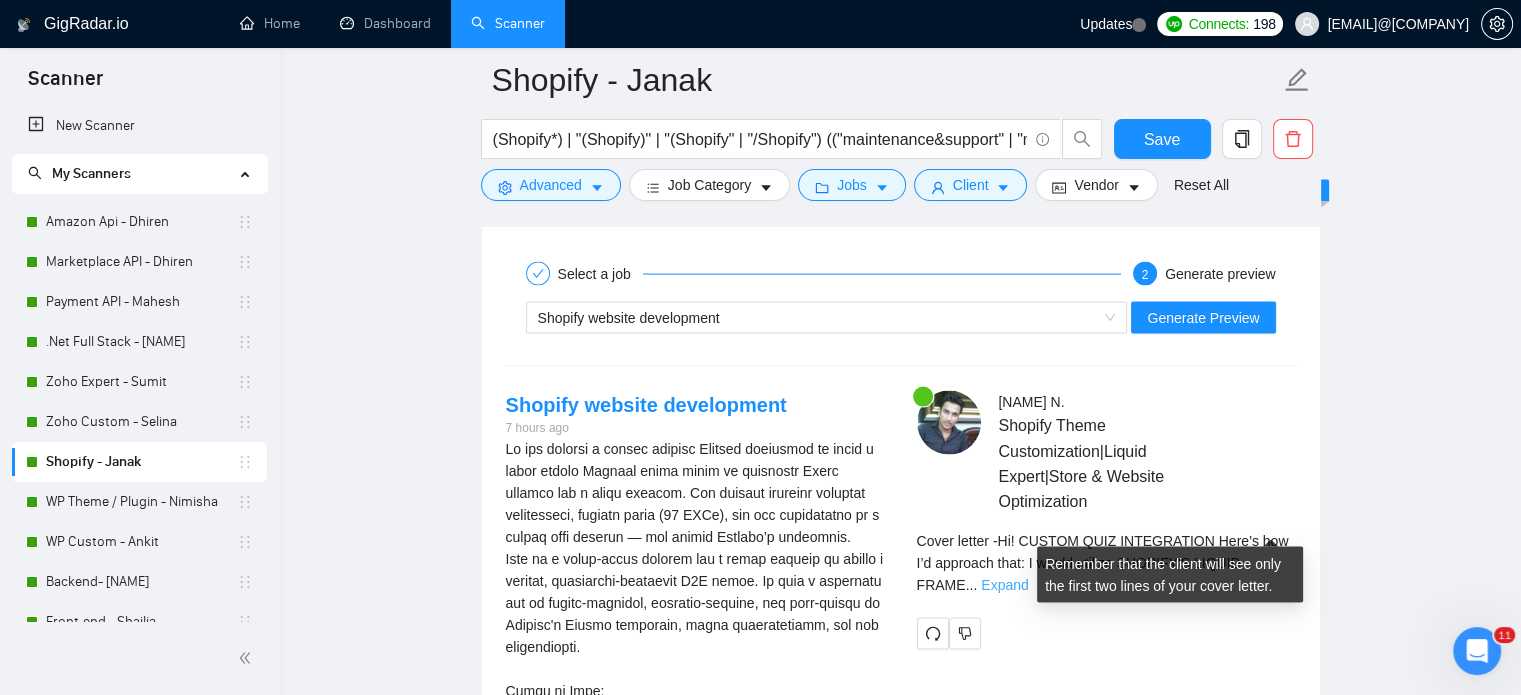 click on "Expand" at bounding box center [1004, 585] 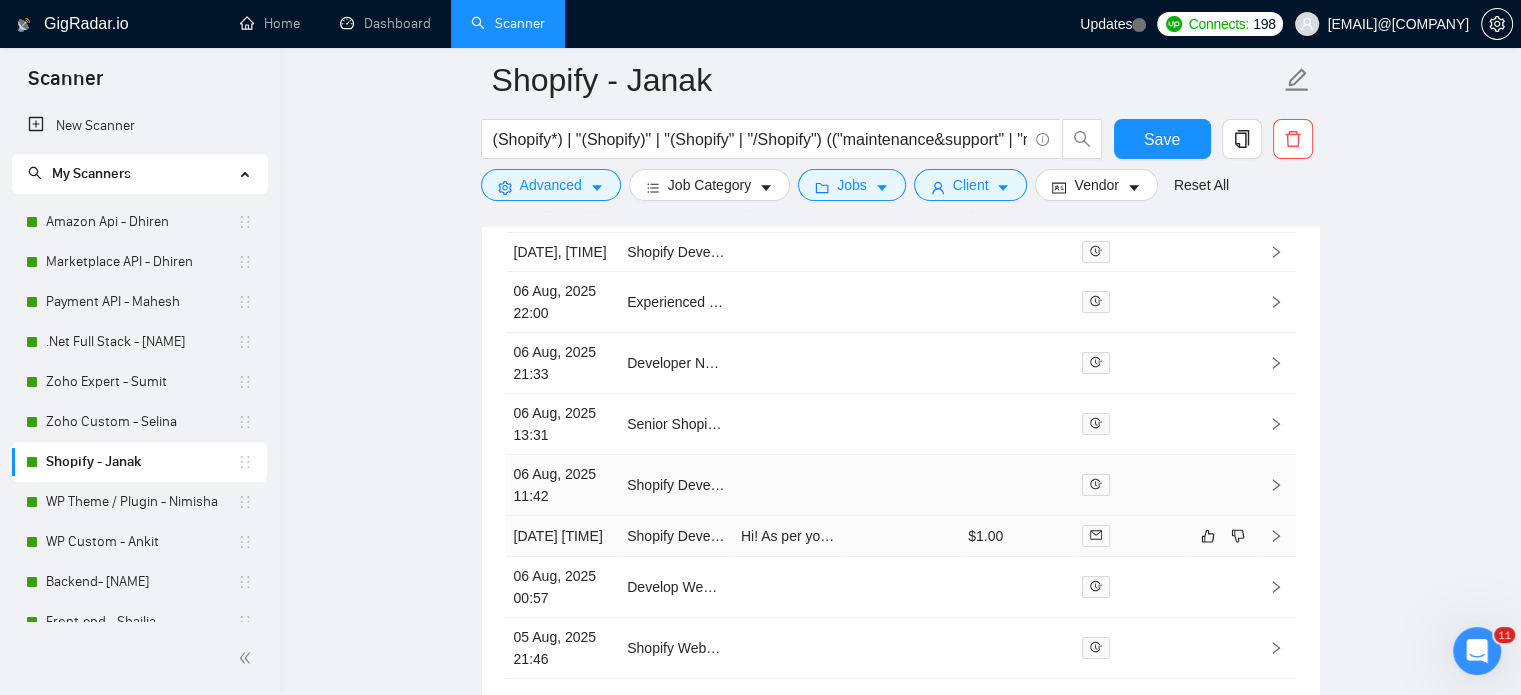 scroll, scrollTop: 7600, scrollLeft: 0, axis: vertical 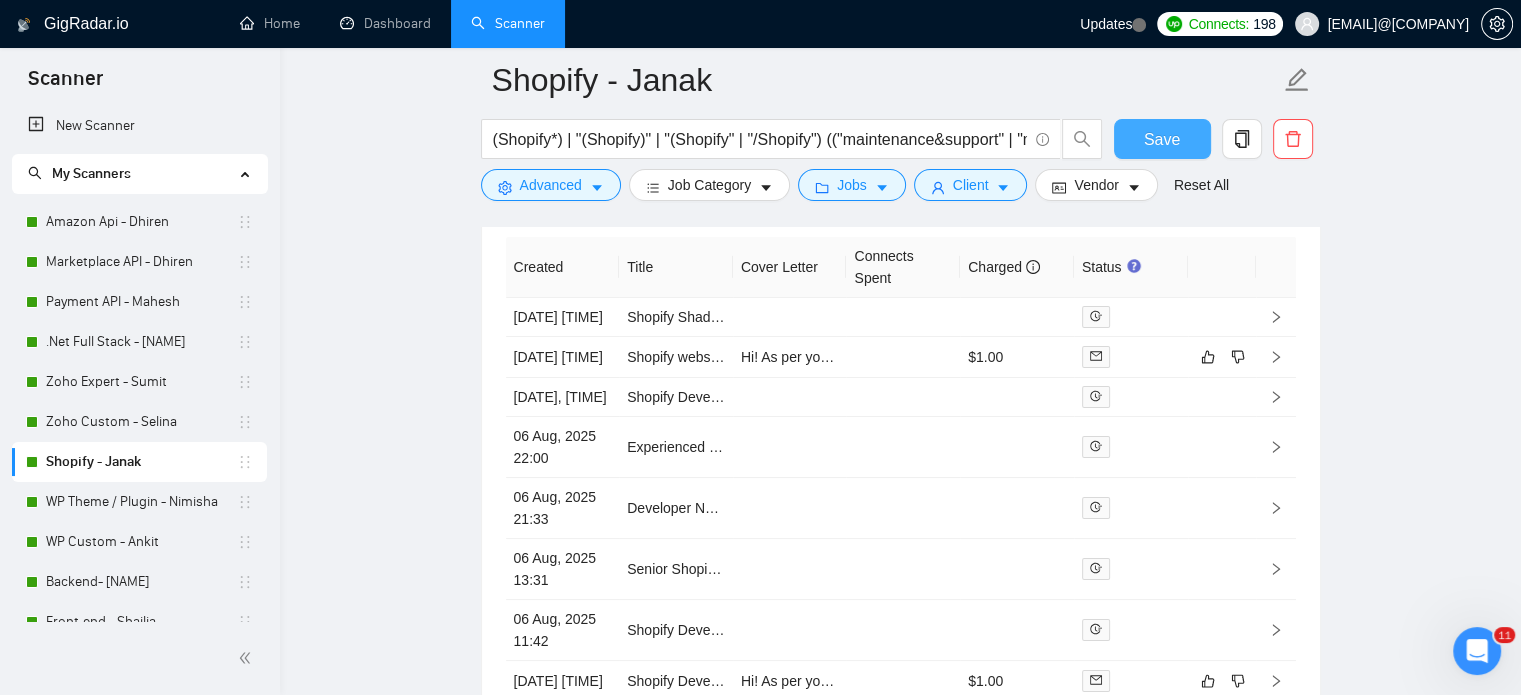 click on "Save" at bounding box center (1162, 139) 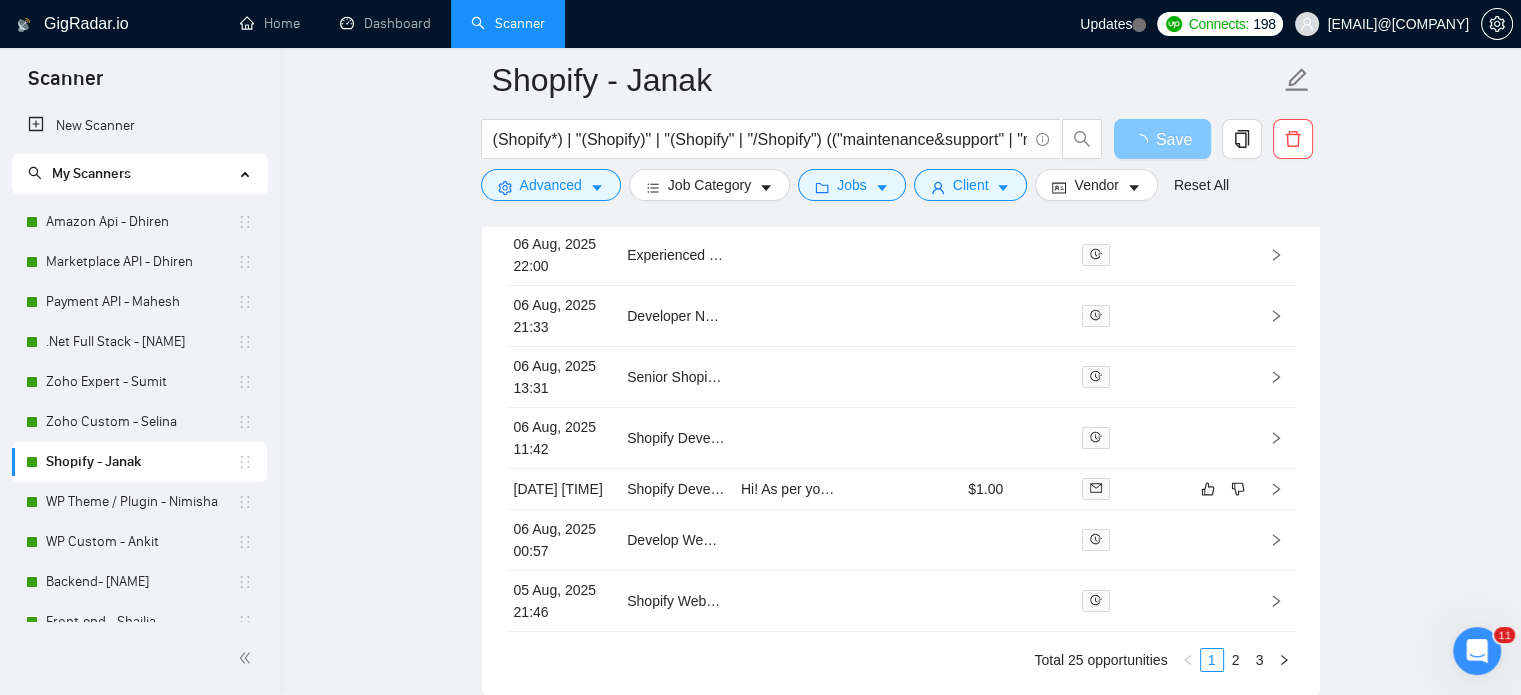 type 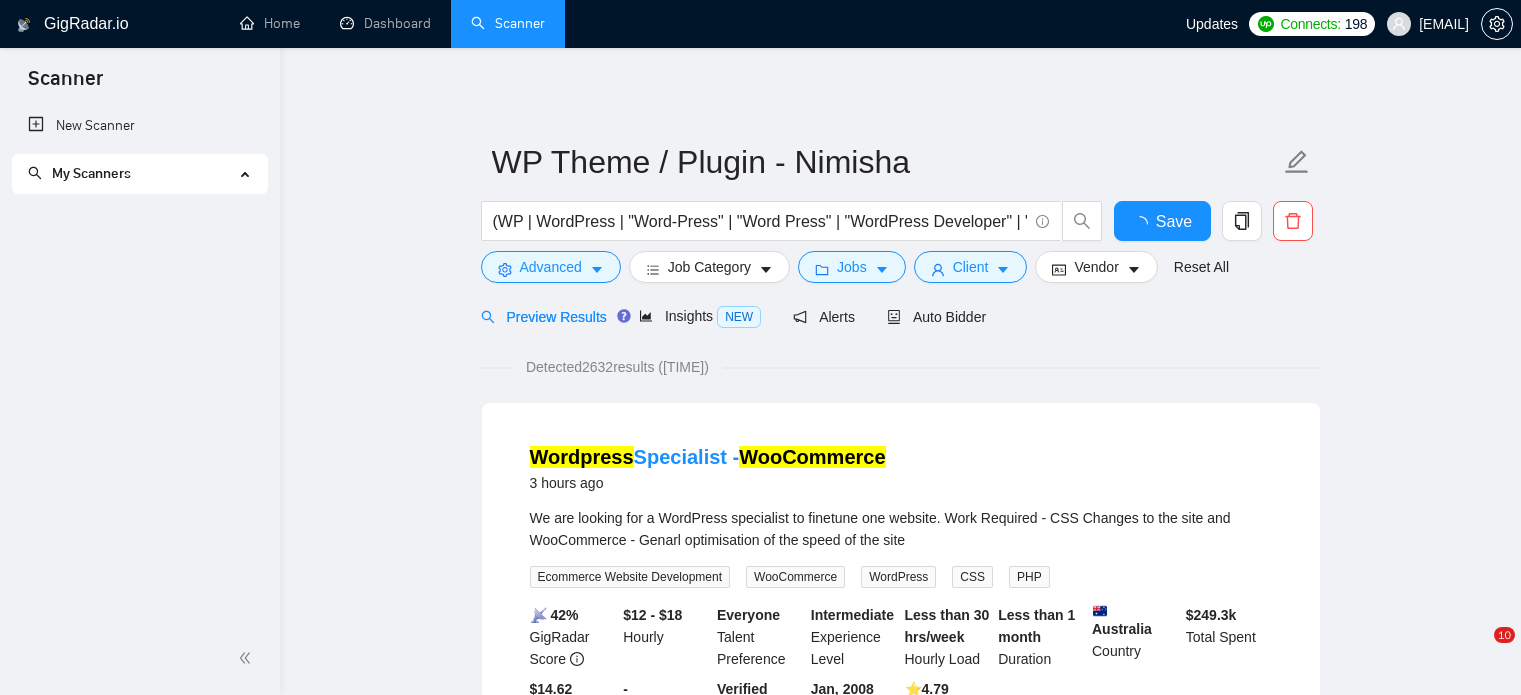 scroll, scrollTop: 0, scrollLeft: 0, axis: both 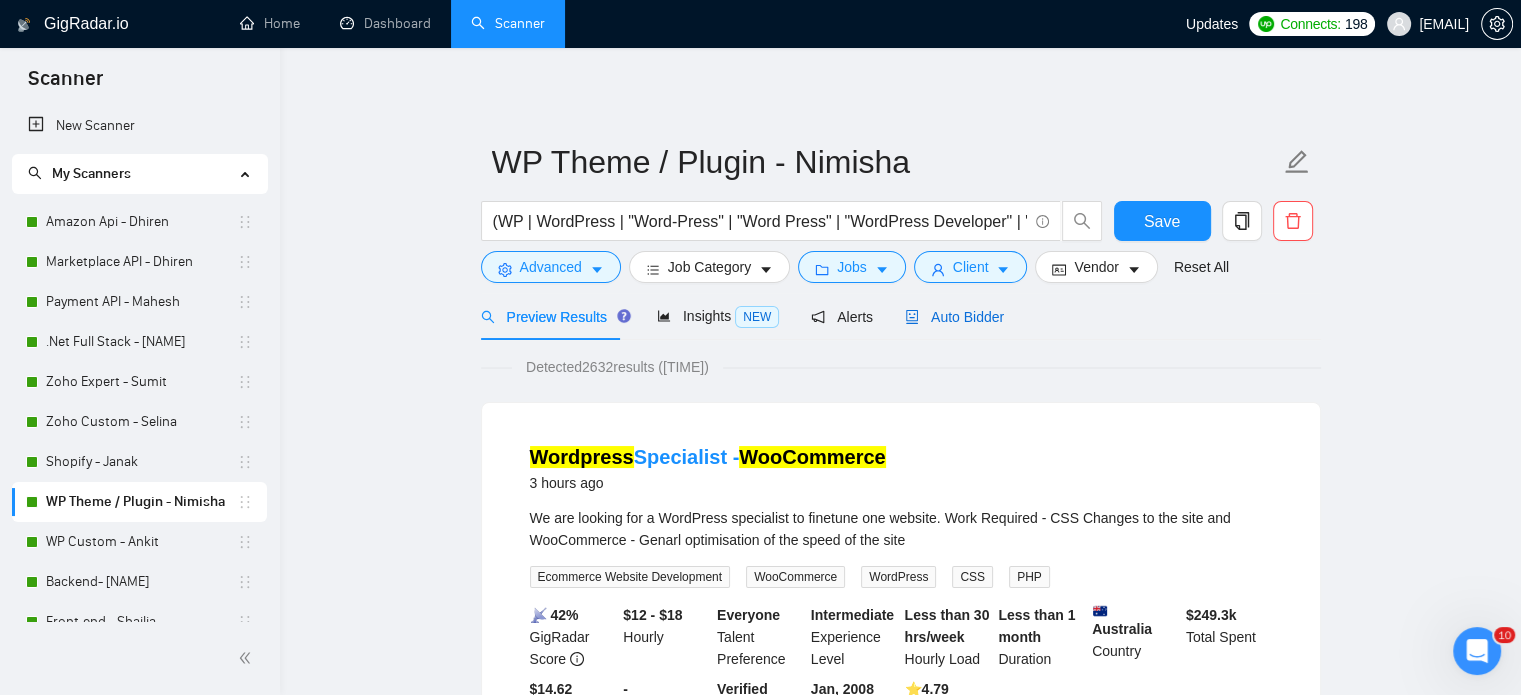 click on "Auto Bidder" at bounding box center [954, 317] 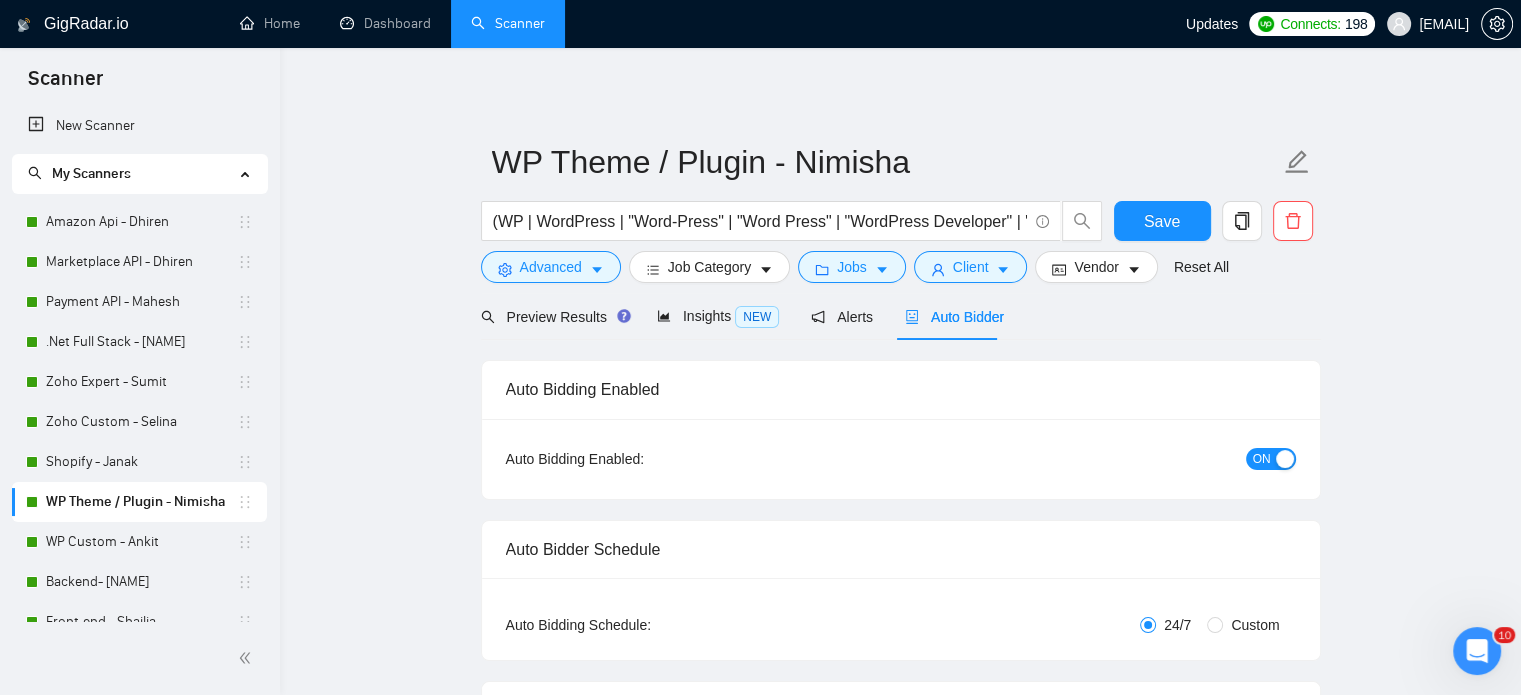 type 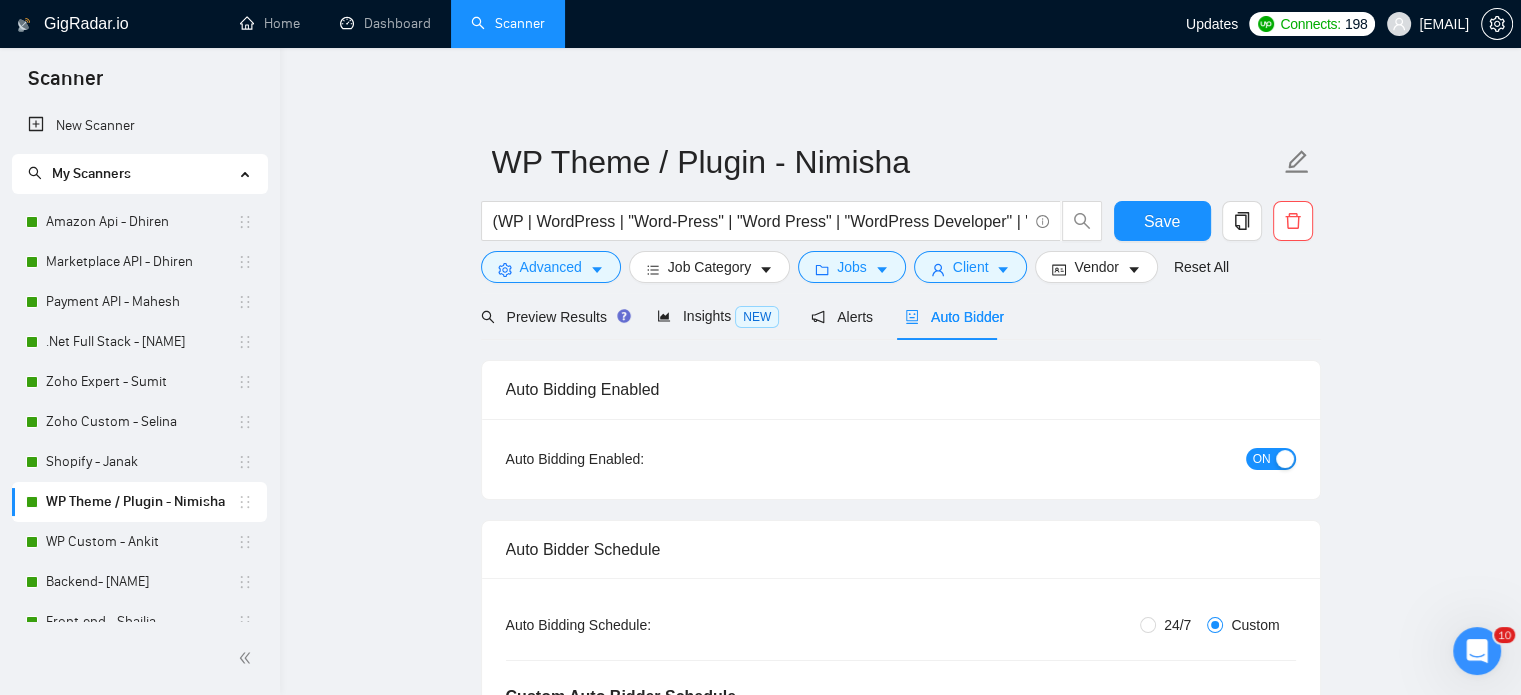type 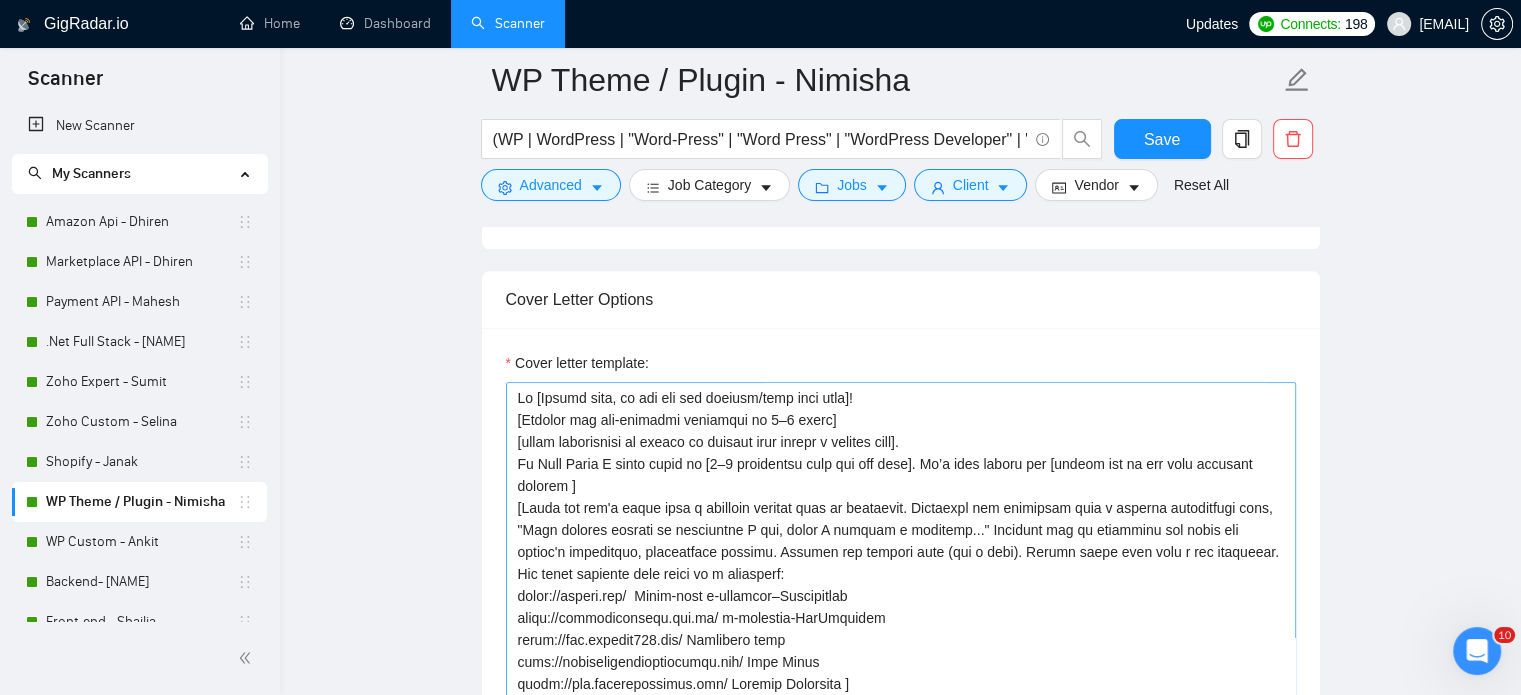 scroll, scrollTop: 2700, scrollLeft: 0, axis: vertical 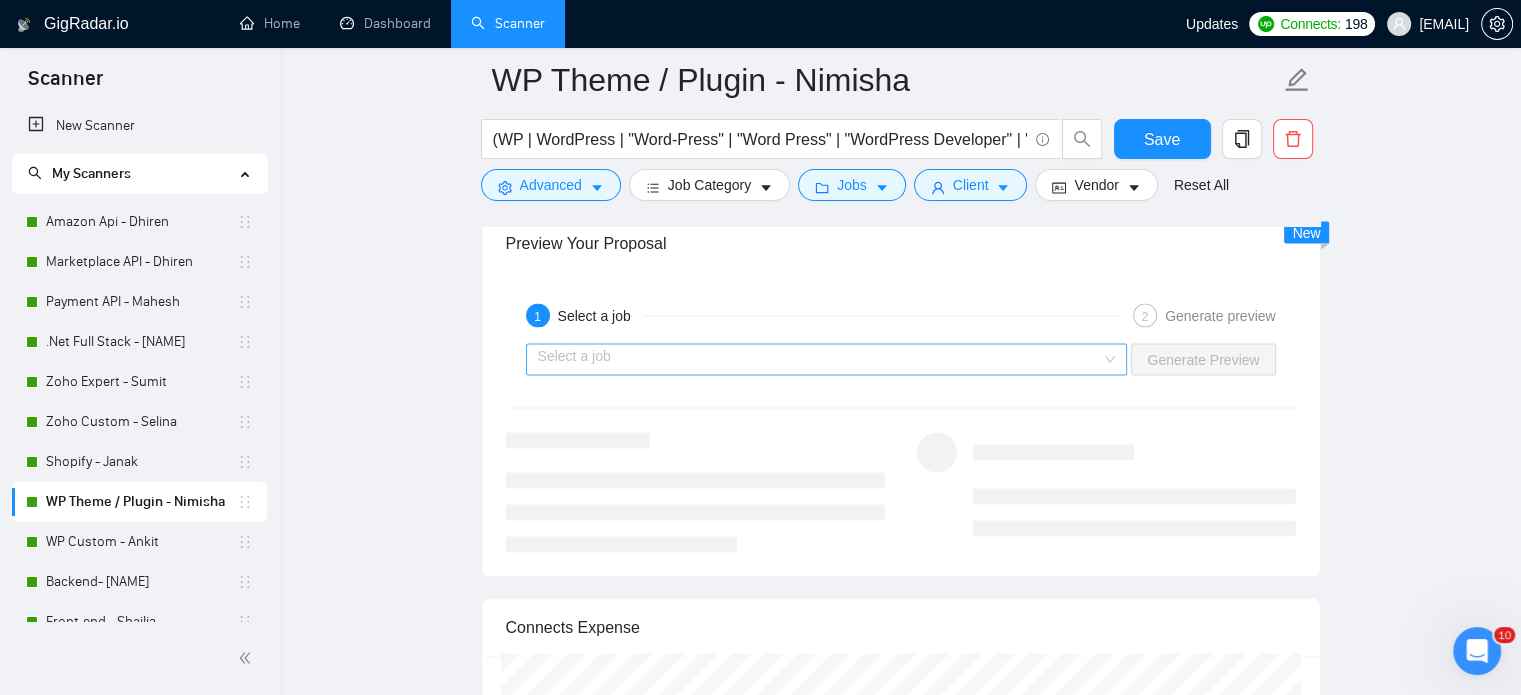 click on "Select a job" at bounding box center [827, 360] 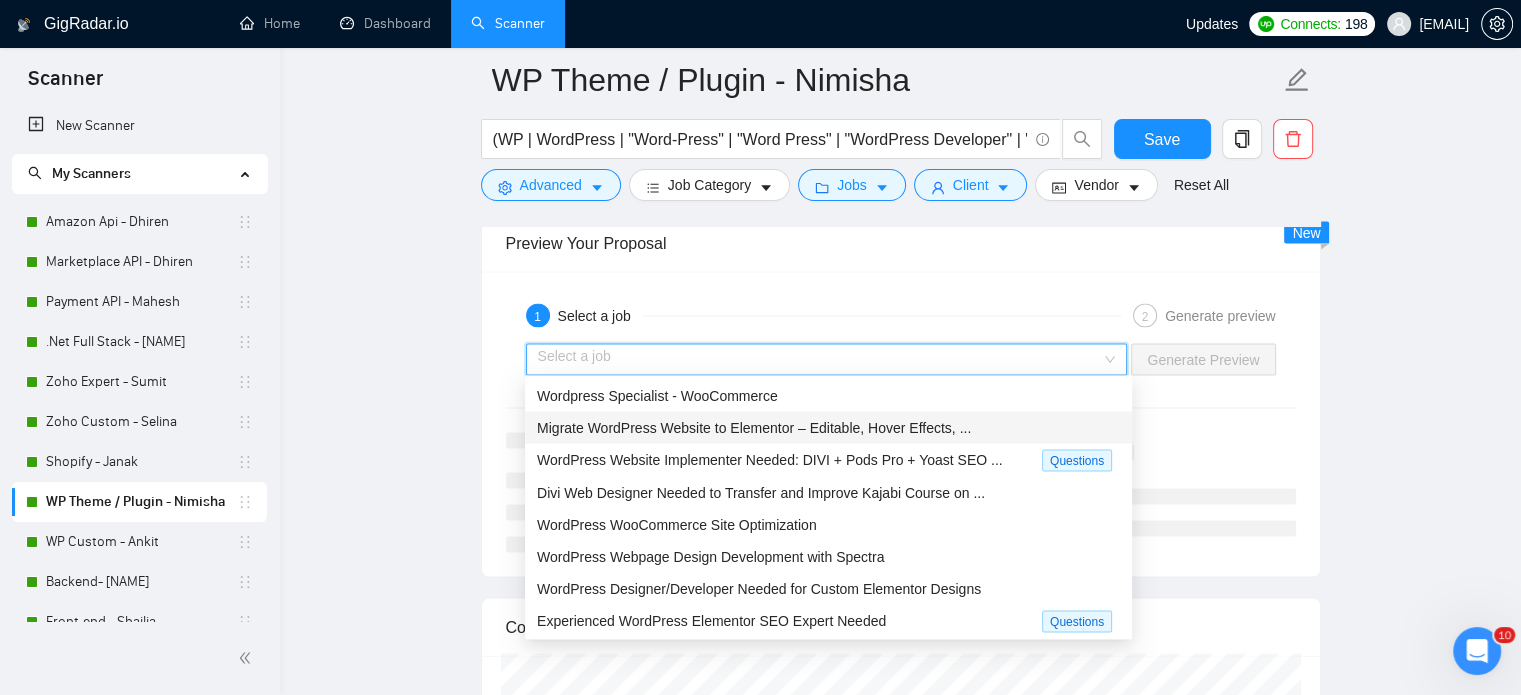click on "Migrate WordPress Website to Elementor – Editable, Hover Effects, ..." at bounding box center [754, 428] 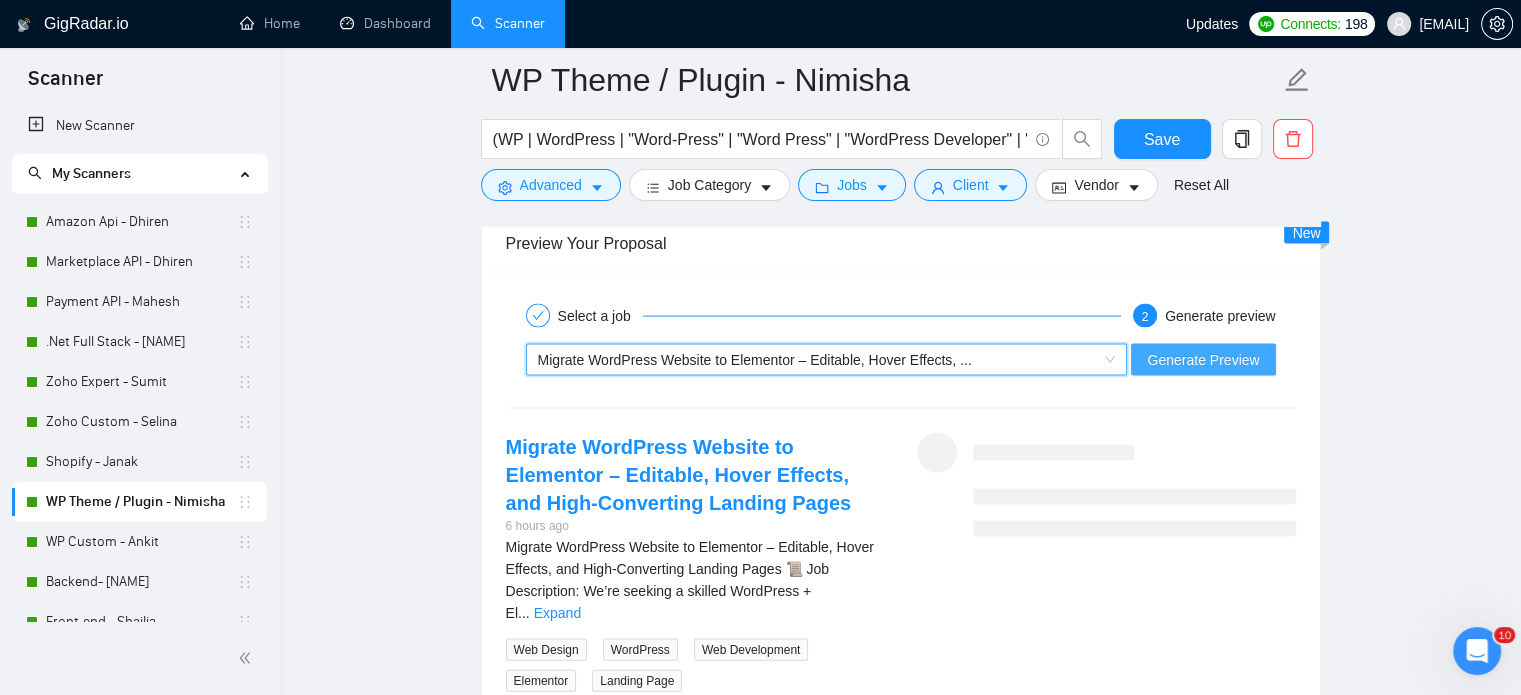 click on "Generate Preview" at bounding box center (1203, 360) 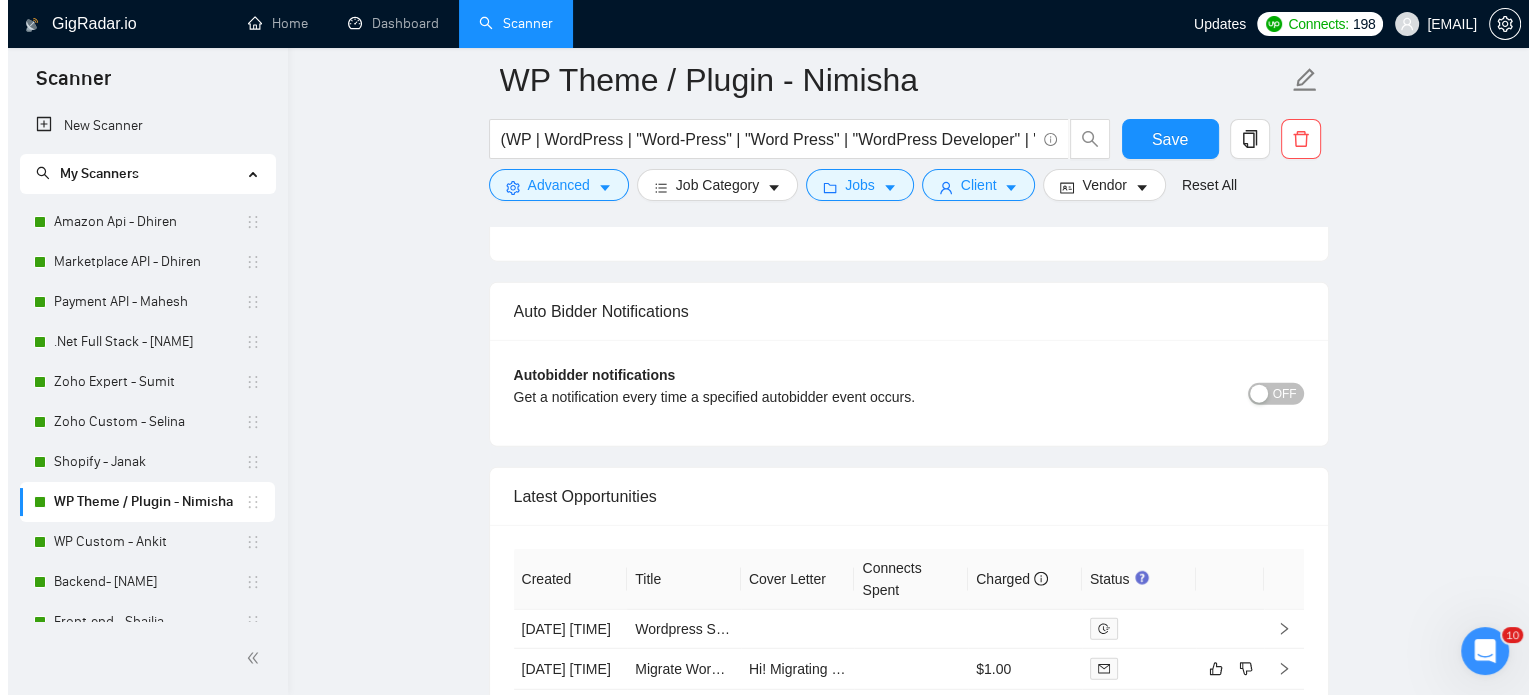 scroll, scrollTop: 5300, scrollLeft: 0, axis: vertical 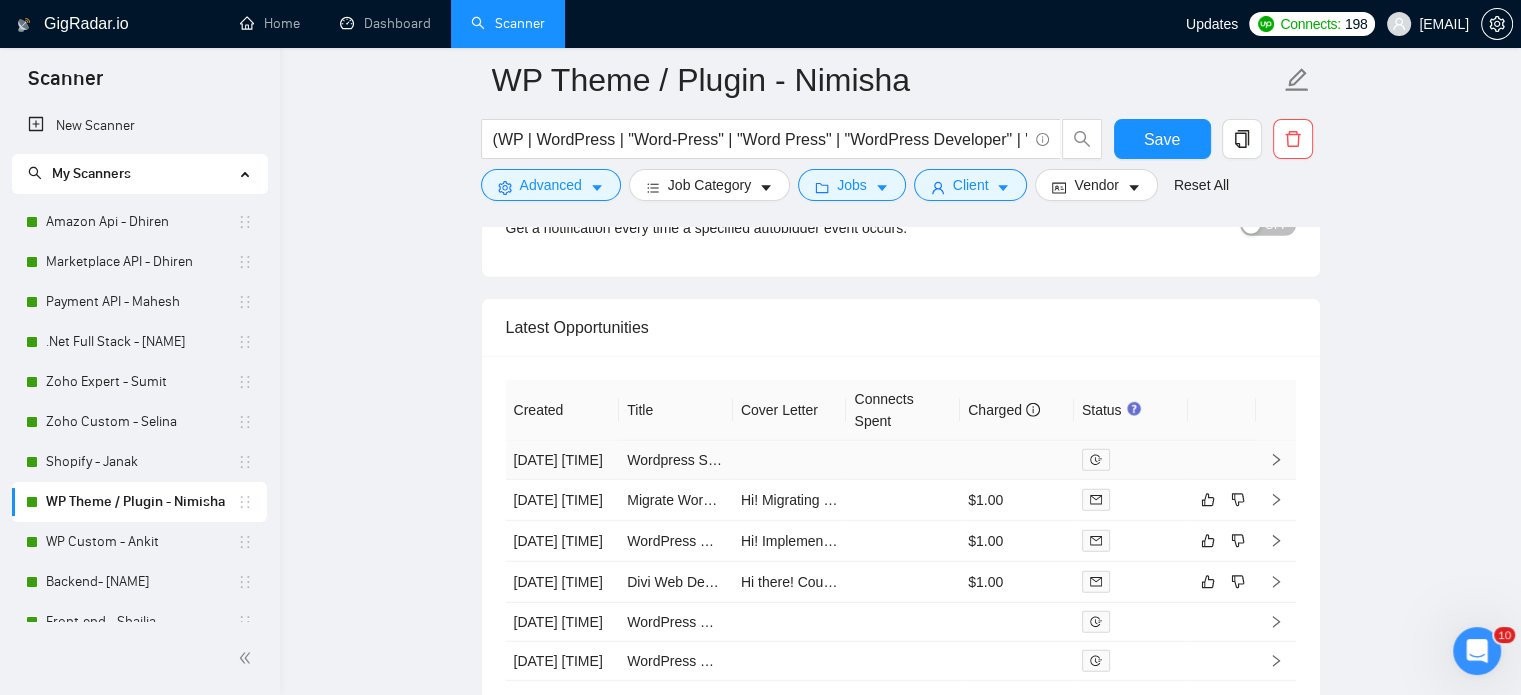 type 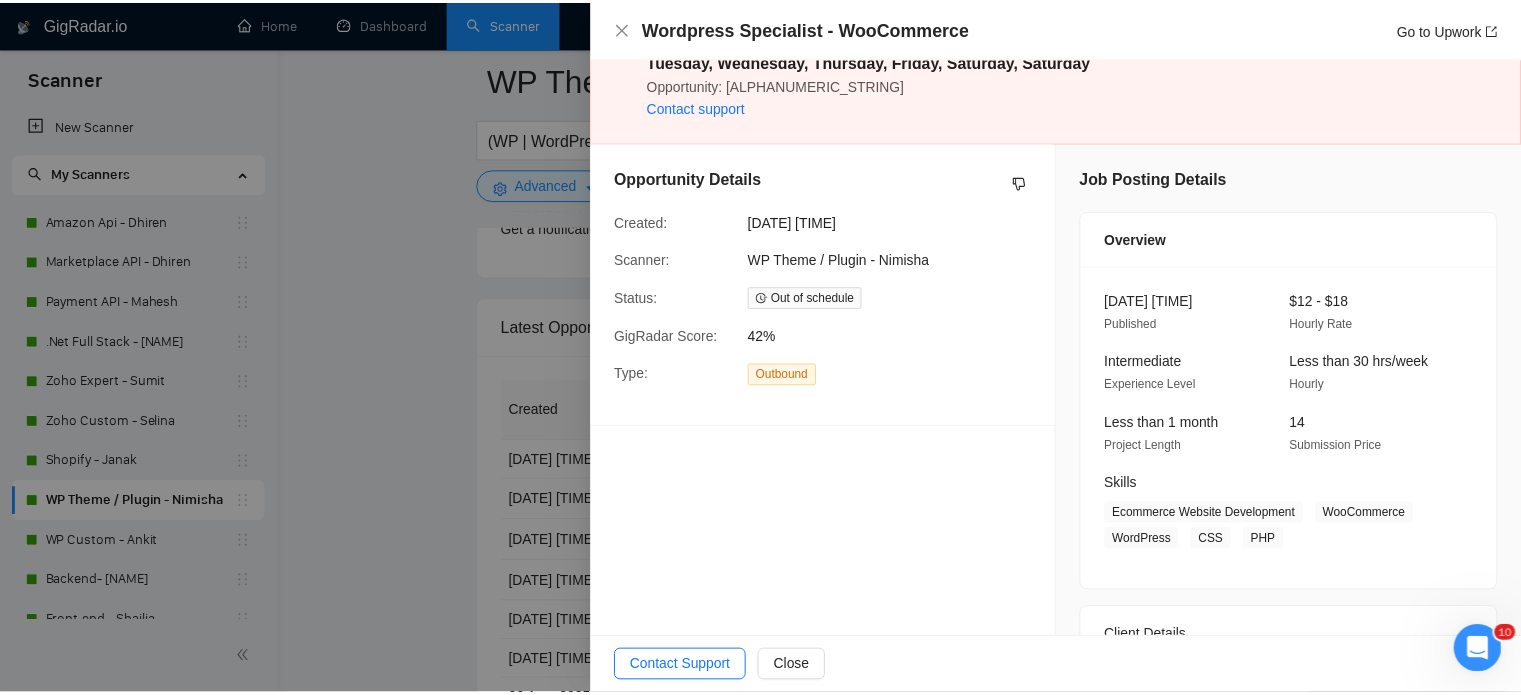 scroll, scrollTop: 0, scrollLeft: 0, axis: both 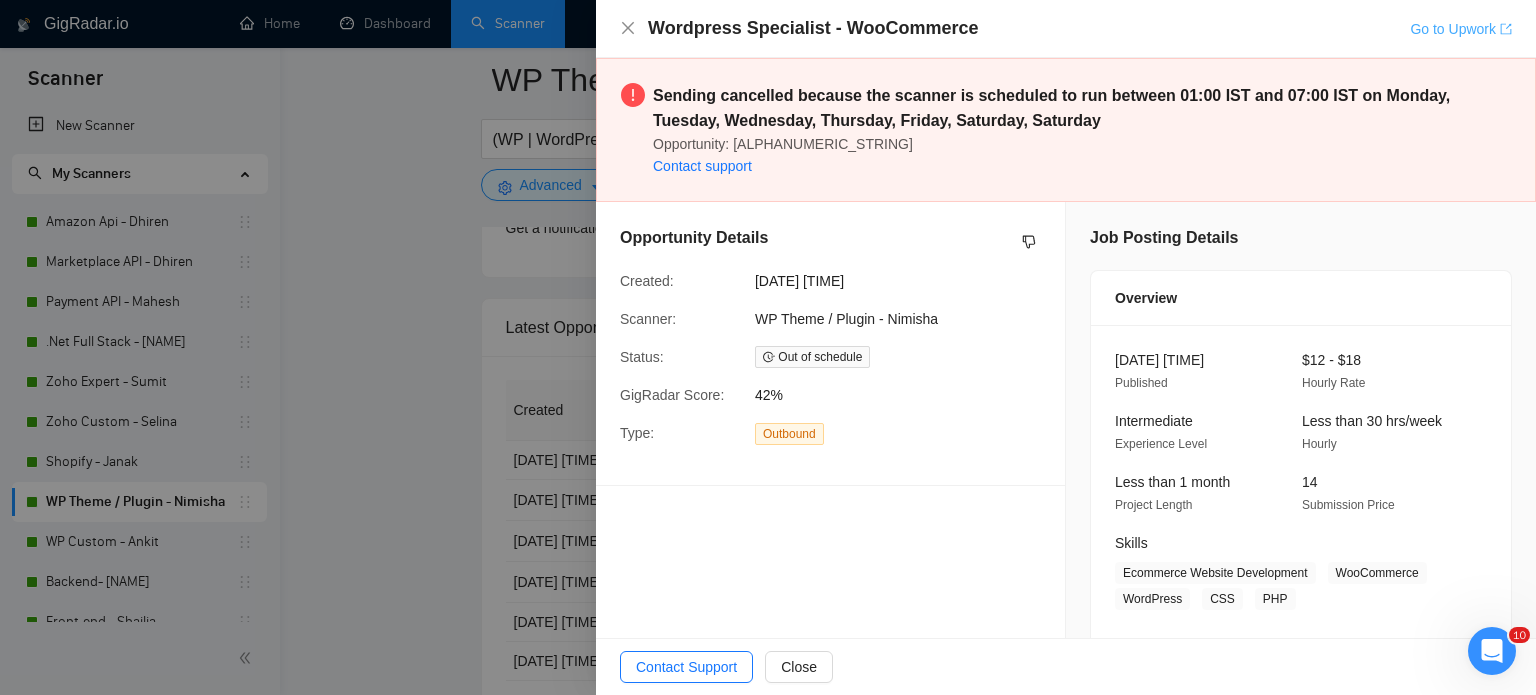 click on "Go to Upwork" at bounding box center (1461, 29) 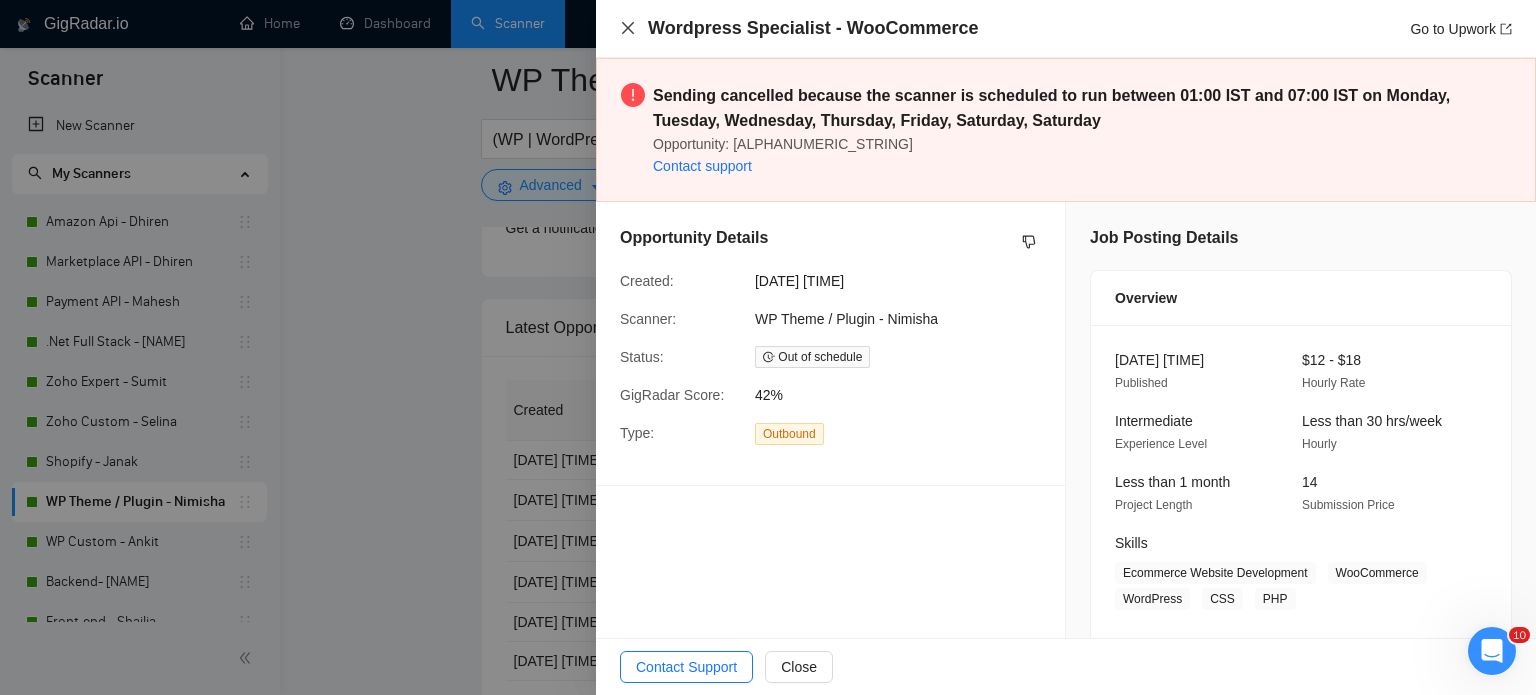 drag, startPoint x: 620, startPoint y: 27, endPoint x: 738, endPoint y: 87, distance: 132.37825 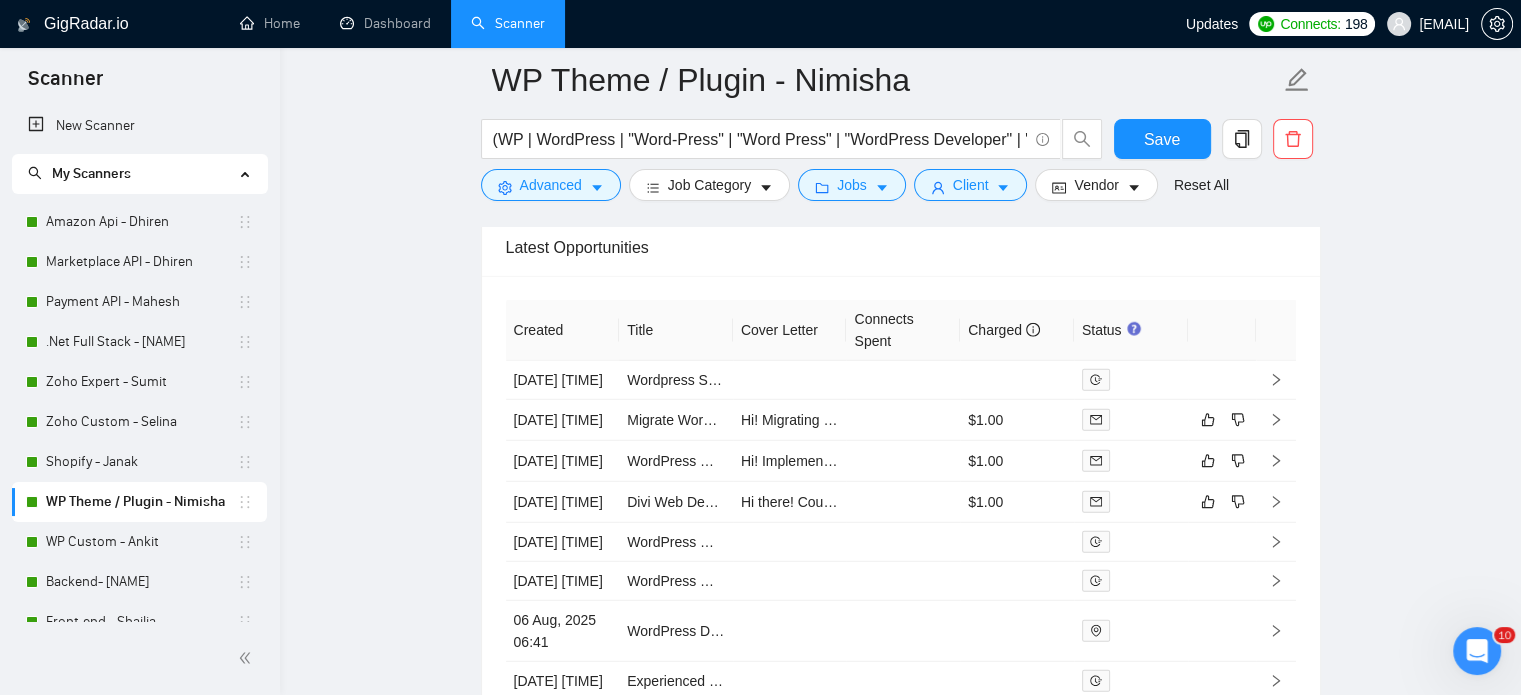 scroll, scrollTop: 4600, scrollLeft: 0, axis: vertical 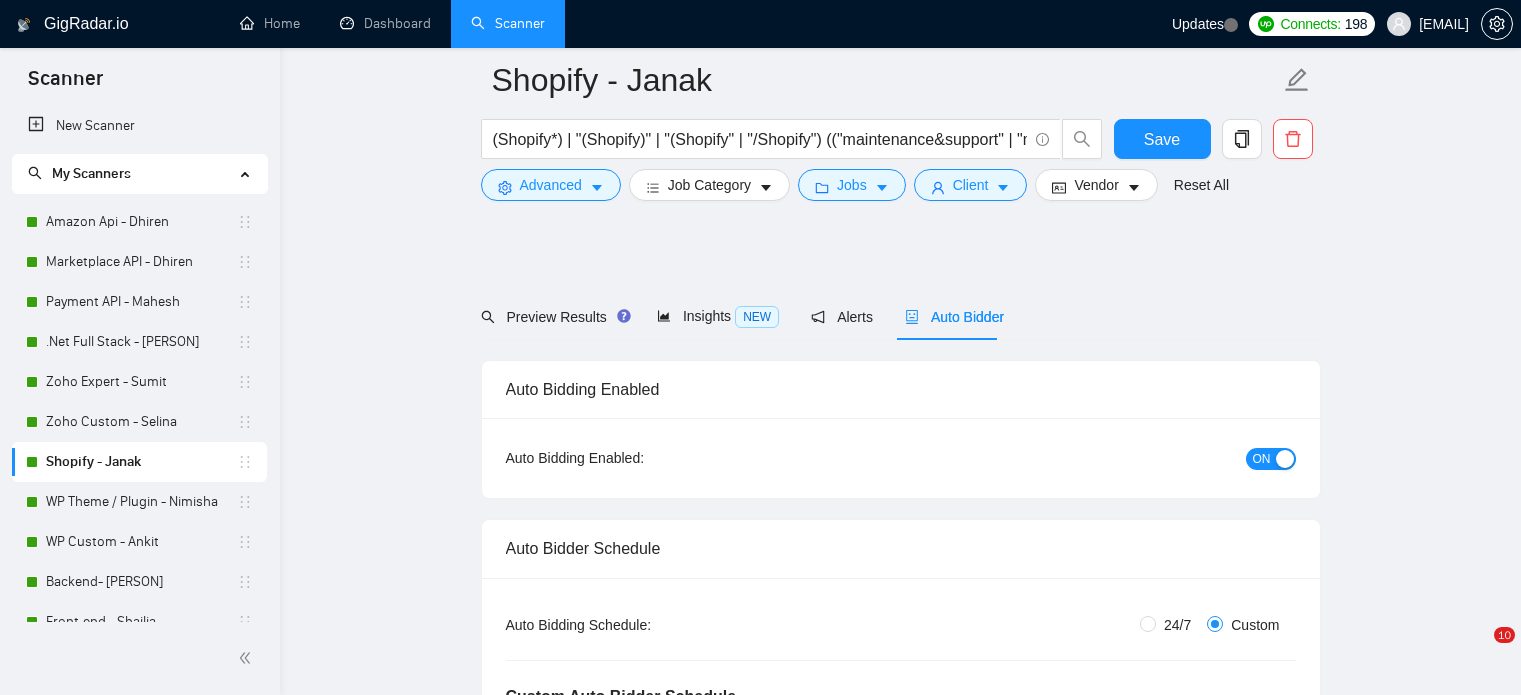 type 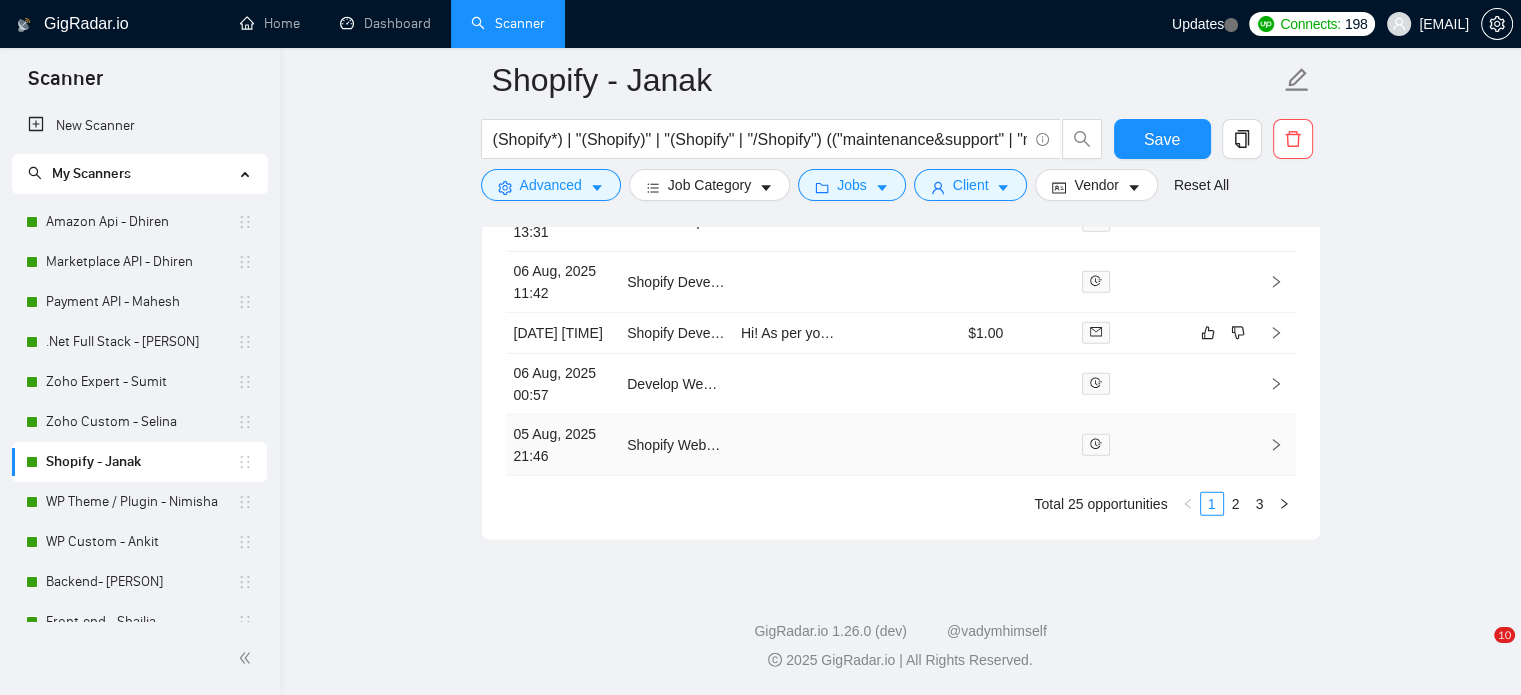 scroll, scrollTop: 5637, scrollLeft: 0, axis: vertical 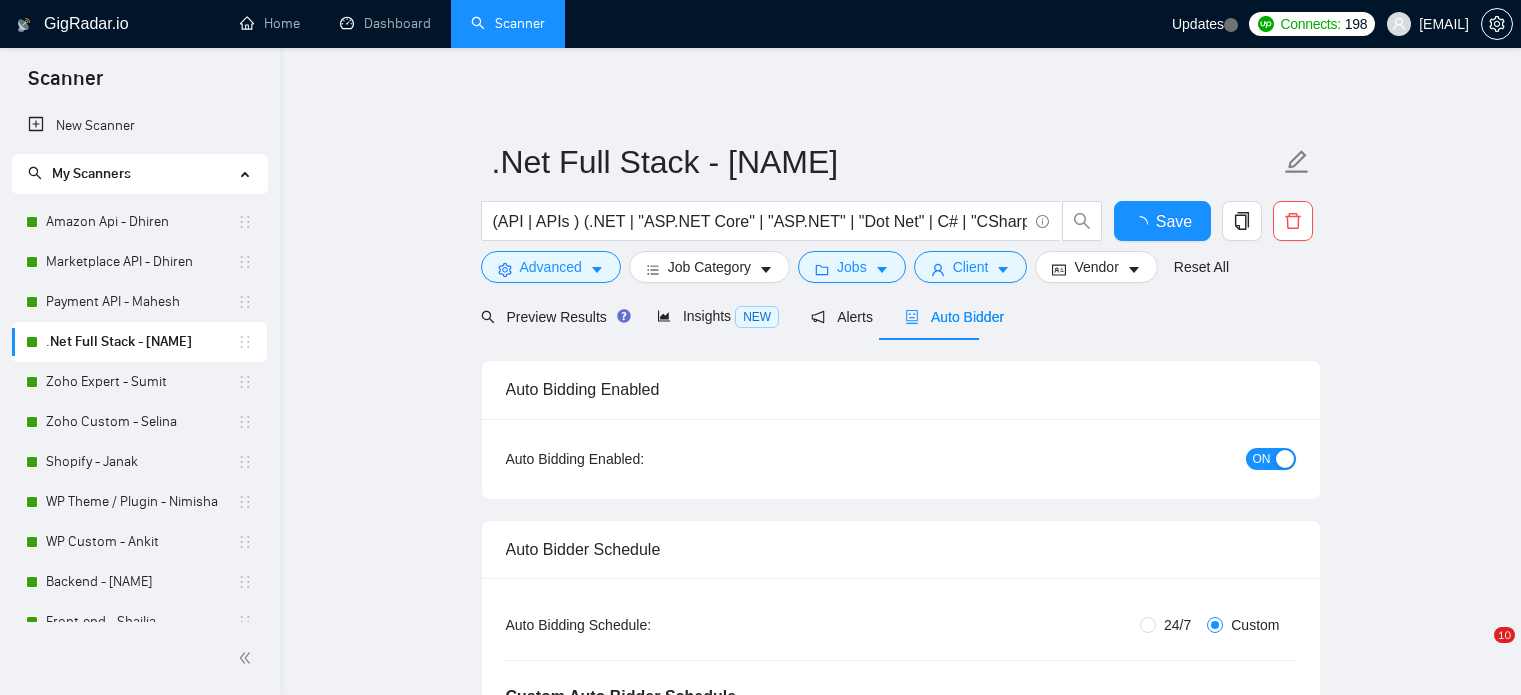 type 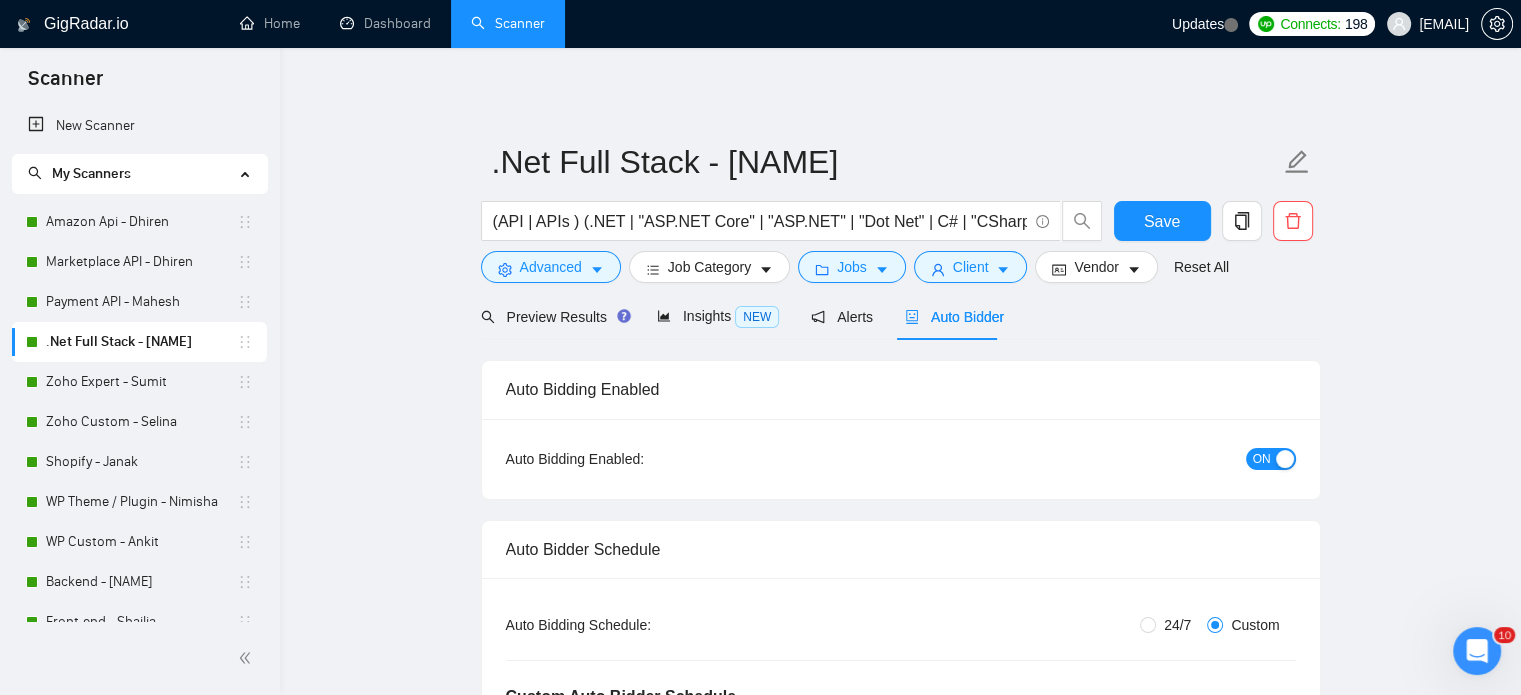 scroll, scrollTop: 0, scrollLeft: 0, axis: both 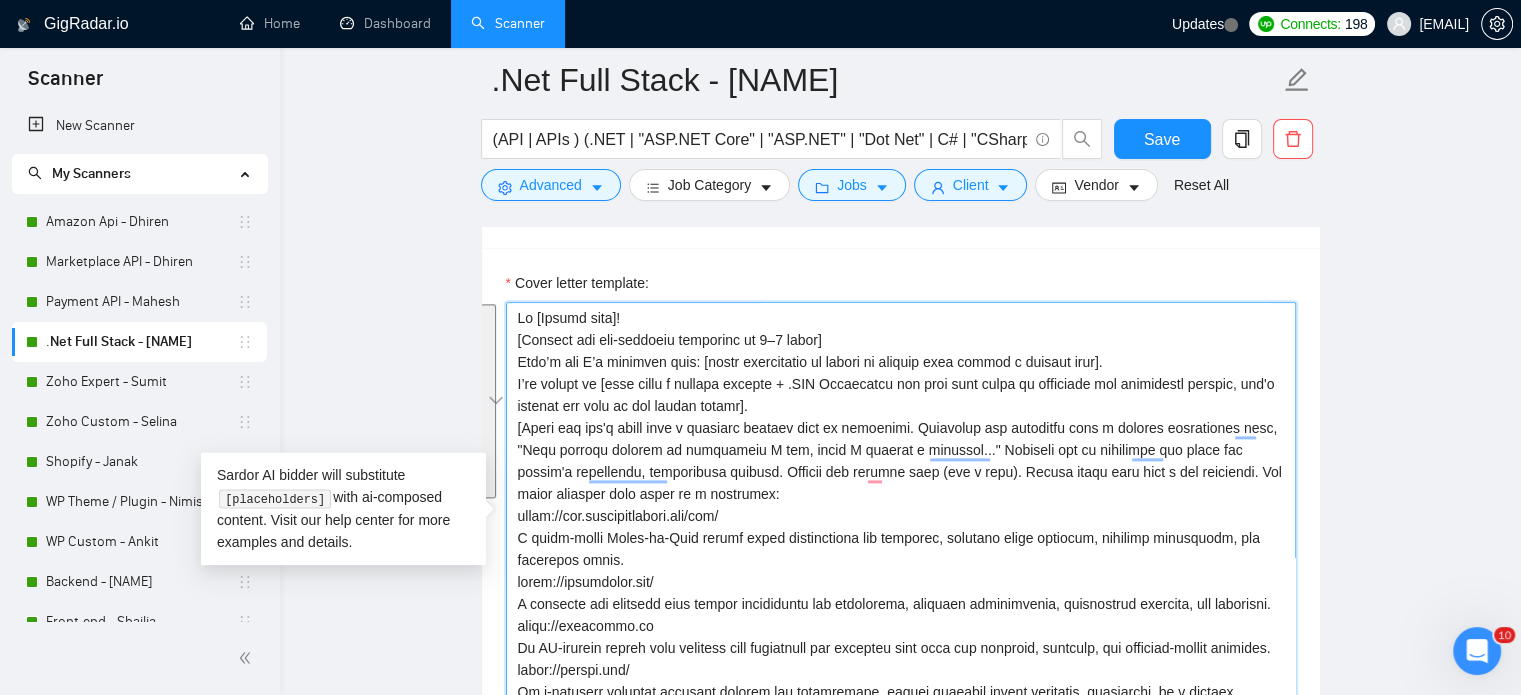 drag, startPoint x: 514, startPoint y: 315, endPoint x: 738, endPoint y: 489, distance: 283.64062 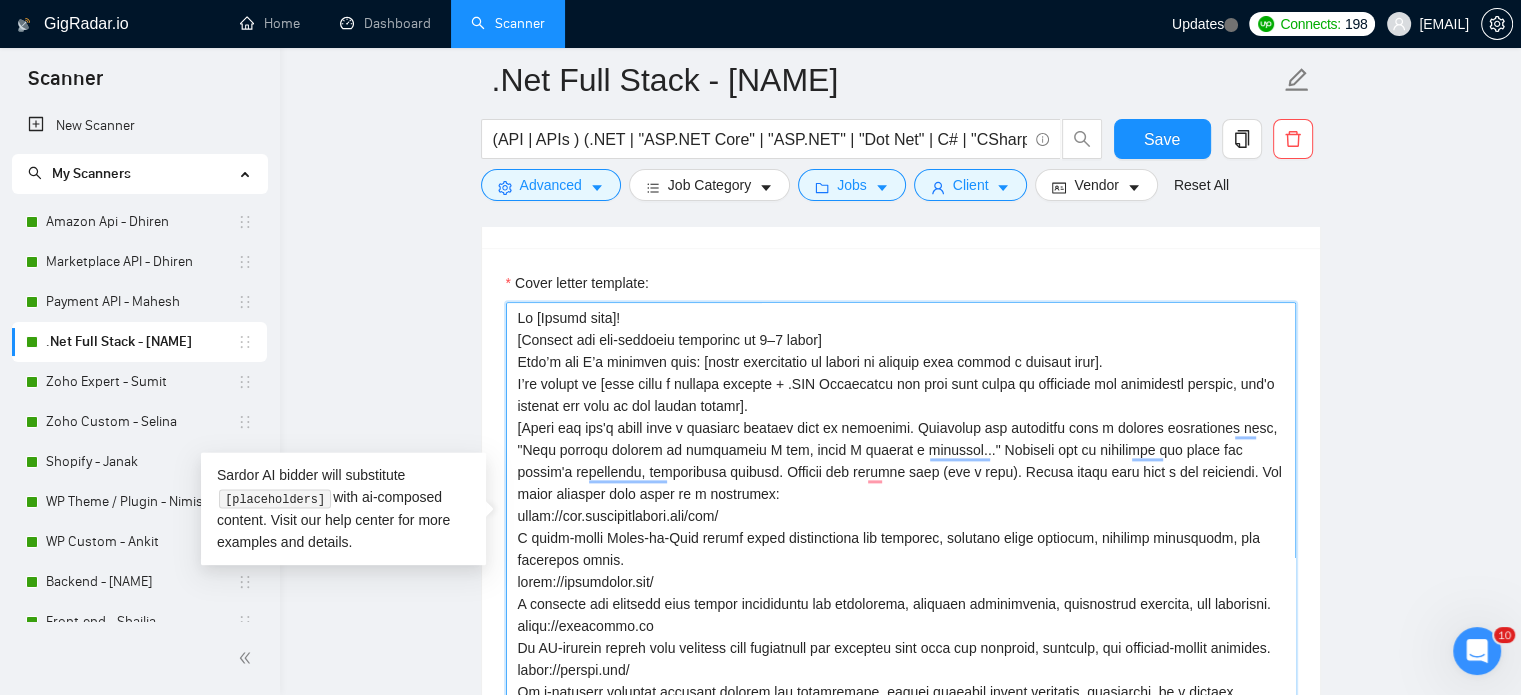 scroll, scrollTop: 68, scrollLeft: 0, axis: vertical 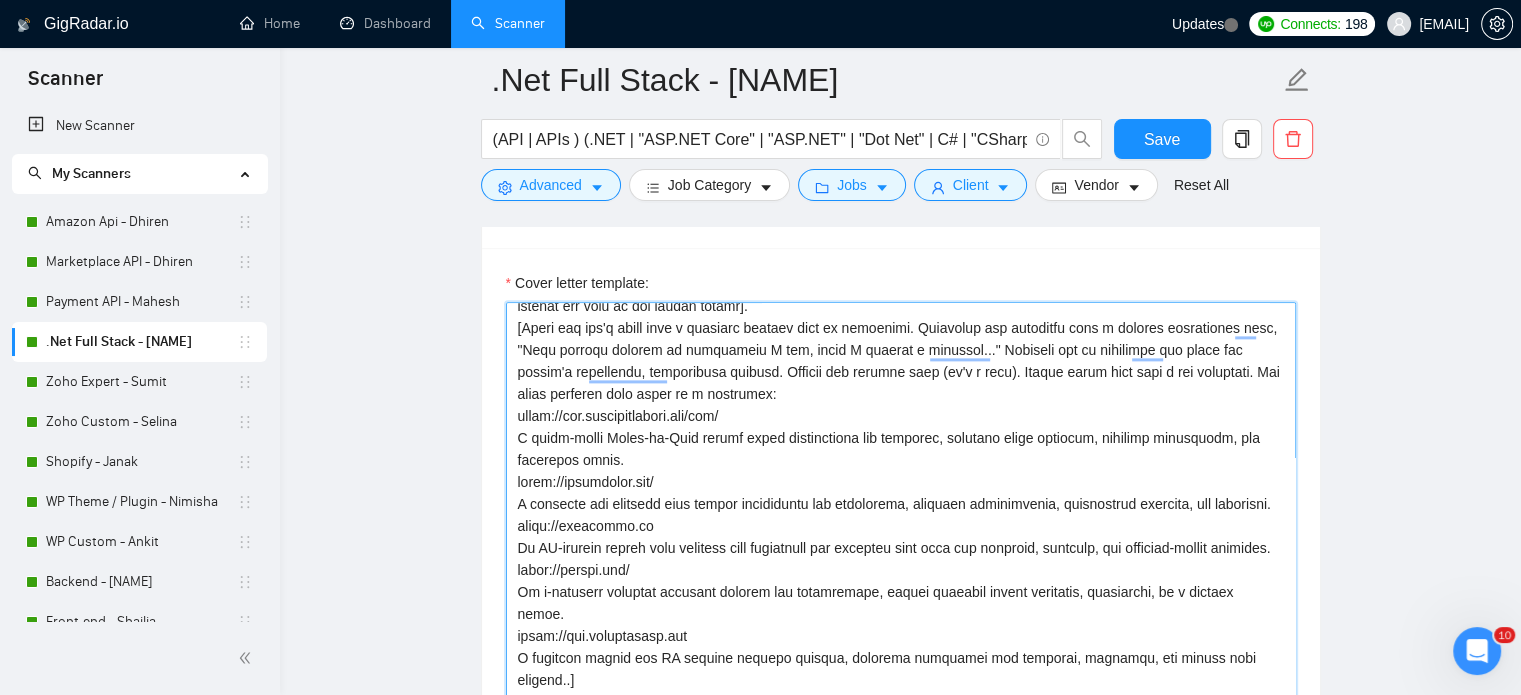 type on "Hi [Client name]!
[Mention one job-specific challenge in 3–5 words]
Here’s how I’d approach that: [short explanation of method or process that solved a similar case].
I’ve worked on [line about a similar project + .NET Technology and tool used based on portfolio and freelancer profile, don't include any link to the client server].
​[Match the job's needs with a standout project from my portfolio. Highlight its relevance with a dynamic description like, "This project mirrors an initiative I led, where I crafted a solution..." Showcase how my expertise can solve the client's challenges, emphasizing results. Include the project link (it's a must). Always wrote this from a new paragraph. Use these projects with links as a reference:
https://www.hanafloristpos.com/pos/
A cloud-based Point-of-Sale system built specifically for florists, offering order tracking, delivery management, and inventory tools.
https://strataprop.com/
A platform for managing real estate investments and portfolios, offering transparency,..." 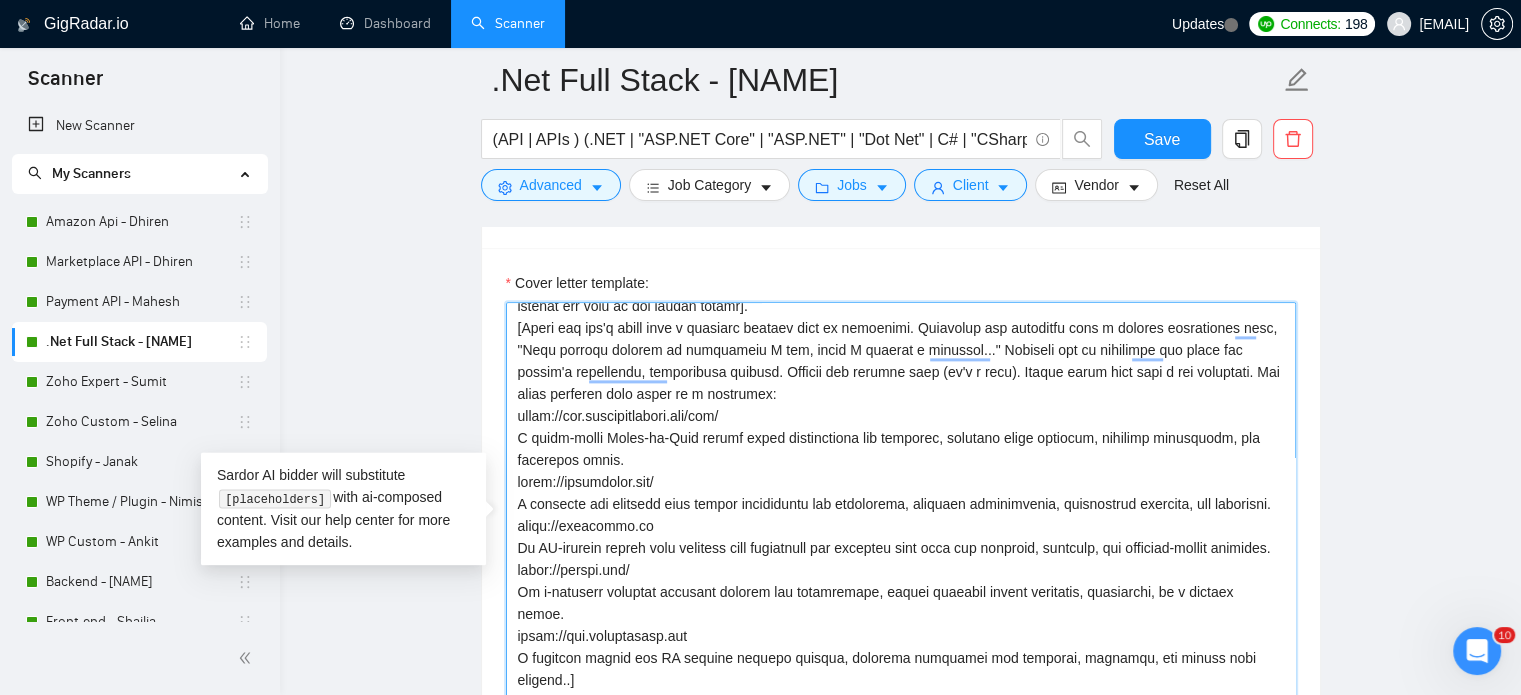 scroll, scrollTop: 396, scrollLeft: 0, axis: vertical 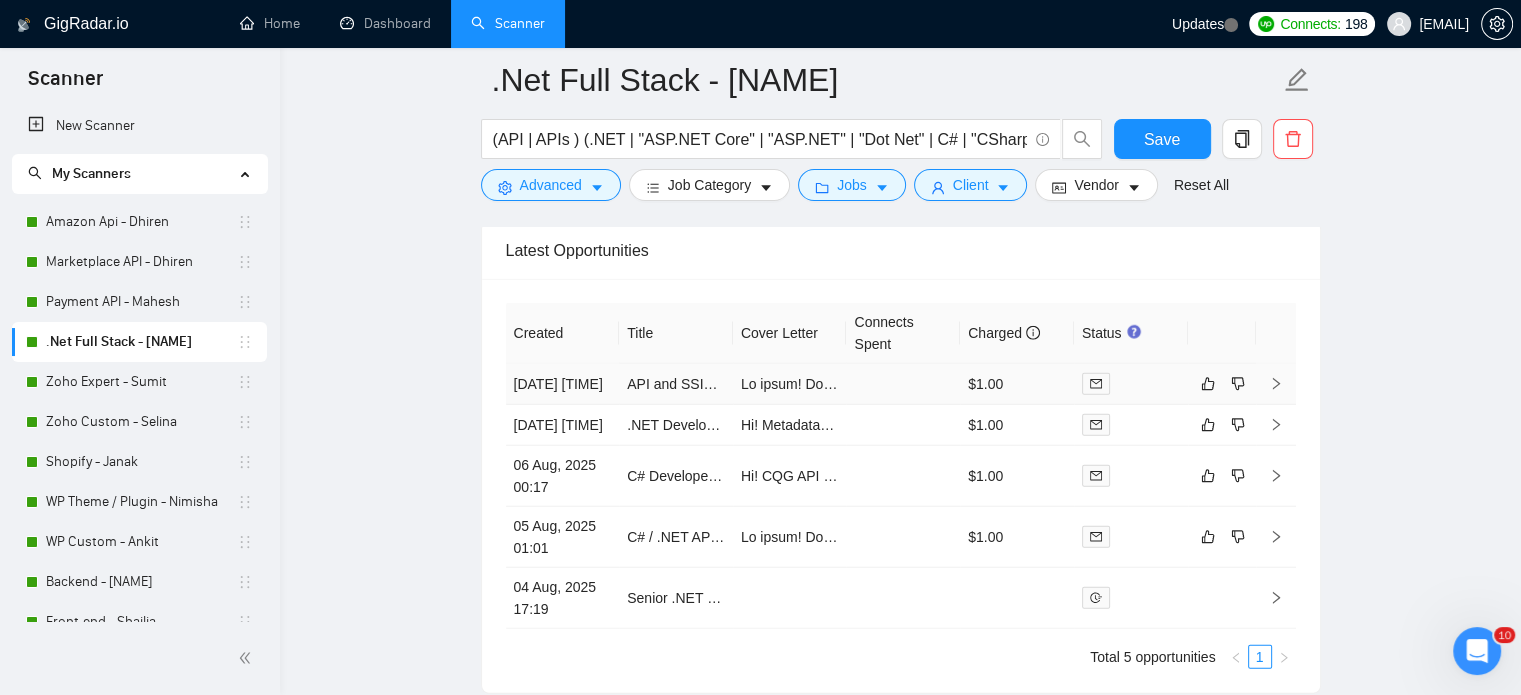 click 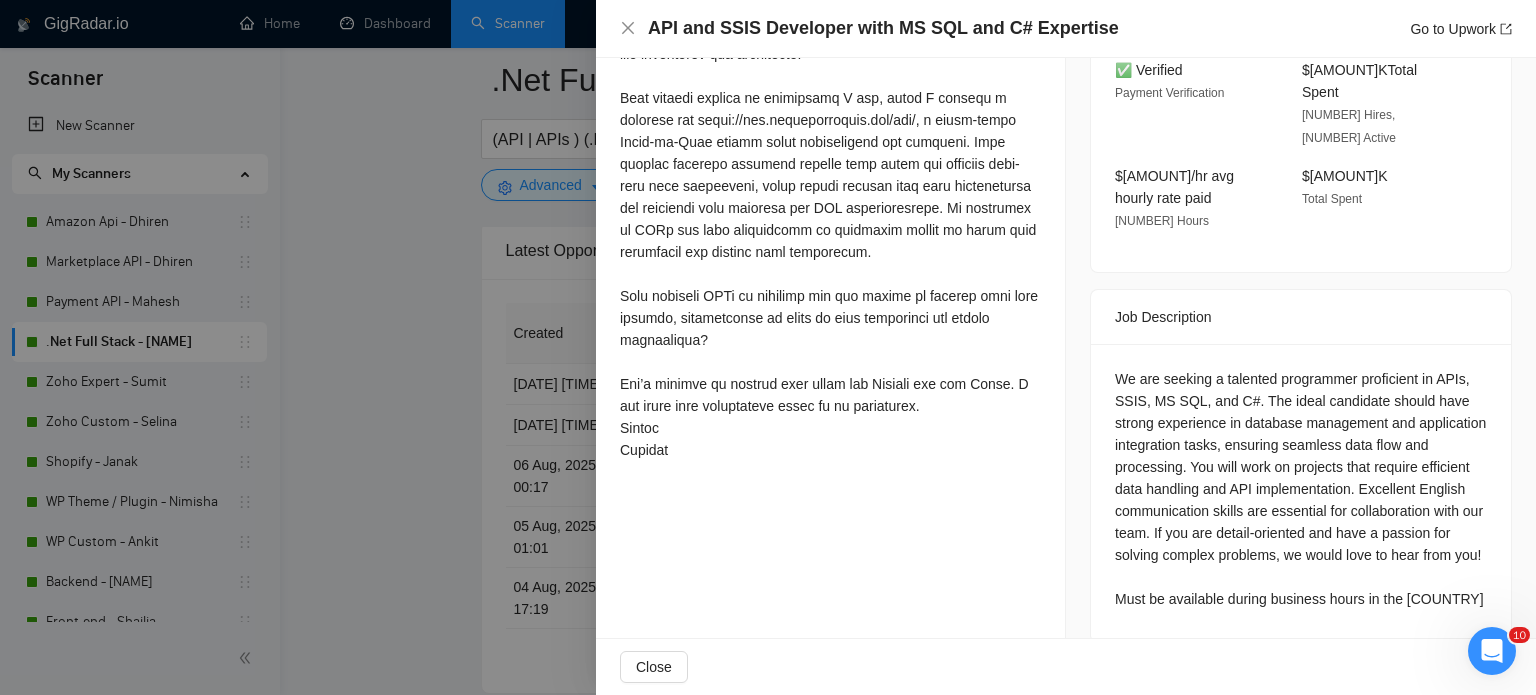 scroll, scrollTop: 659, scrollLeft: 0, axis: vertical 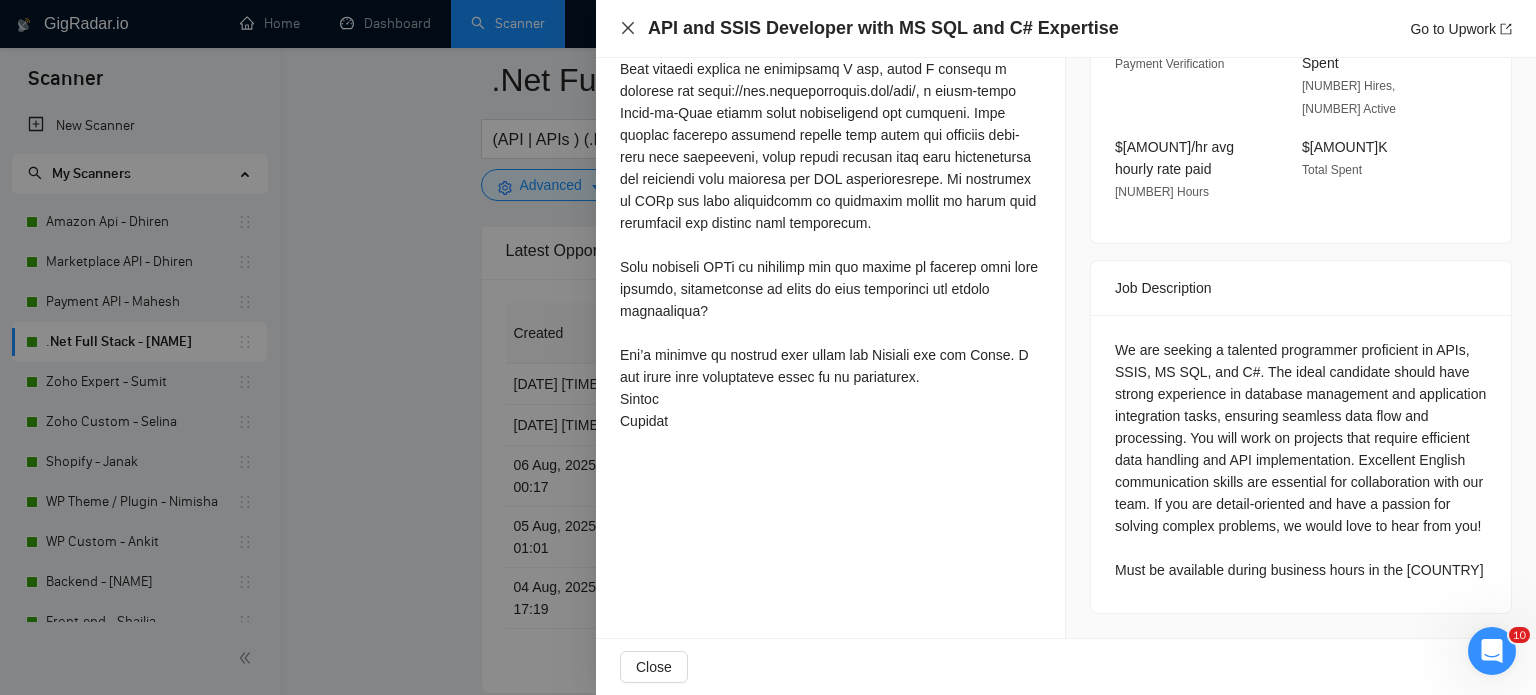 drag, startPoint x: 633, startPoint y: 23, endPoint x: 988, endPoint y: 569, distance: 651.2611 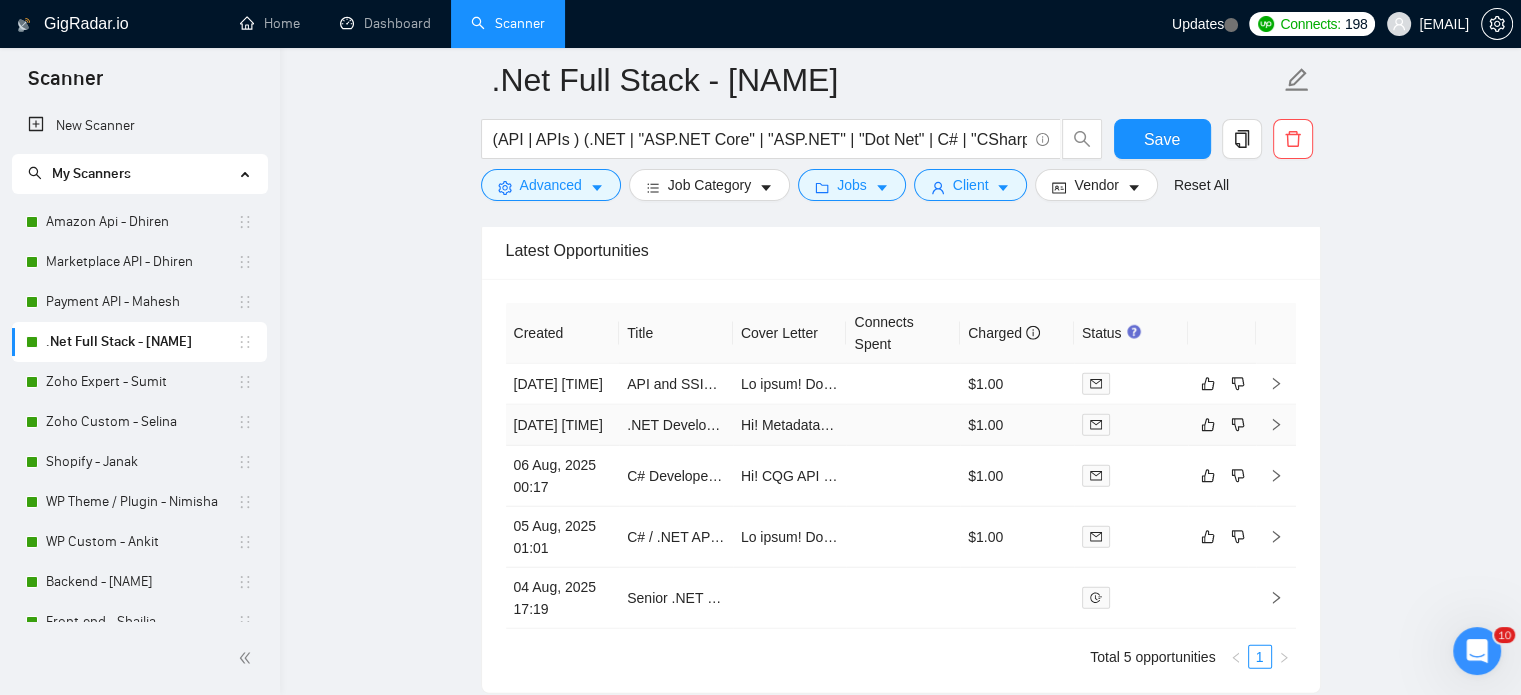 click 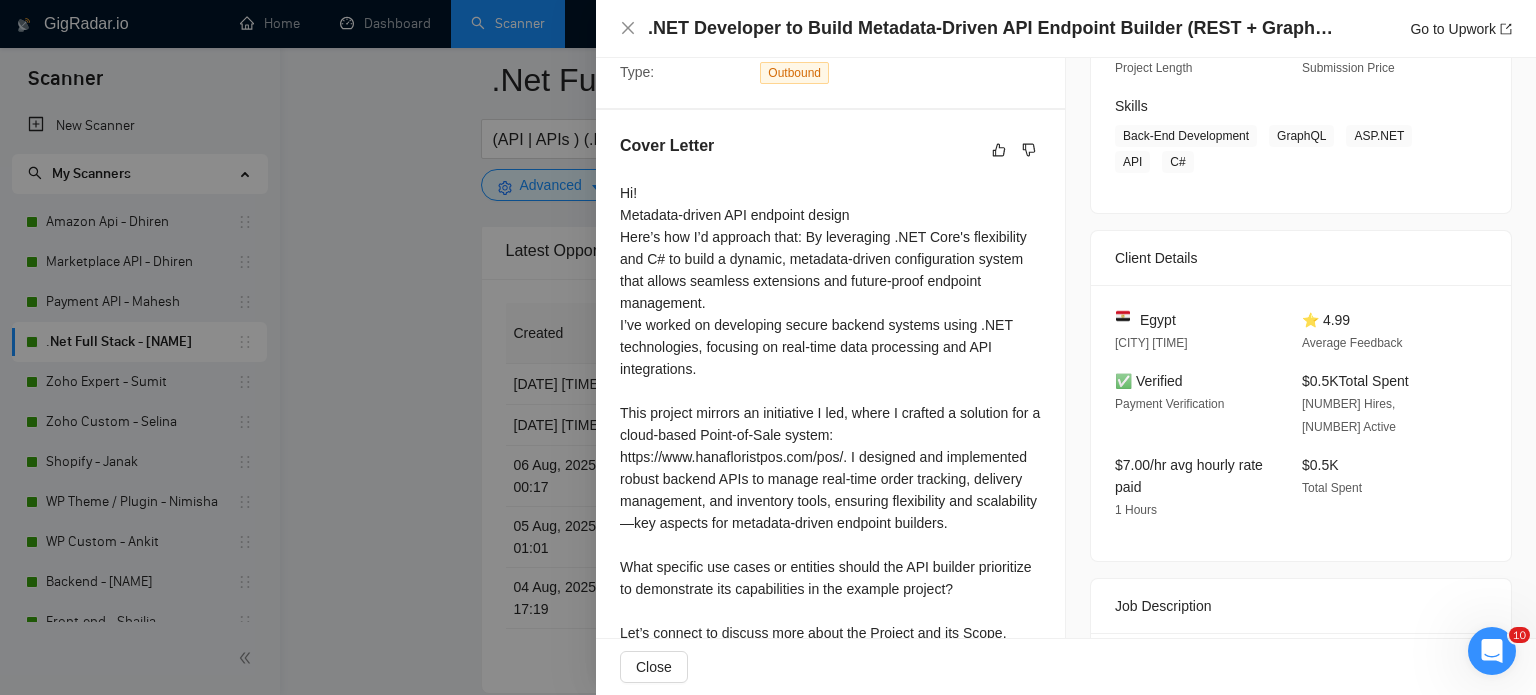 scroll, scrollTop: 259, scrollLeft: 0, axis: vertical 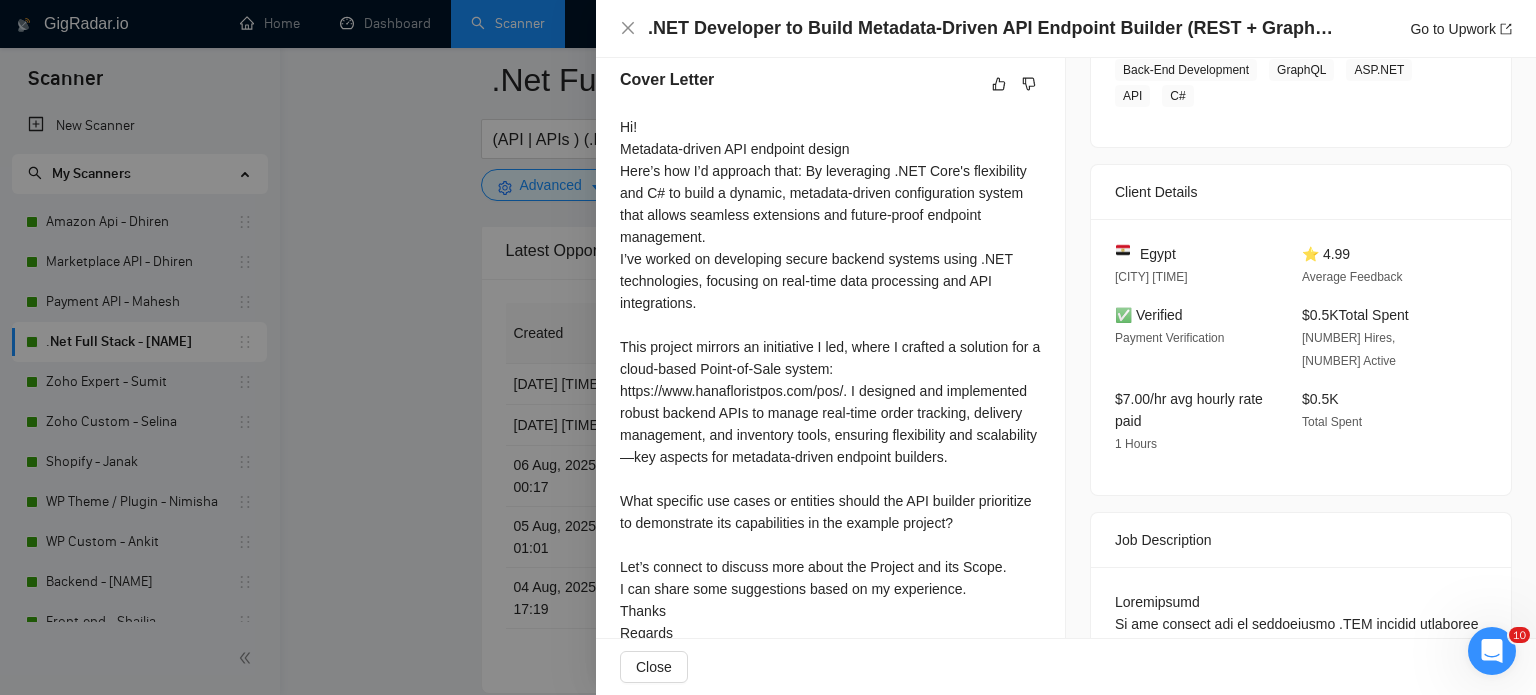 click on ".NET Developer to Build Metadata-Driven API Endpoint Builder (REST + GraphQL) Go to Upwork" at bounding box center [1066, 29] 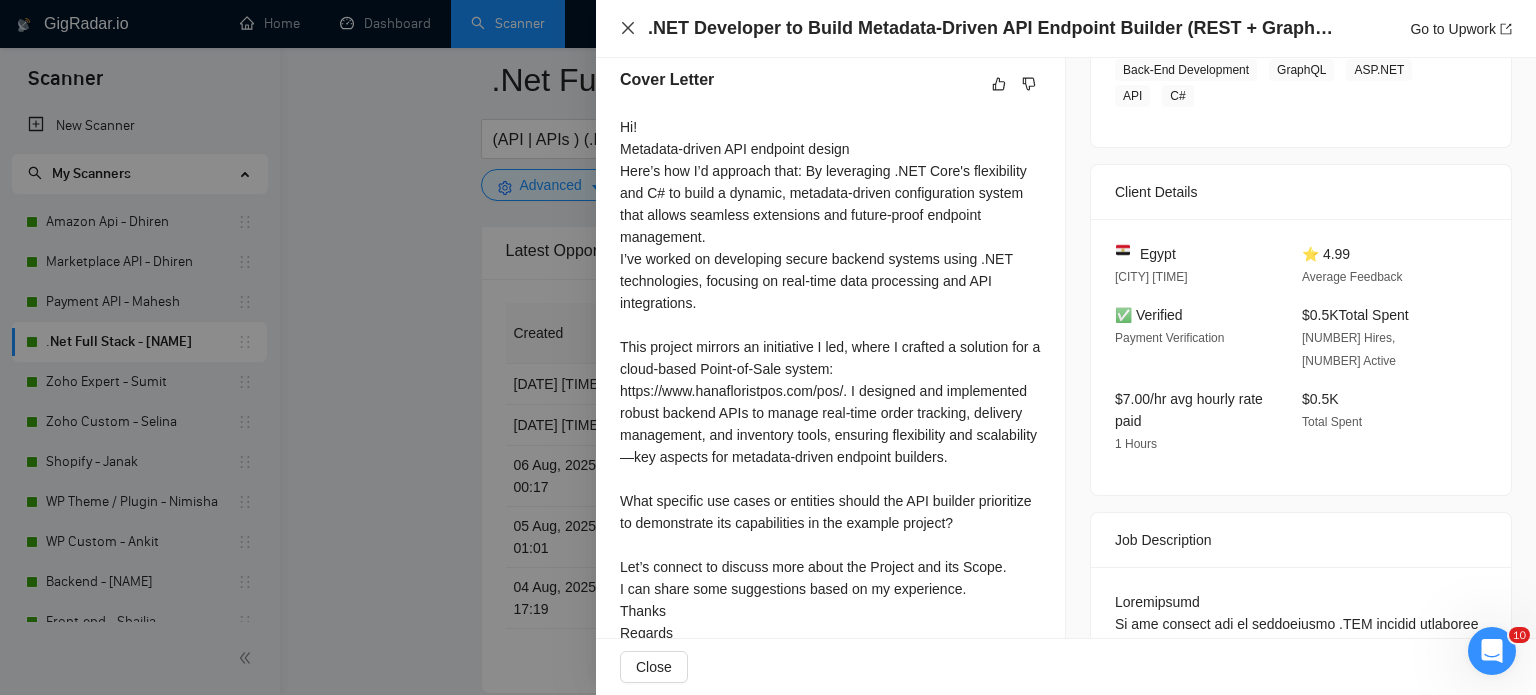 click 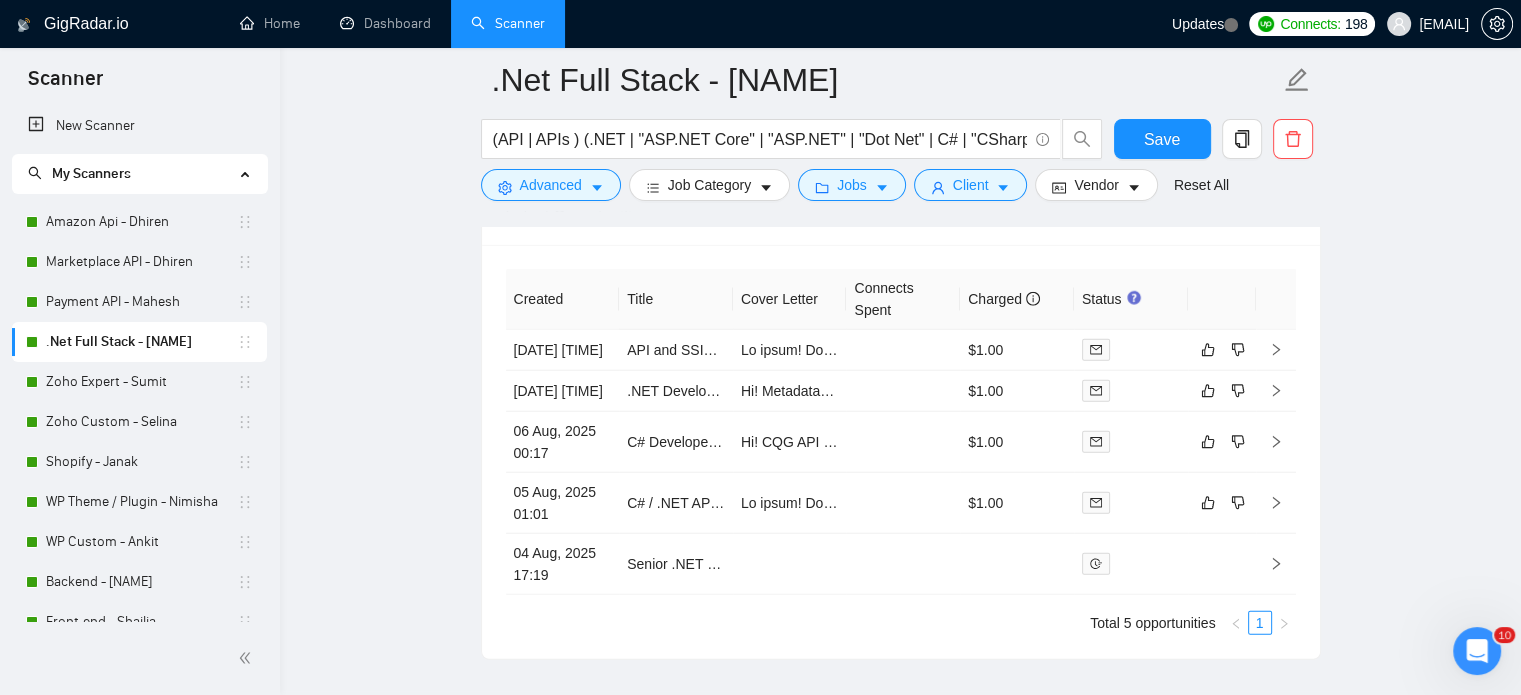 scroll, scrollTop: 5100, scrollLeft: 0, axis: vertical 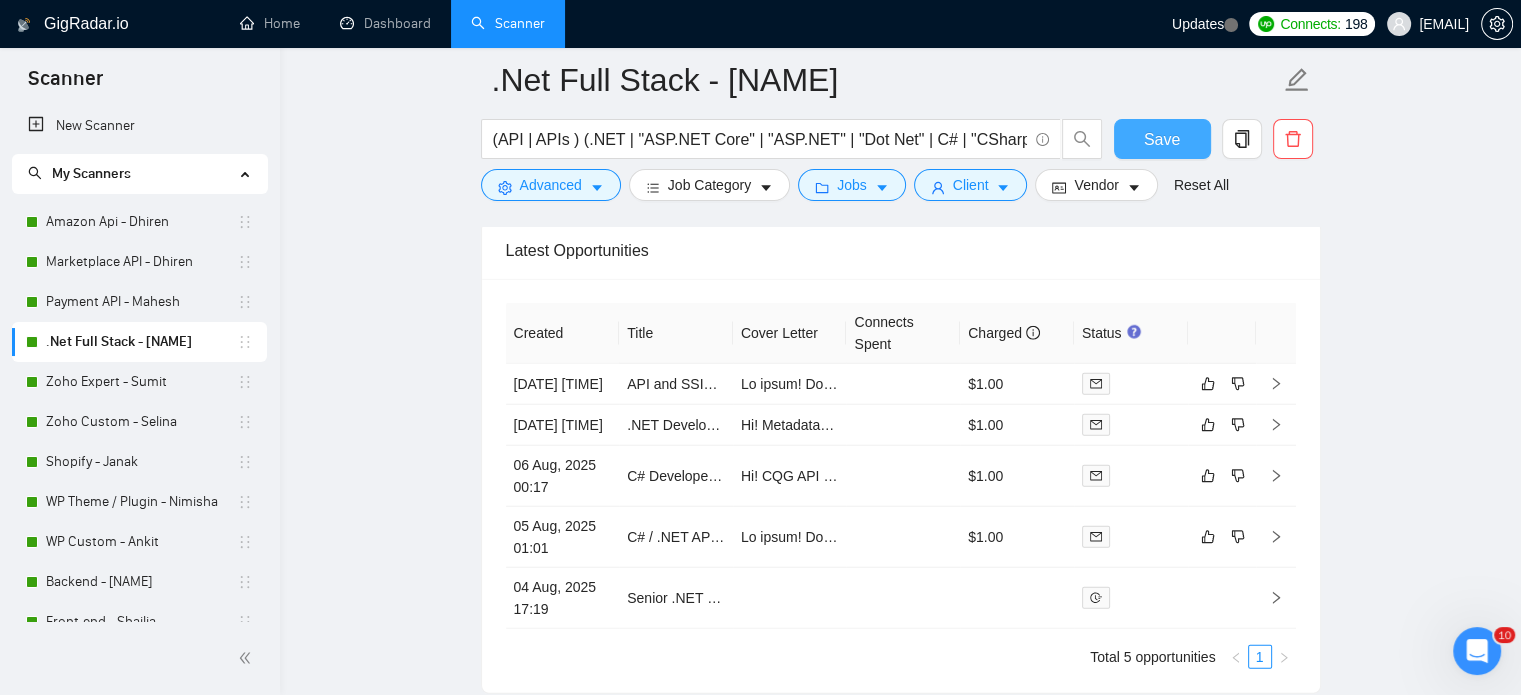 click on "Save" at bounding box center [1162, 139] 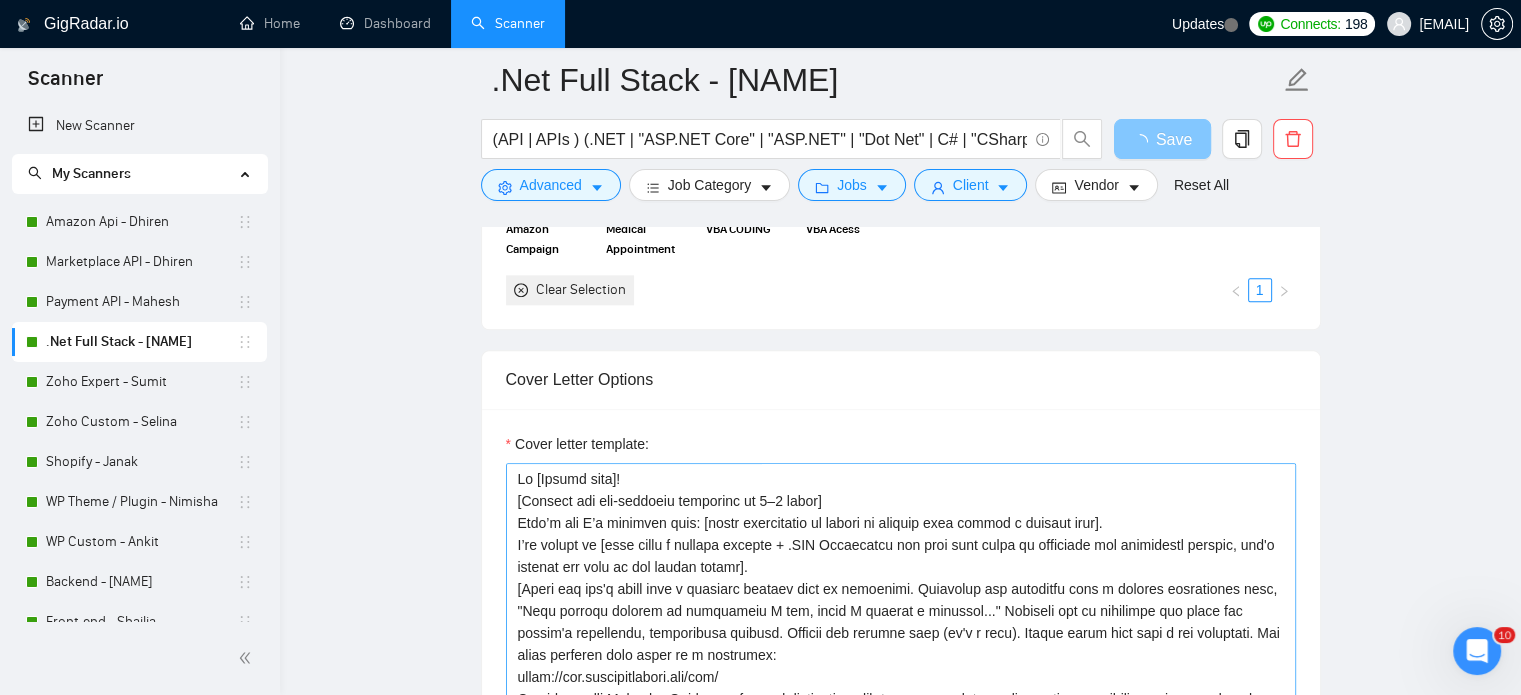 scroll, scrollTop: 1902, scrollLeft: 0, axis: vertical 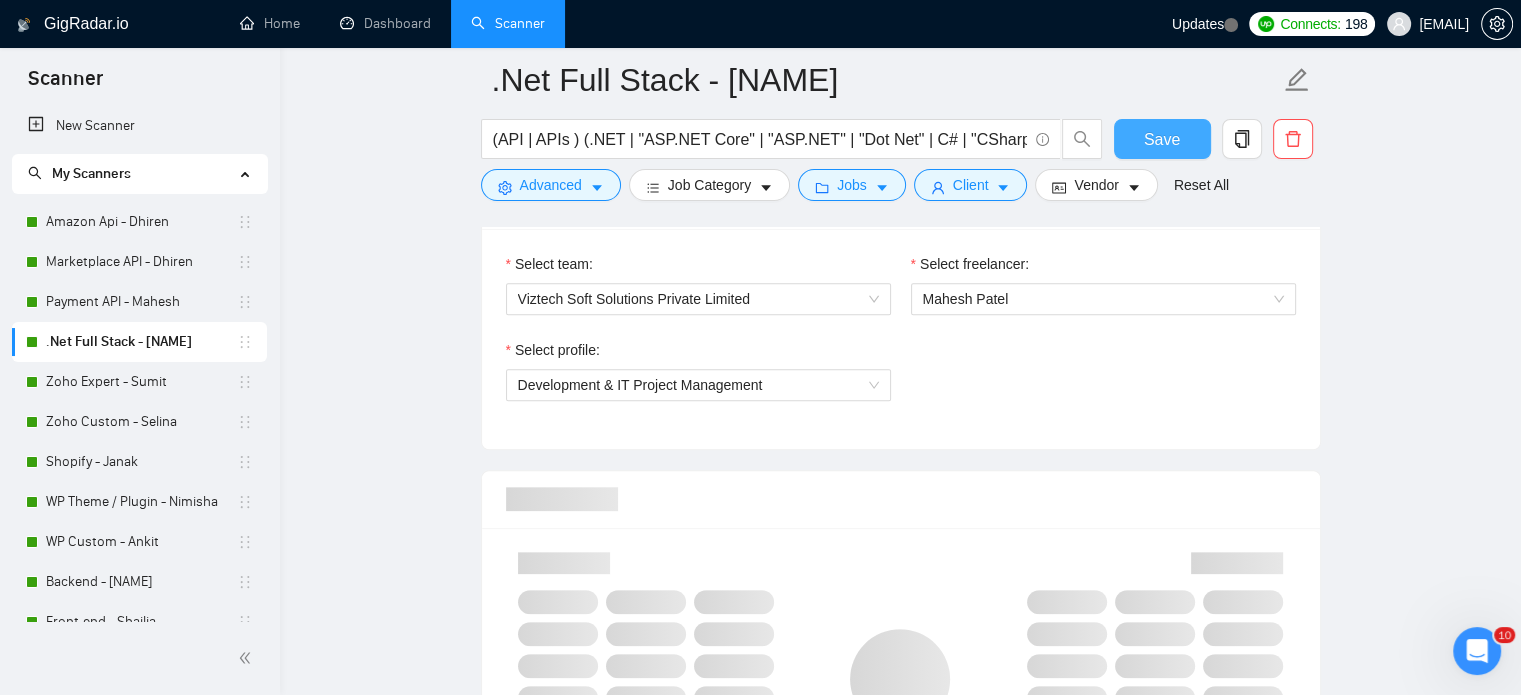 type 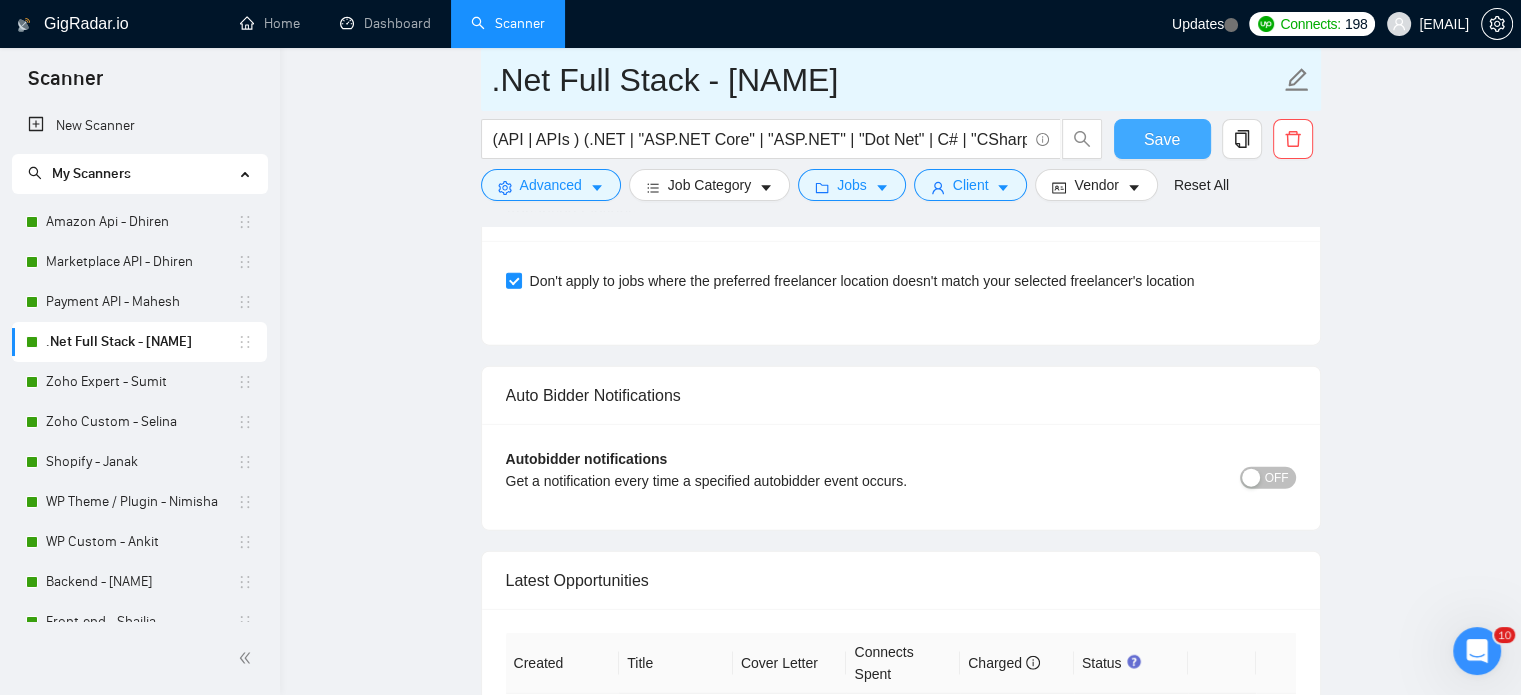 scroll, scrollTop: 4800, scrollLeft: 0, axis: vertical 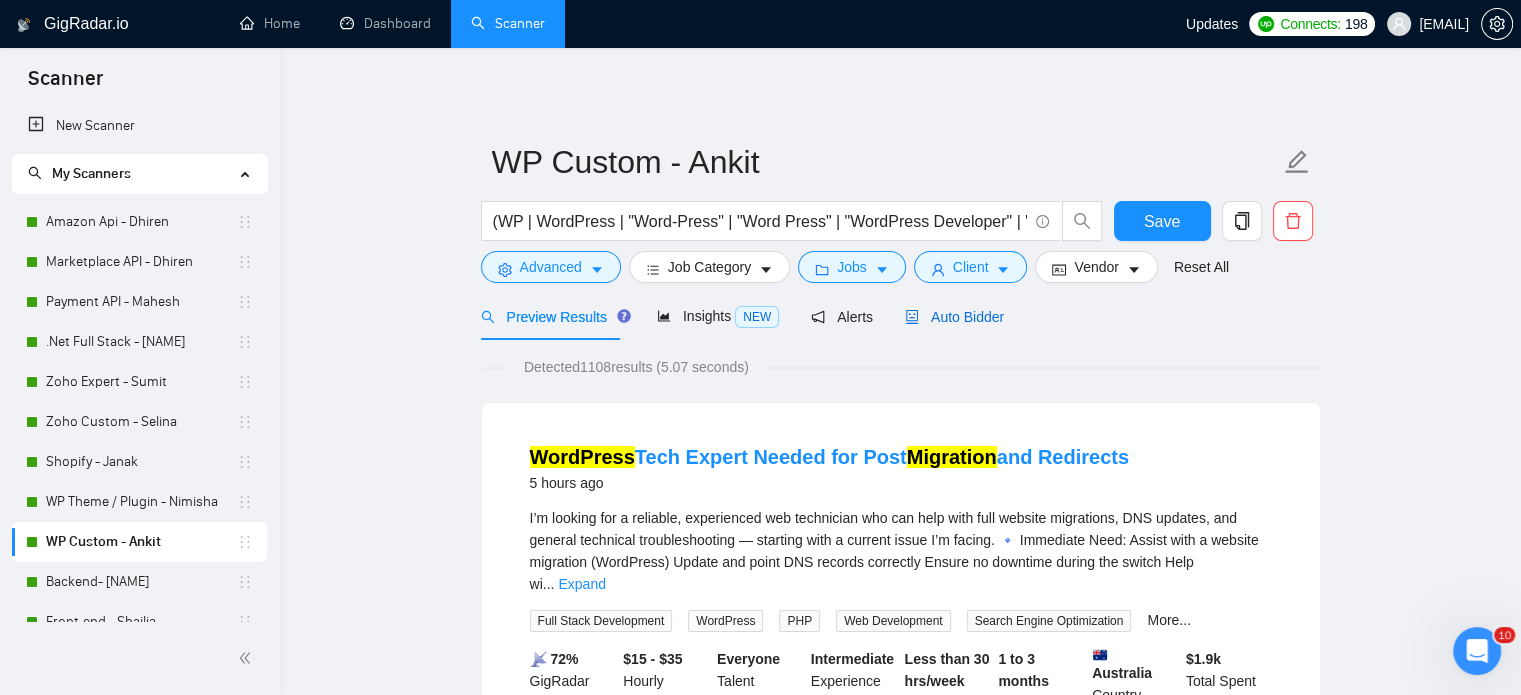 click on "Auto Bidder" at bounding box center [954, 317] 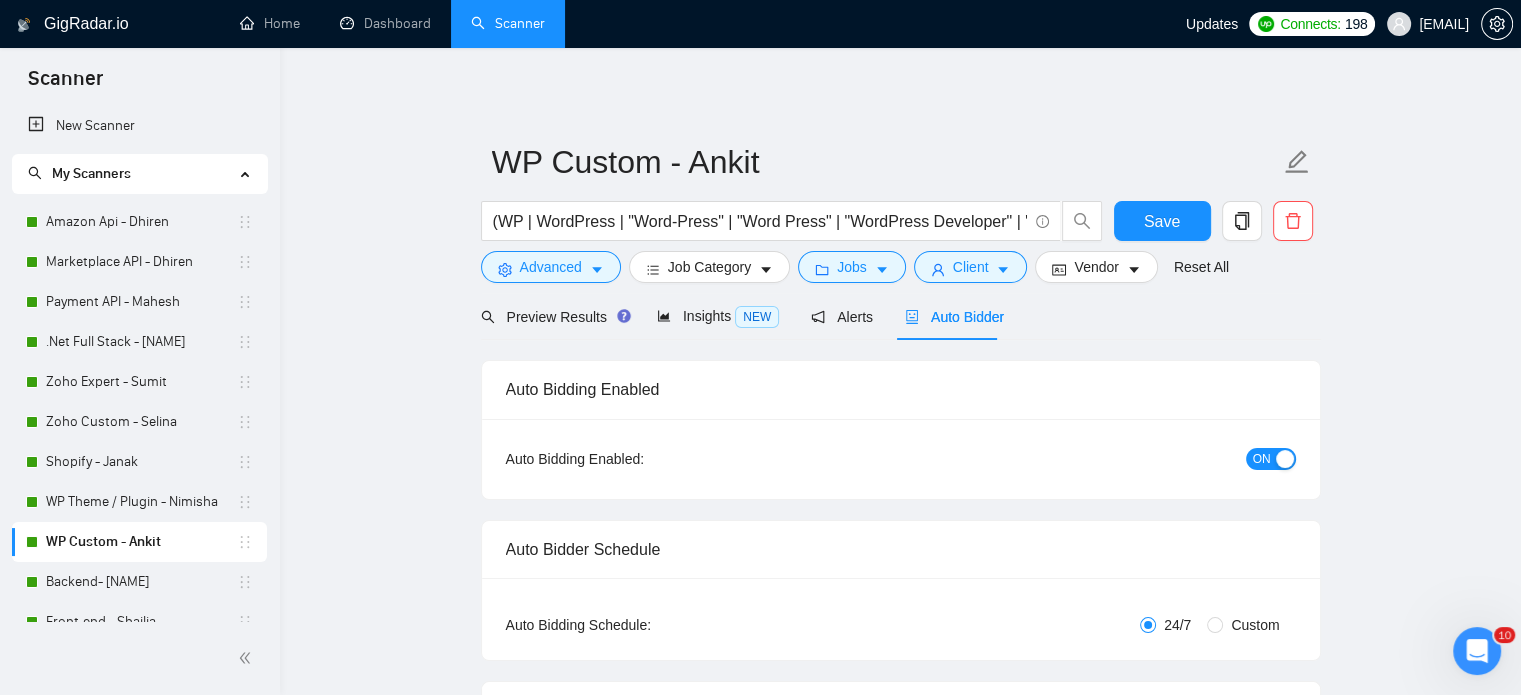 type 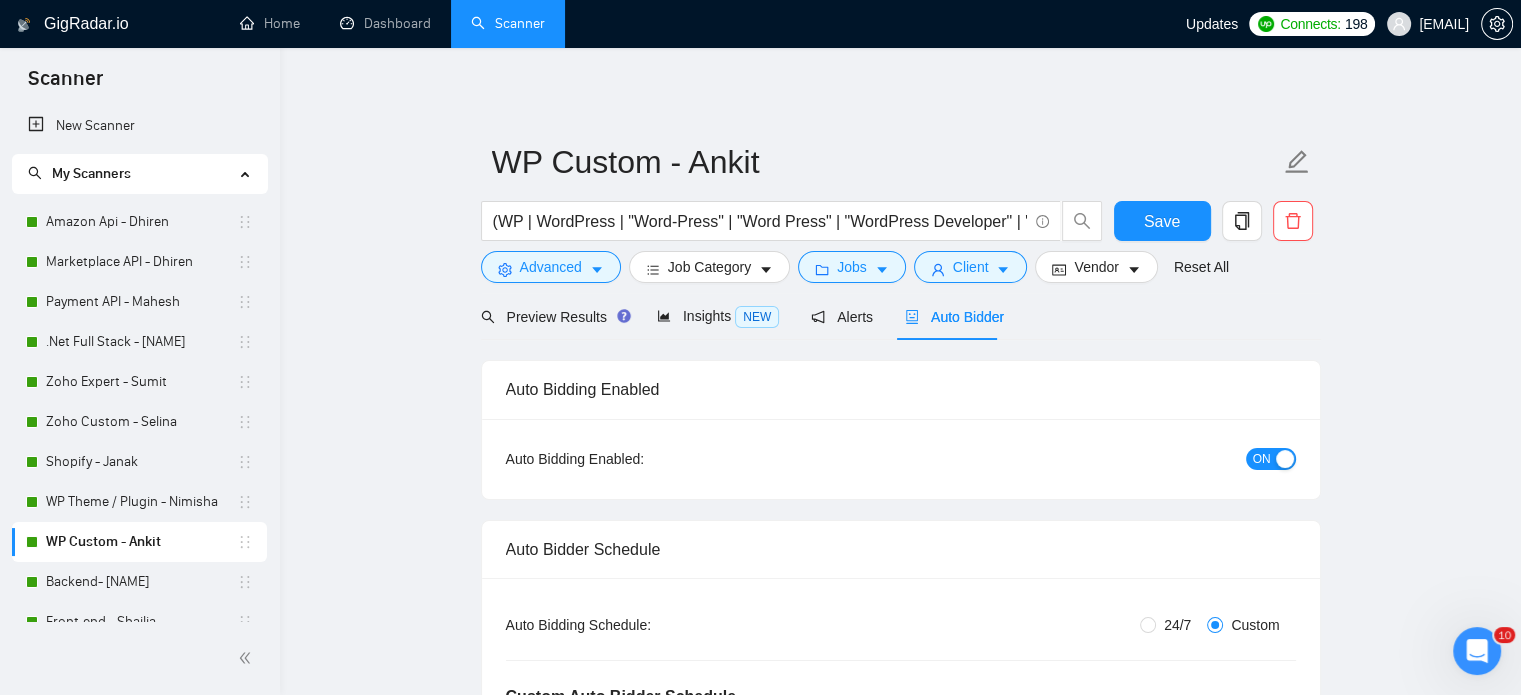 type 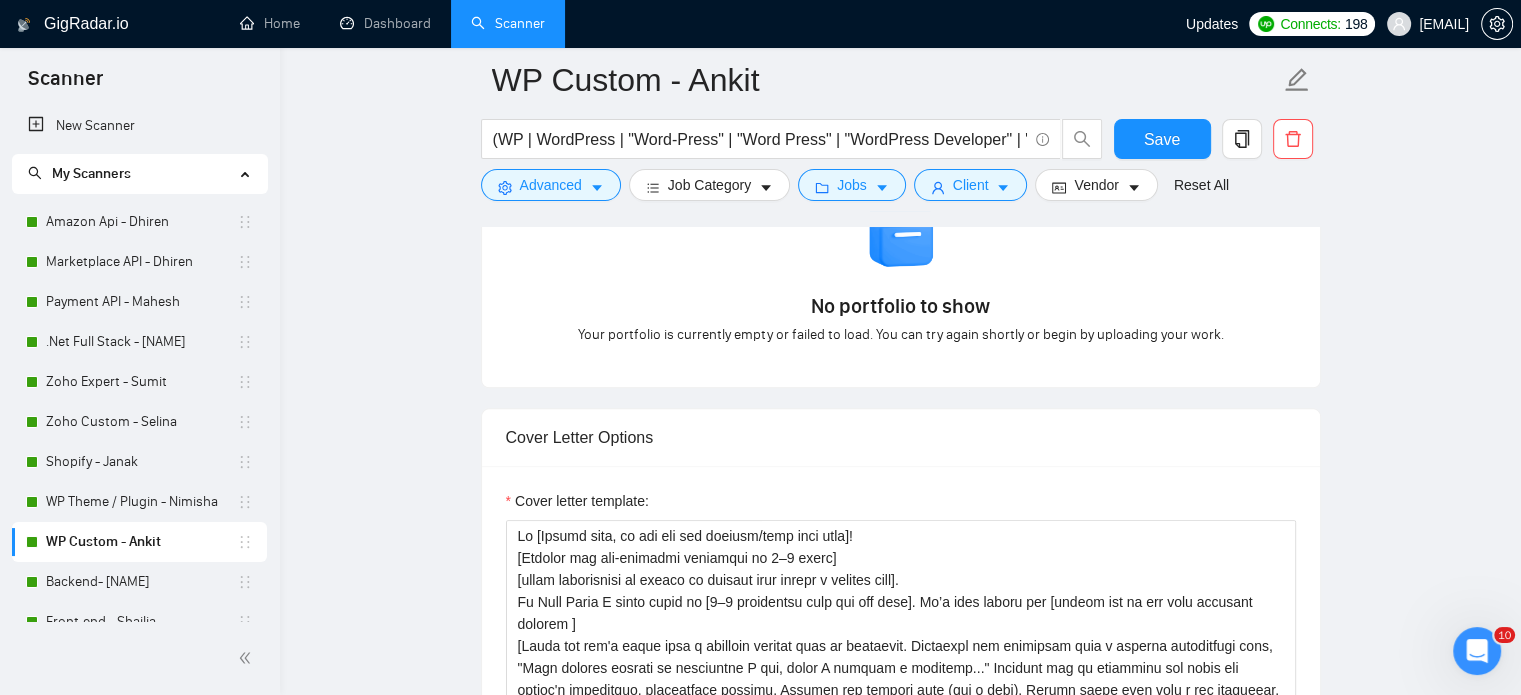 scroll, scrollTop: 2400, scrollLeft: 0, axis: vertical 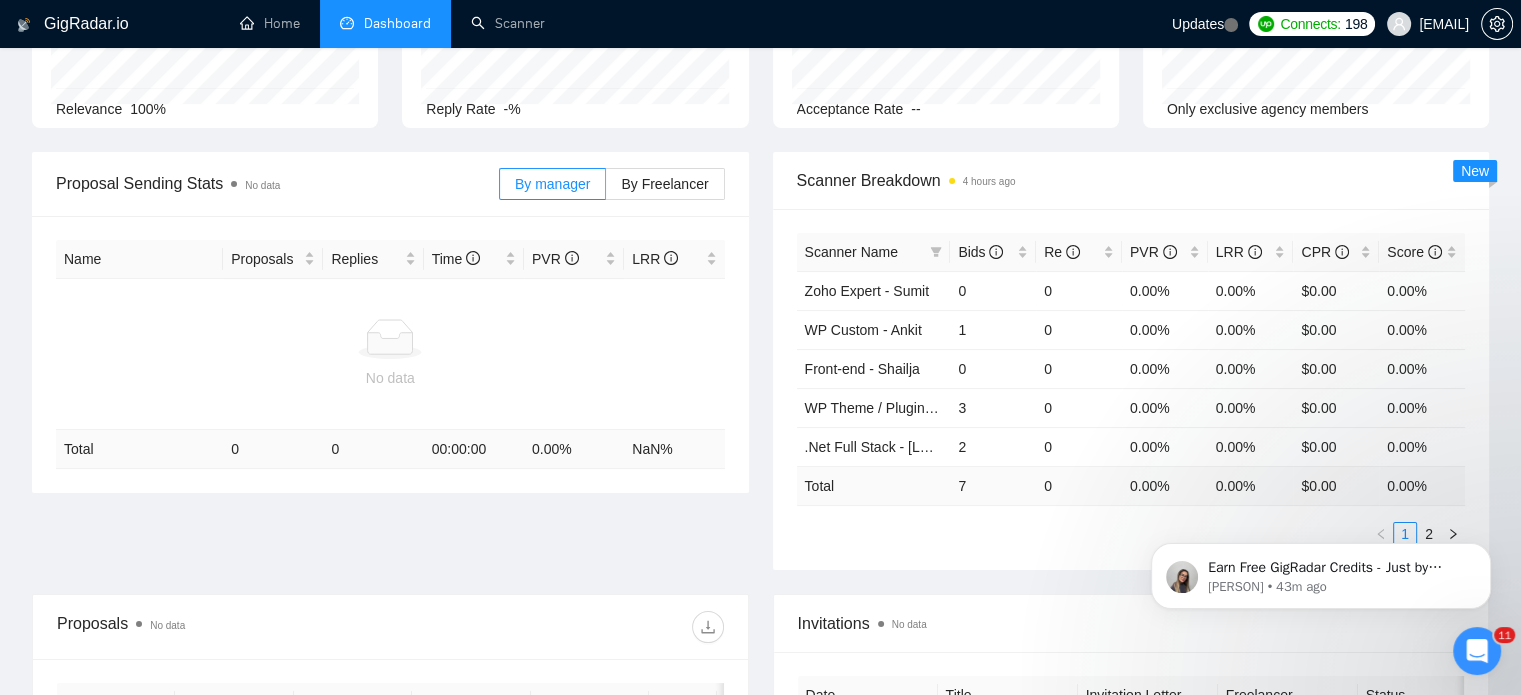click on "Earn Free GigRadar Credits - Just by Sharing Your Story! 💬 Want more credits for sending proposals? It’s simple - share, inspire, and get rewarded! 🤫 Here’s how you can earn free credits: Introduce yourself in the #intros channel of the GigRadar Upwork Community and grab +20 credits for sending bids., Post your success story (closed projects, high LRR, etc.) in the #general channel and claim +50 credits for sending bids. Why? GigRadar is building a powerful network of freelancers and agencies. We want you to make valuable connections, showcase your wins, and inspire others while getting rewarded! 🚀 Not a member yet? Join our Slack community now 👉 Join Slack Community Claiming your credits is easy: Reply to this message with a screenshot of your post, and our Tech Support Team will instantly top up your credits! 💸 Mariia • 43m ago" at bounding box center (1321, 571) 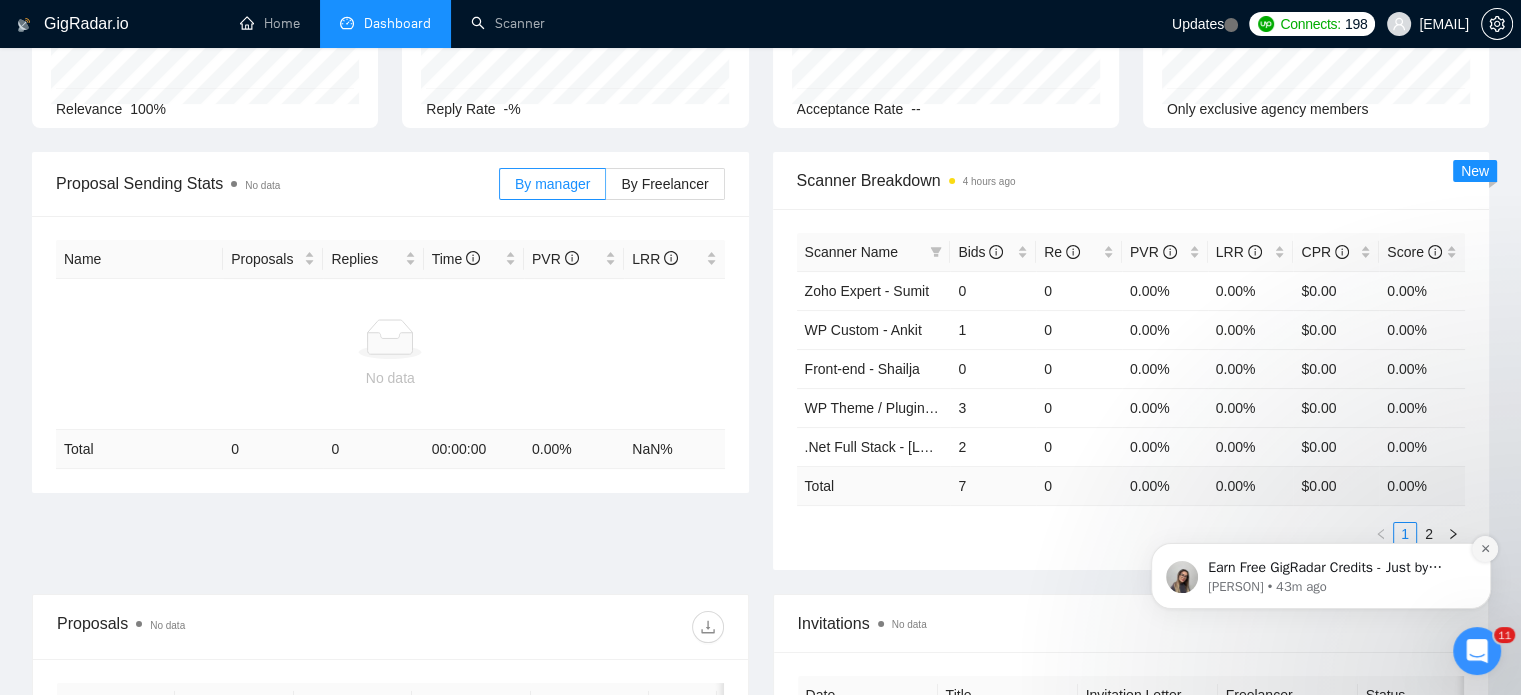 click 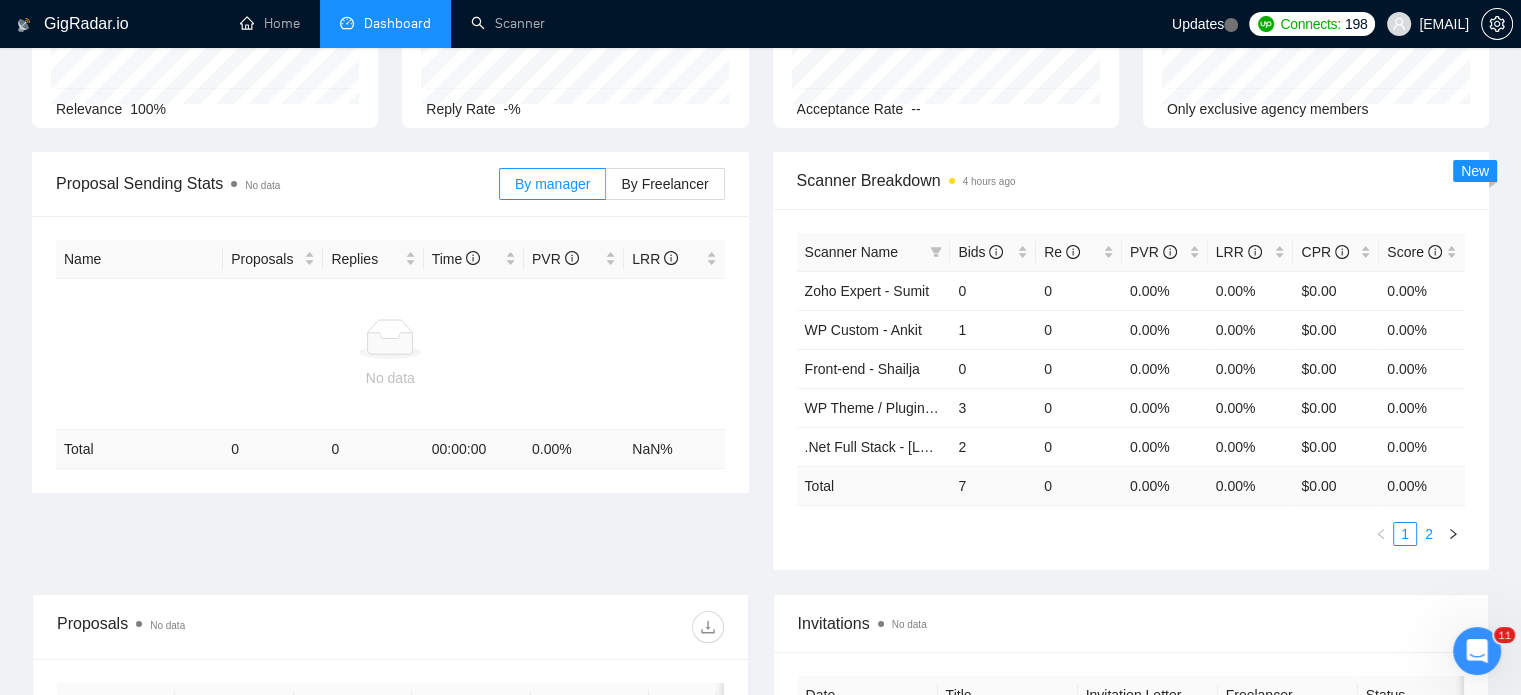 click on "2" at bounding box center (1429, 534) 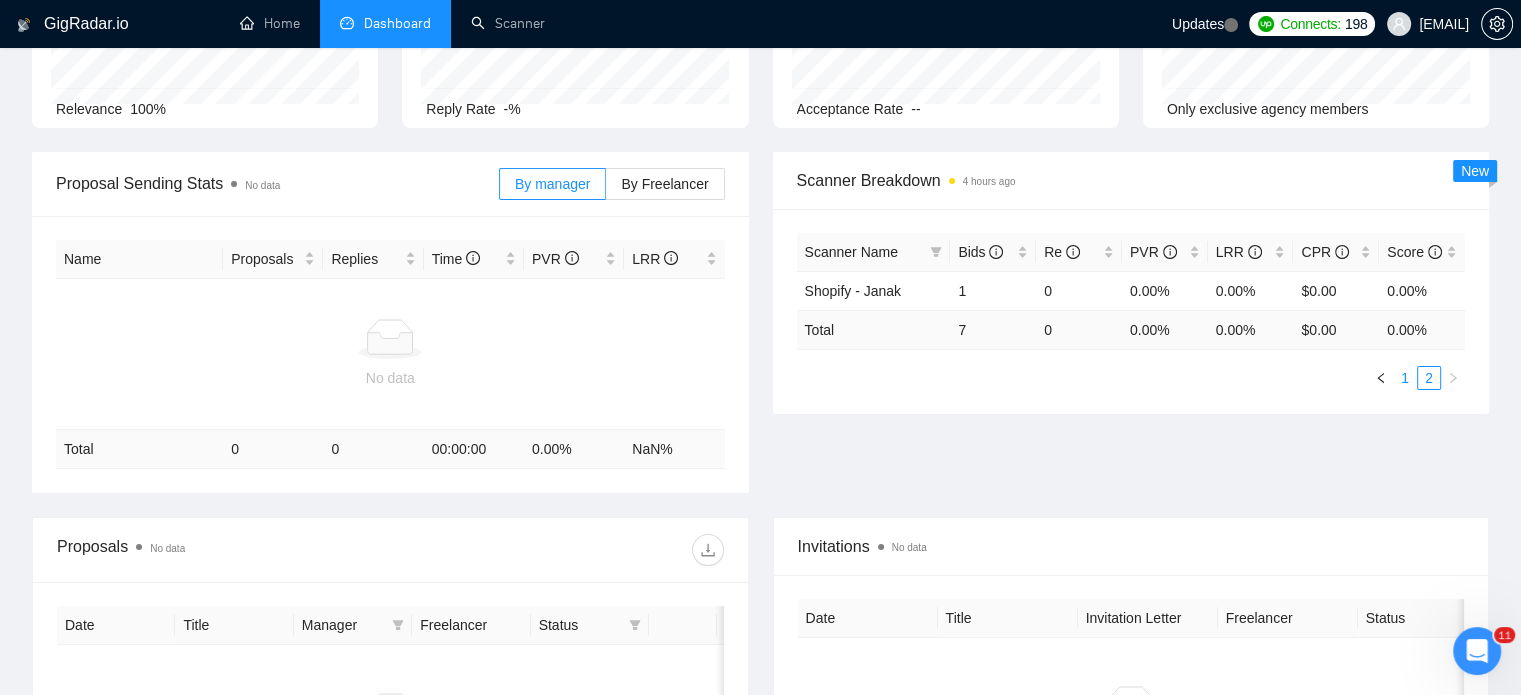click on "1" at bounding box center (1405, 378) 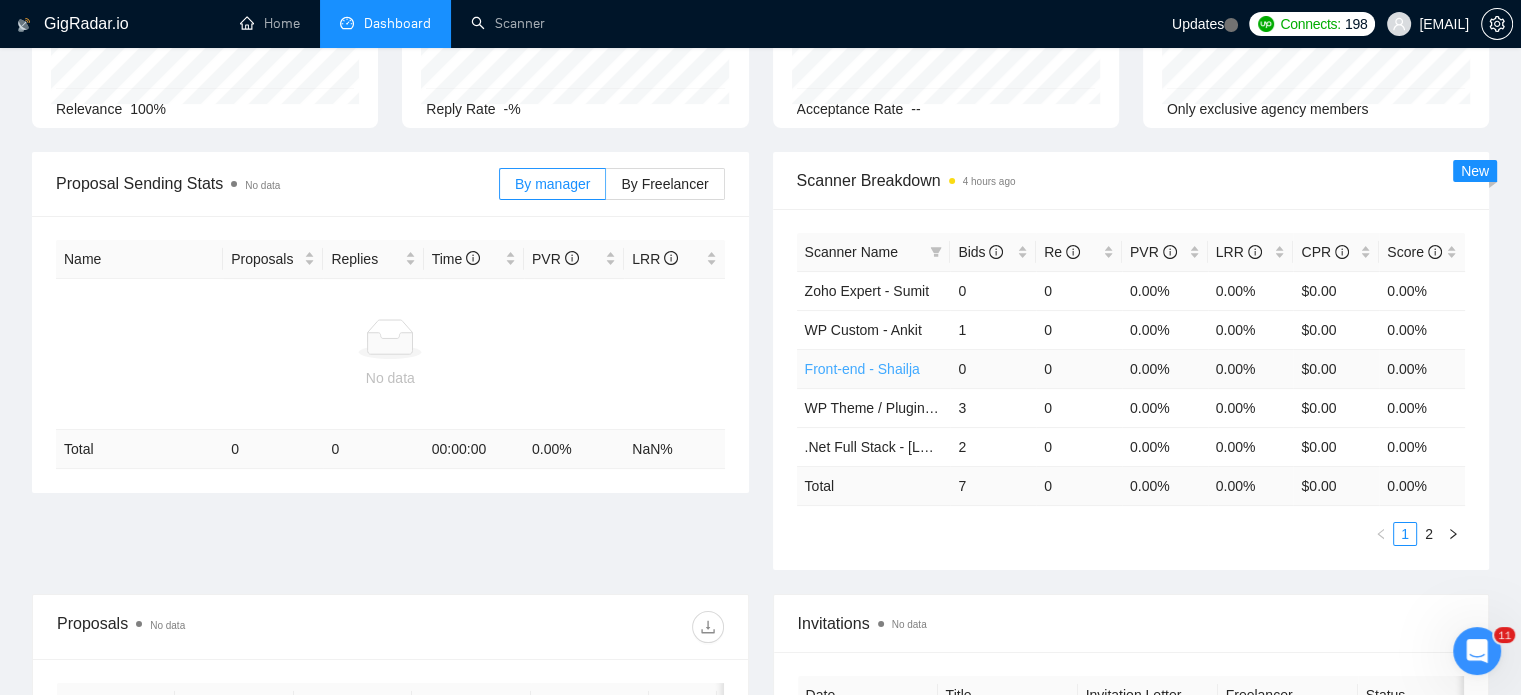 type 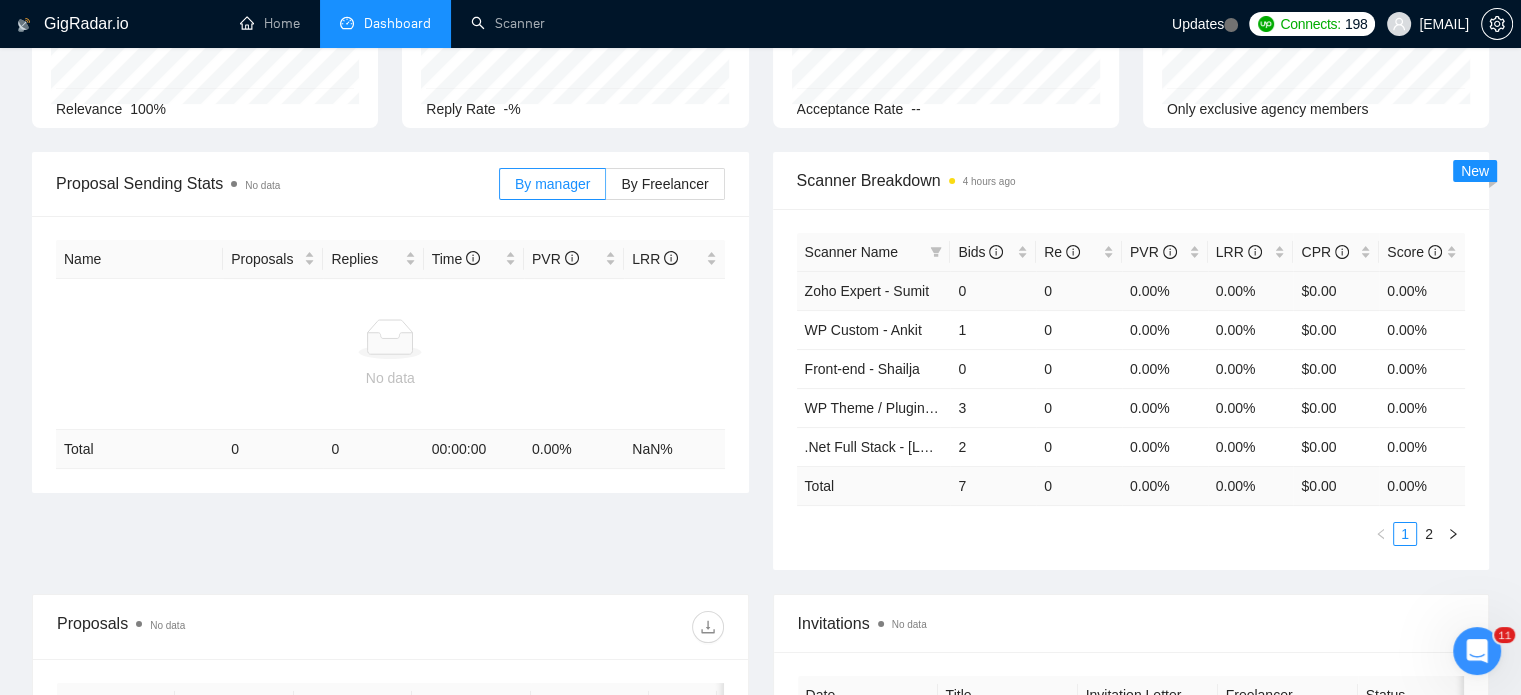 scroll, scrollTop: 0, scrollLeft: 0, axis: both 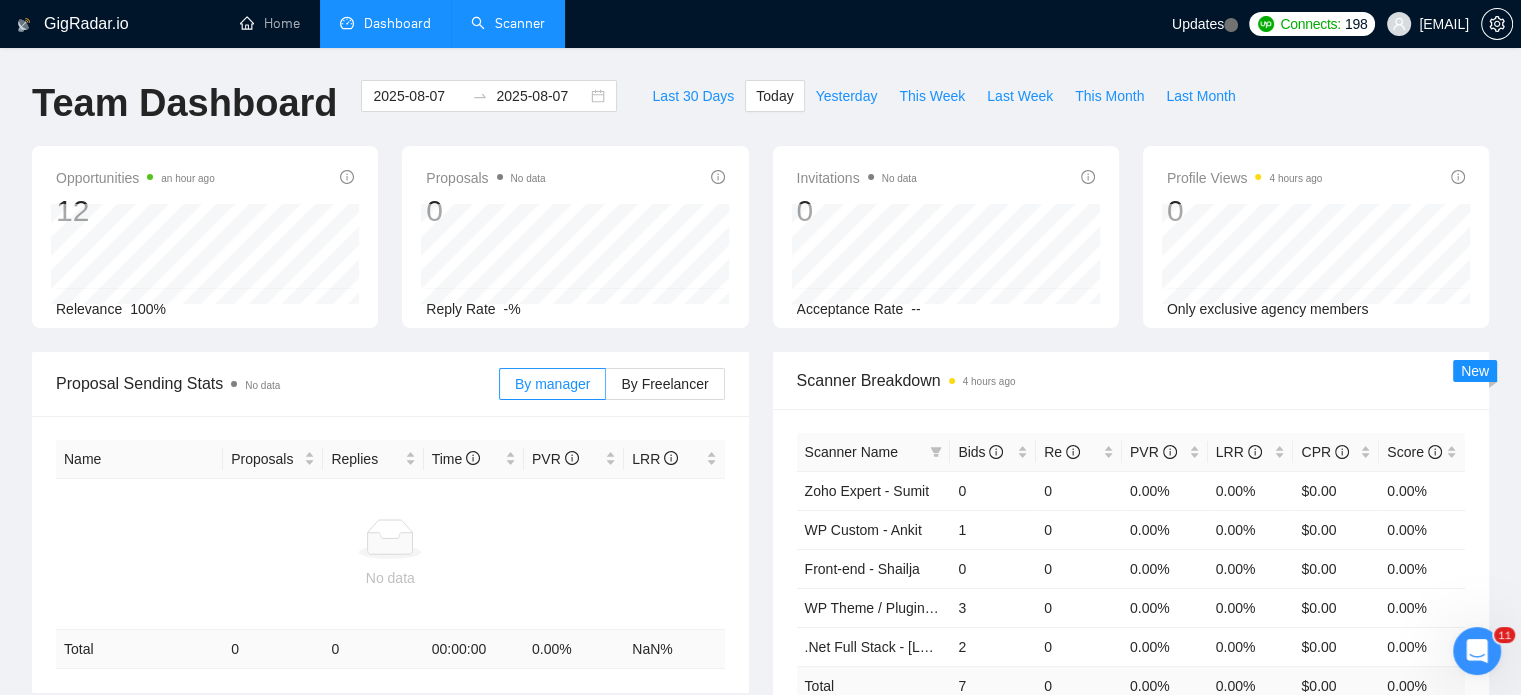 click on "Scanner" at bounding box center [508, 23] 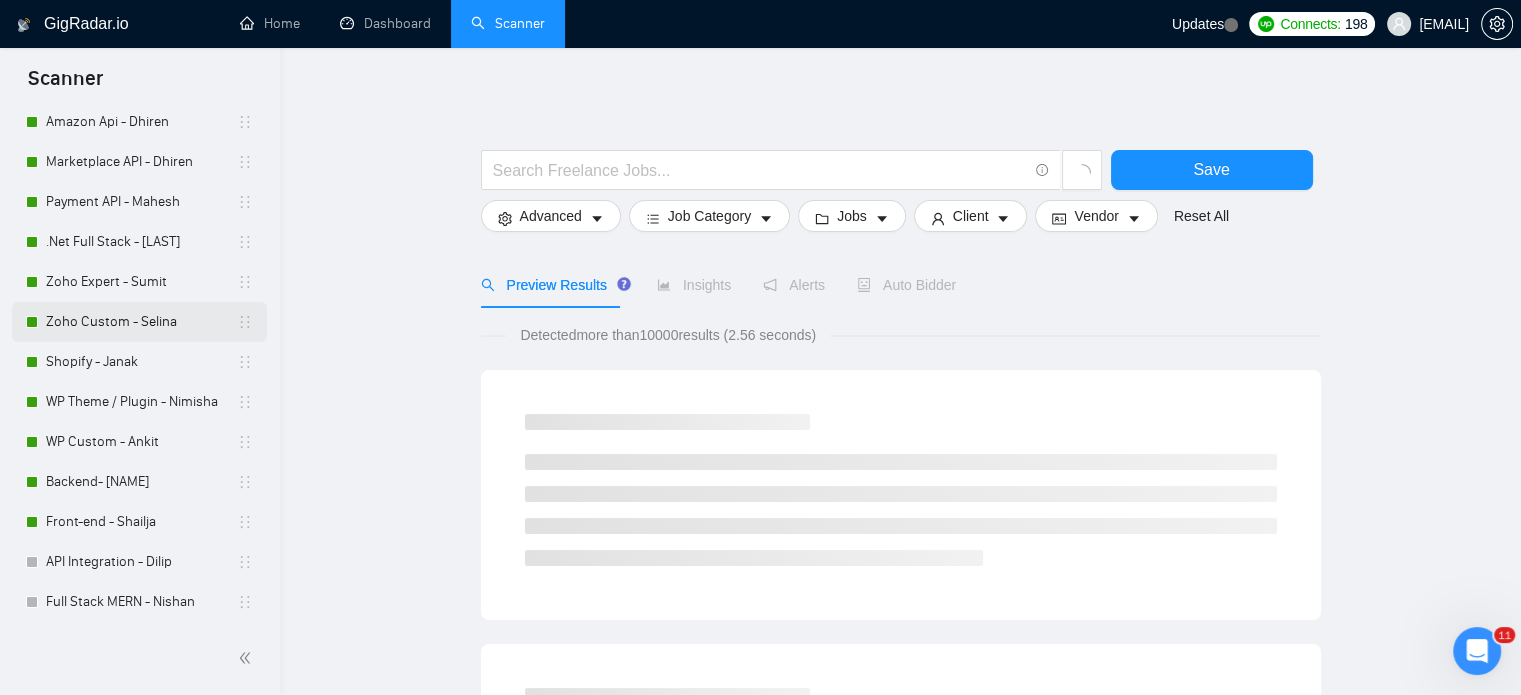 scroll, scrollTop: 140, scrollLeft: 0, axis: vertical 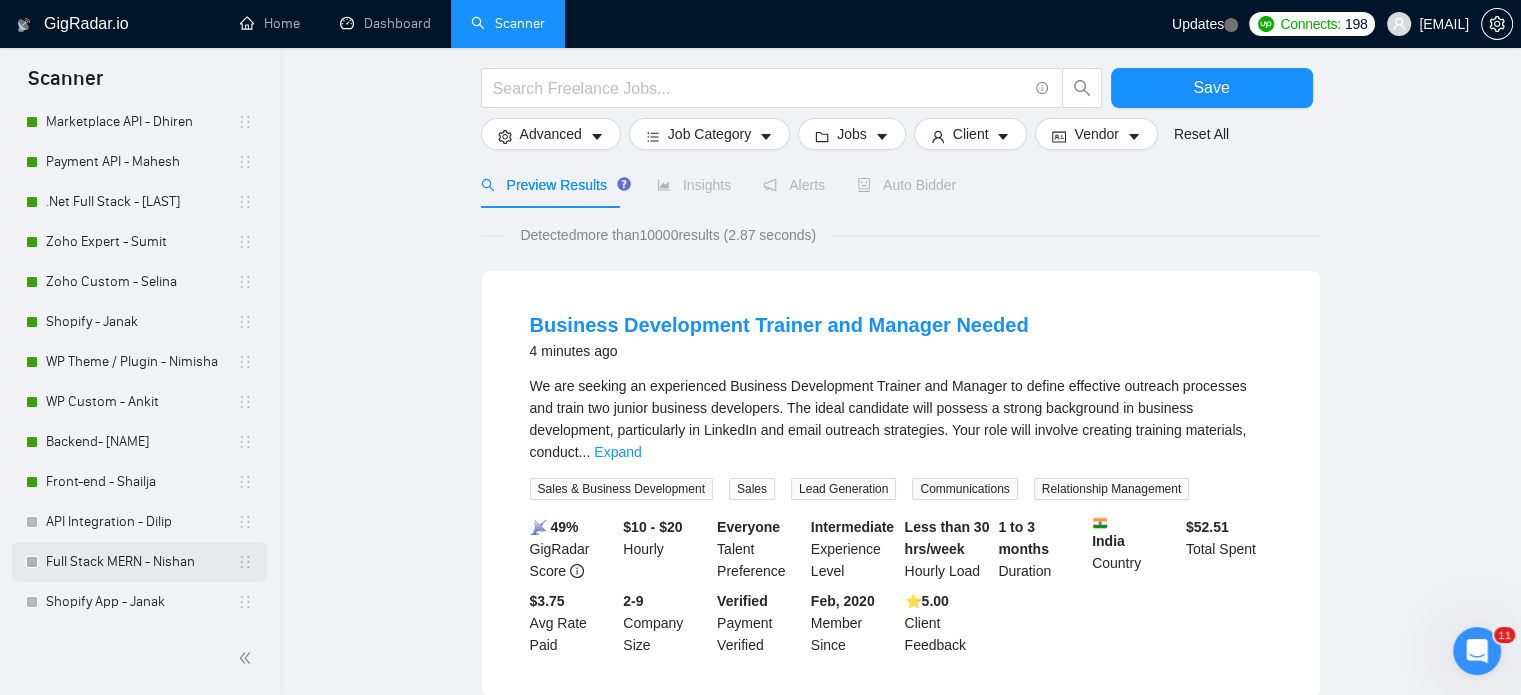 click on "Full Stack MERN - Nishan" at bounding box center [141, 562] 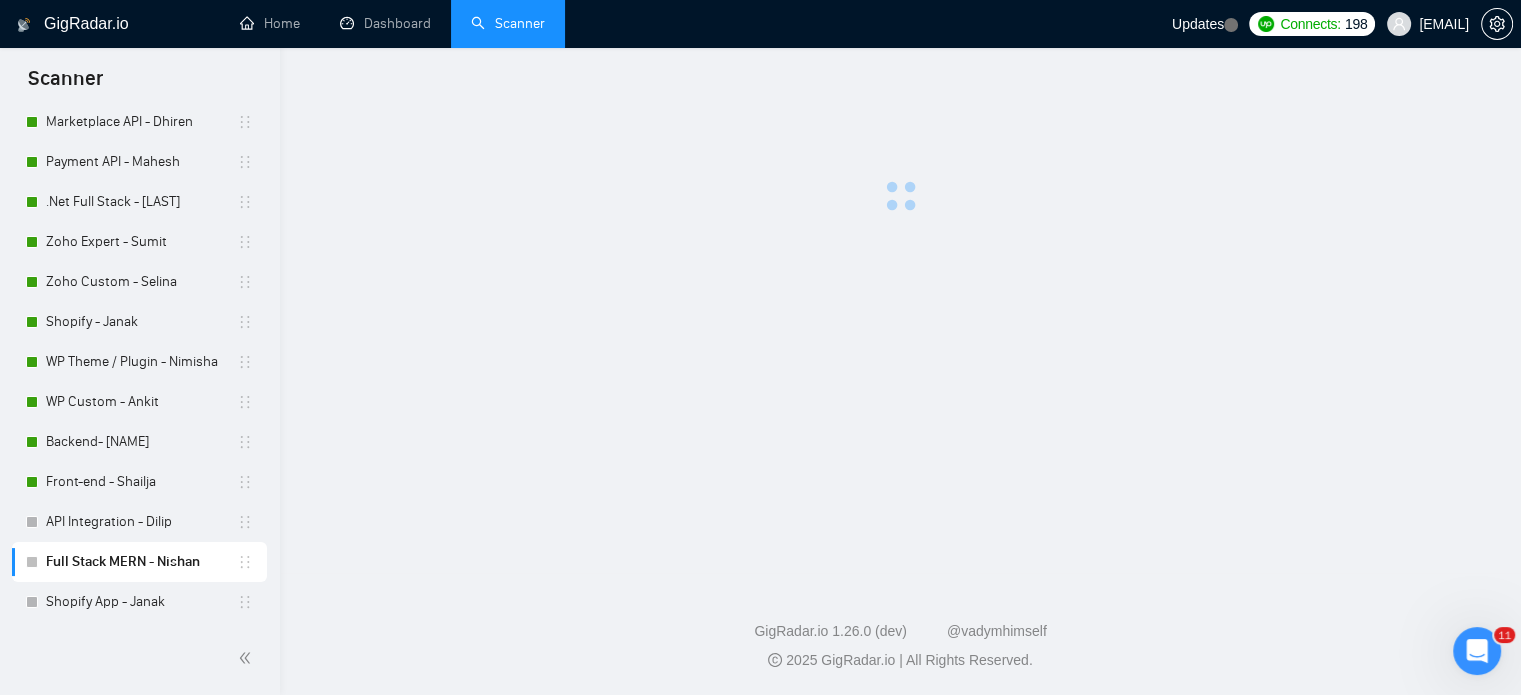 scroll, scrollTop: 0, scrollLeft: 0, axis: both 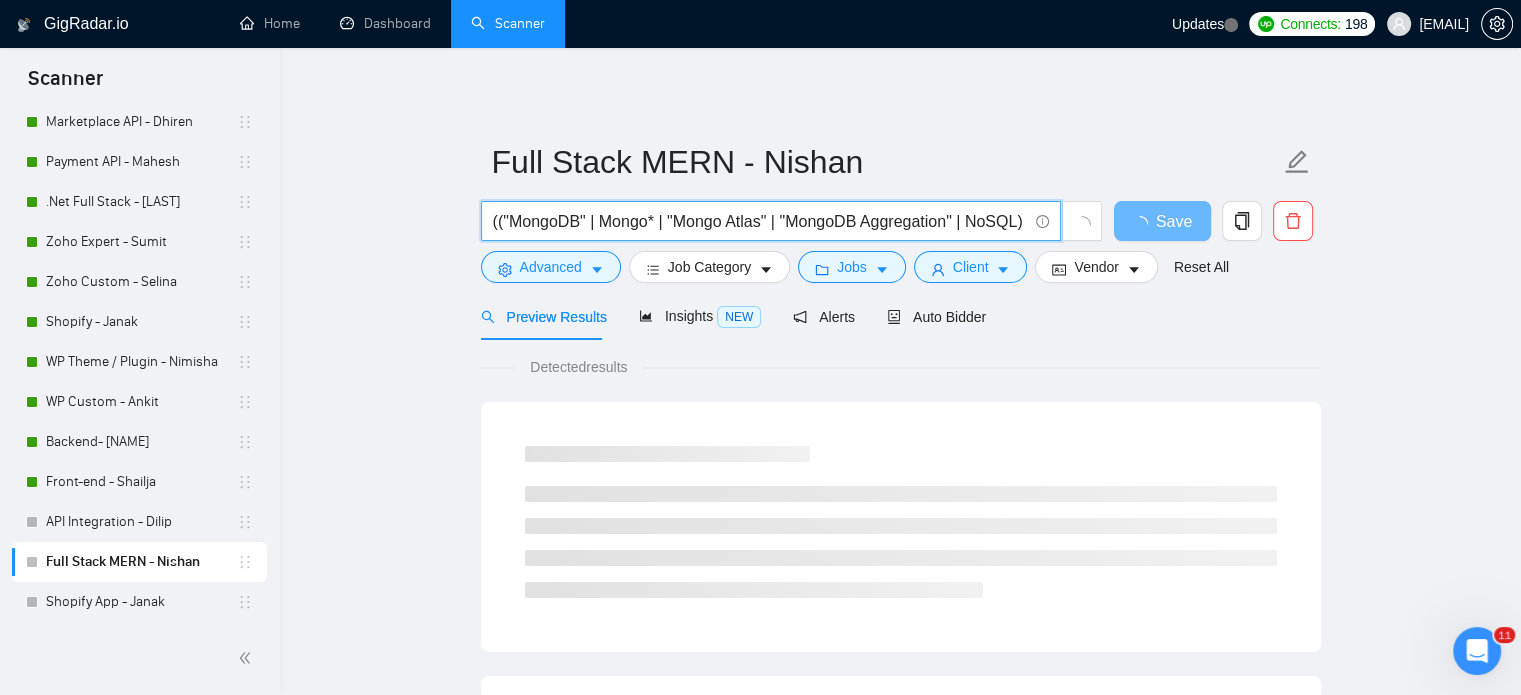 click on "(("MongoDB" | Mongo* | "Mongo Atlas" | "MongoDB Aggregation" | NoSQL) ("PostgreSQL" | "Postgres" | "Relational Database" | "SQL" | "pgAdmin")  ("Express.js" | "express js" | expressjs | "Express Middleware")  ("Node.js" | "Node JS" | Node* | "Node APIs") | ("React.js" | "react js" | "react,js" | reactjs | "React Hooks" | "React Components" | "React State Management" | Redux) | ("Next.js" | "next js" | "NextJS" | Nextjs | "Next.js SSR" | "Next.js API Routes") | ("Nest.js" | "nest js" | "NestJS" | Nestjs | "NestJS Modules" | "NestJS DI" | "NestJS Services"|  Typescript ))  ( "Full Stack Developer" | "Full Stack Dev"  |"Full-Stack" | "MERN" | "MERN Stack" | Framework | framework | saas | SAAS  | "Entity Framework" )" at bounding box center (760, 221) 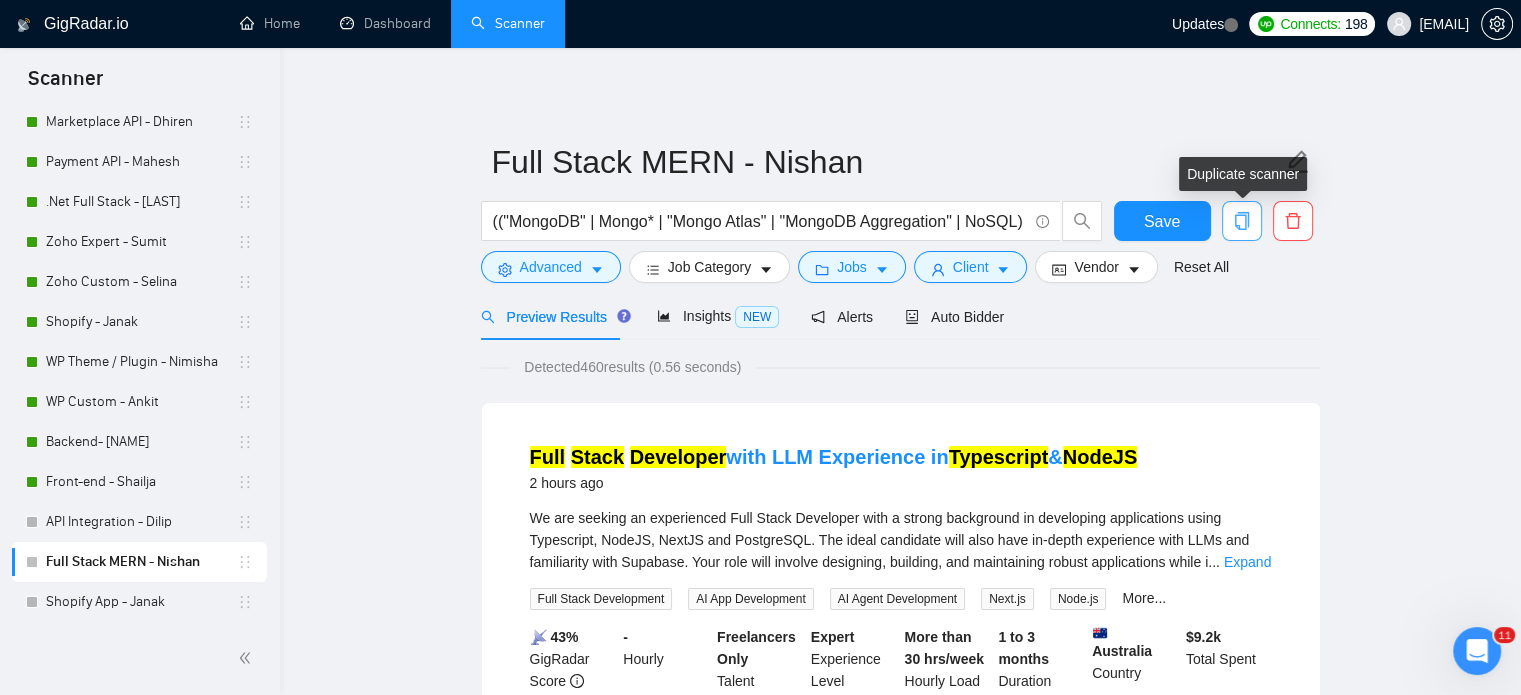 click 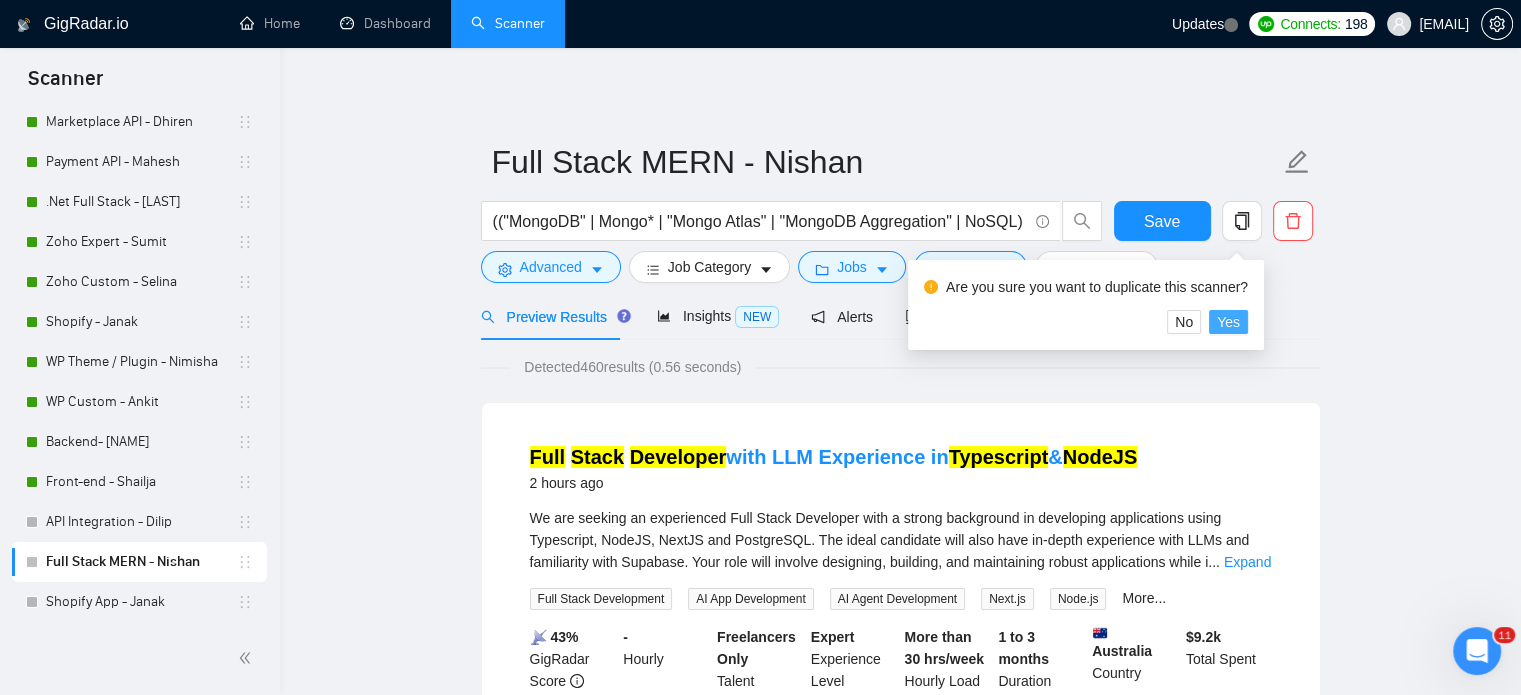 drag, startPoint x: 1235, startPoint y: 317, endPoint x: 1238, endPoint y: 355, distance: 38.118237 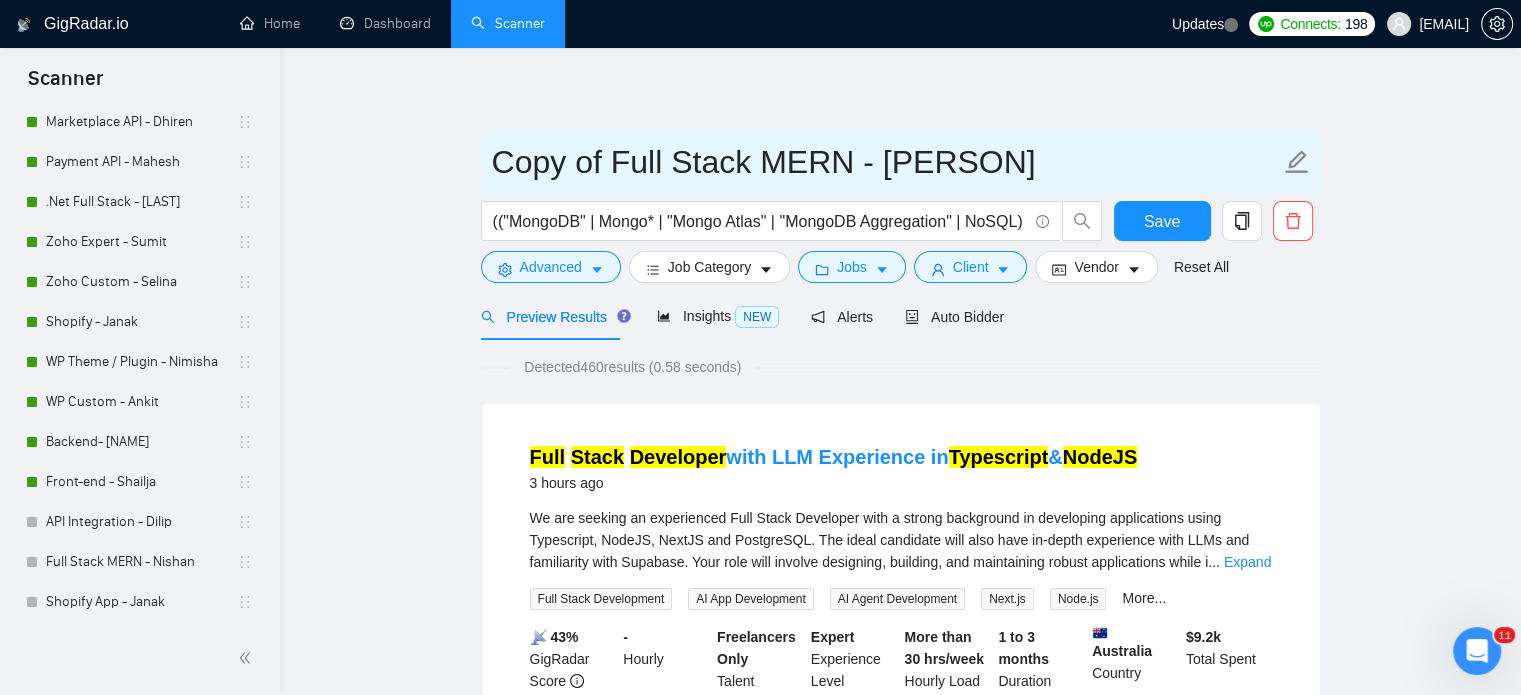 click 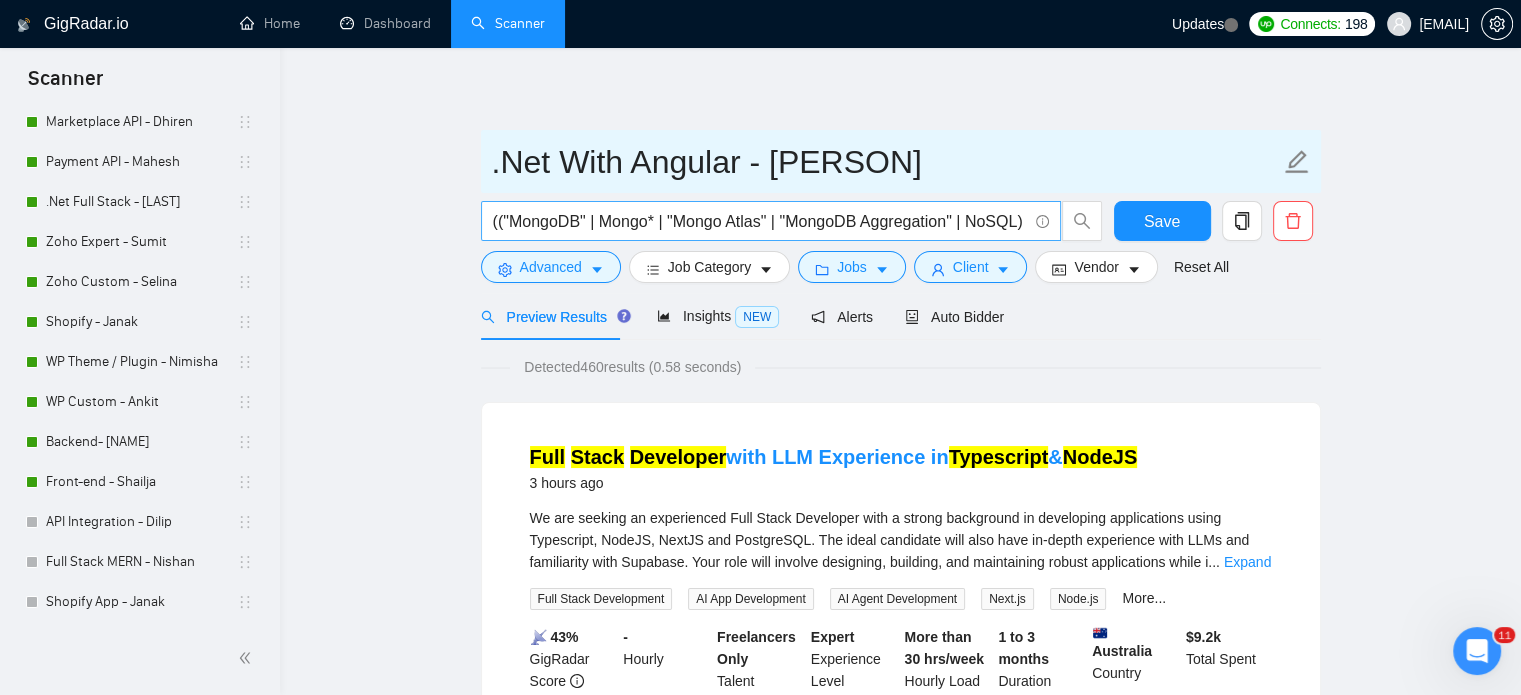 type on ".Net With Angular - Rupal" 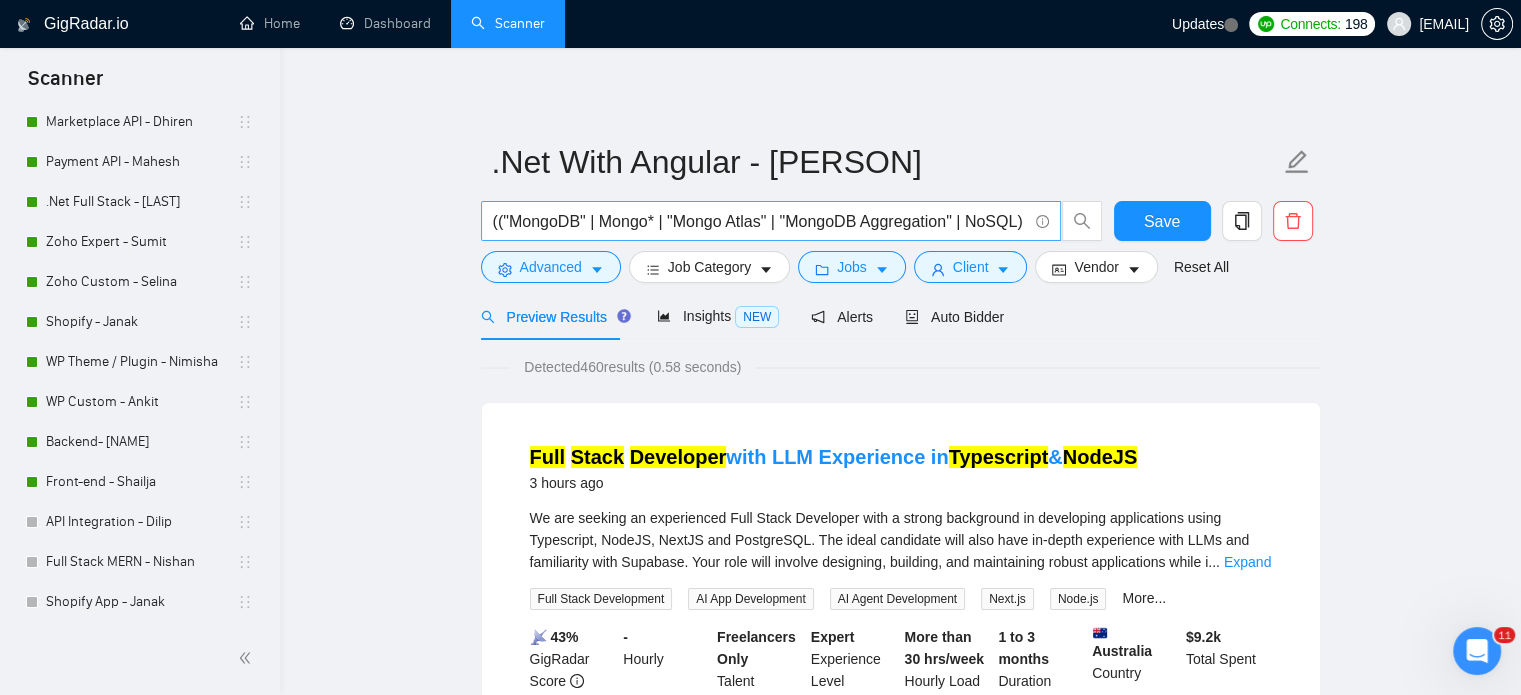 click on "(("MongoDB" | Mongo* | "Mongo Atlas" | "MongoDB Aggregation" | NoSQL) ("PostgreSQL" | "Postgres" | "Relational Database" | "SQL" | "pgAdmin")  ("Express.js" | "express js" | expressjs | "Express Middleware")  ("Node.js" | "Node JS" | Node* | "Node APIs") | ("React.js" | "react js" | "react,js" | reactjs | "React Hooks" | "React Components" | "React State Management" | Redux) | ("Next.js" | "next js" | "NextJS" | Nextjs | "Next.js SSR" | "Next.js API Routes") | ("Nest.js" | "nest js" | "NestJS" | Nestjs | "NestJS Modules" | "NestJS DI" | "NestJS Services"|  Typescript ))  ( "Full Stack Developer" | "Full Stack Dev"  |"Full-Stack" | "MERN" | "MERN Stack" | Framework | framework | saas | SAAS  | "Entity Framework" )" at bounding box center [760, 221] 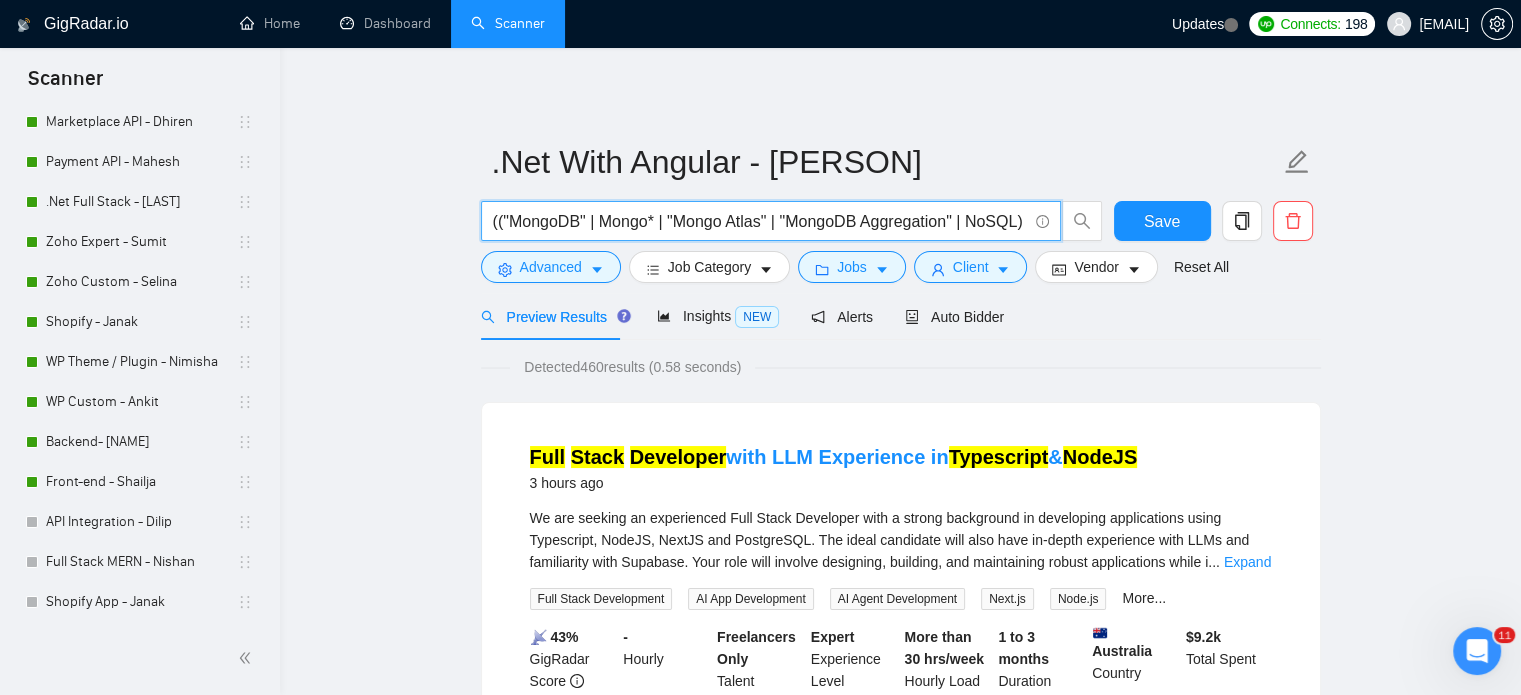 paste on "ASP.NET Core" | "ASP.NET MVC" | ".NET Core" | "Dotnet Core" | "C#" | "C#.NET" | "Entity Framework" | "EF Core" | "Web API" | "SignalR" | ".NET 6" | ".NET 7" | "Razor Pages") ("Angular" | "Angular 2+" | "Angular 10" | "Angular 12" | "Angular 14" | "Angular CLI" | "Angular Material" | "RxJS" | "NgRx" | "TypeScript"))  ("Full Stack Developer" | "Dotnet Developer" | ".NET Developer" | "Angular Developer" | "Full Stack .NET" | "Web Application" | "SPA" | "Frontend Developer" | "Backend Developer" | "REST API" | "Enterprise App"" 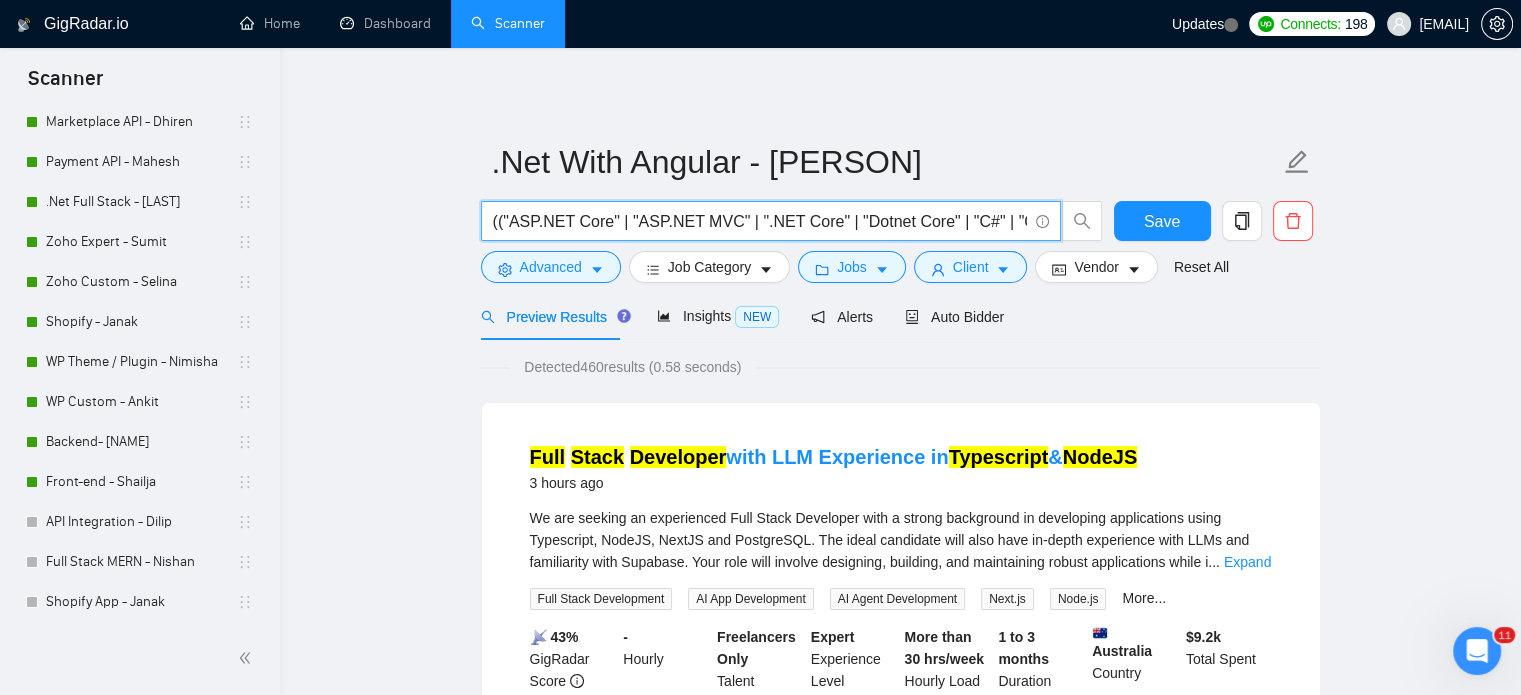 scroll, scrollTop: 0, scrollLeft: 3124, axis: horizontal 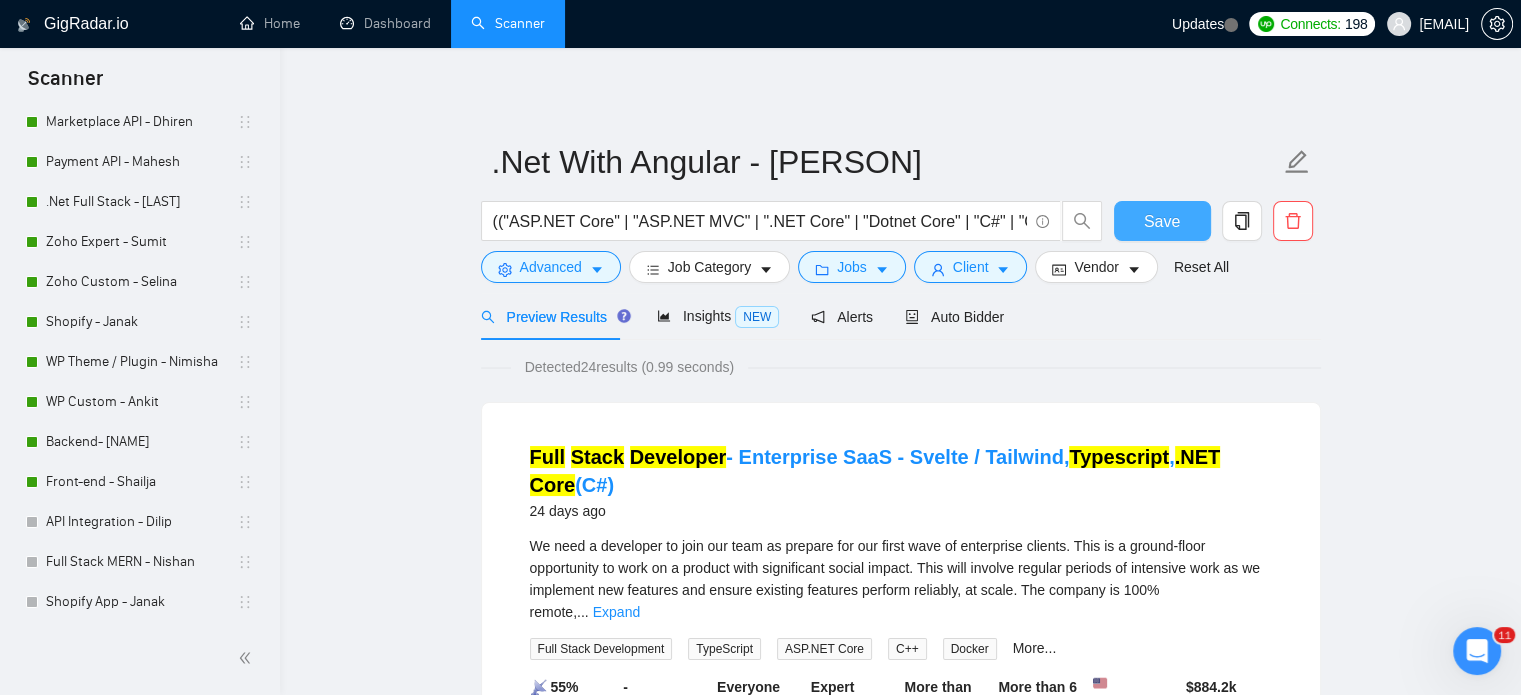 click on "Save" at bounding box center [1162, 221] 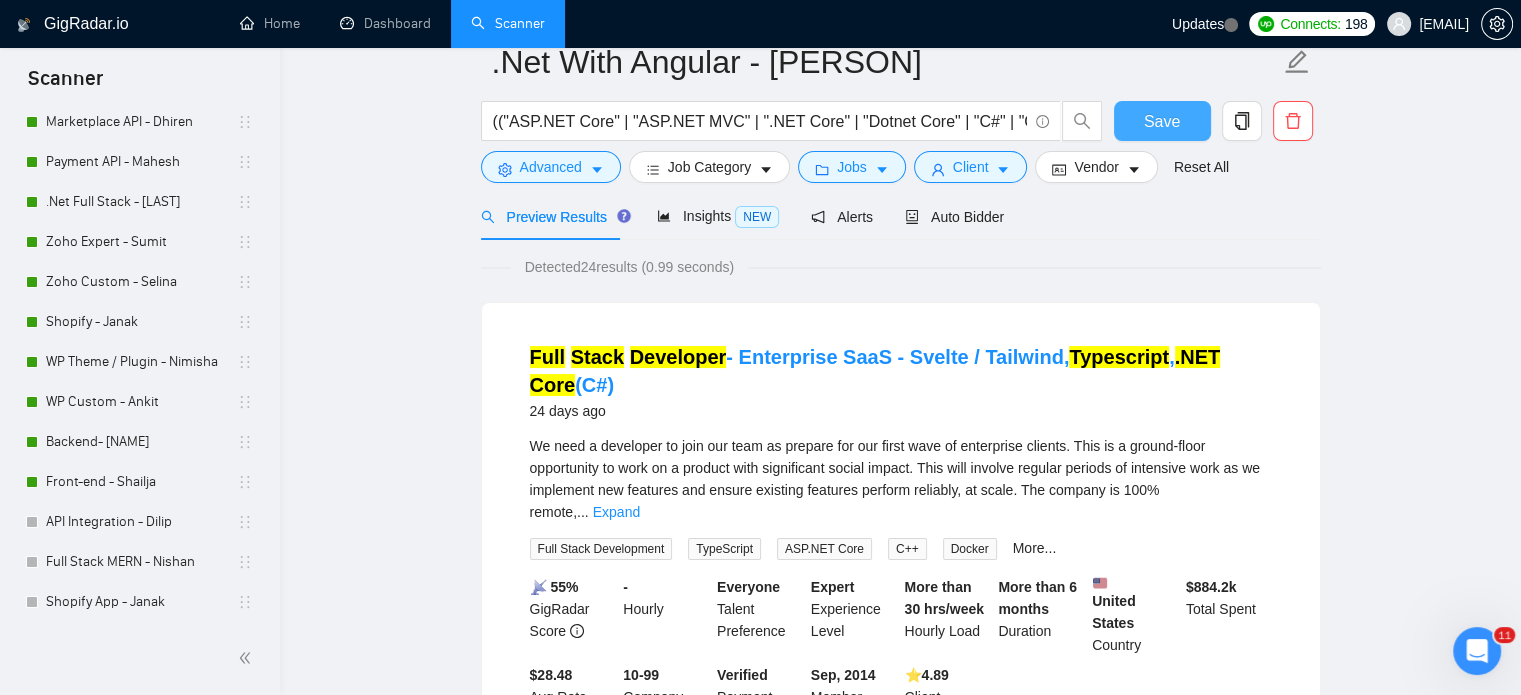 scroll, scrollTop: 0, scrollLeft: 0, axis: both 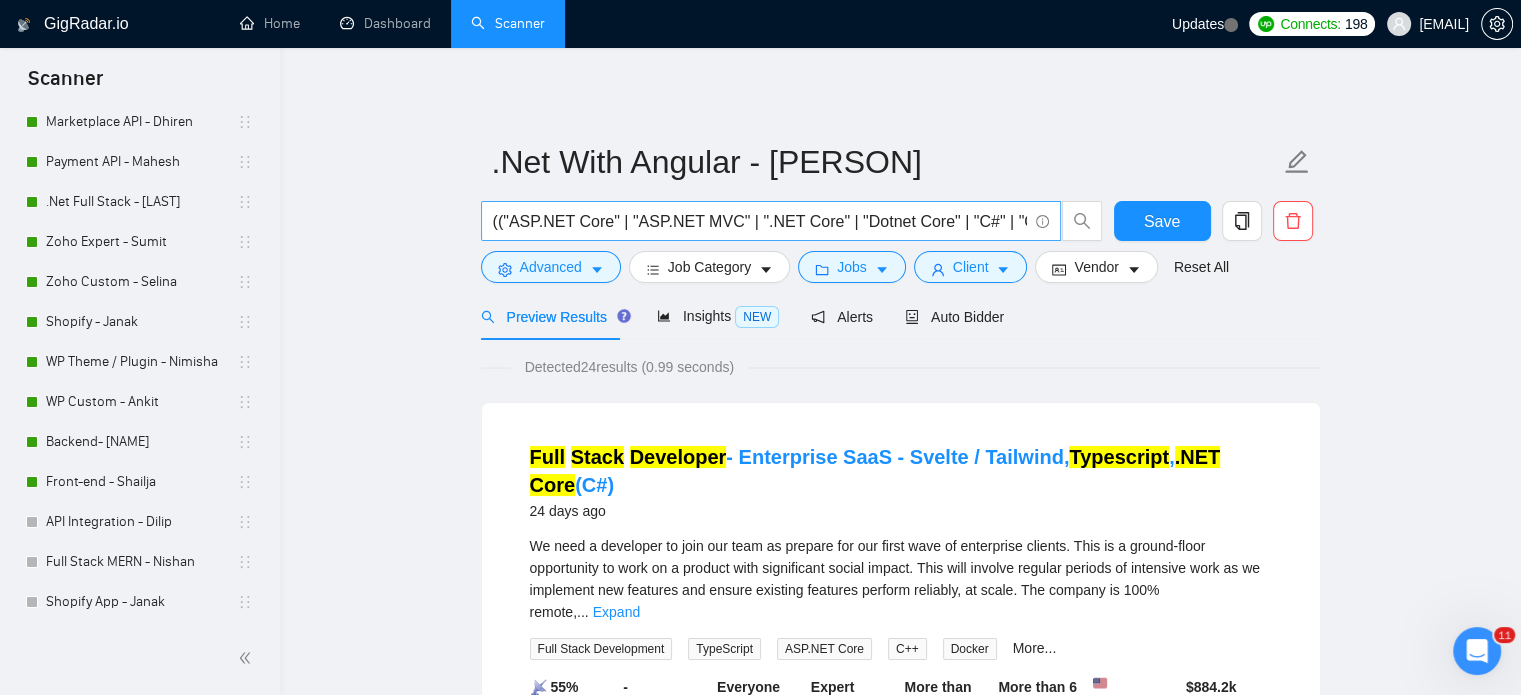 click on "(("ASP.NET Core" | "ASP.NET MVC" | ".NET Core" | "Dotnet Core" | "C#" | "C#.NET" | "Entity Framework" | "EF Core" | "Web API" | "SignalR" | ".NET 6" | ".NET 7" | "Razor Pages") ("Angular" | "Angular 2+" | "Angular 10" | "Angular 12" | "Angular 14" | "Angular CLI" | "Angular Material" | "RxJS" | "NgRx" | "TypeScript"))  ("Full Stack Developer" | "Dotnet Developer" | ".NET Developer" | "Angular Developer" | "Full Stack .NET" | "Web Application" | "SPA" | "Frontend Developer" | "Backend Developer" | "REST API" | "Enterprise App")" at bounding box center [760, 221] 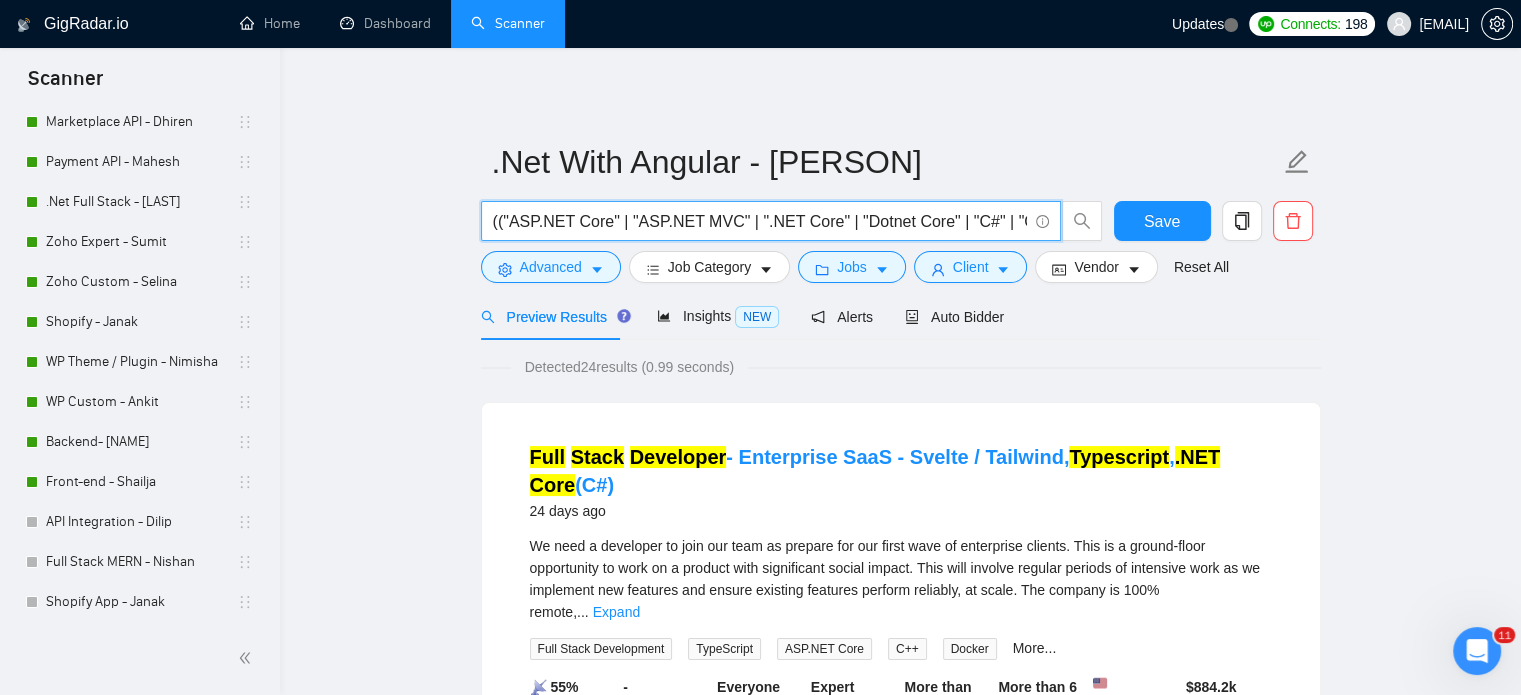 paste on "TypeScript" |) ("Angular" | "Angular 2+" | "Angular 10" | "Angular 12" | "Angular 14" | "Angular CLI" | "Angular Material" | "RxJS" | "NgRx" 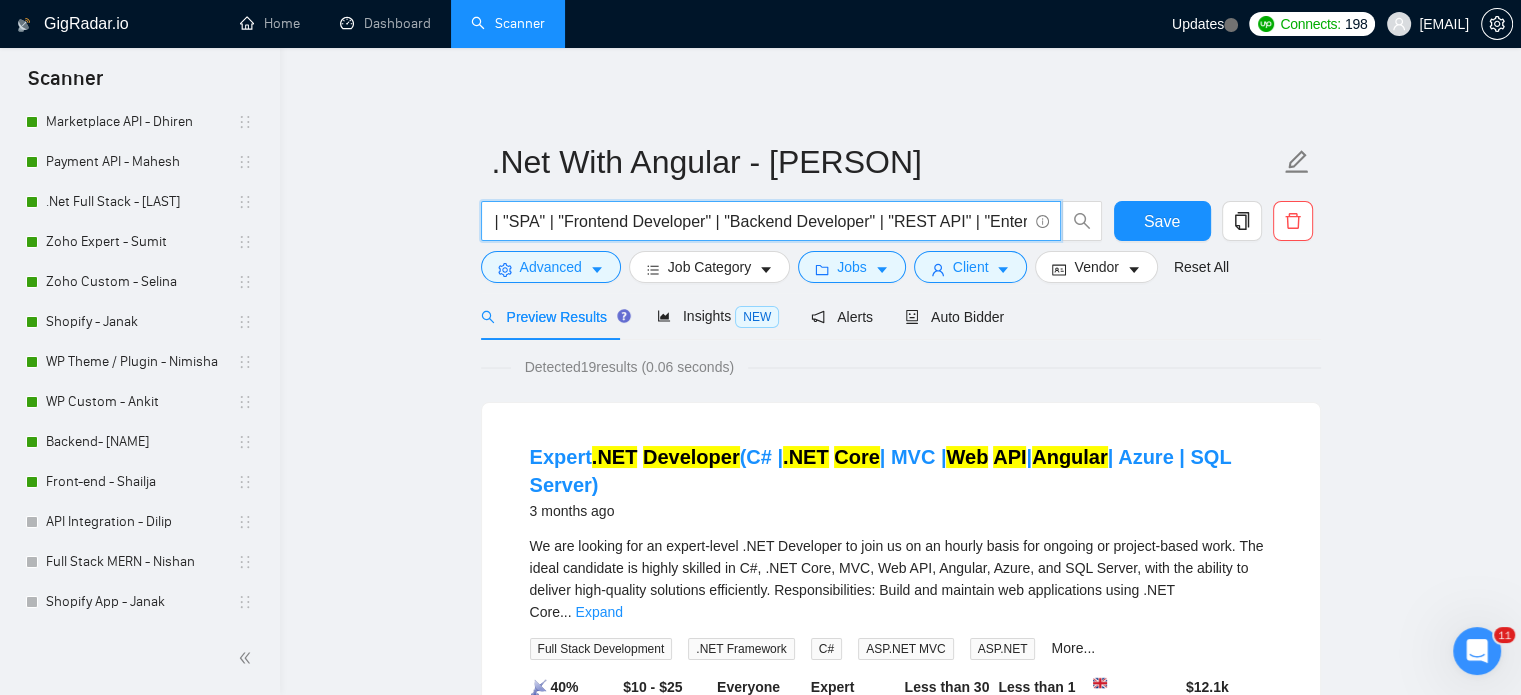 scroll, scrollTop: 0, scrollLeft: 0, axis: both 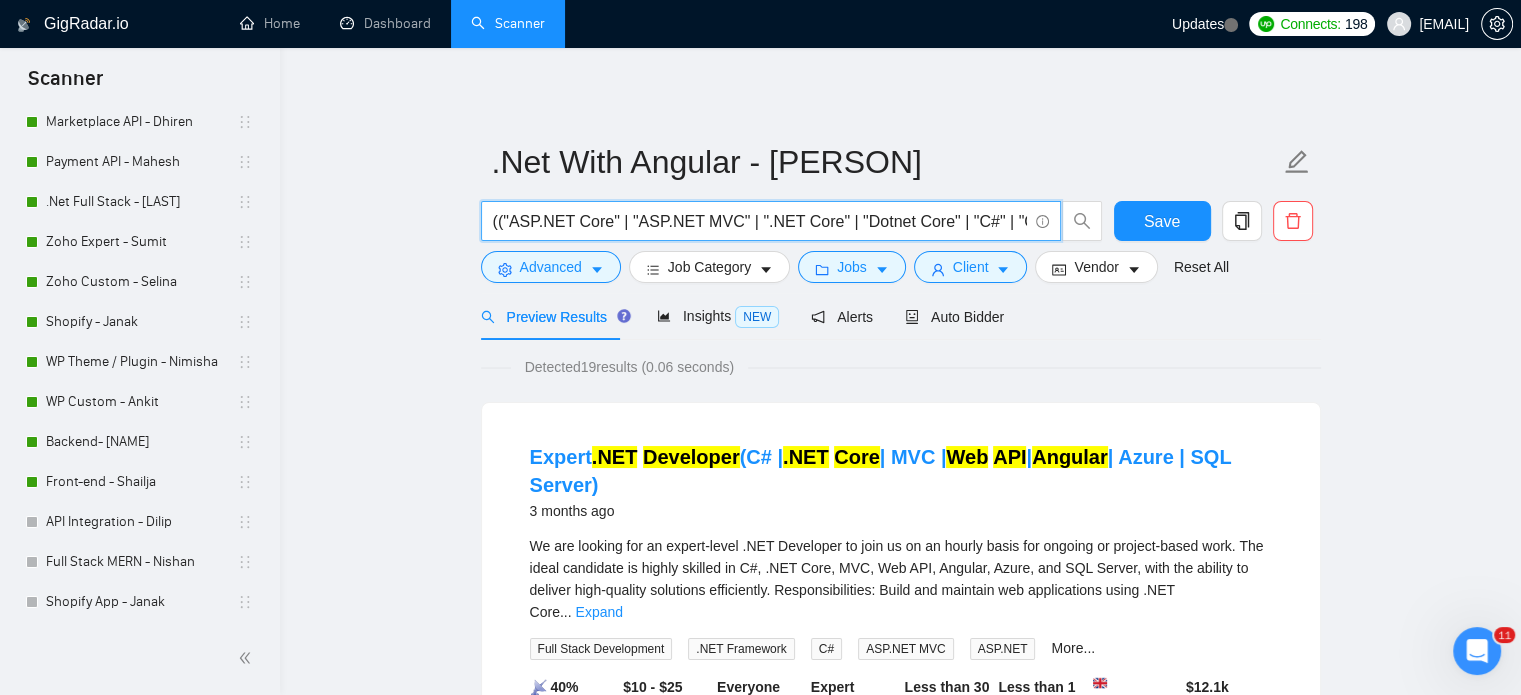 click on "(("ASP.NET Core" | "ASP.NET MVC" | ".NET Core" | "Dotnet Core" | "C#" | "C#.NET" | "Entity Framework" | "EF Core" | "Web API" | "SignalR" | ".NET 6" | ".NET 7" | "TypeScript" |) ("Angular" | "Angular 2+" | "Angular 10" | "Angular 12" | "Angular 14" | "Angular CLI" | "Angular Material" | "RxJS" | "NgRx"))  ("Full Stack Developer" | "Dotnet Developer" | ".NET Developer" | "Angular Developer" | "Full Stack .NET" | "Web Application" | "SPA" | "Frontend Developer" | "Backend Developer" | "REST API" | "Enterprise App")" at bounding box center [760, 221] 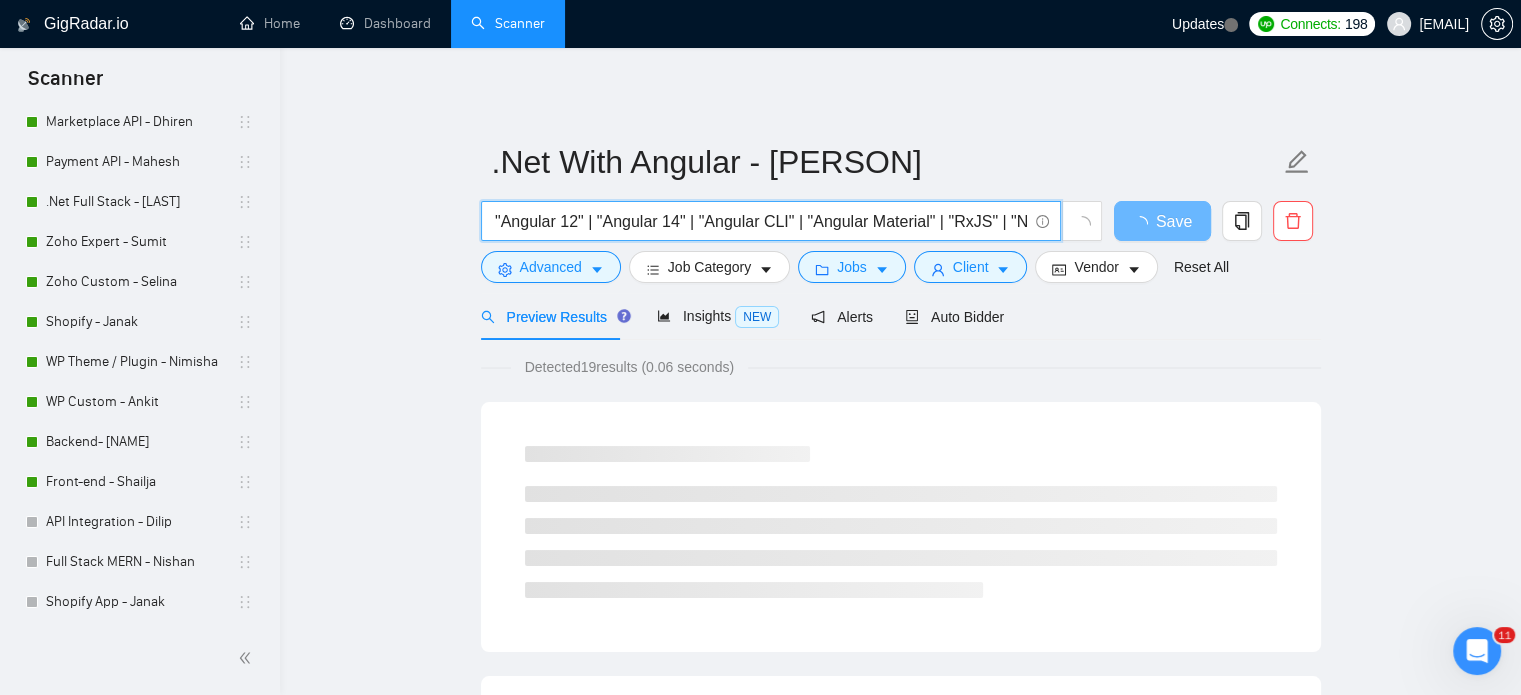 scroll, scrollTop: 0, scrollLeft: 1534, axis: horizontal 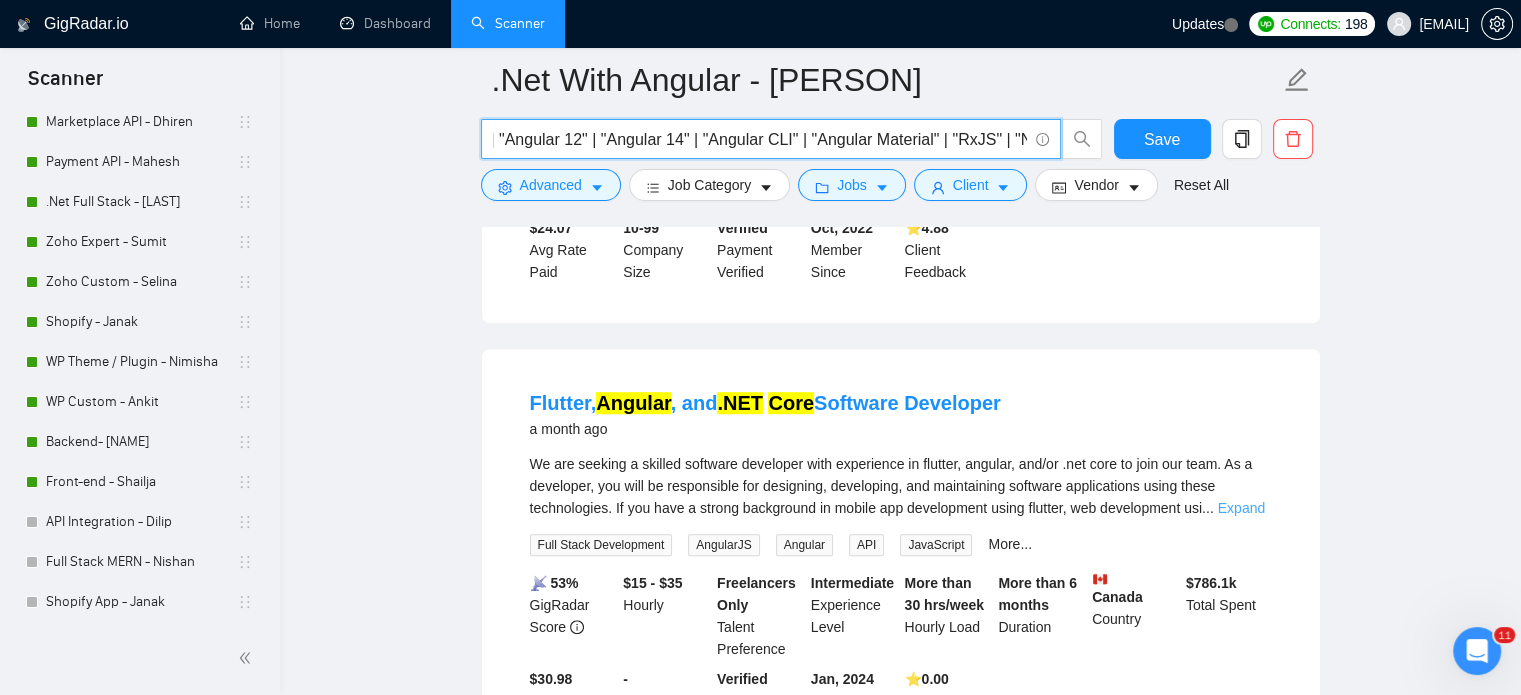 type on "(("ASP.NET Core" | "ASP.NET MVC" | ".NET Core" | "Dotnet Core" | "C#" | "C#.NET" | "Entity Framework" | "EF Core" | "Web API" | "SignalR" | ".NET 6" | ".NET 7" | "TypeScript") ("Angular" | "Angular 2+" | "Angular 10" | "Angular 12" | "Angular 14" | "Angular CLI" | "Angular Material" | "RxJS" | "NgRx"))" 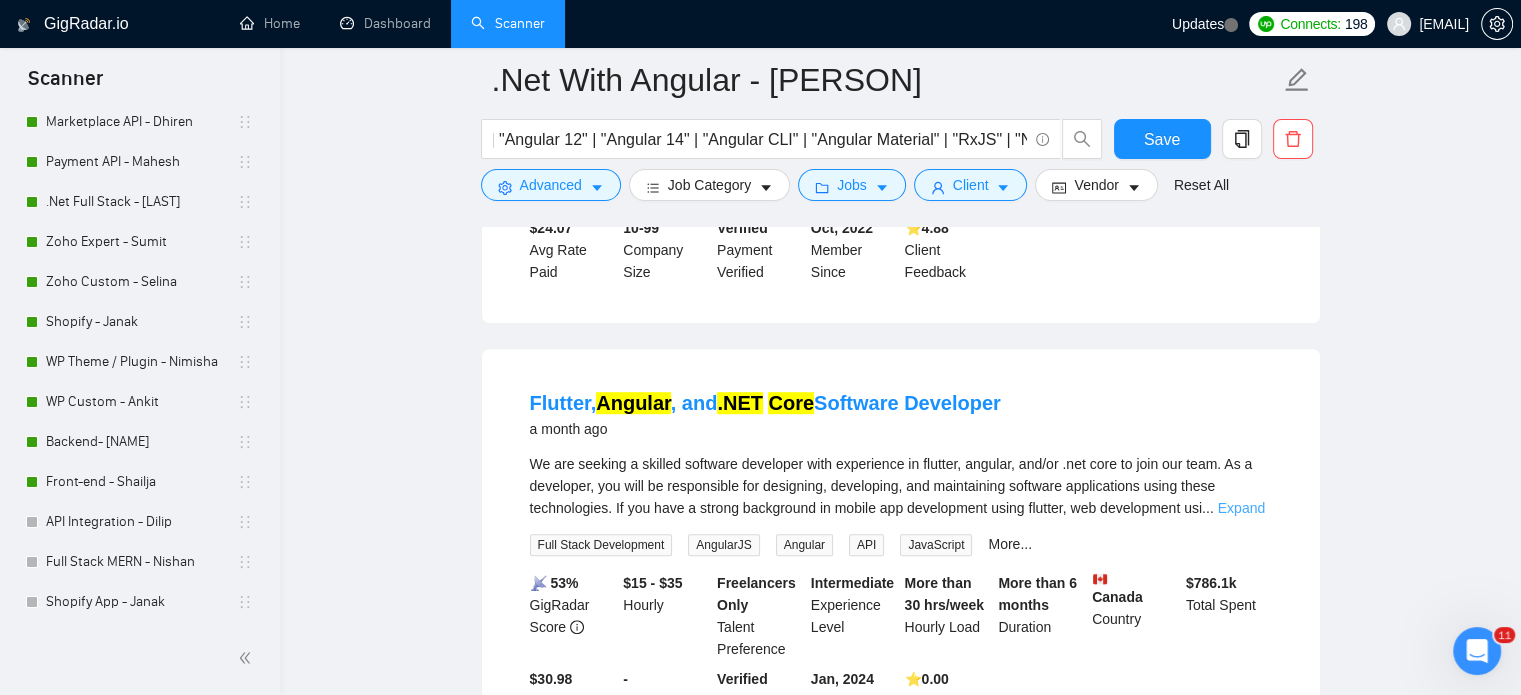 click on "Expand" at bounding box center (1241, 508) 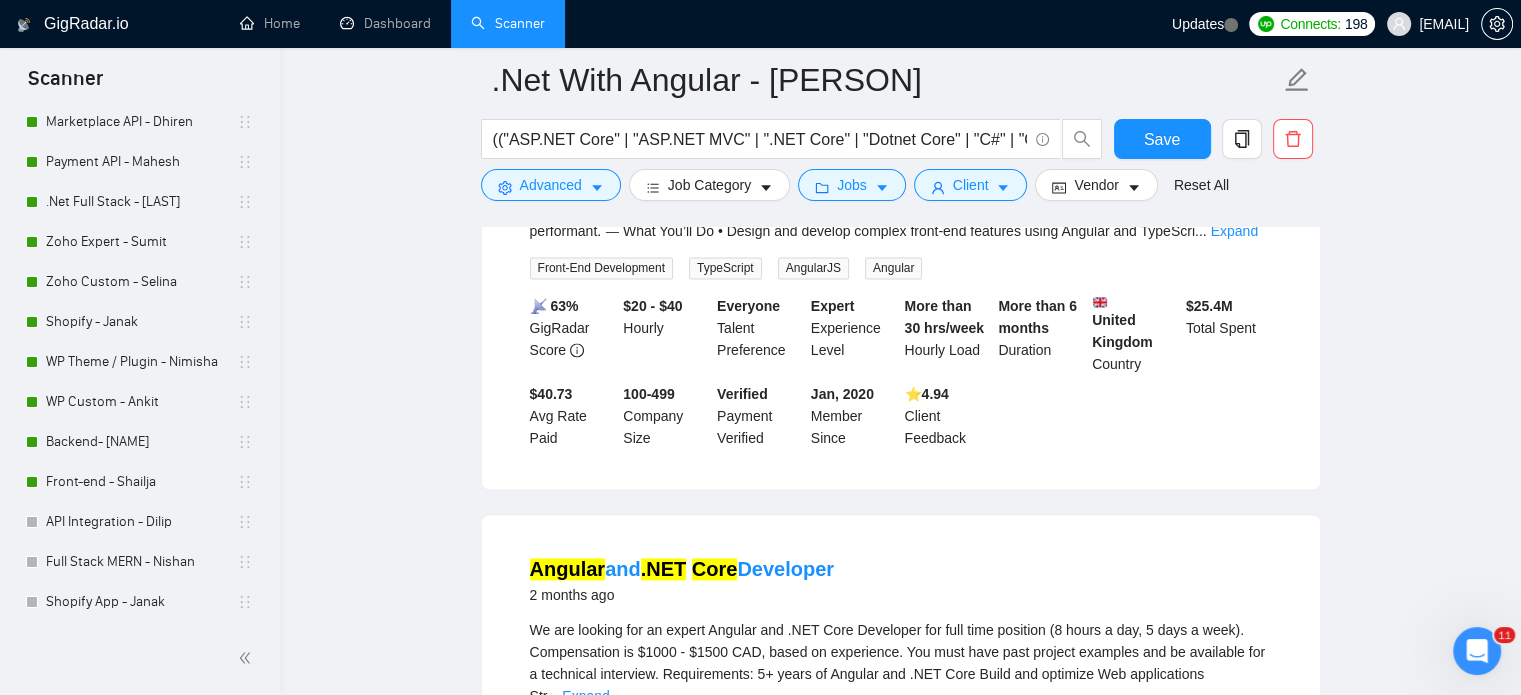 scroll, scrollTop: 2700, scrollLeft: 0, axis: vertical 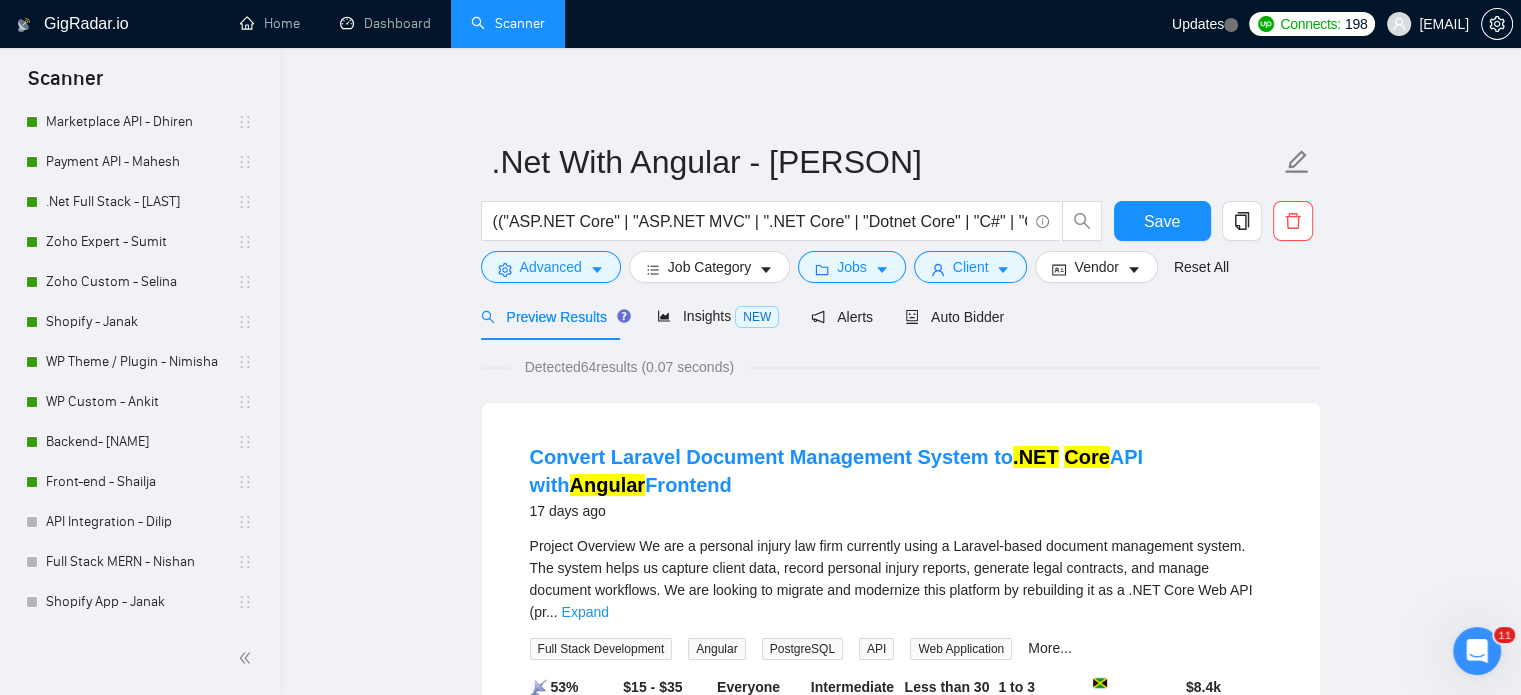 click on "Detected   64  results   (0.07 seconds) Convert Laravel Document Management System to  .NET   Core  API with  Angular  Frontend 17 days ago Project Overview
We are a personal injury law firm currently using a Laravel-based document management system. The system helps us capture client data, record personal injury reports, generate legal contracts, and manage document workflows.
We are looking to migrate and modernize this platform by rebuilding it as a .NET Core Web API (pr ... Expand Full Stack Development Angular PostgreSQL API Web Application More... 📡   53% GigRadar Score   $15 - $35 Hourly Everyone Talent Preference Intermediate Experience Level Less than 30 hrs/week Hourly Load 1 to 3 months Duration   Jamaica Country $ 8.4k Total Spent $23.91 Avg Rate Paid - Company Size Verified Payment Verified May, 2017 Member Since ⭐️  5.00 Client Feedback Laravel /  Angular  /  TypeScript  Expert -  Bugs Fixing. a month ago ... Expand Full Stack Development MySQL NGINX Laravel TypeScript More... 📡   34%" at bounding box center [901, 2696] 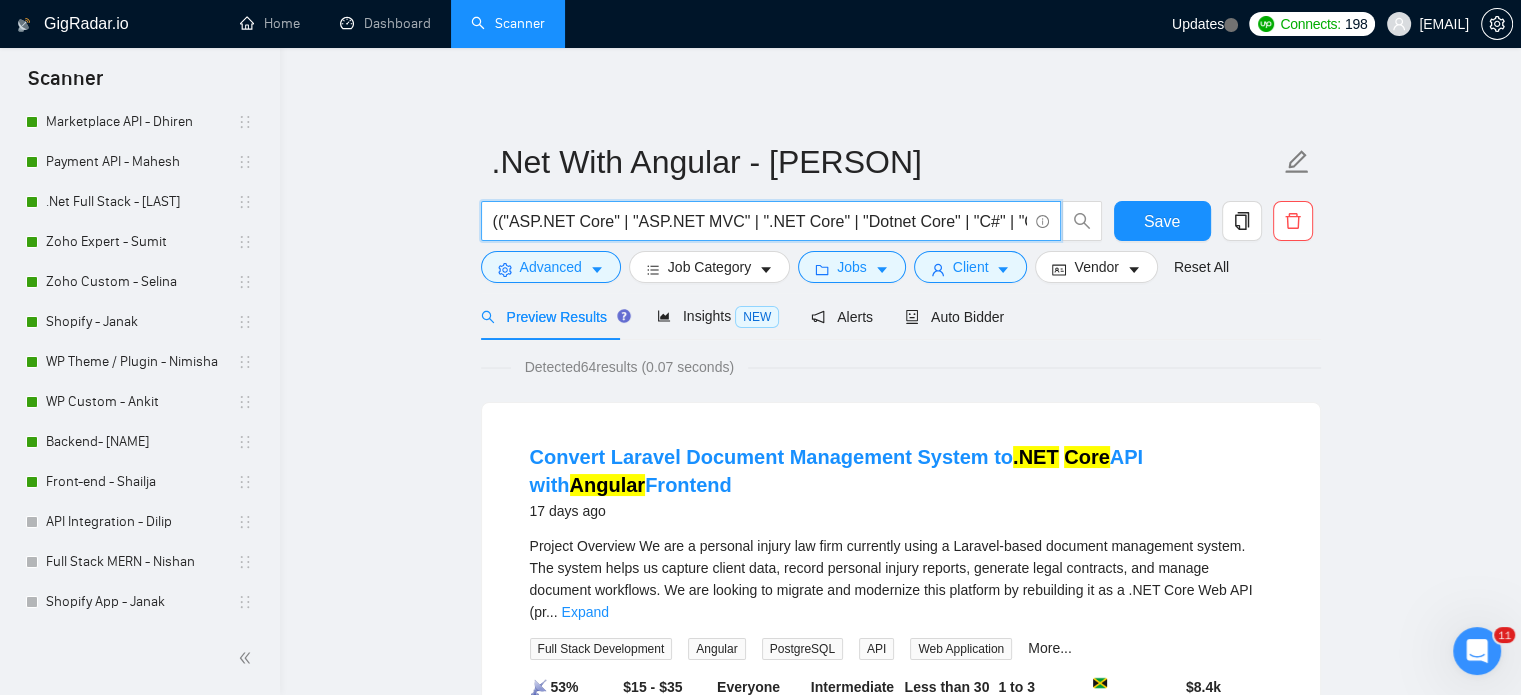 click on "(("ASP.NET Core" | "ASP.NET MVC" | ".NET Core" | "Dotnet Core" | "C#" | "C#.NET" | "Entity Framework" | "EF Core" | "Web API" | "SignalR" | ".NET 6" | ".NET 7" | "TypeScript") ("Angular" | "Angular 2+" | "Angular 10" | "Angular 12" | "Angular 14" | "Angular CLI" | "Angular Material" | "RxJS" | "NgRx"))" at bounding box center (760, 221) 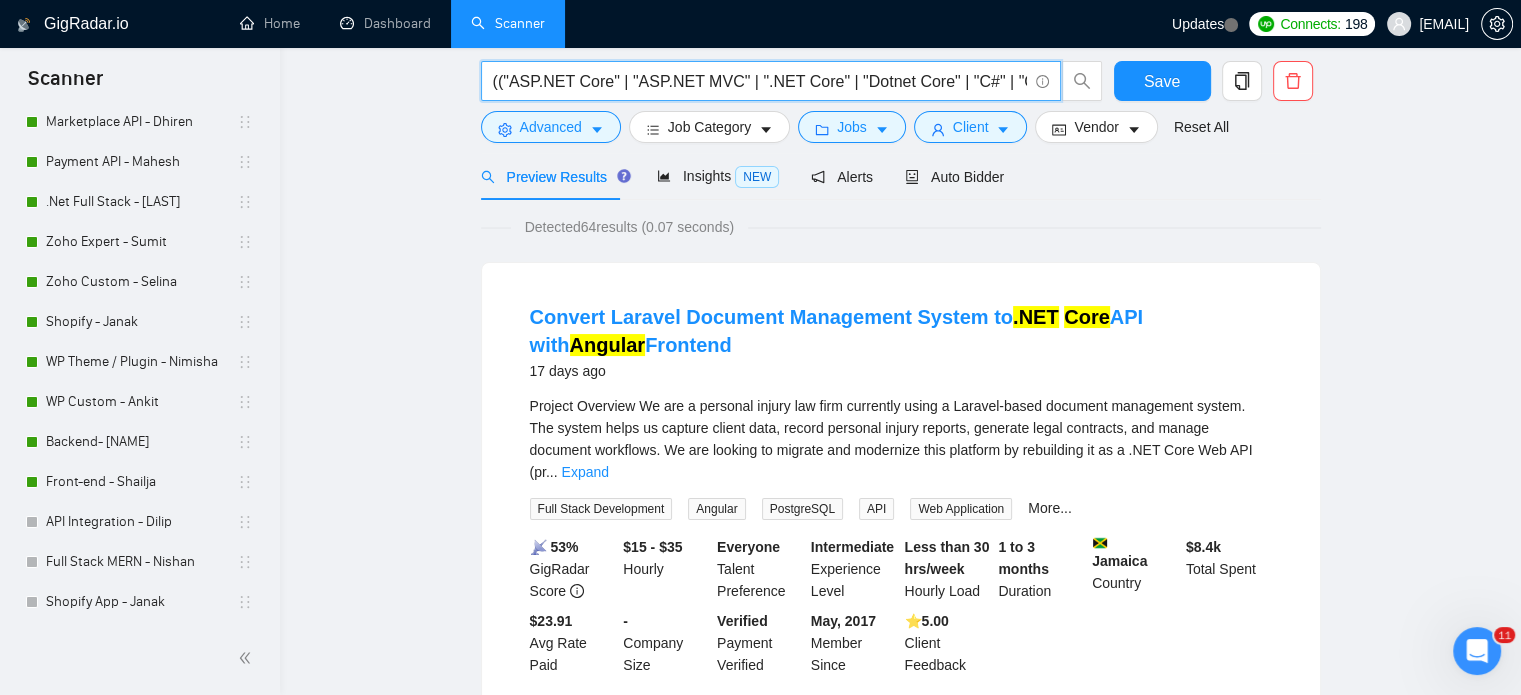 scroll, scrollTop: 0, scrollLeft: 0, axis: both 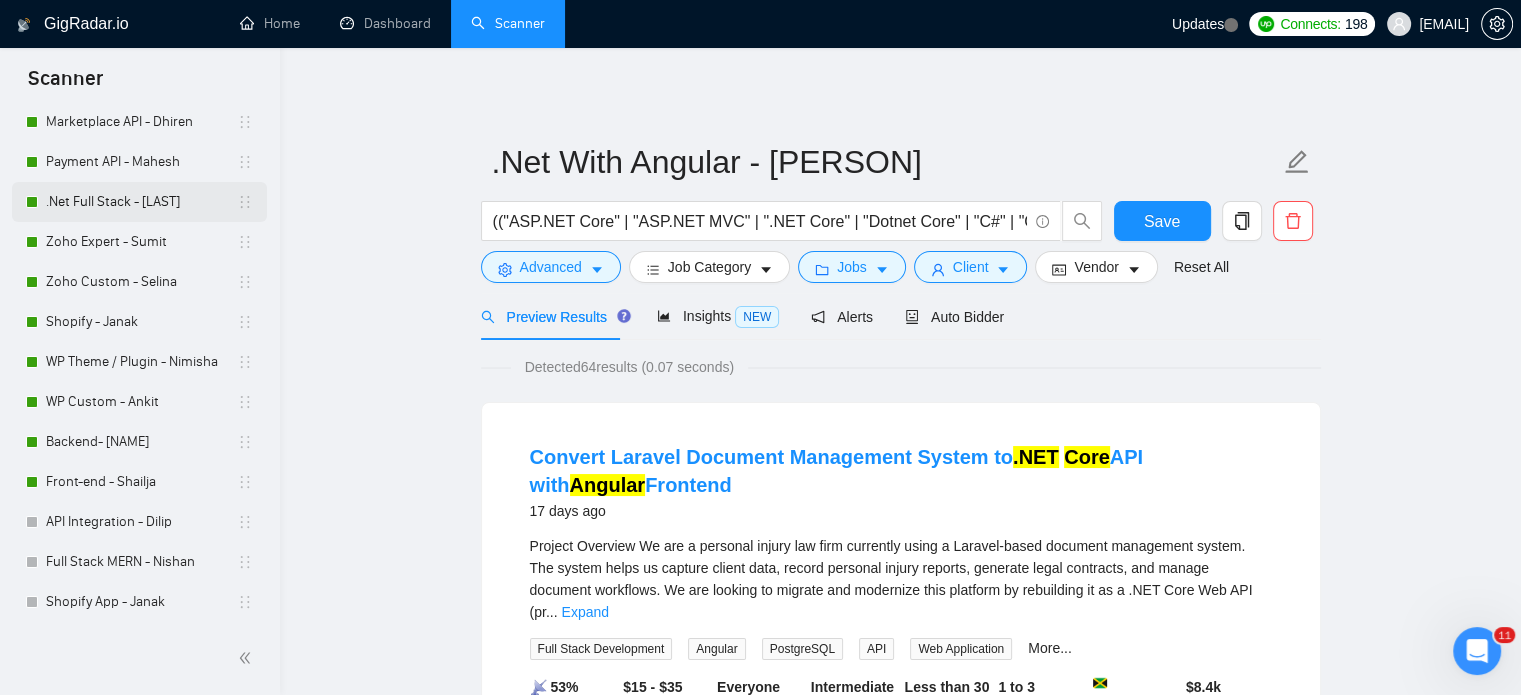 click on ".Net Full Stack - [LAST]" at bounding box center (141, 202) 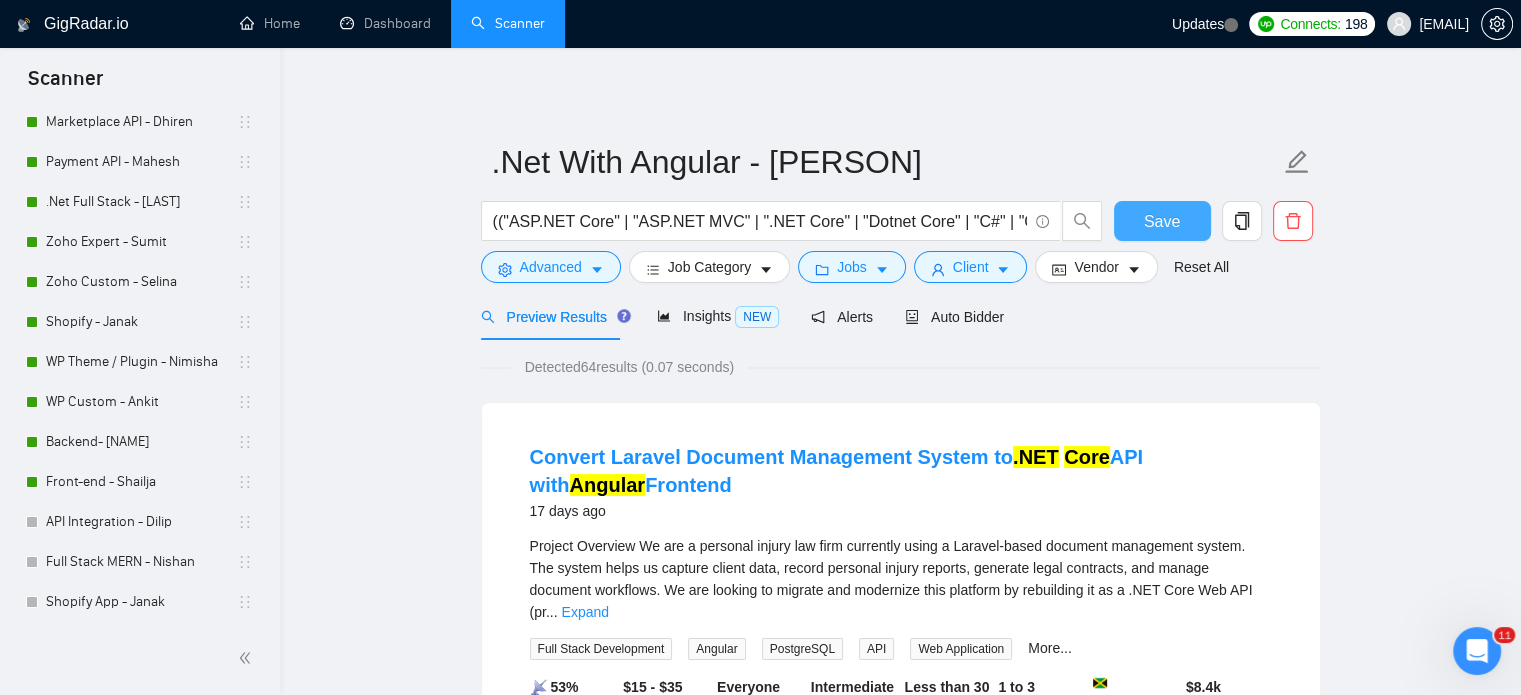 click on "Save" at bounding box center [1162, 221] 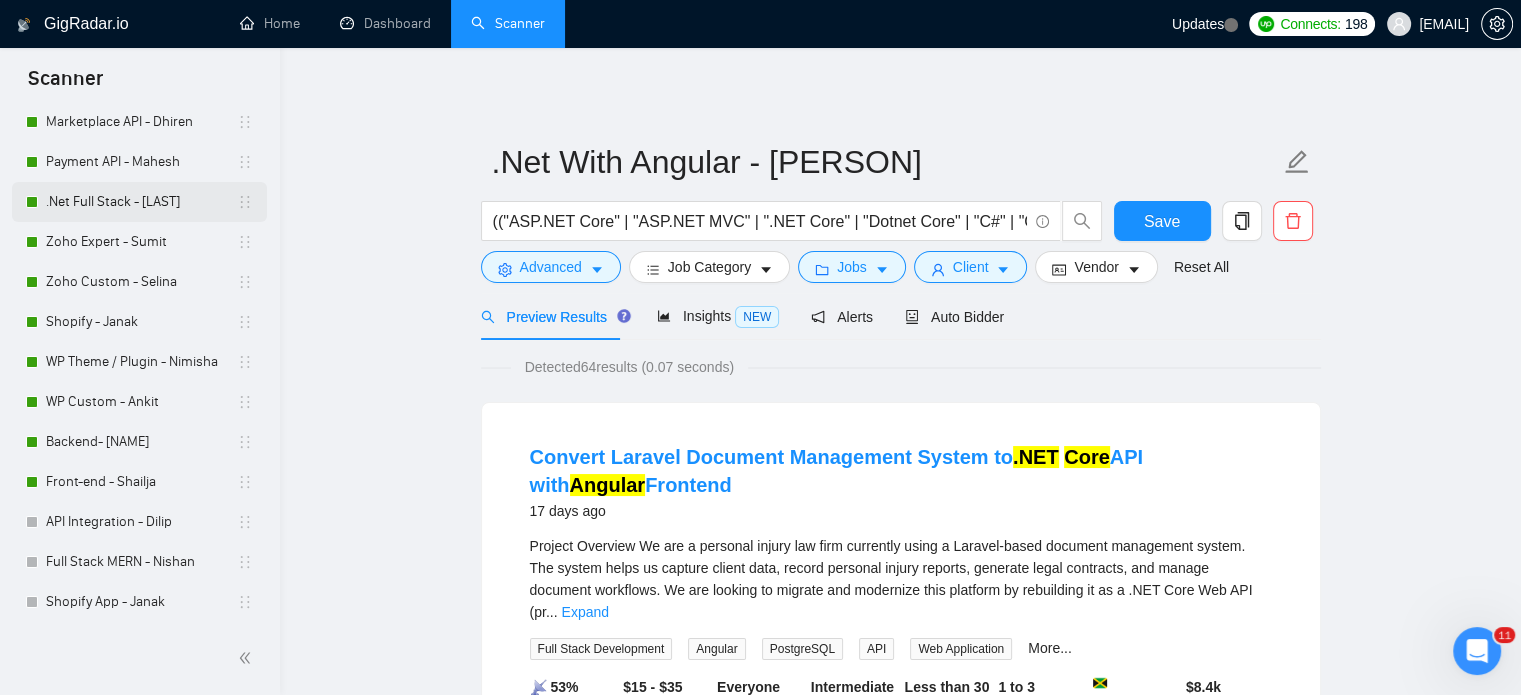 click on ".Net Full Stack - [LAST]" at bounding box center (141, 202) 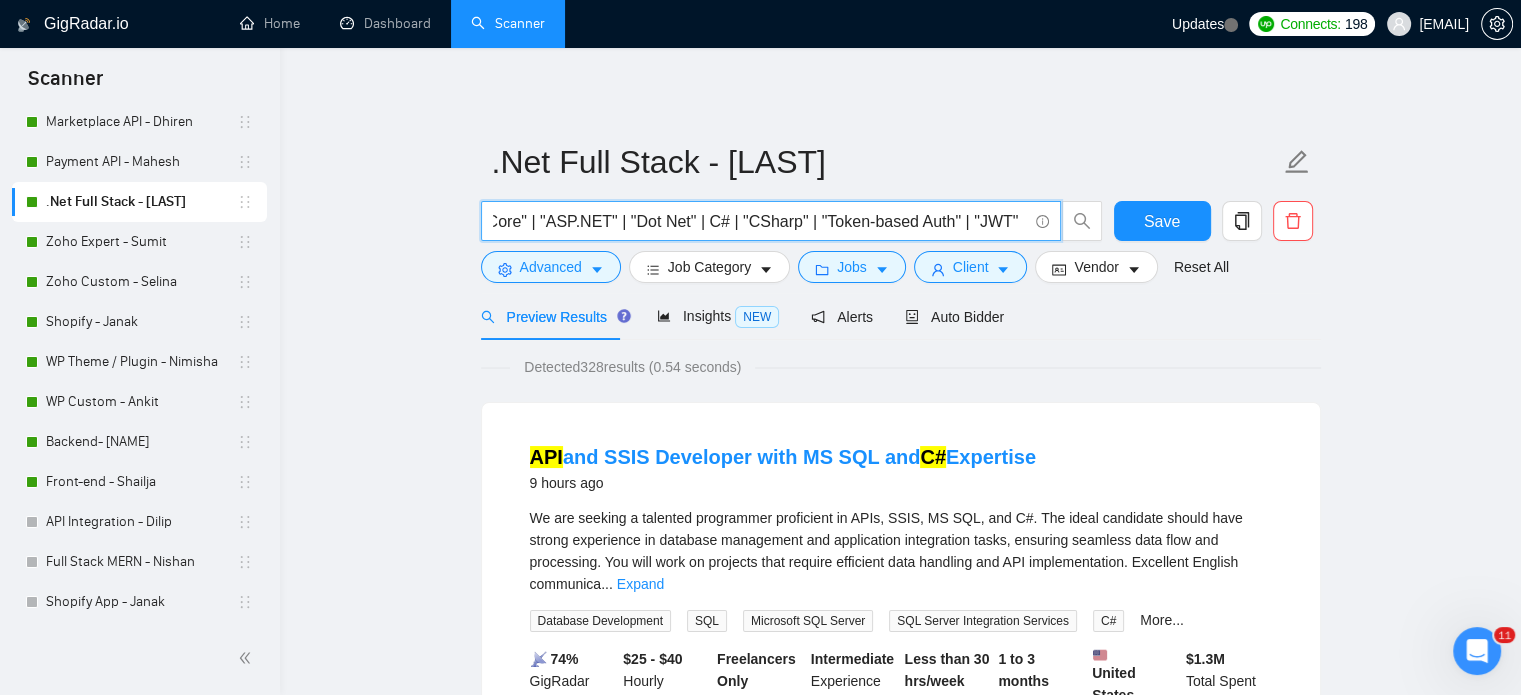 scroll, scrollTop: 0, scrollLeft: 280, axis: horizontal 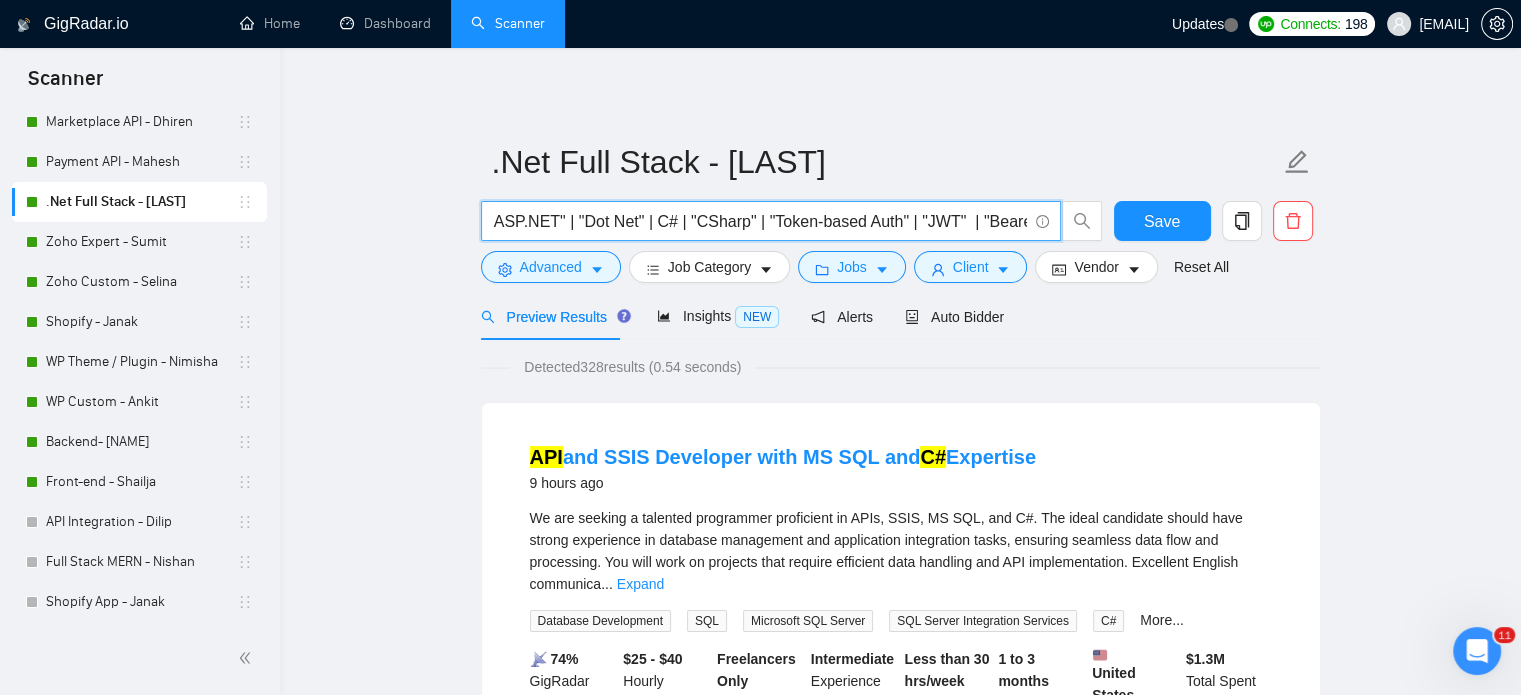 drag, startPoint x: 577, startPoint y: 220, endPoint x: 740, endPoint y: 235, distance: 163.68874 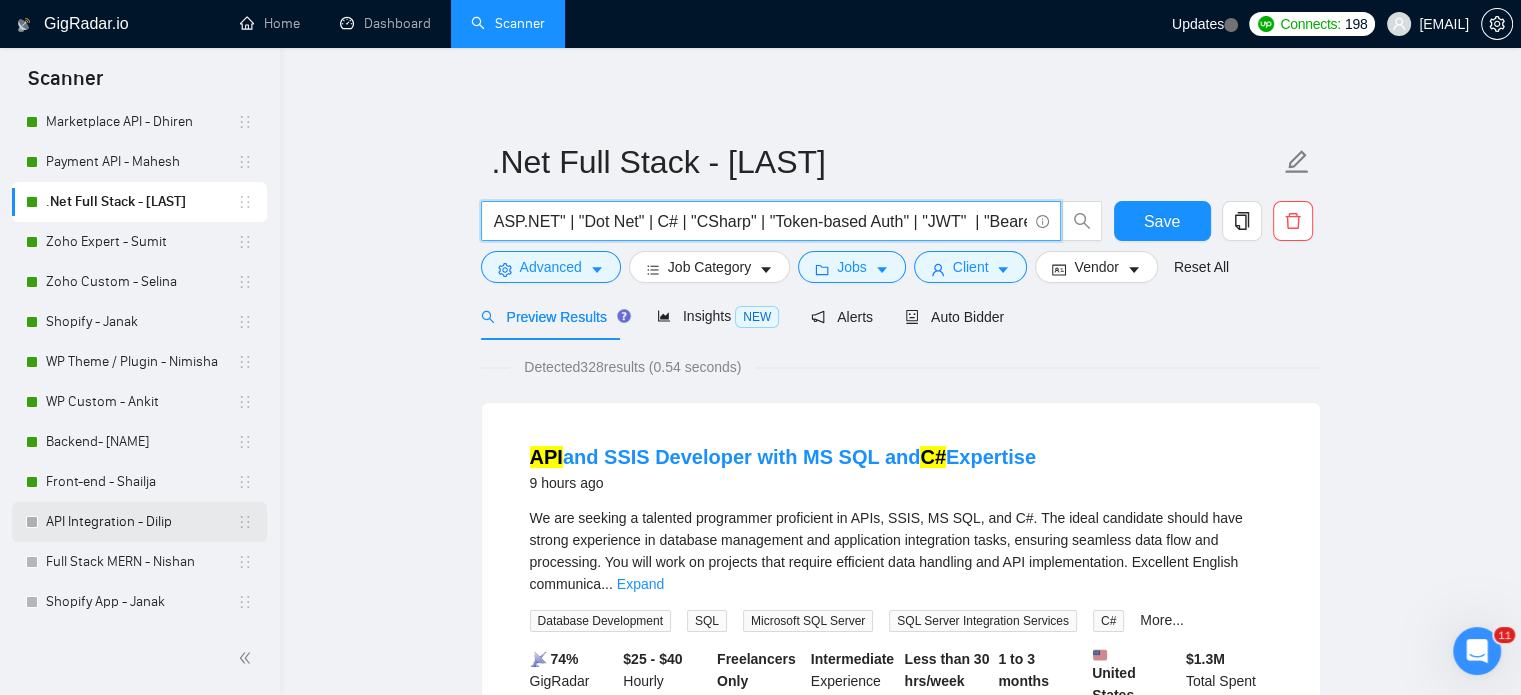 scroll, scrollTop: 0, scrollLeft: 0, axis: both 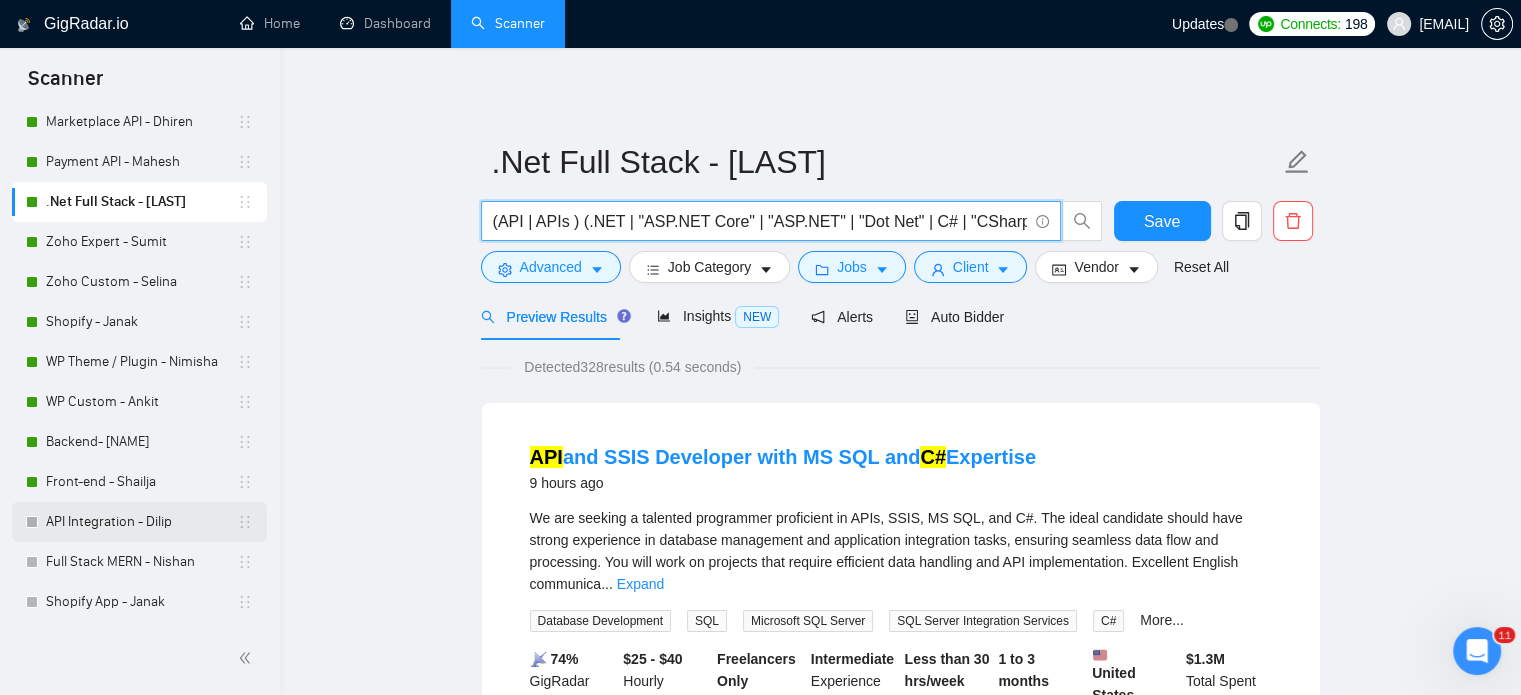 click on "API Integration - Dilip" at bounding box center [141, 522] 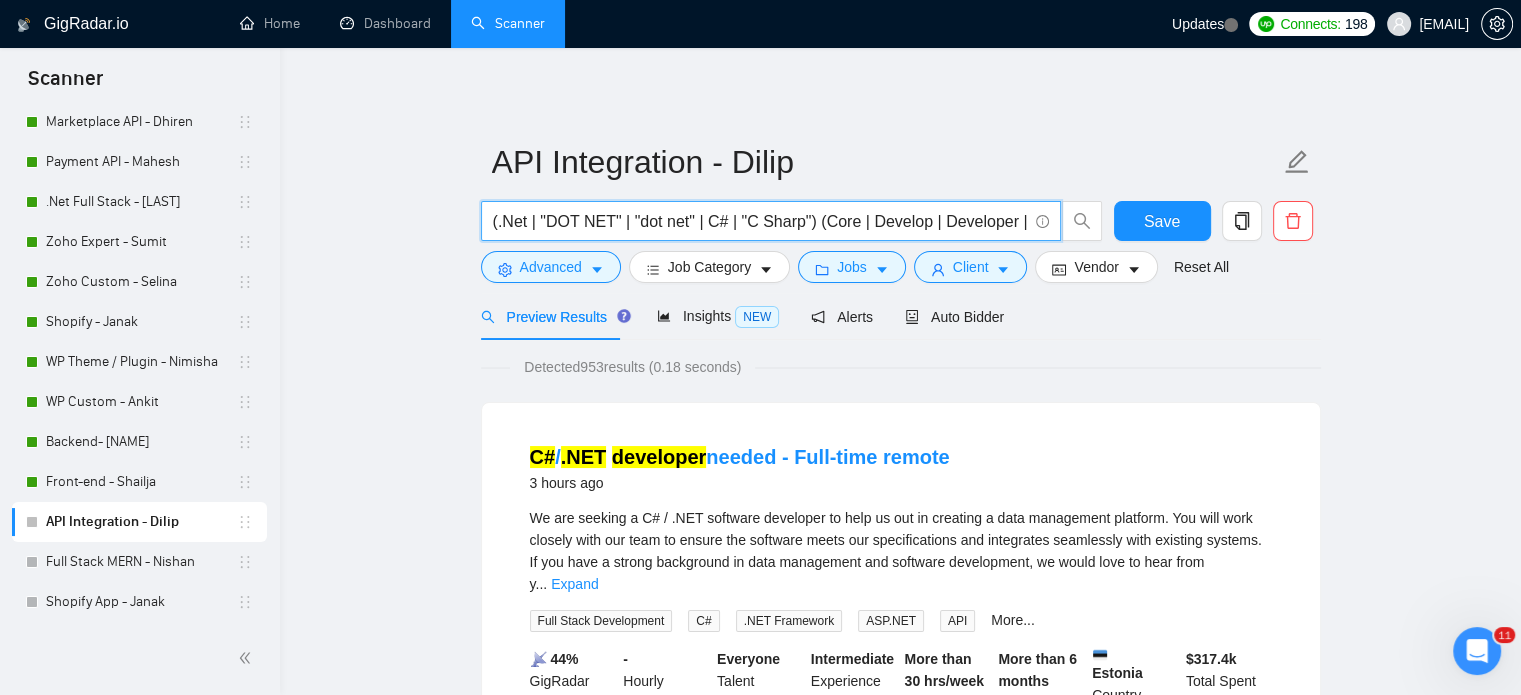 drag, startPoint x: 493, startPoint y: 223, endPoint x: 808, endPoint y: 230, distance: 315.07776 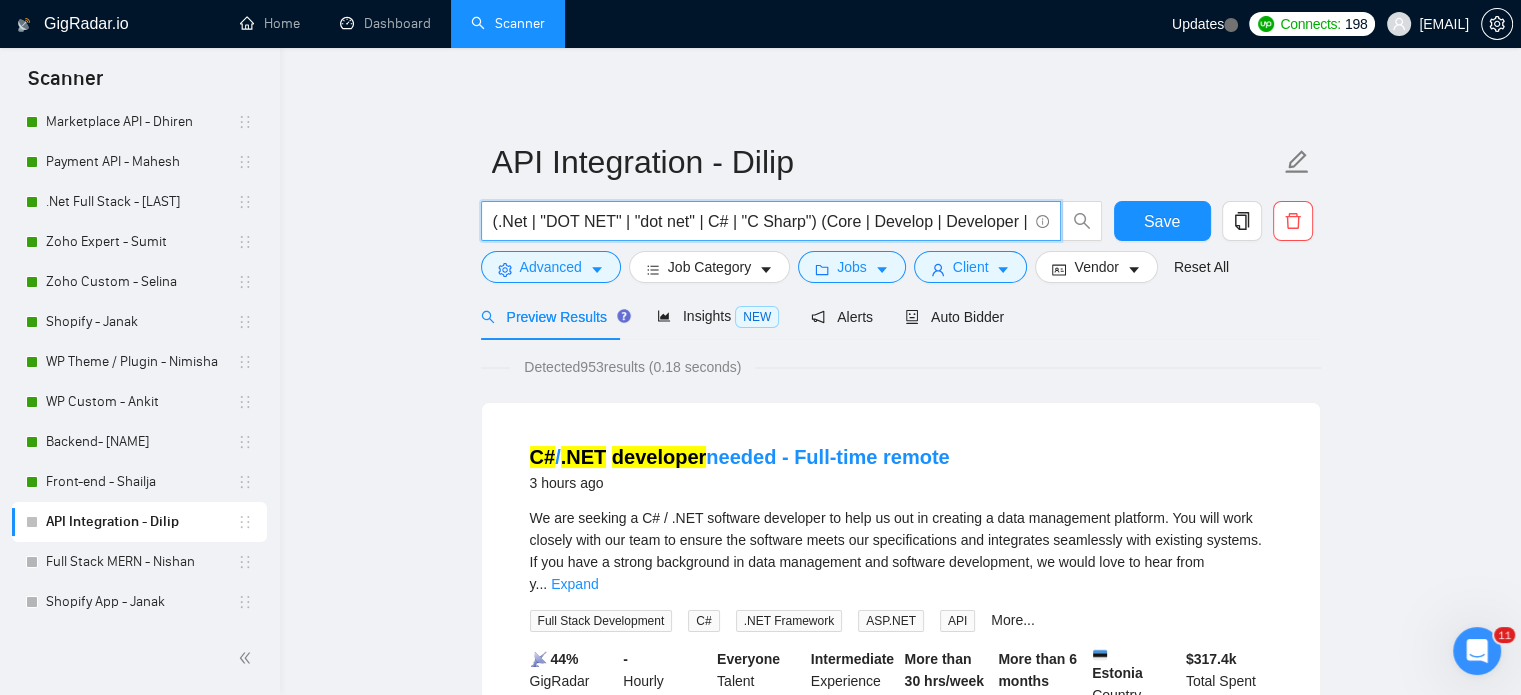click on "(.Net | "DOT NET" | "dot net" | C# | "C Sharp") (Core | Develop | Developer | Development | Custom | "Full Stack" | "Full Stack Dev" | MVC | ASP | Typescript | Framework | framework | saas | SAAS  | "Entity Framework" )" at bounding box center [760, 221] 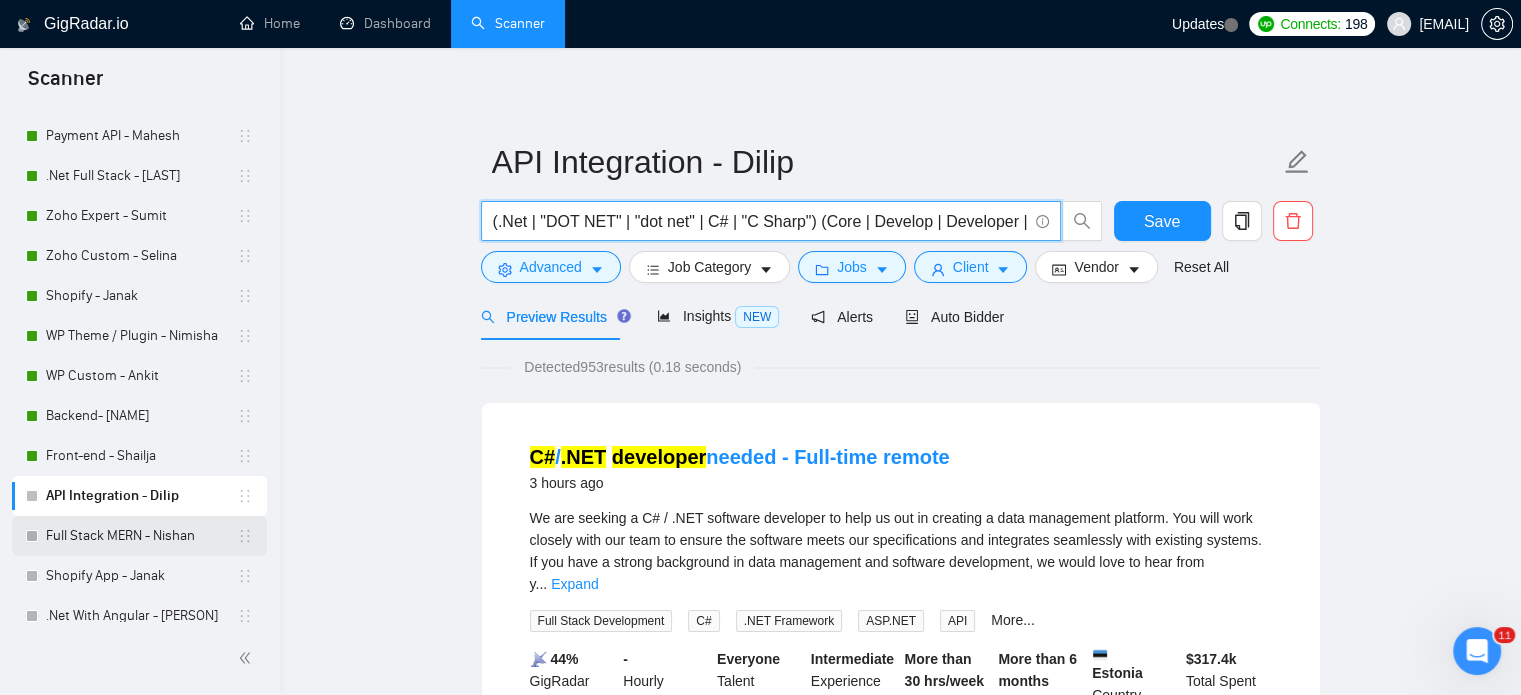 scroll, scrollTop: 180, scrollLeft: 0, axis: vertical 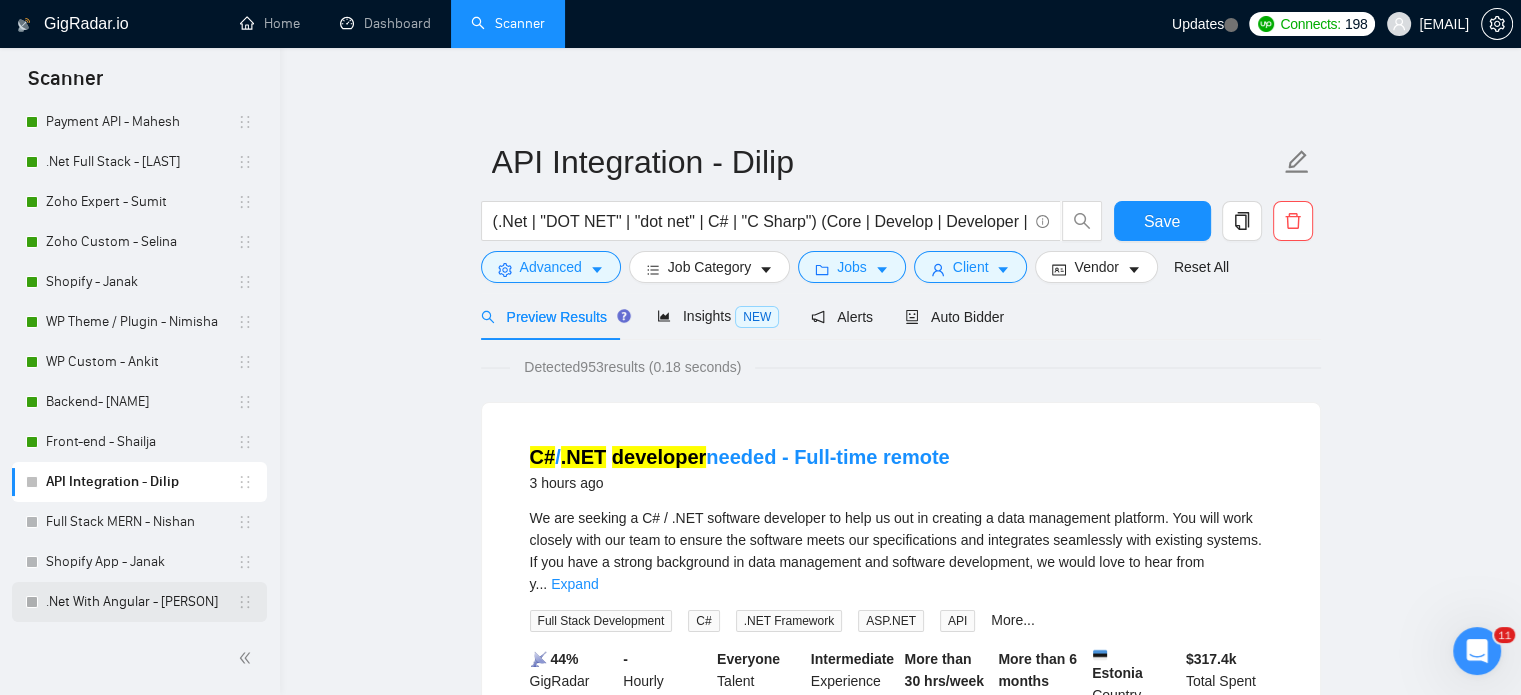 click on ".Net With Angular - Rupal" at bounding box center (141, 602) 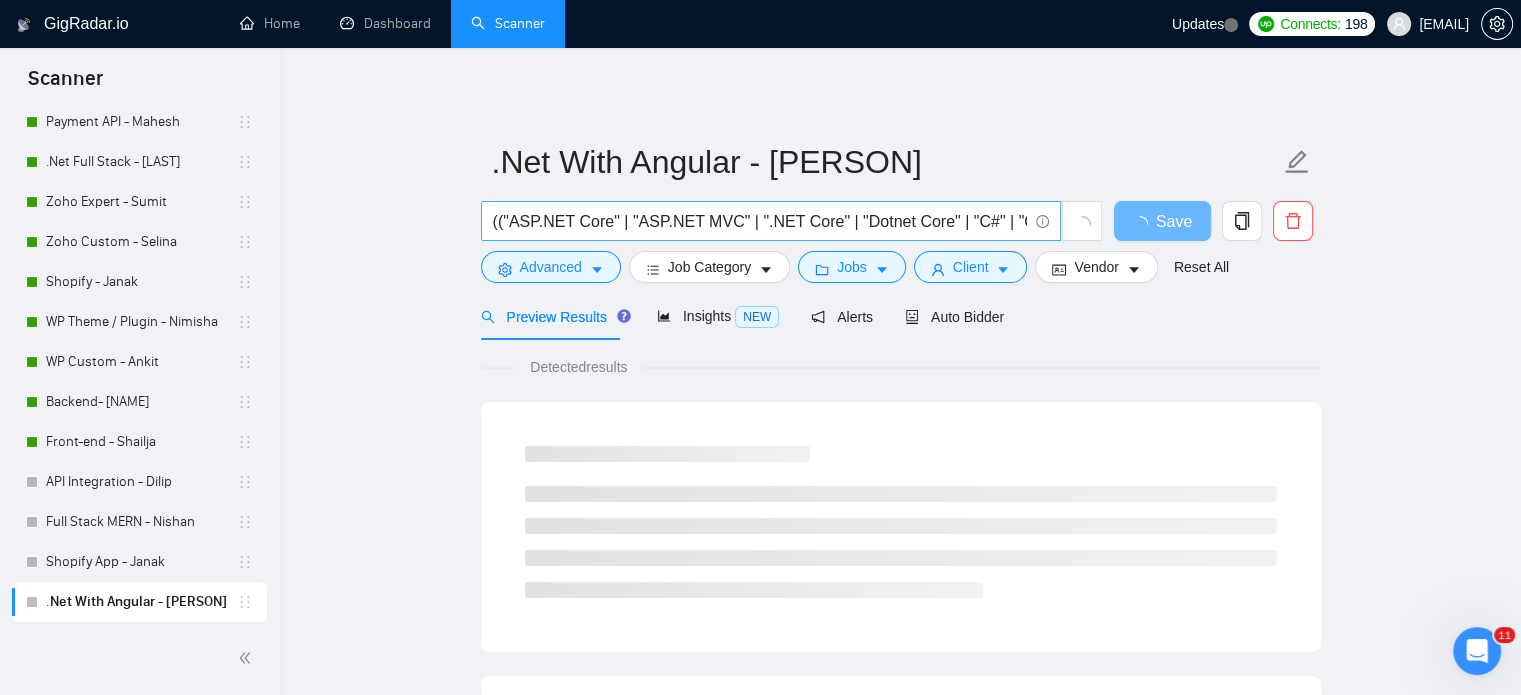 click on "(("ASP.NET Core" | "ASP.NET MVC" | ".NET Core" | "Dotnet Core" | "C#" | "C#.NET" | "Entity Framework" | "EF Core" | "Web API" | "SignalR" | ".NET 6" | ".NET 7" | "TypeScript") ("Angular" | "Angular 2+" | "Angular 10" | "Angular 12" | "Angular 14" | "Angular CLI" | "Angular Material" | "RxJS" | "NgRx"))" at bounding box center [760, 221] 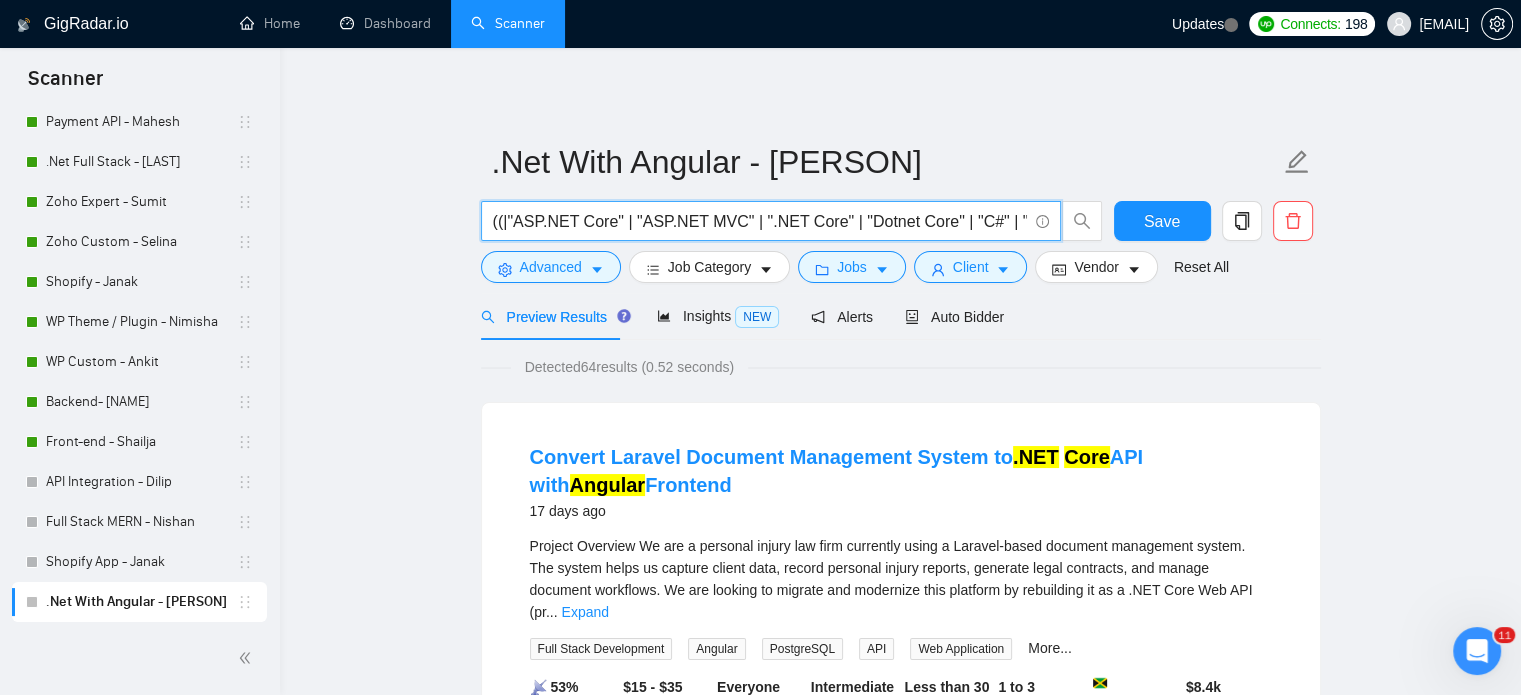 paste on "(.Net | "DOT NET" | "dot net" | C# | "C Sharp")" 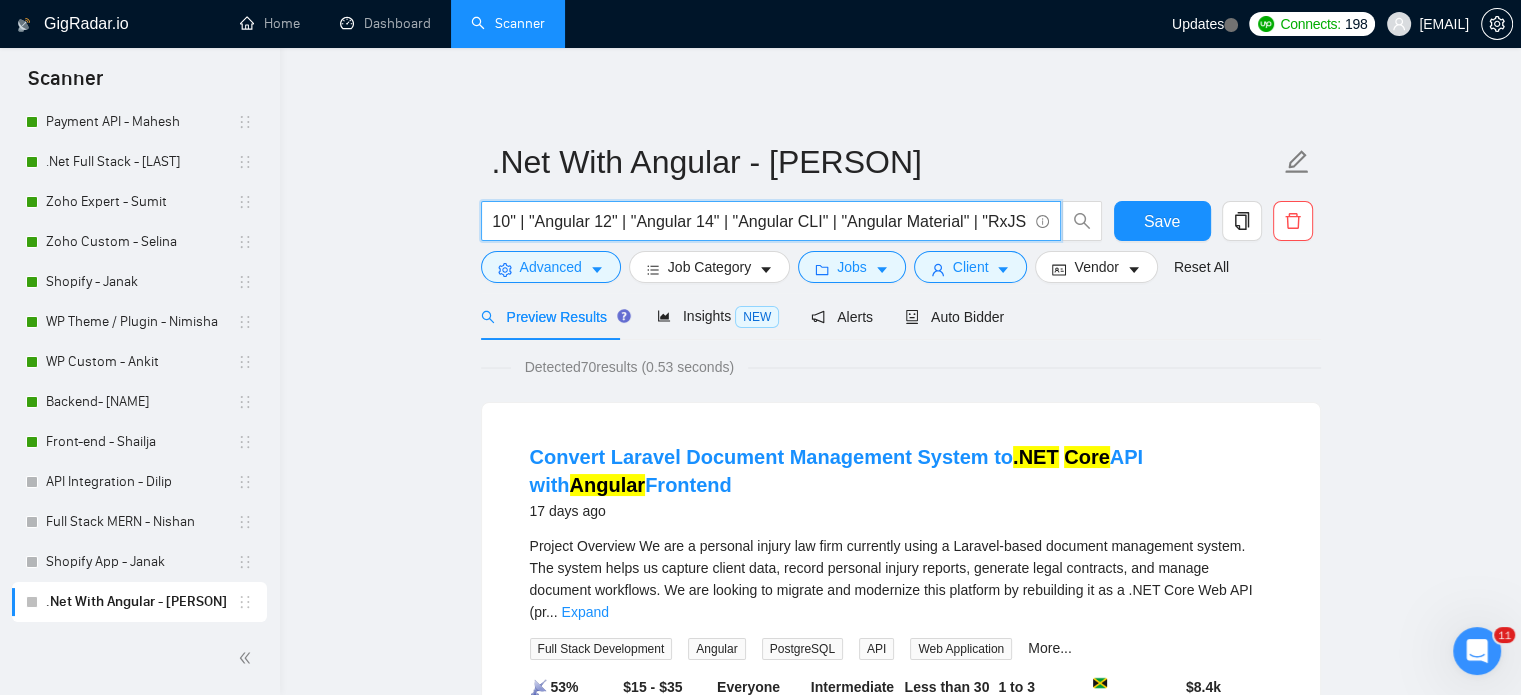 scroll, scrollTop: 0, scrollLeft: 1756, axis: horizontal 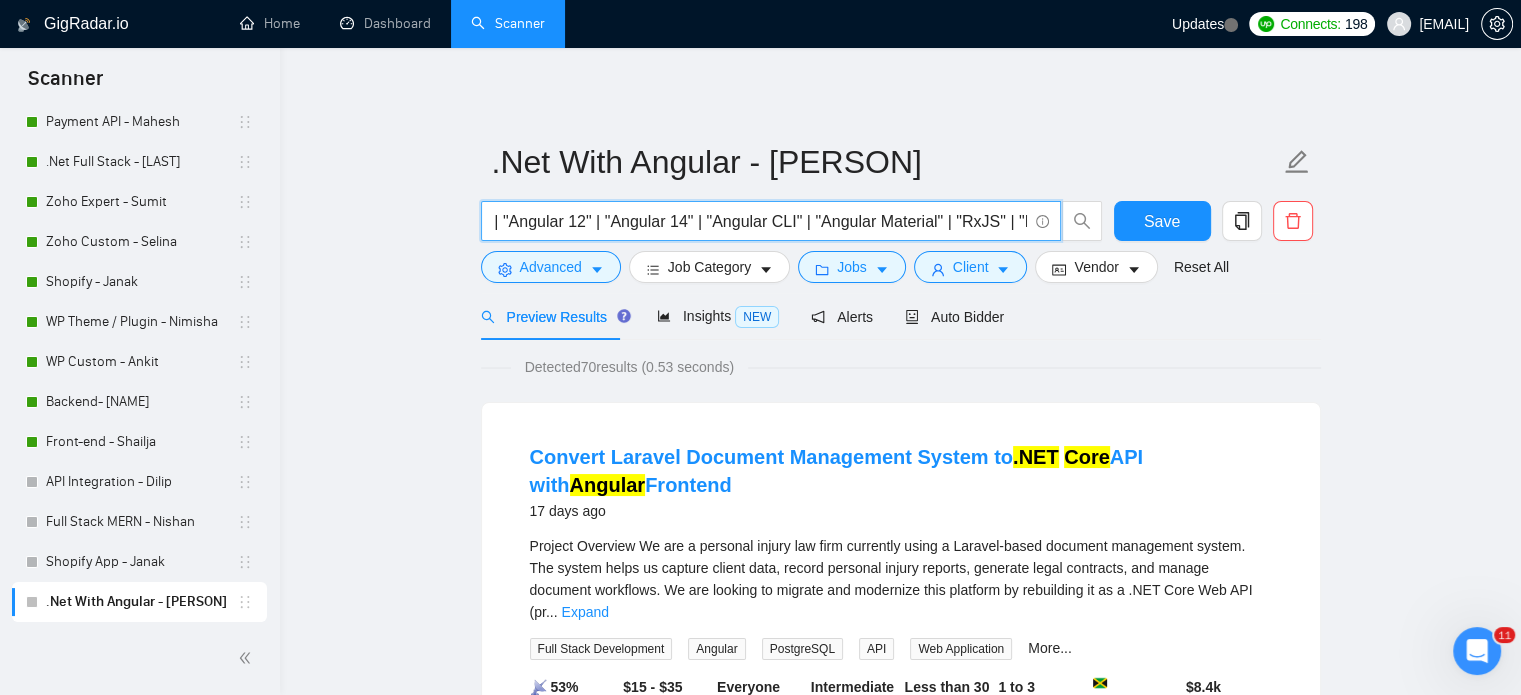 click on "(Net | "DOT NET" | "dot net" | C# | "C Sharp" | "ASP.NET " | "Core" | "MVC" | ".NET Core" | "Dotnet Core" | "C#.NET" | "Entity Framework" | "EF Core" | "Web API" | "SignalR" | ".NET 6" | ".NET 7" | "TypeScript") ("Angular" | "Angular 2+" | "Angular 10" | "Angular 12" | "Angular 14" | "Angular CLI" | "Angular Material" | "RxJS" | "NgRx")" at bounding box center [760, 221] 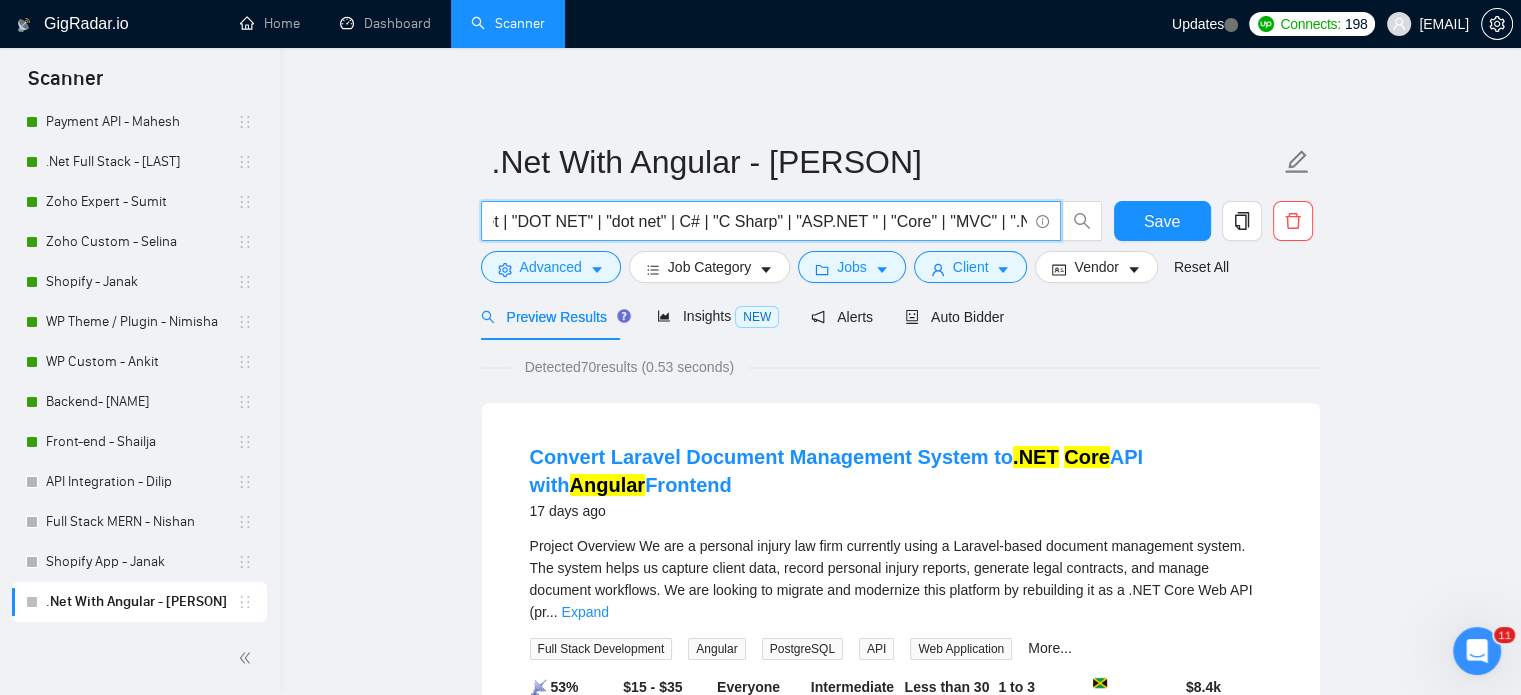 scroll, scrollTop: 0, scrollLeft: 0, axis: both 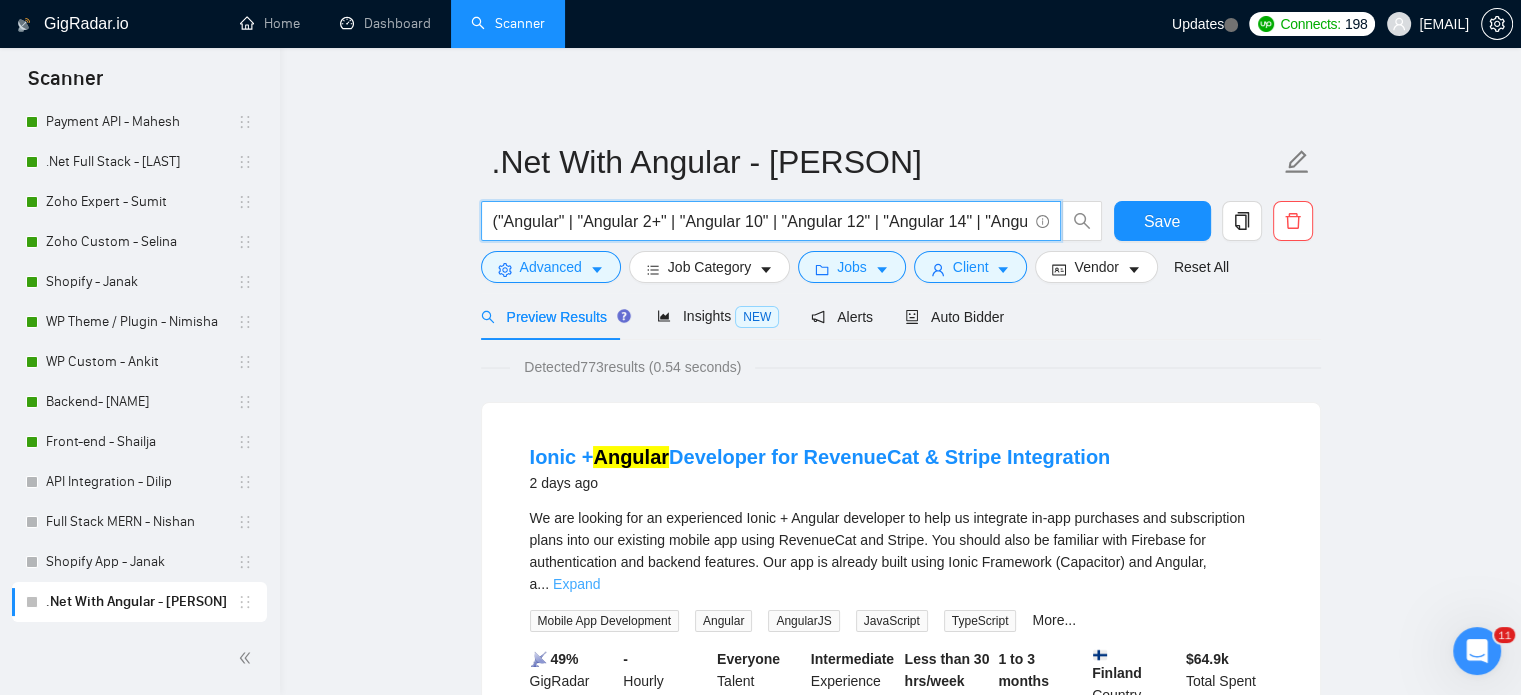 click on "Expand" at bounding box center (576, 584) 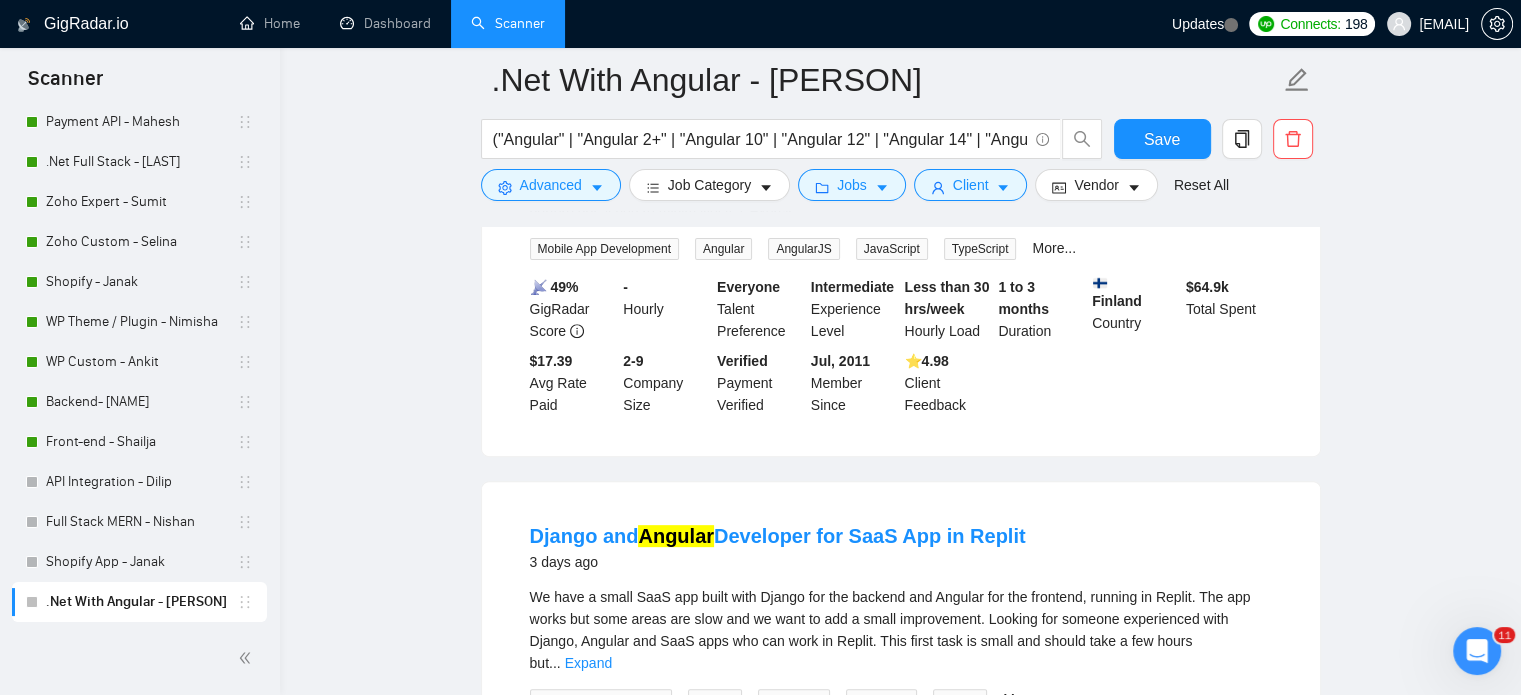 scroll, scrollTop: 700, scrollLeft: 0, axis: vertical 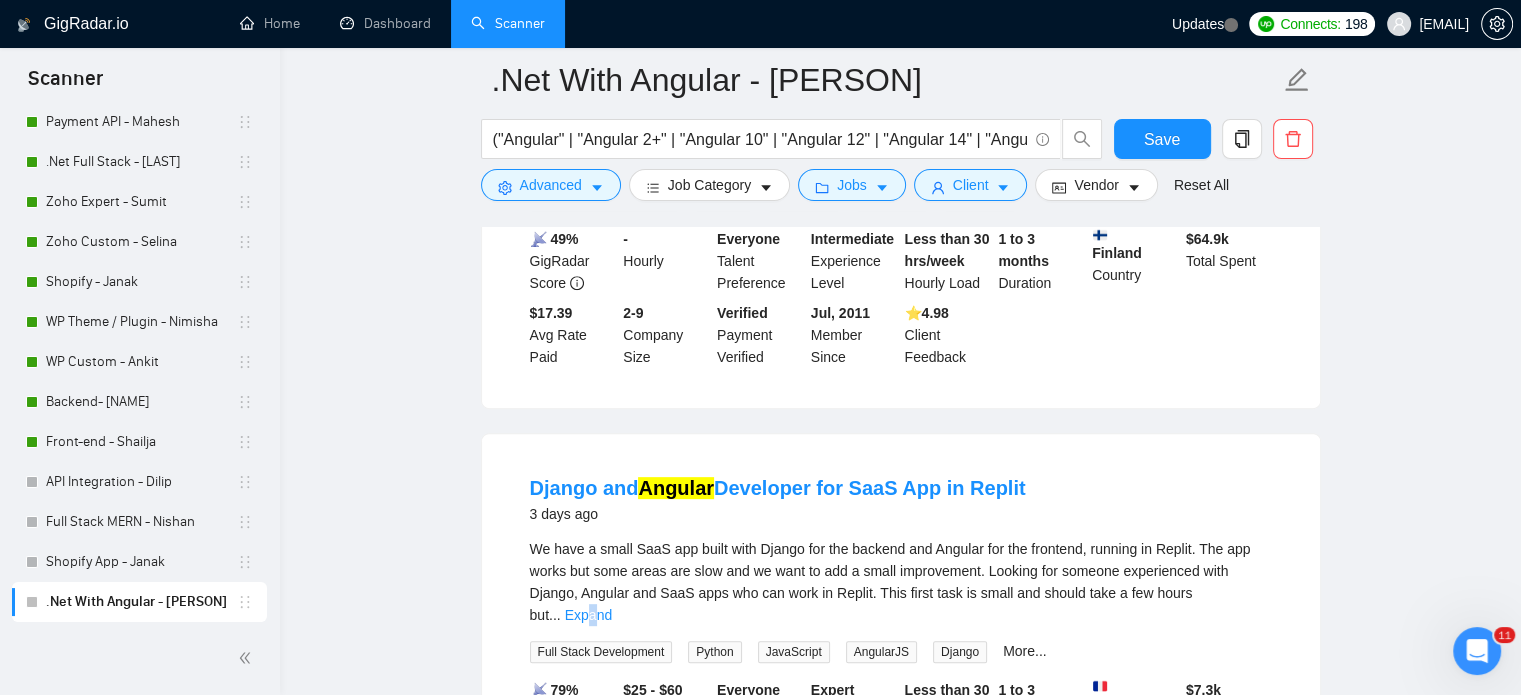 drag, startPoint x: 1247, startPoint y: 592, endPoint x: 1236, endPoint y: 595, distance: 11.401754 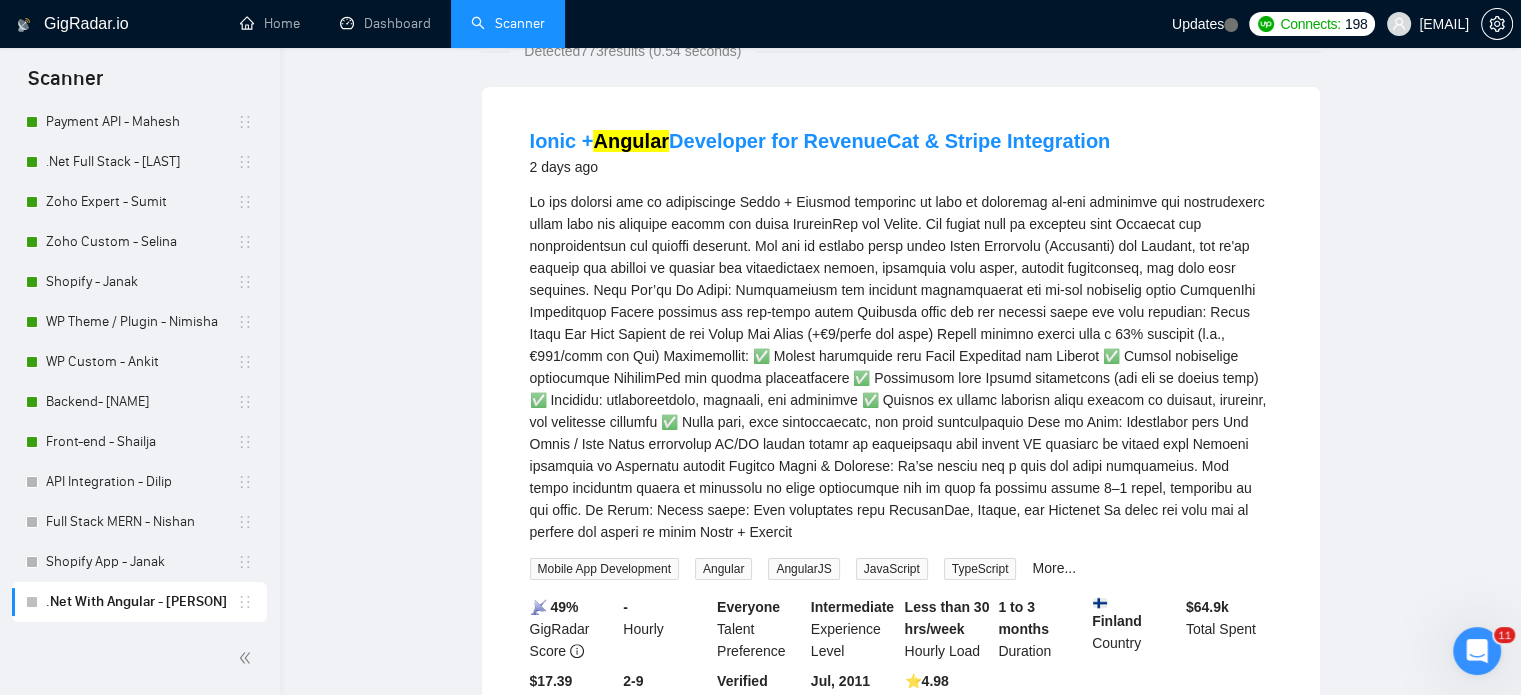 scroll, scrollTop: 0, scrollLeft: 0, axis: both 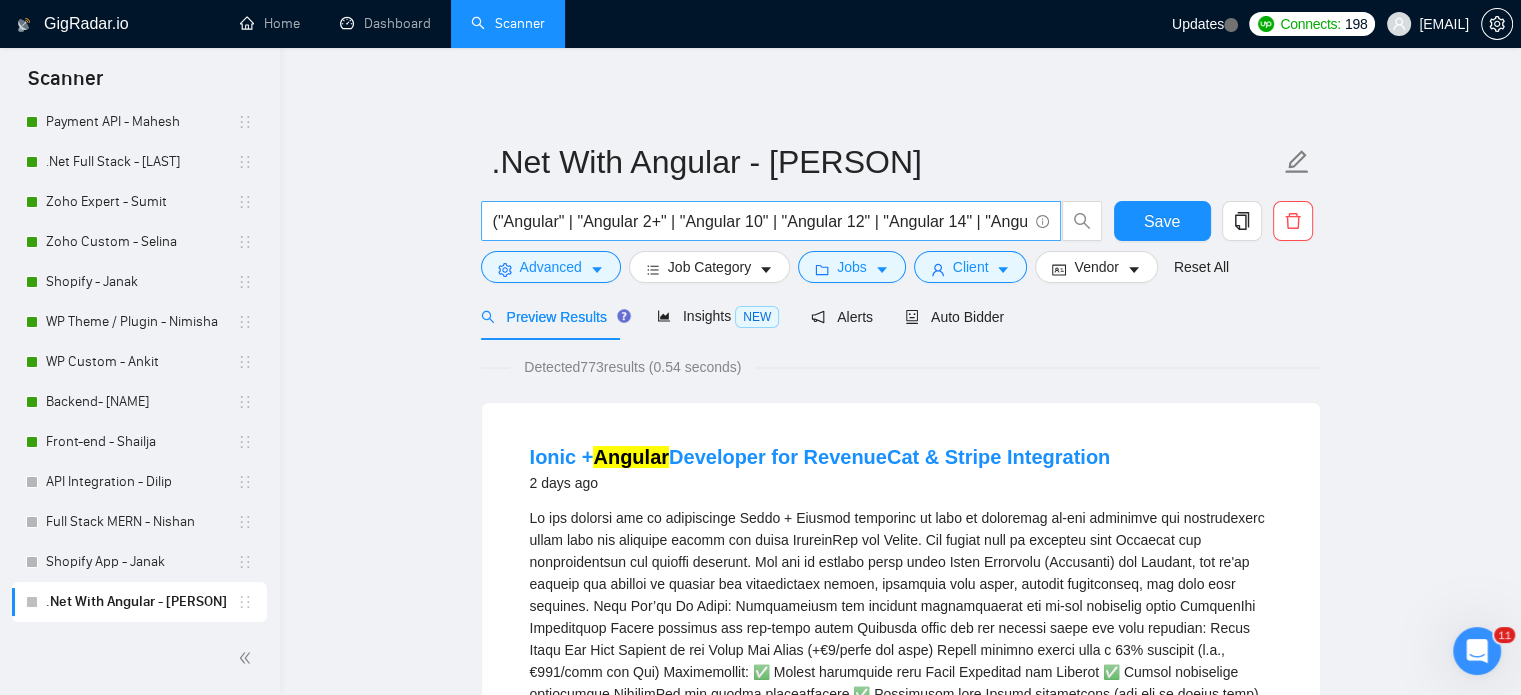 click on "("Angular" | "Angular 2+" | "Angular 10" | "Angular 12" | "Angular 14" | "Angular CLI" | "Angular Material" | "RxJS" | "NgRx")" at bounding box center (771, 221) 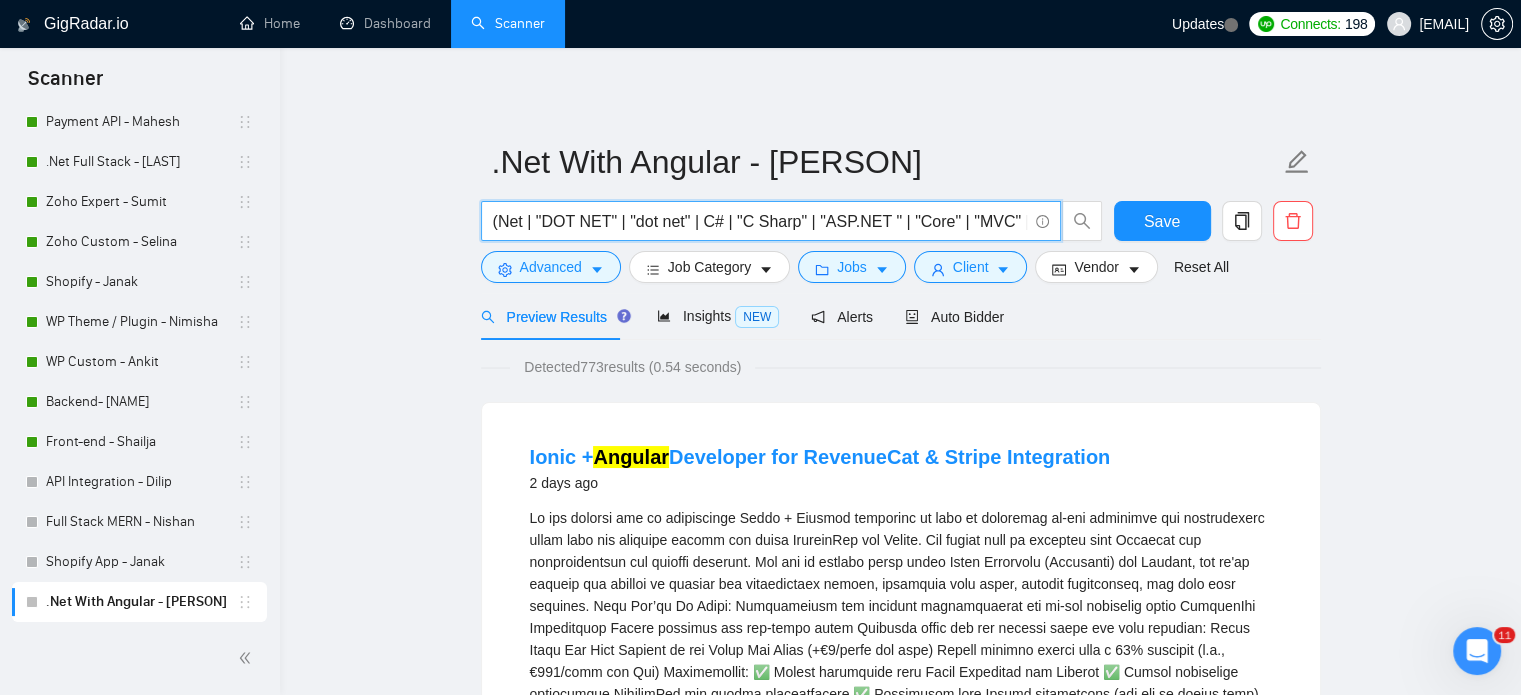 click on "(Net | "DOT NET" | "dot net" | C# | "C Sharp" | "ASP.NET " | "Core" | "MVC" | ".NET Core" | "Dotnet Core" | "C#.NET" | "Entity Framework" | "EF Core" | "Web API" | "SignalR" | ".NET 6" | ".NET 7" | "TypeScript") ("Angular" | "Angular 2+" | "Angular 10" | "Angular 12" | "Angular 14" | "Angular CLI" | "Angular Material" | "RxJS" | "NgRx")" at bounding box center (760, 221) 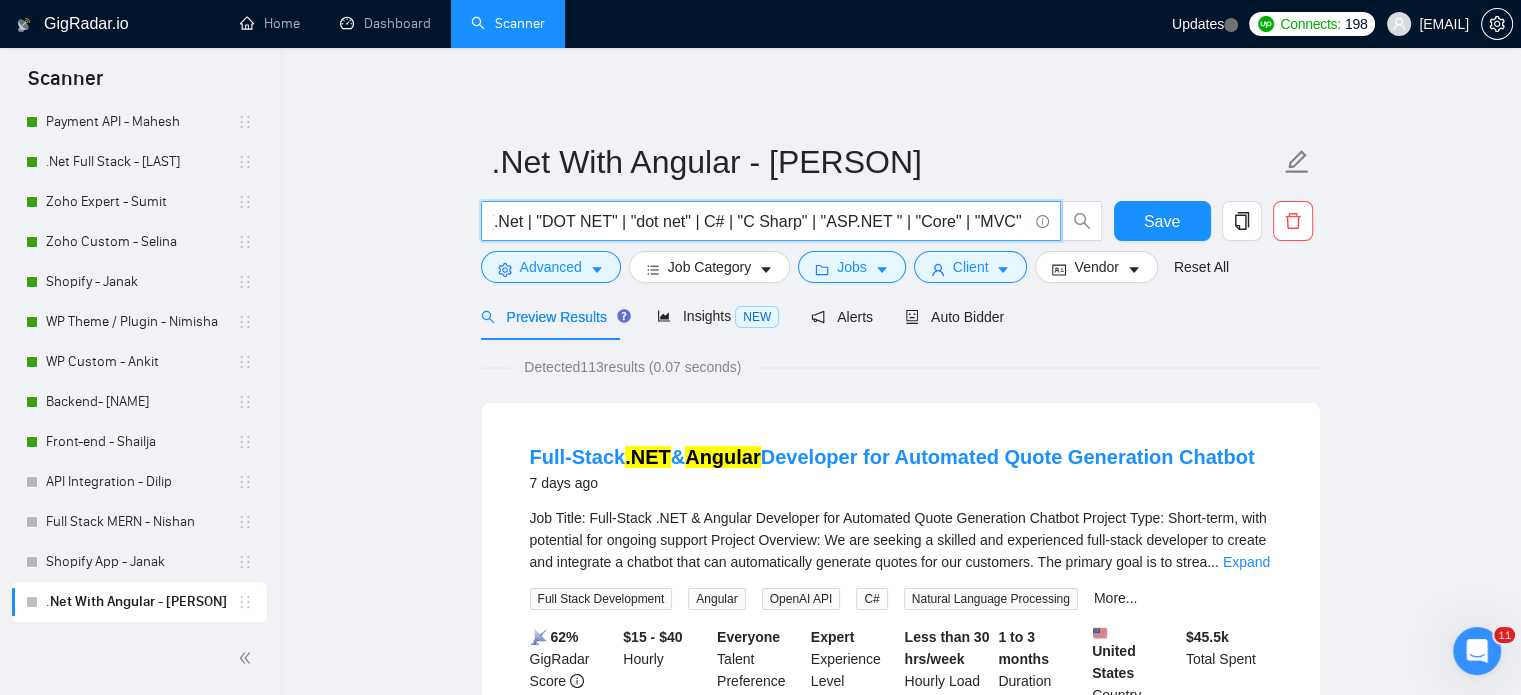 scroll, scrollTop: 0, scrollLeft: 0, axis: both 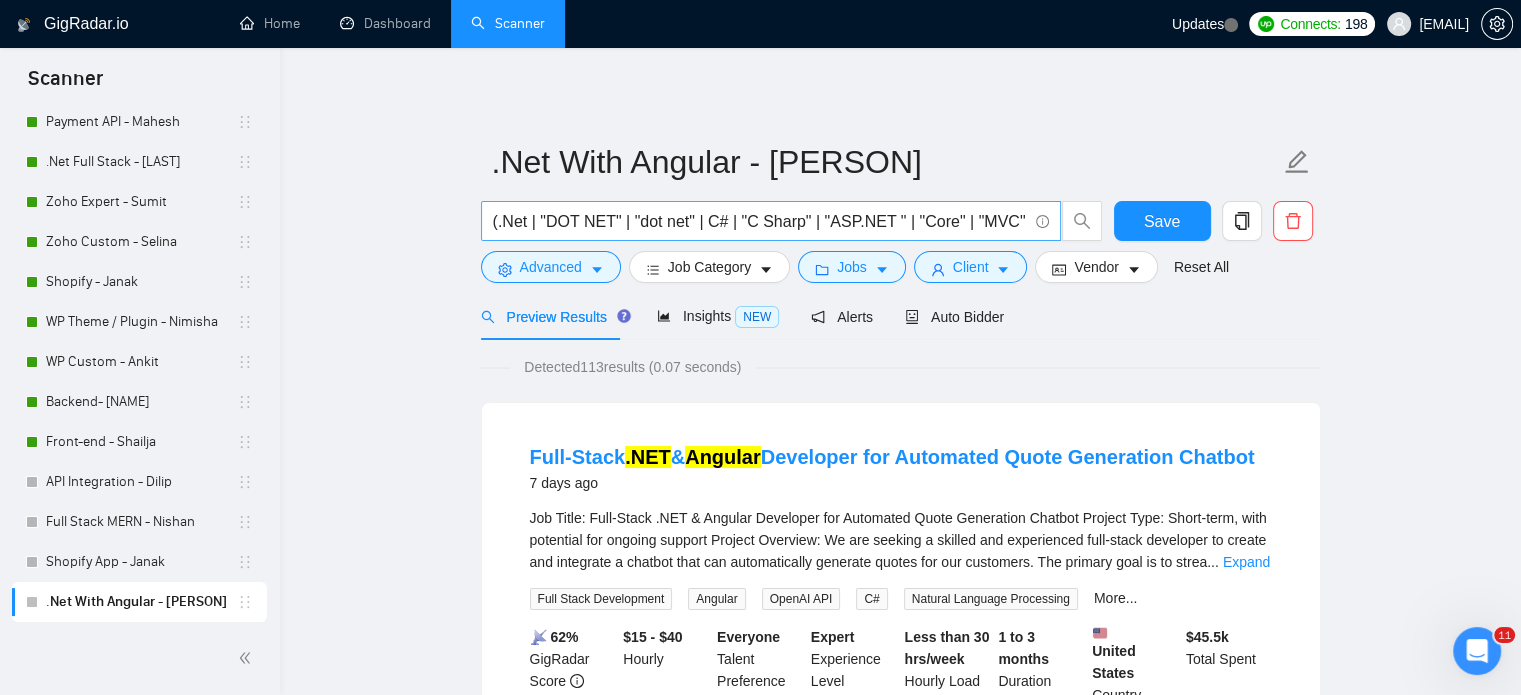 drag, startPoint x: 491, startPoint y: 225, endPoint x: 521, endPoint y: 232, distance: 30.805843 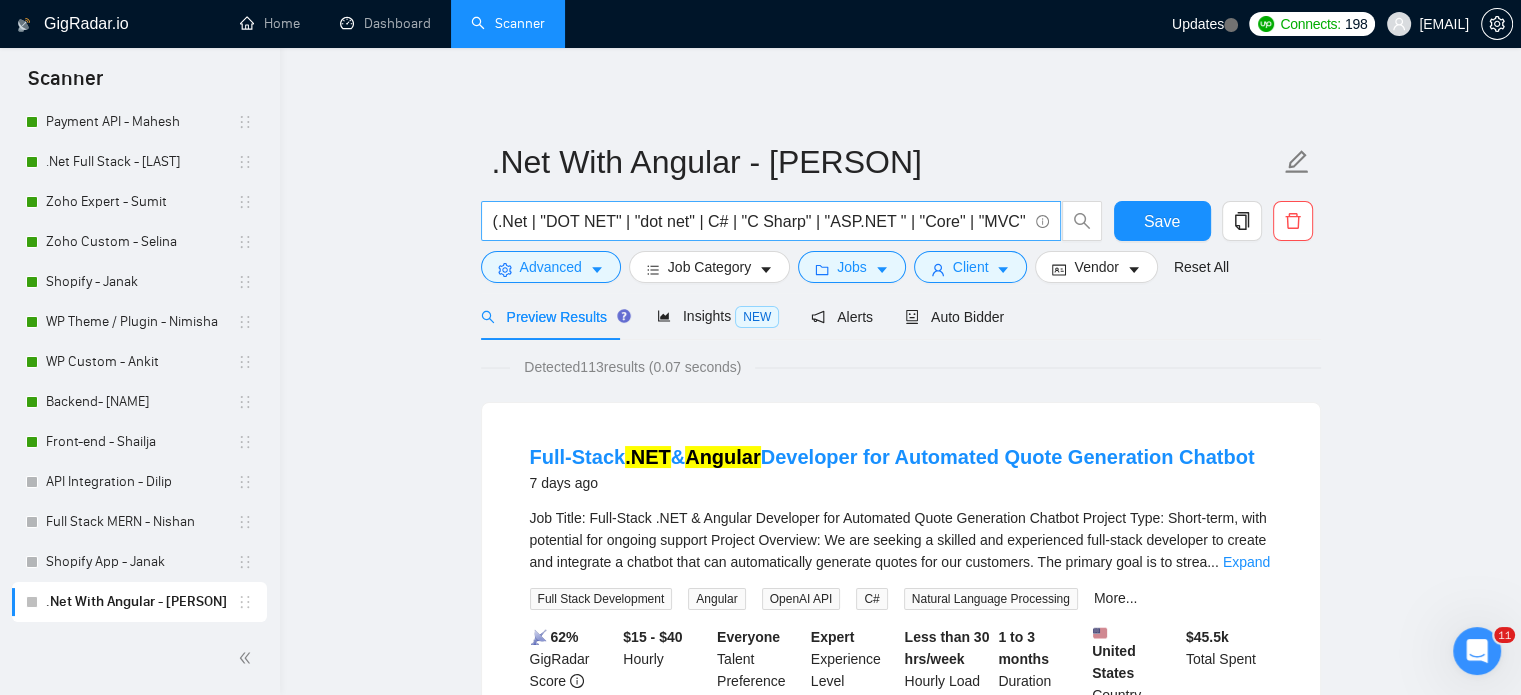 click on "(.Net | "DOT NET" | "dot net" | C# | "C Sharp" | "ASP.NET " | "Core" | "MVC" | ".NET Core" | "Dotnet Core" | "C#.NET" | "Entity Framework" | "EF Core" | "Web API" | "SignalR" | ".NET 6" | ".NET 7" | "TypeScript") ("Angular" | "Angular 2+" | "Angular 10" | "Angular 12" | "Angular 14" | "Angular CLI" | "Angular Material" | "RxJS" | "NgRx")" at bounding box center (771, 221) 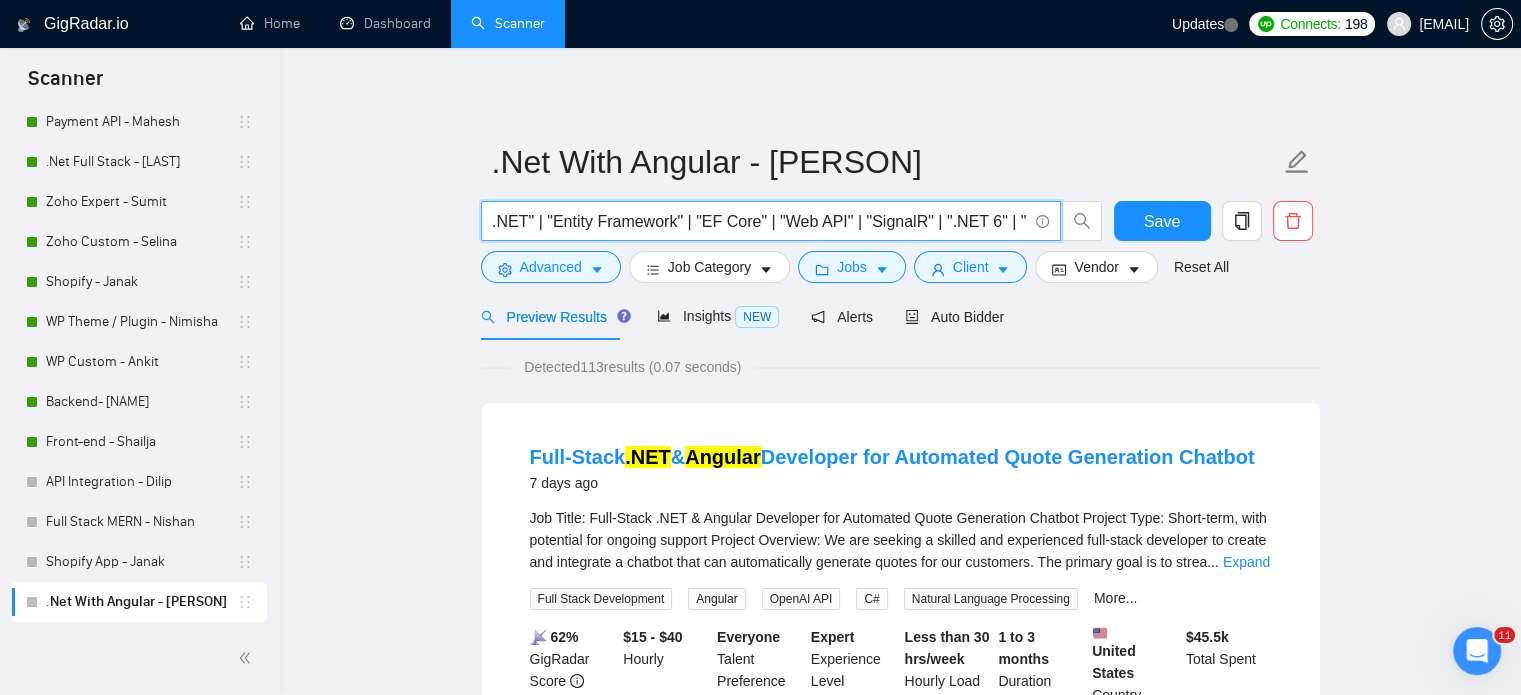 scroll, scrollTop: 0, scrollLeft: 914, axis: horizontal 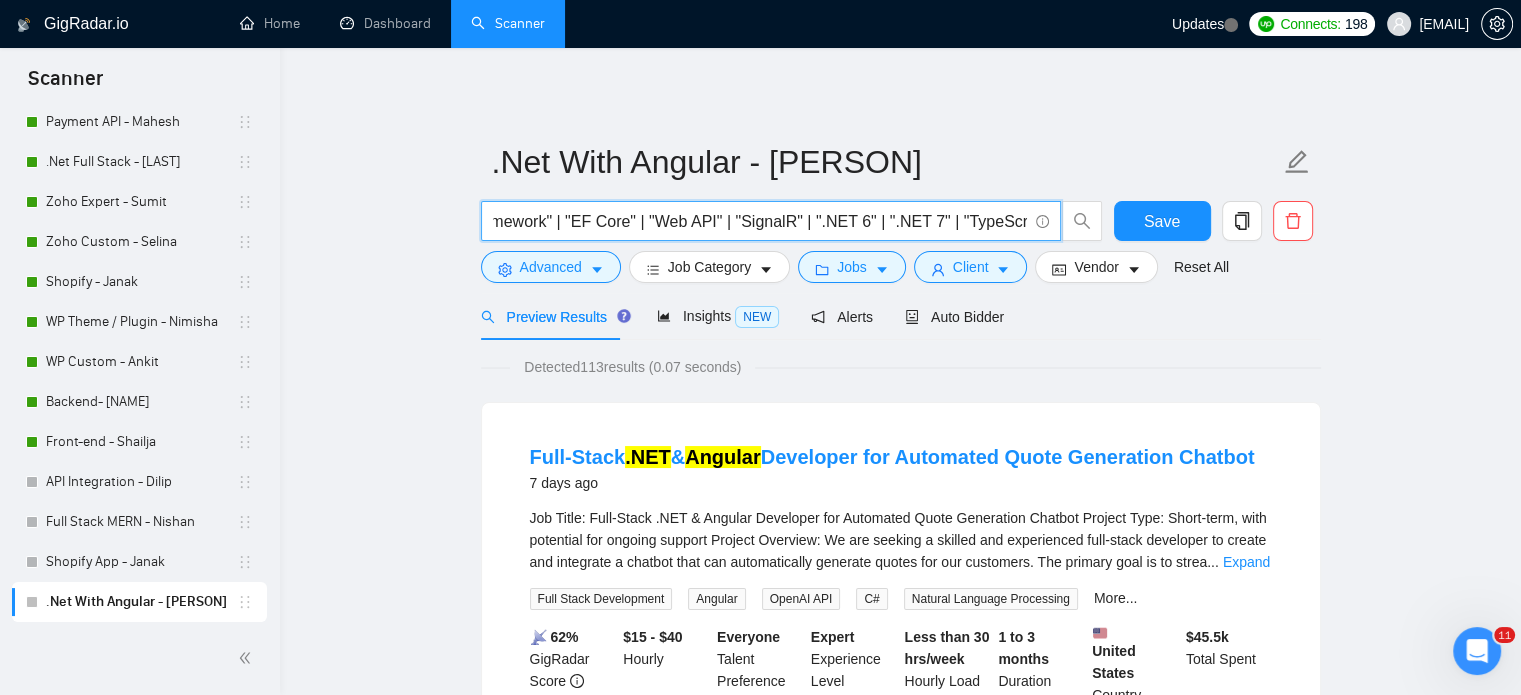 drag, startPoint x: 493, startPoint y: 223, endPoint x: 1009, endPoint y: 238, distance: 516.21796 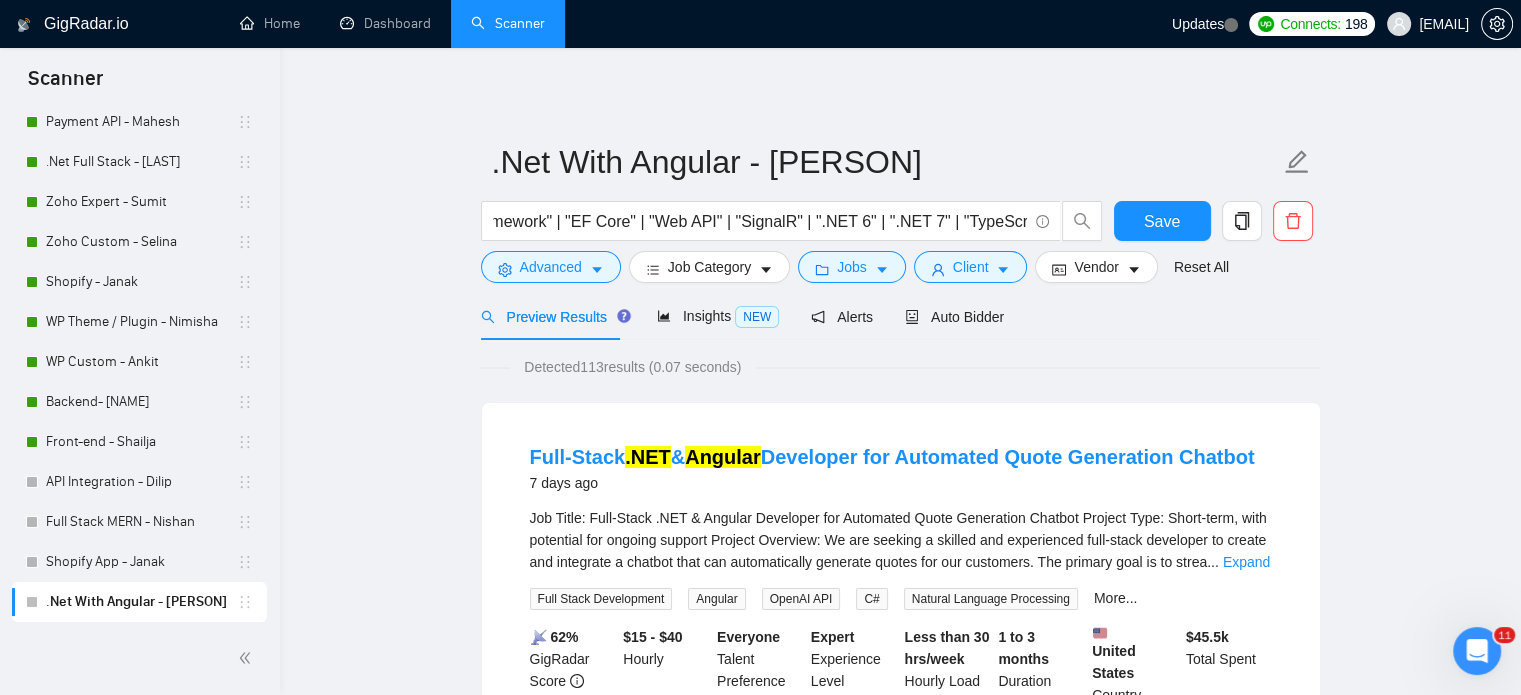 scroll, scrollTop: 0, scrollLeft: 0, axis: both 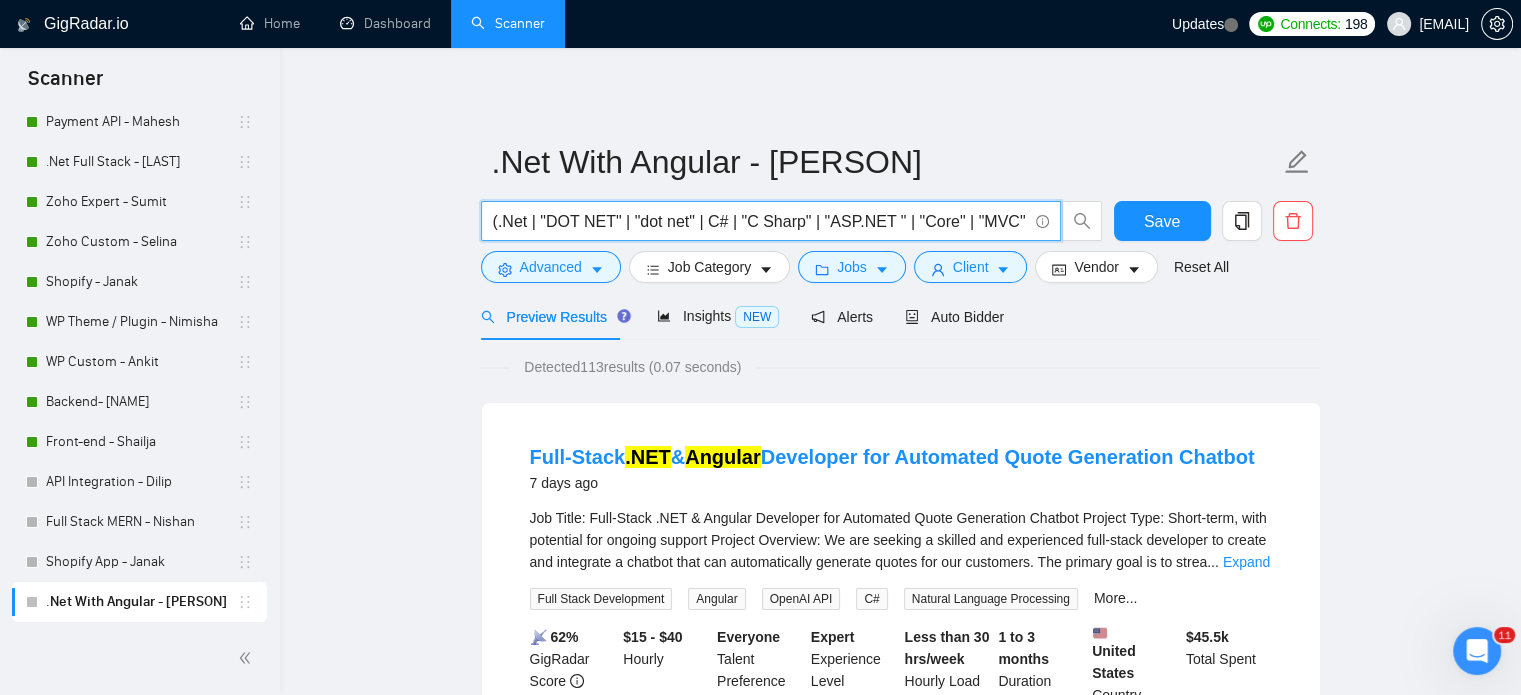 paste on "ET | "Dotnet" | "Dot Net" | "DOT NET" | "ASP.NET" | "ASP.NET Core" | "MVC" | "Web API" | "SignalR" | "Entity Framework" | "EF Core" | "C#" | "C Sharp" | "C#.NET" | ".NET Core" | "Dotnet Core" 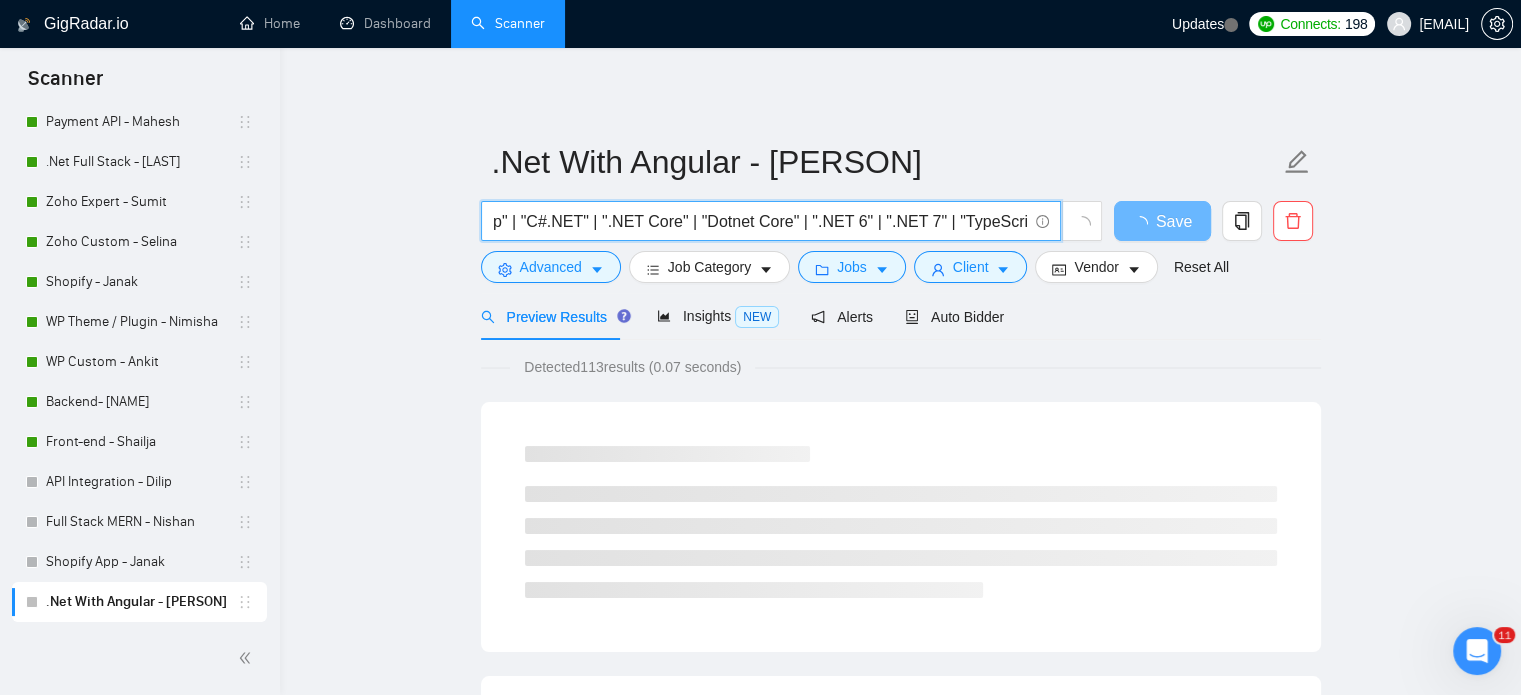 scroll, scrollTop: 0, scrollLeft: 1088, axis: horizontal 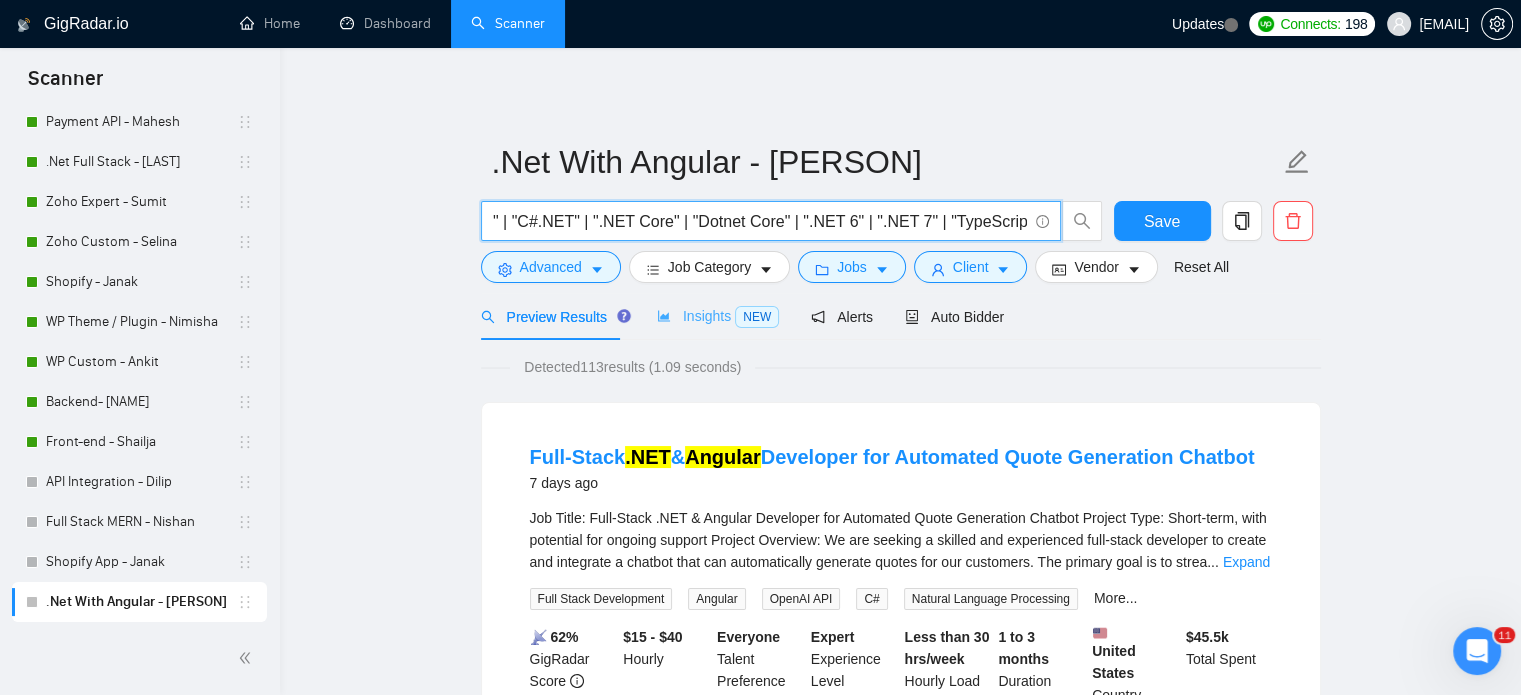 type on "(.NET | "Dotnet" | "Dot Net" | "DOT NET" | "ASP.NET" | "ASP.NET Core" | "MVC" | "Web API" | "SignalR" | "Entity Framework" | "EF Core" | "C#" | "C Sharp" | "C#.NET" | ".NET Core" | "Dotnet Core" | ".NET 6" | ".NET 7" | "TypeScript") ("Angular" | "Angular 2+" | "Angular 10" | "Angular 12" | "Angular 14" | "Angular CLI" | "Angular Material" | "RxJS" | "NgRx")" 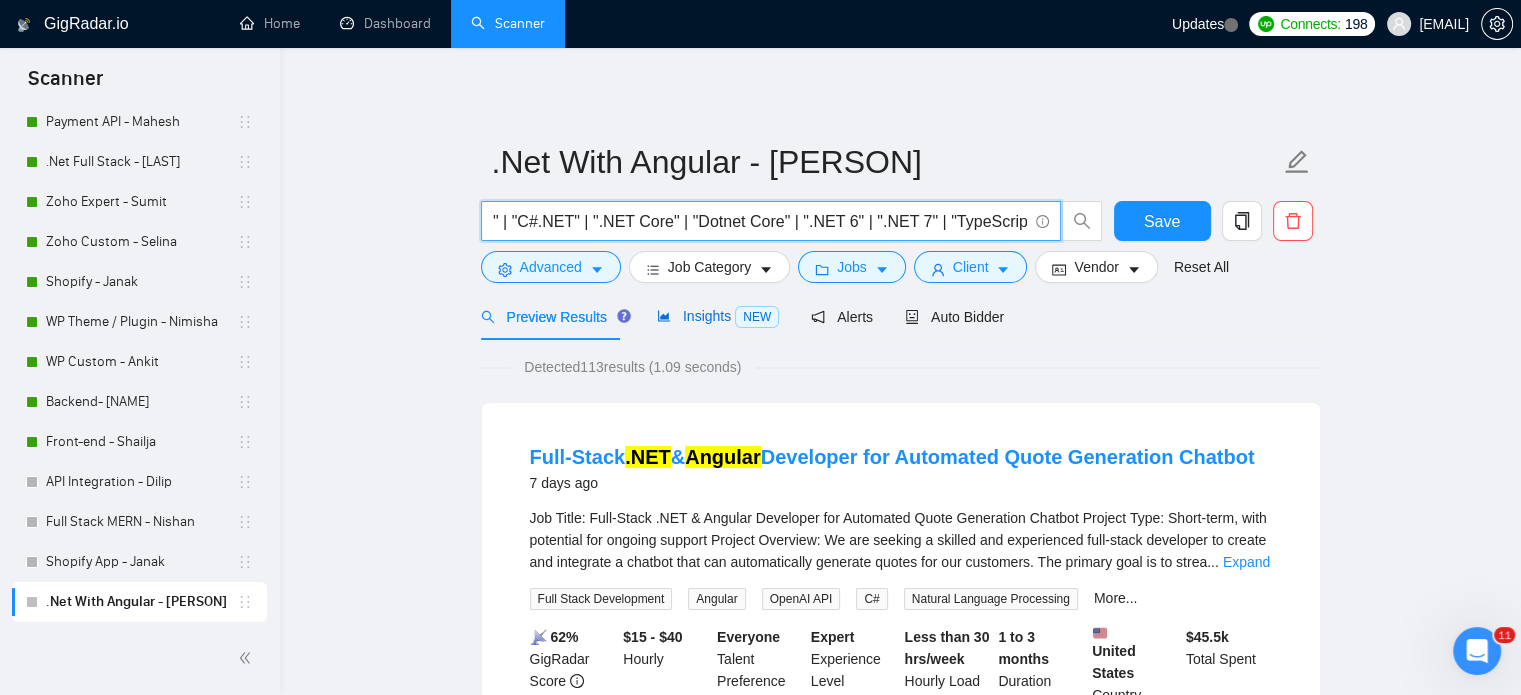 scroll, scrollTop: 0, scrollLeft: 0, axis: both 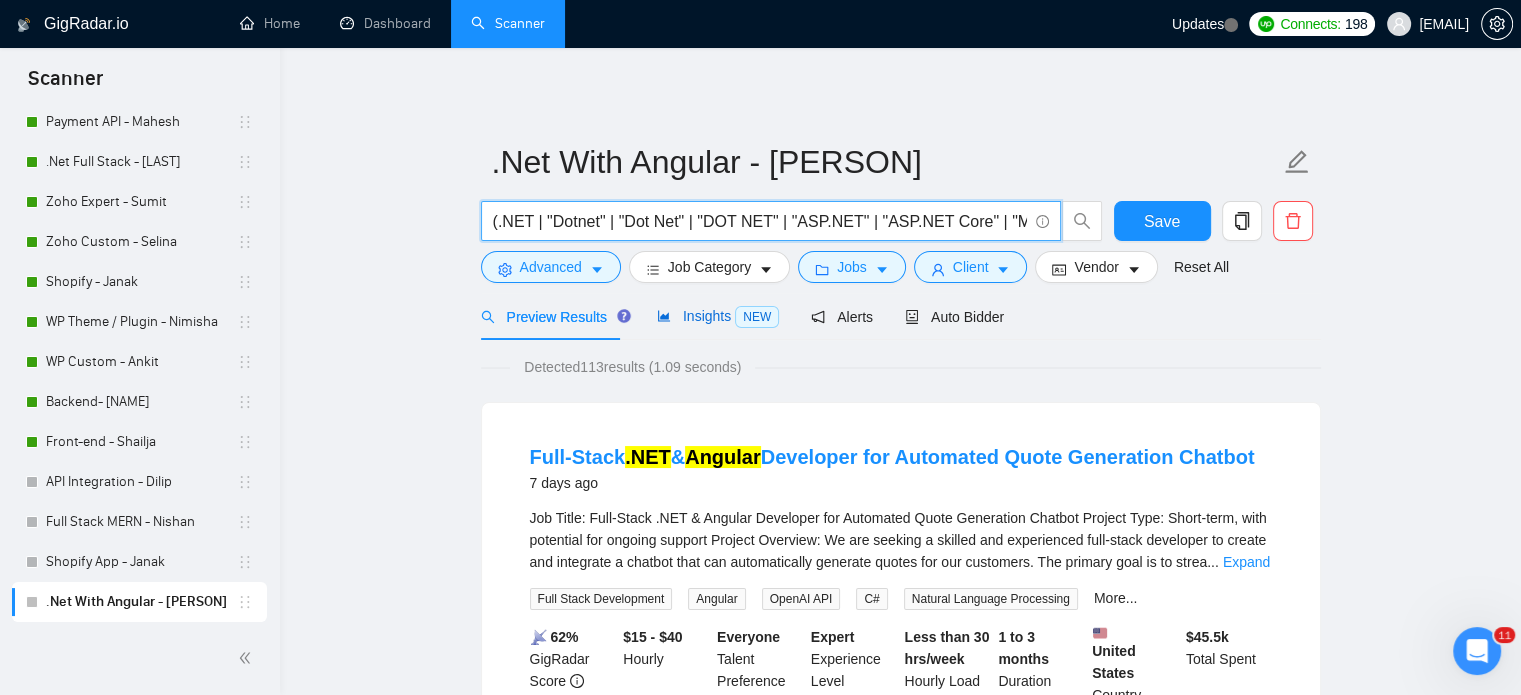 click on "Insights NEW" at bounding box center [718, 316] 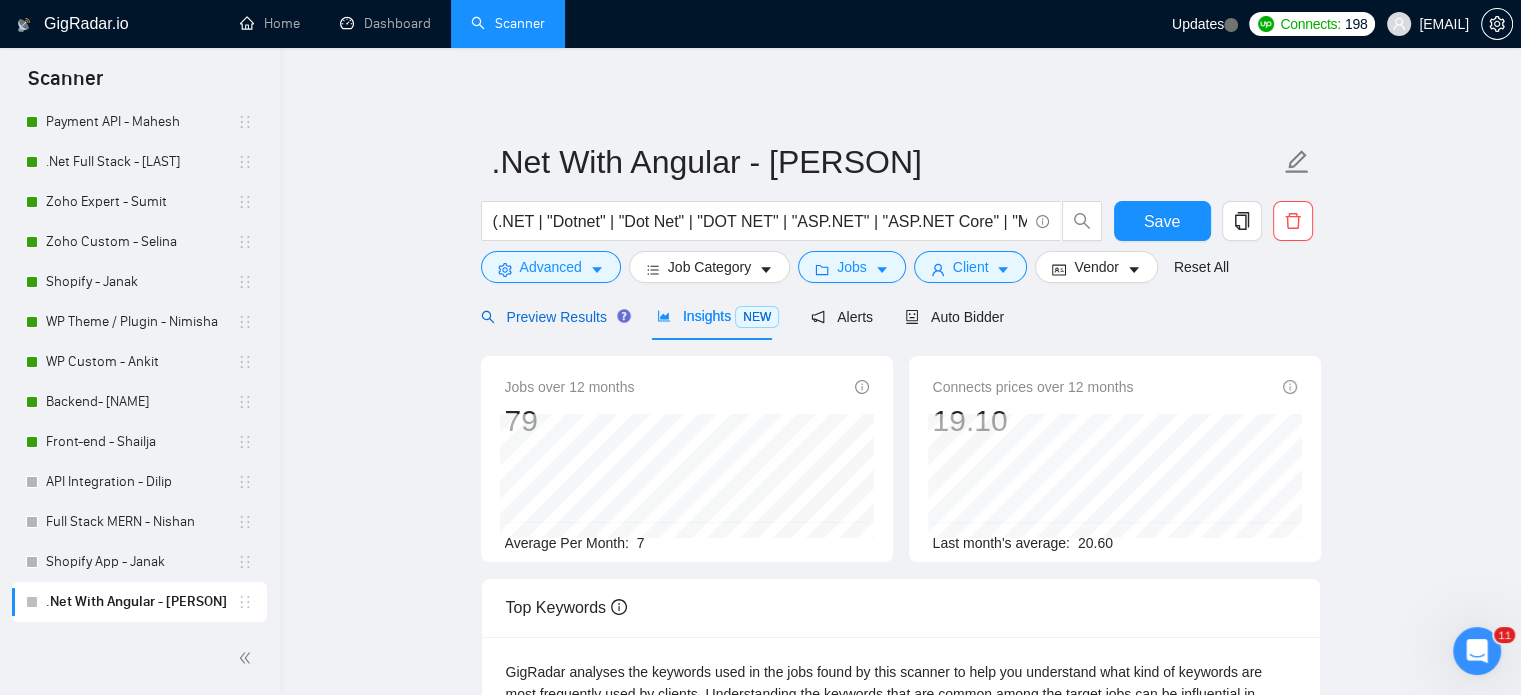 click on "Preview Results" at bounding box center [553, 317] 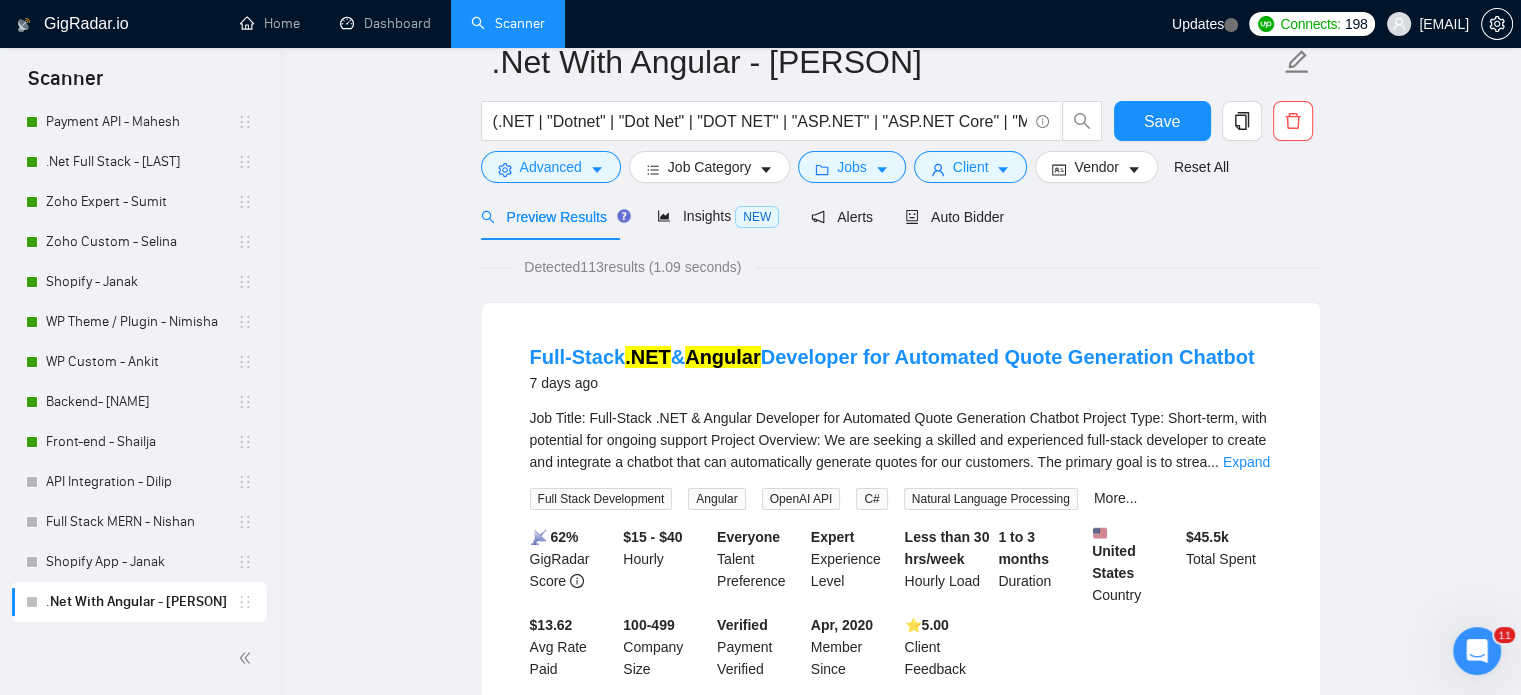 scroll, scrollTop: 0, scrollLeft: 0, axis: both 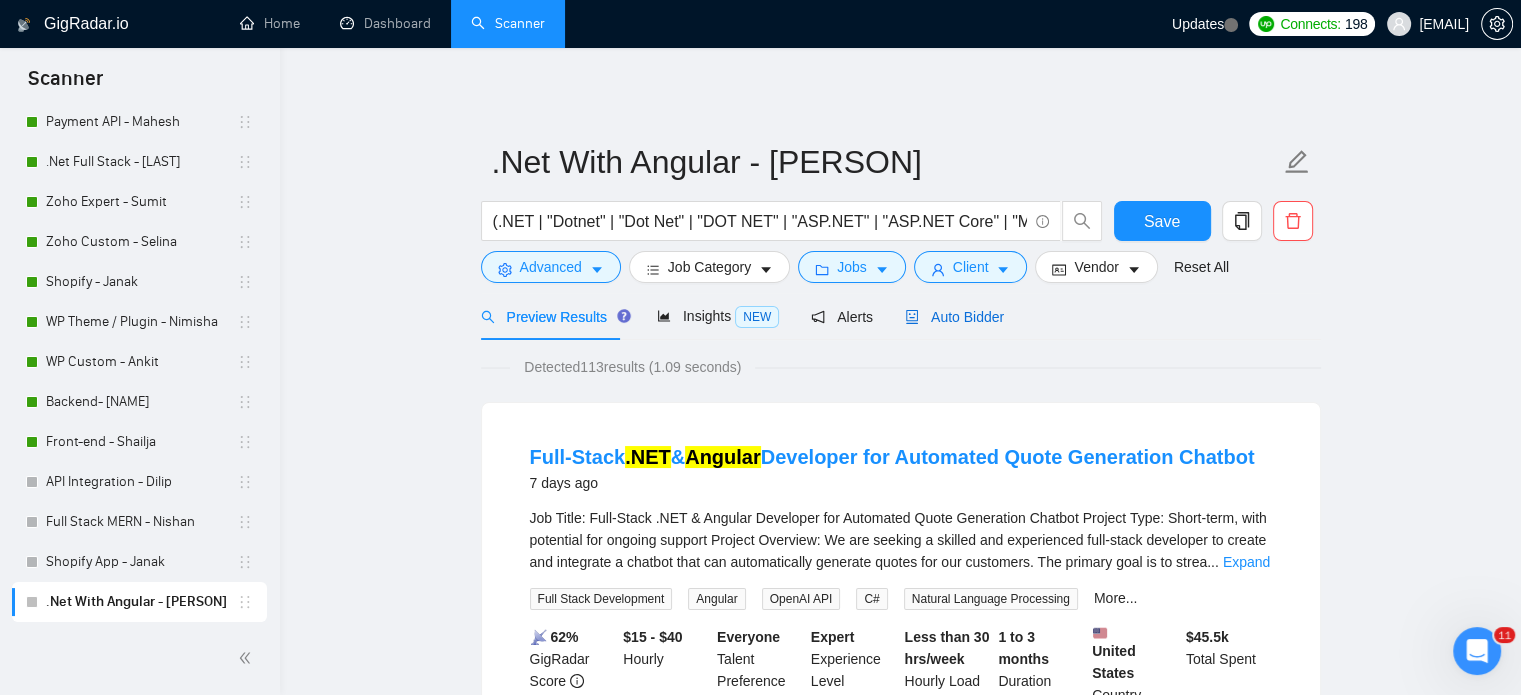 click on "Auto Bidder" at bounding box center (954, 317) 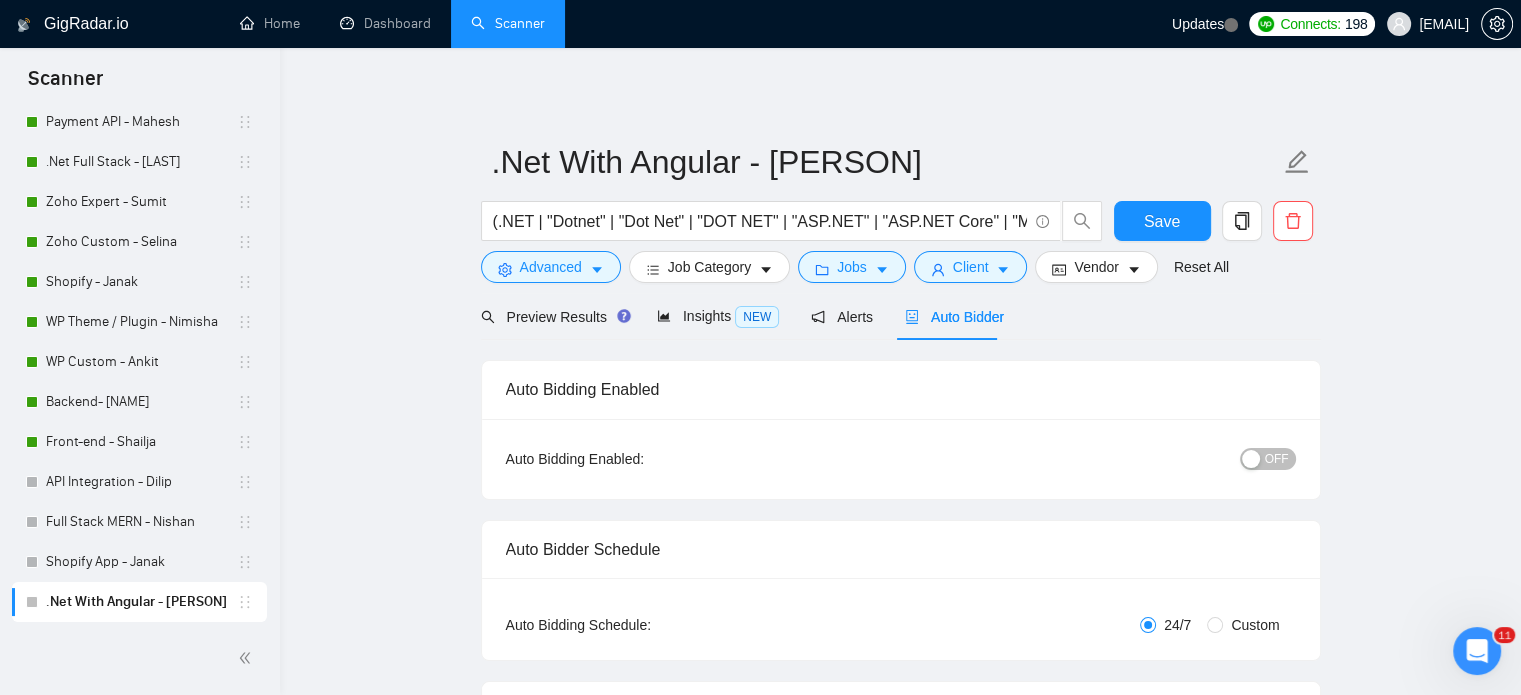 type 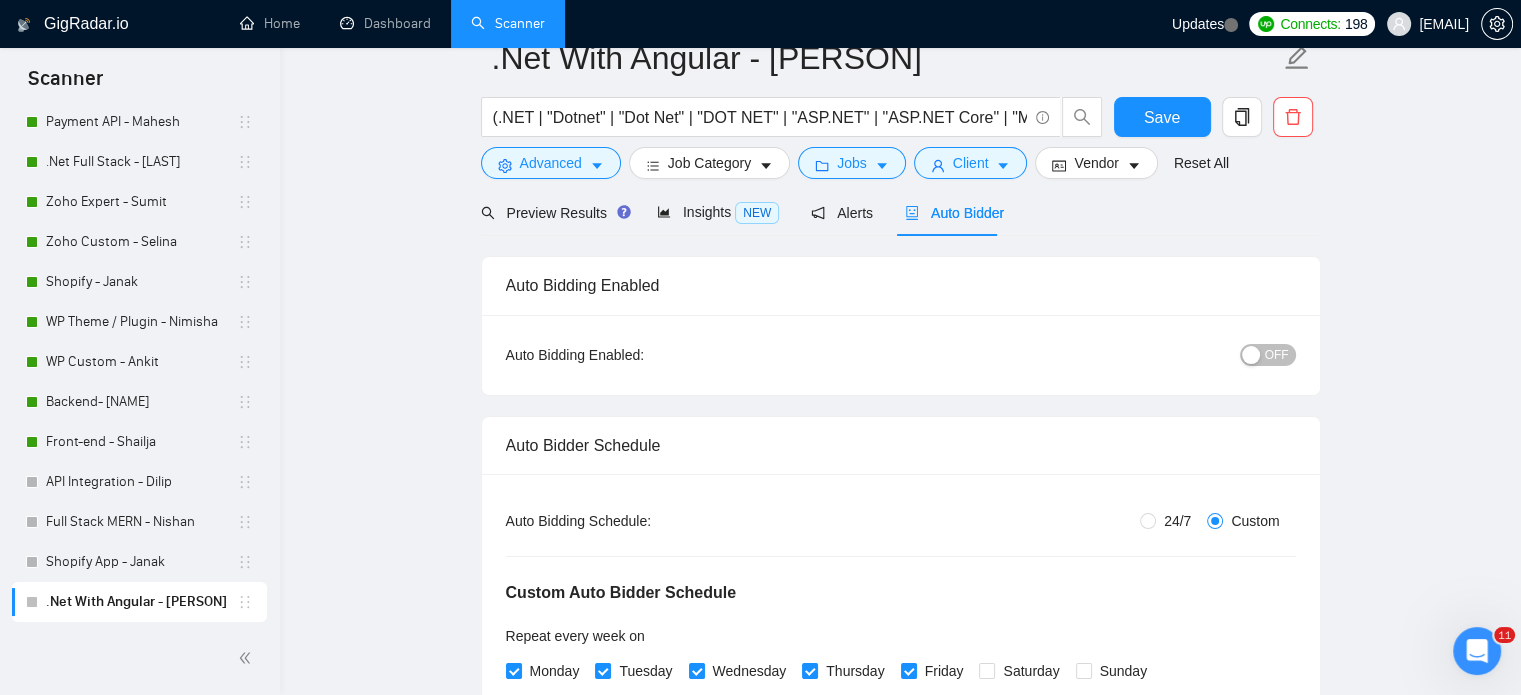 type 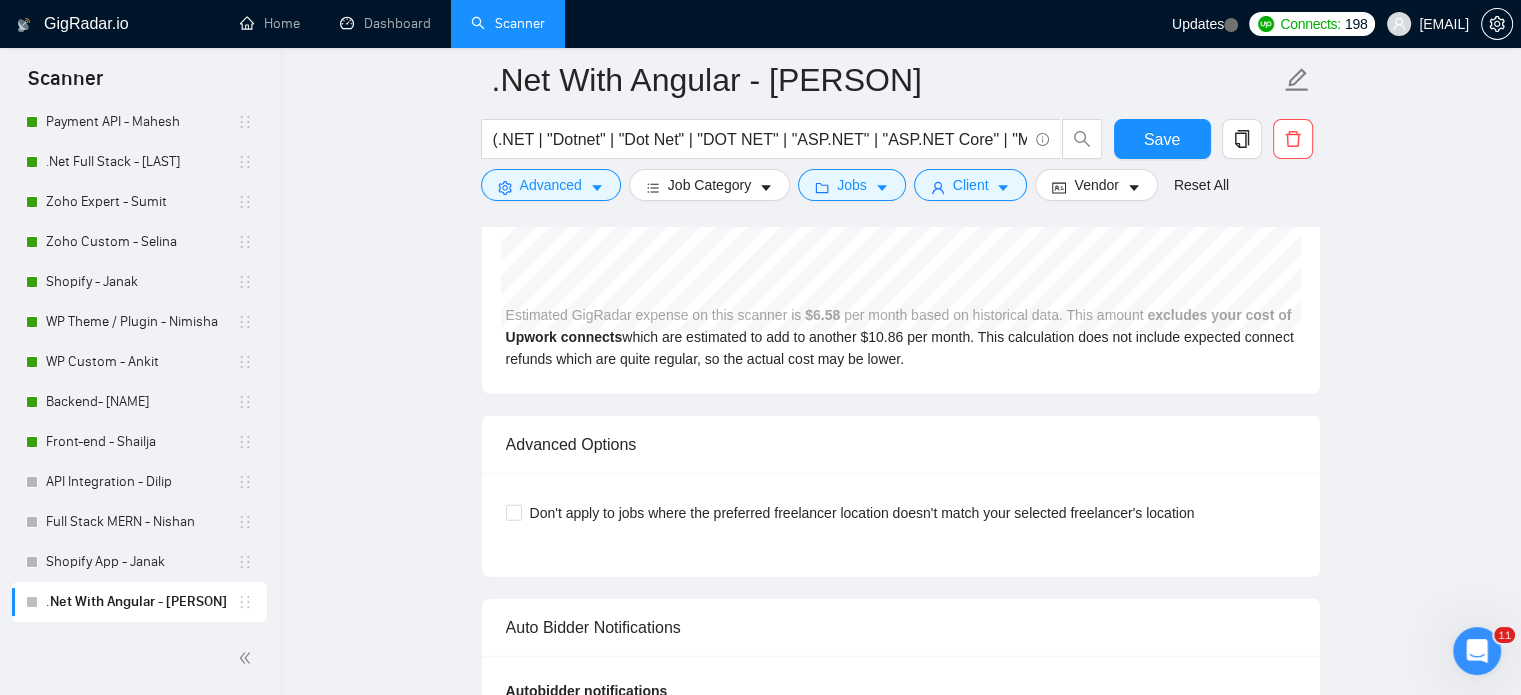 scroll, scrollTop: 4665, scrollLeft: 0, axis: vertical 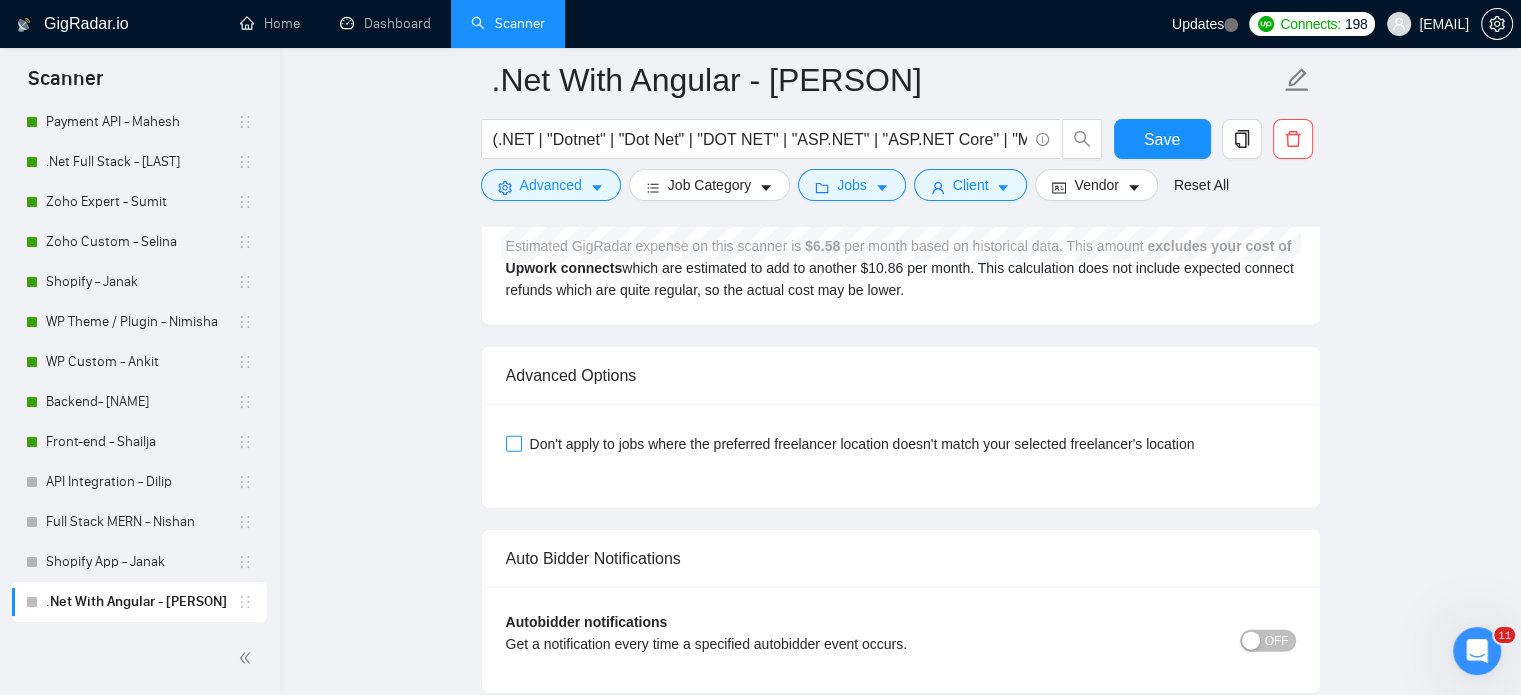 click on "Don't apply to jobs where the preferred freelancer location doesn't match your selected freelancer's location" at bounding box center (513, 443) 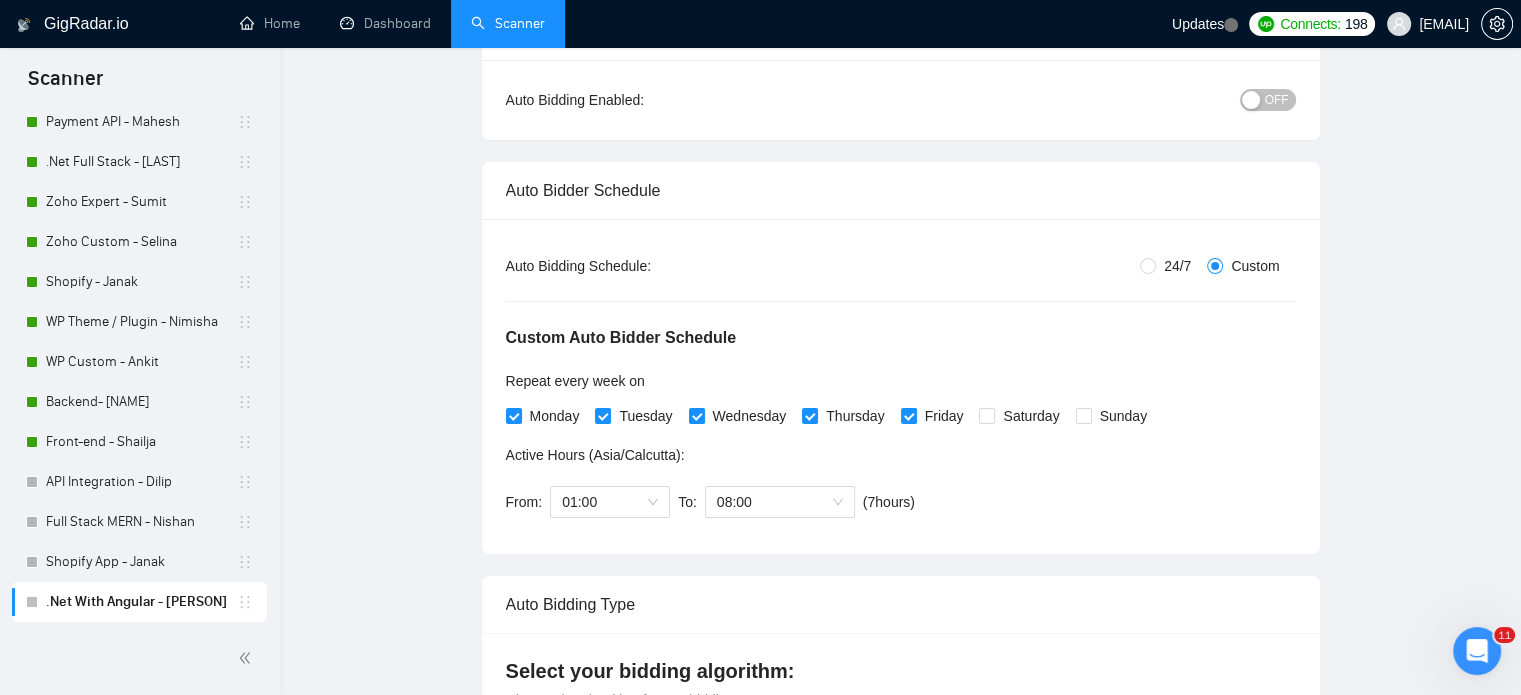 scroll, scrollTop: 0, scrollLeft: 0, axis: both 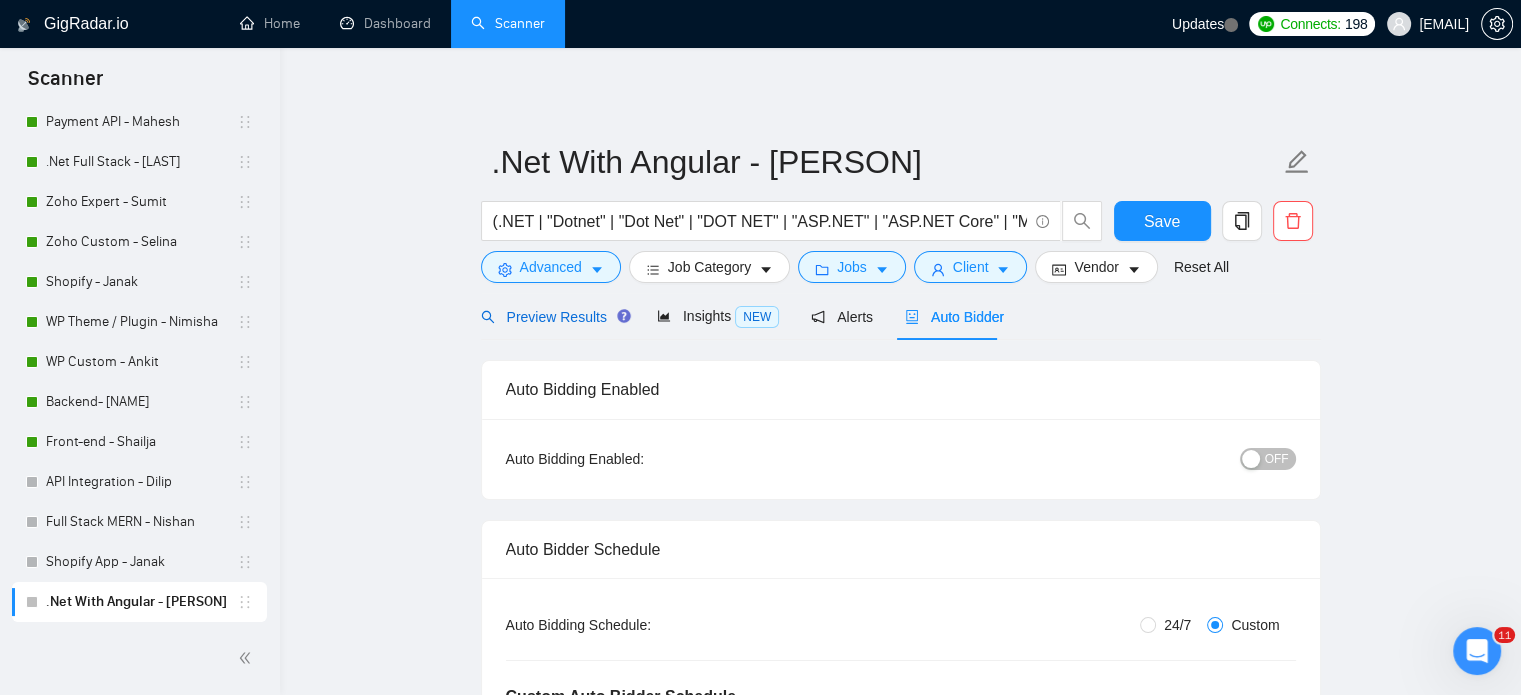click on "Preview Results" at bounding box center [553, 317] 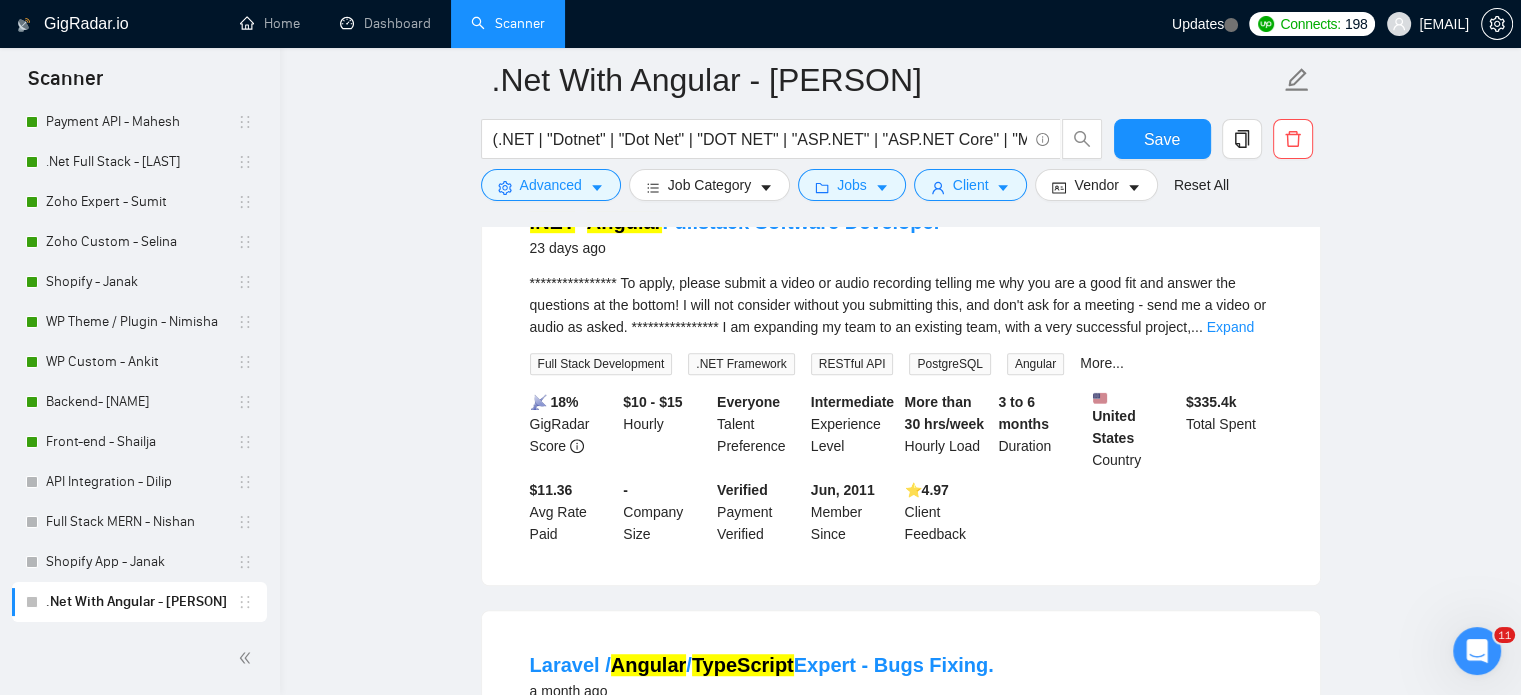 scroll, scrollTop: 1000, scrollLeft: 0, axis: vertical 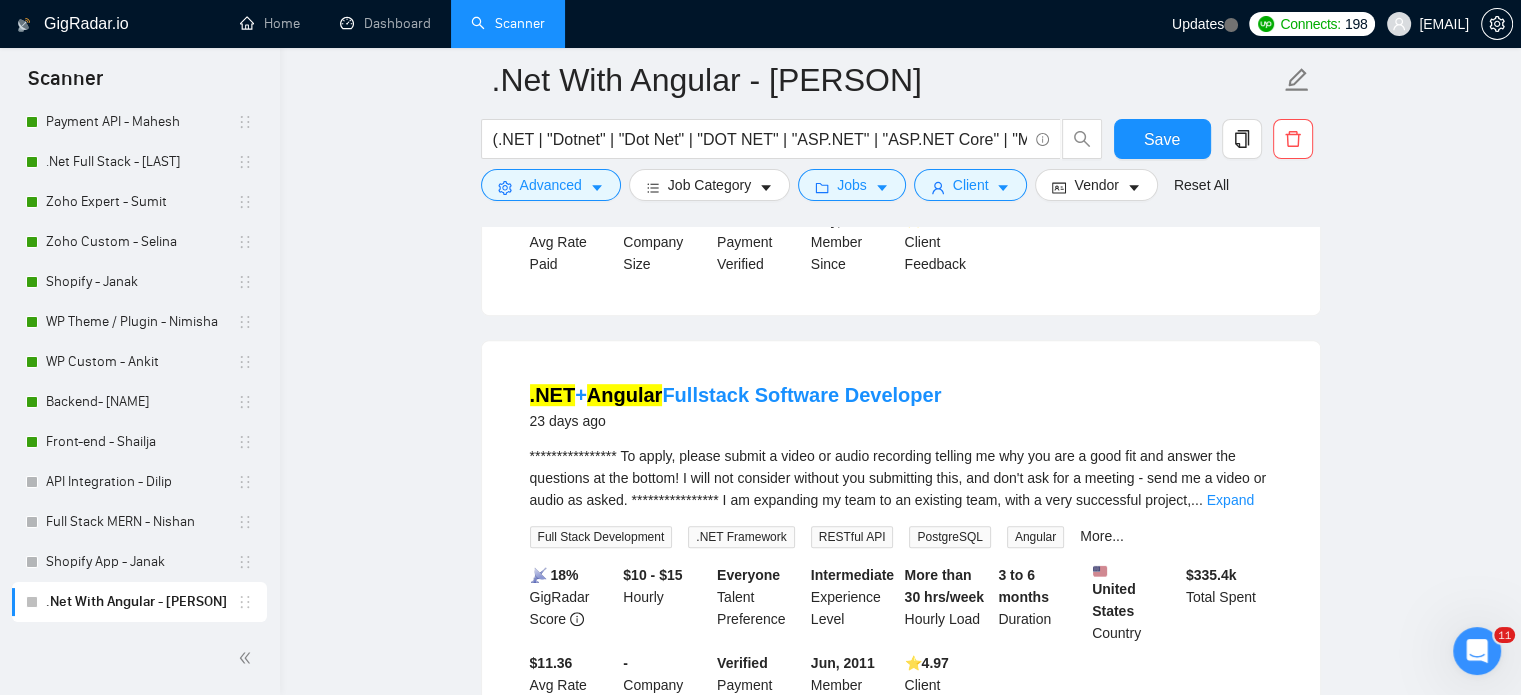 click on "Expand" at bounding box center [1230, 500] 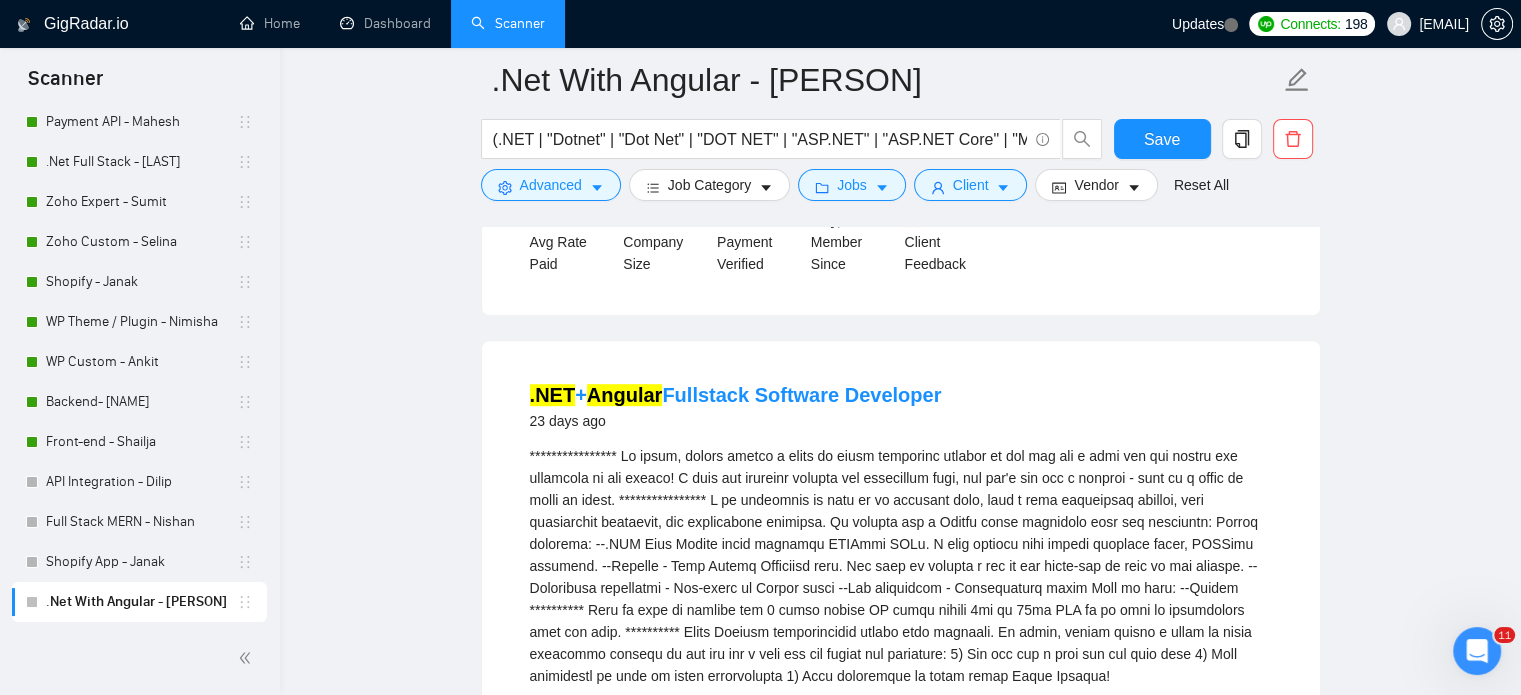 scroll, scrollTop: 900, scrollLeft: 0, axis: vertical 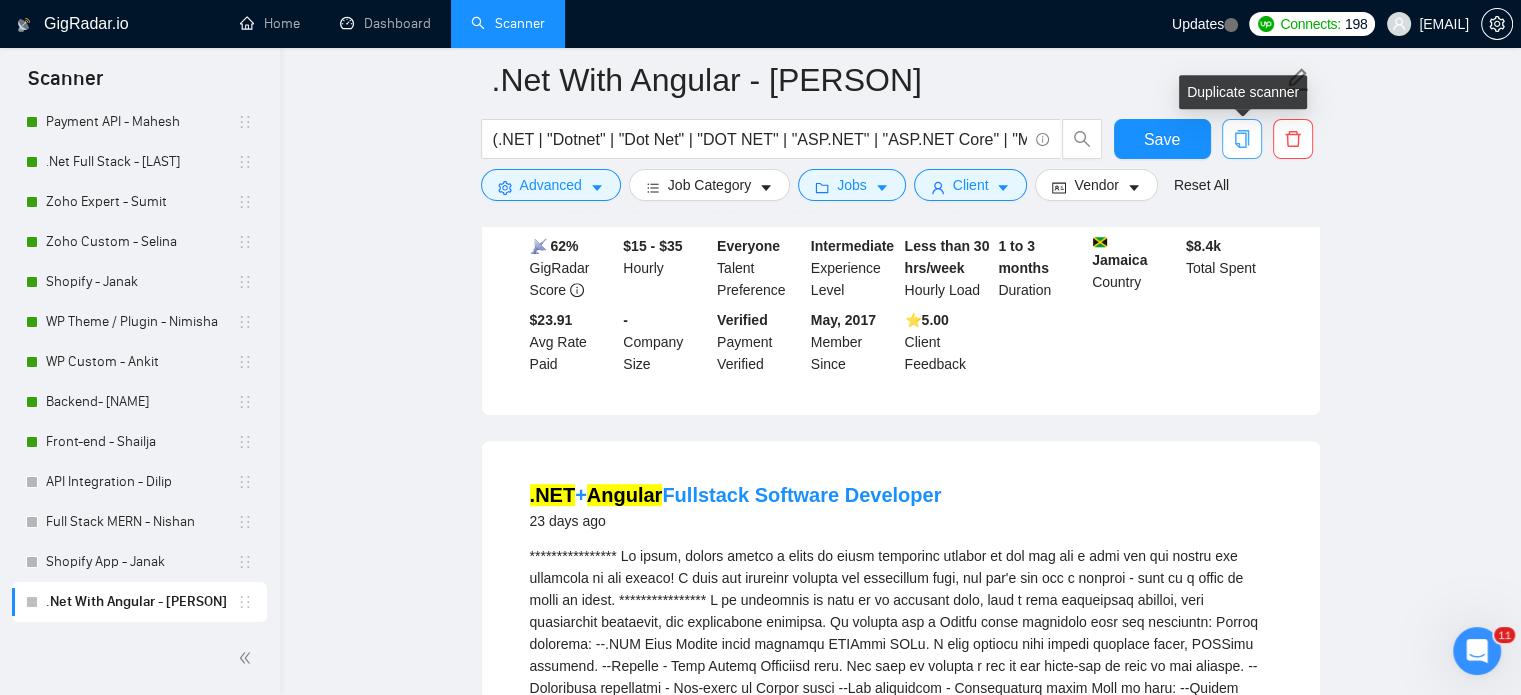 click 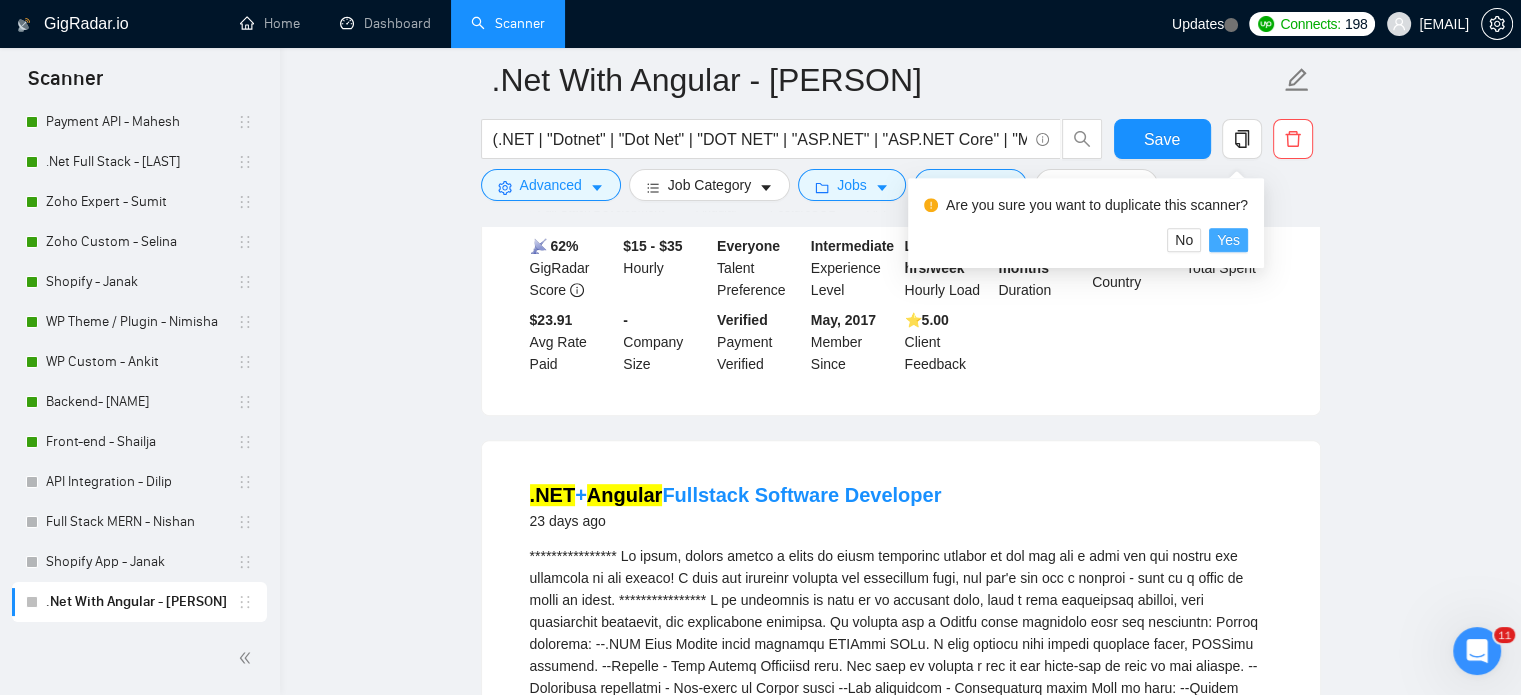 click on "Yes" at bounding box center (1228, 240) 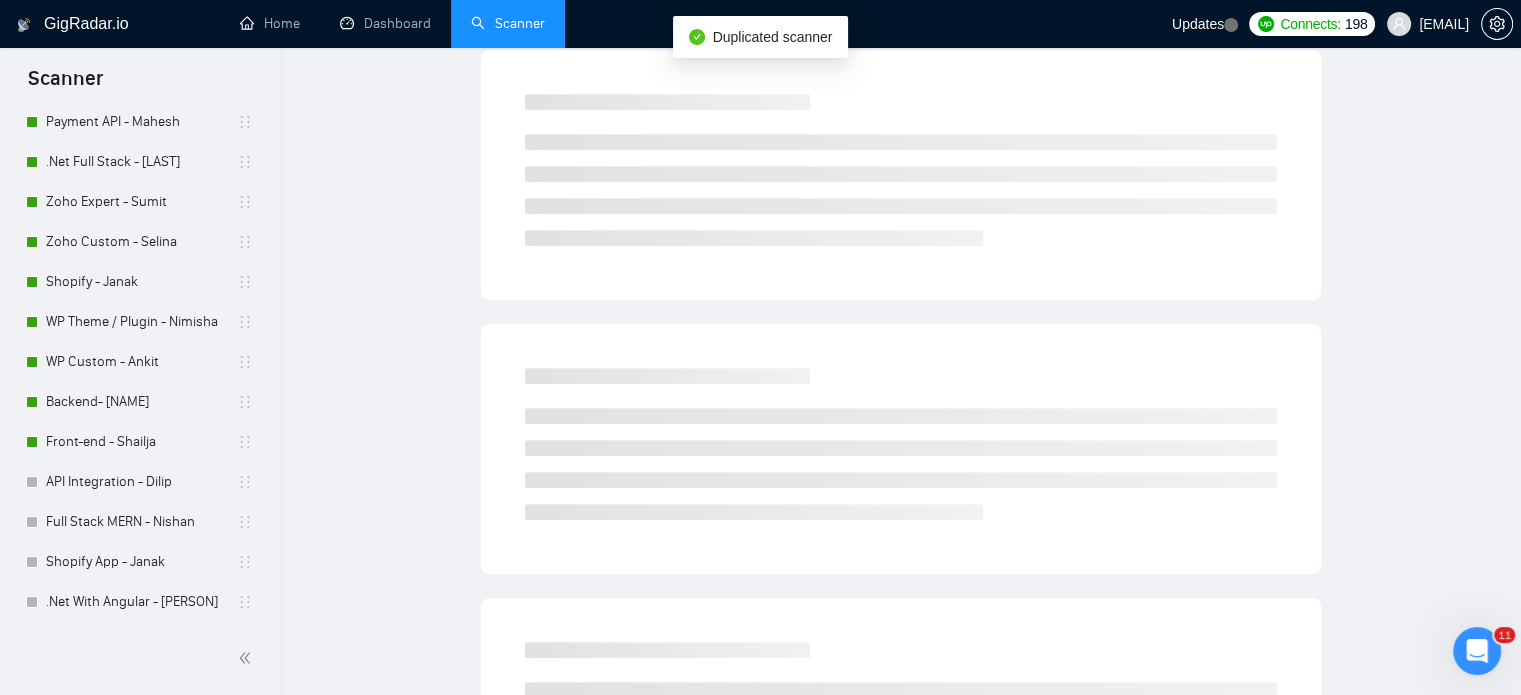 scroll, scrollTop: 35, scrollLeft: 0, axis: vertical 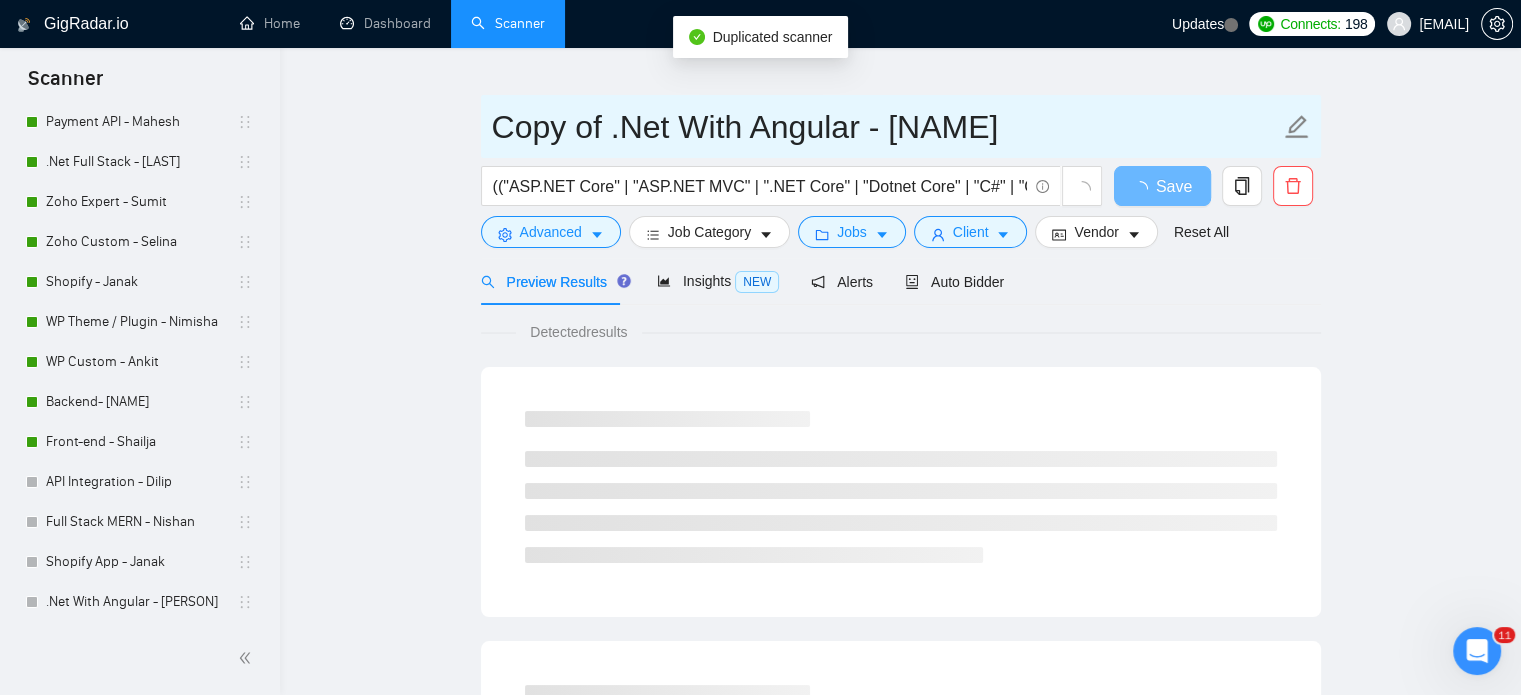 click 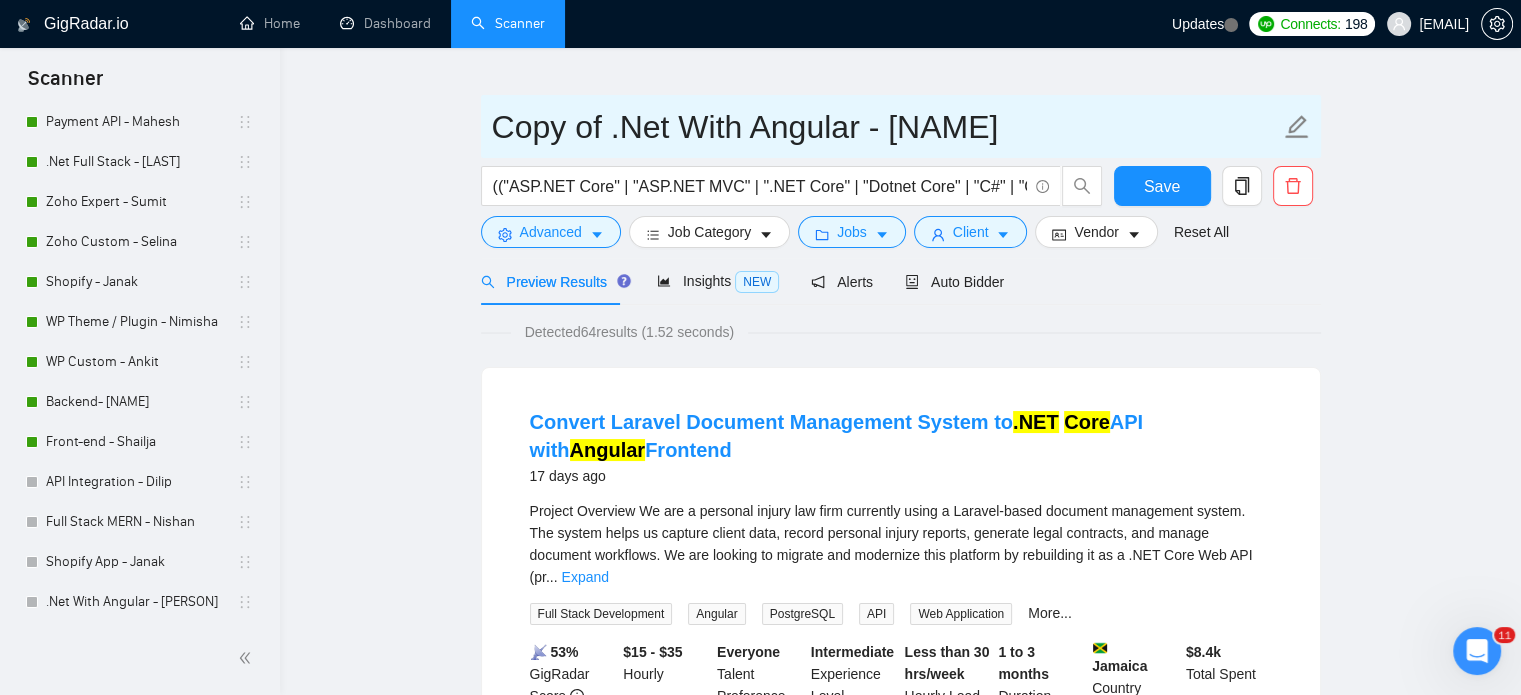 drag, startPoint x: 987, startPoint y: 131, endPoint x: 911, endPoint y: 132, distance: 76.00658 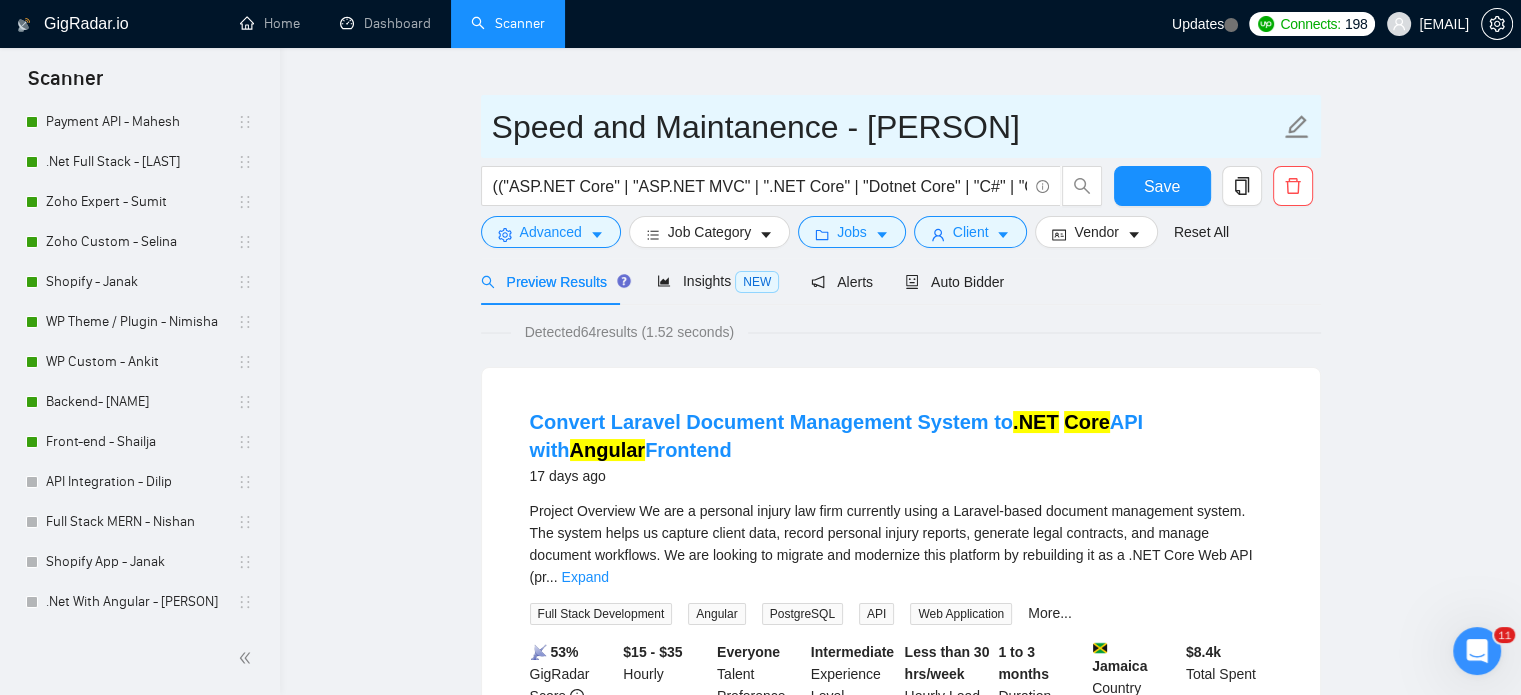 click on "Speed and Maintanence - Ruchita" at bounding box center [886, 127] 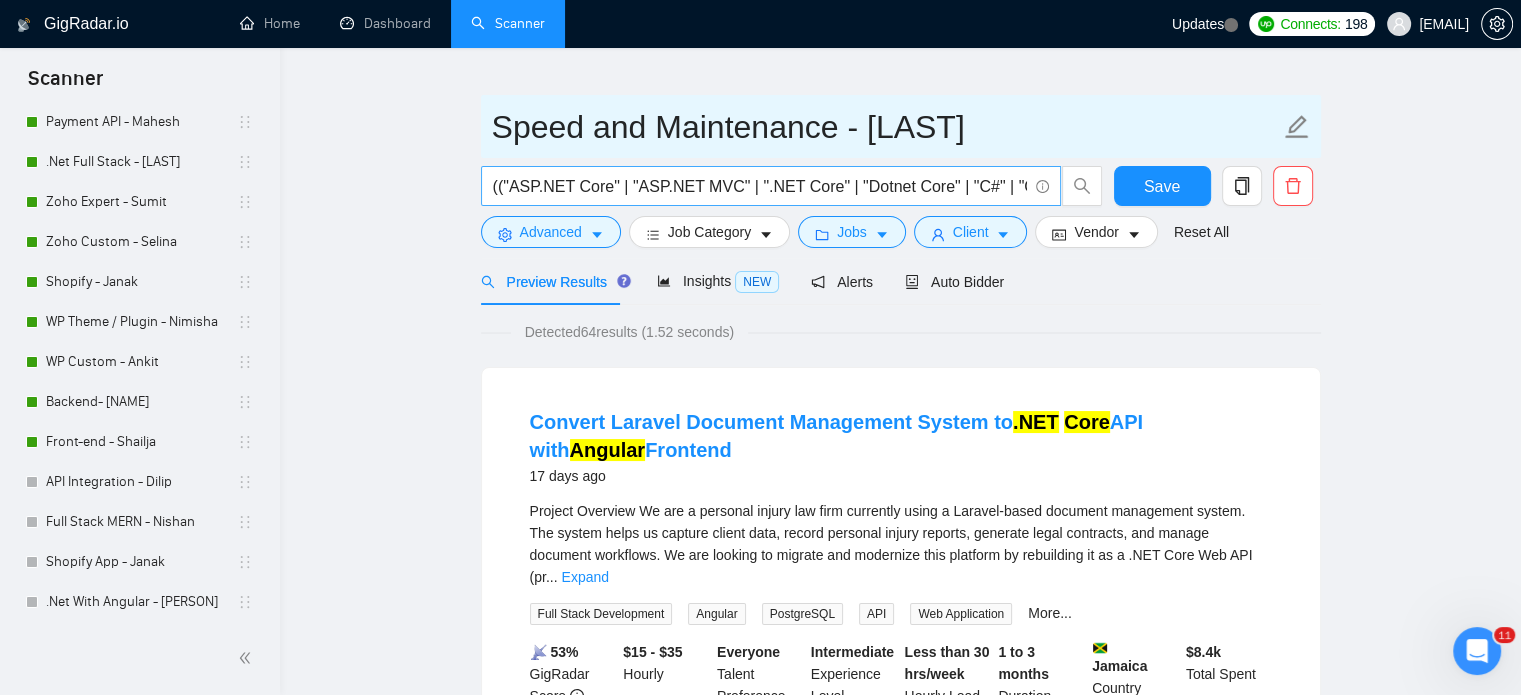 type on "Speed and Maintenance - Ruchita" 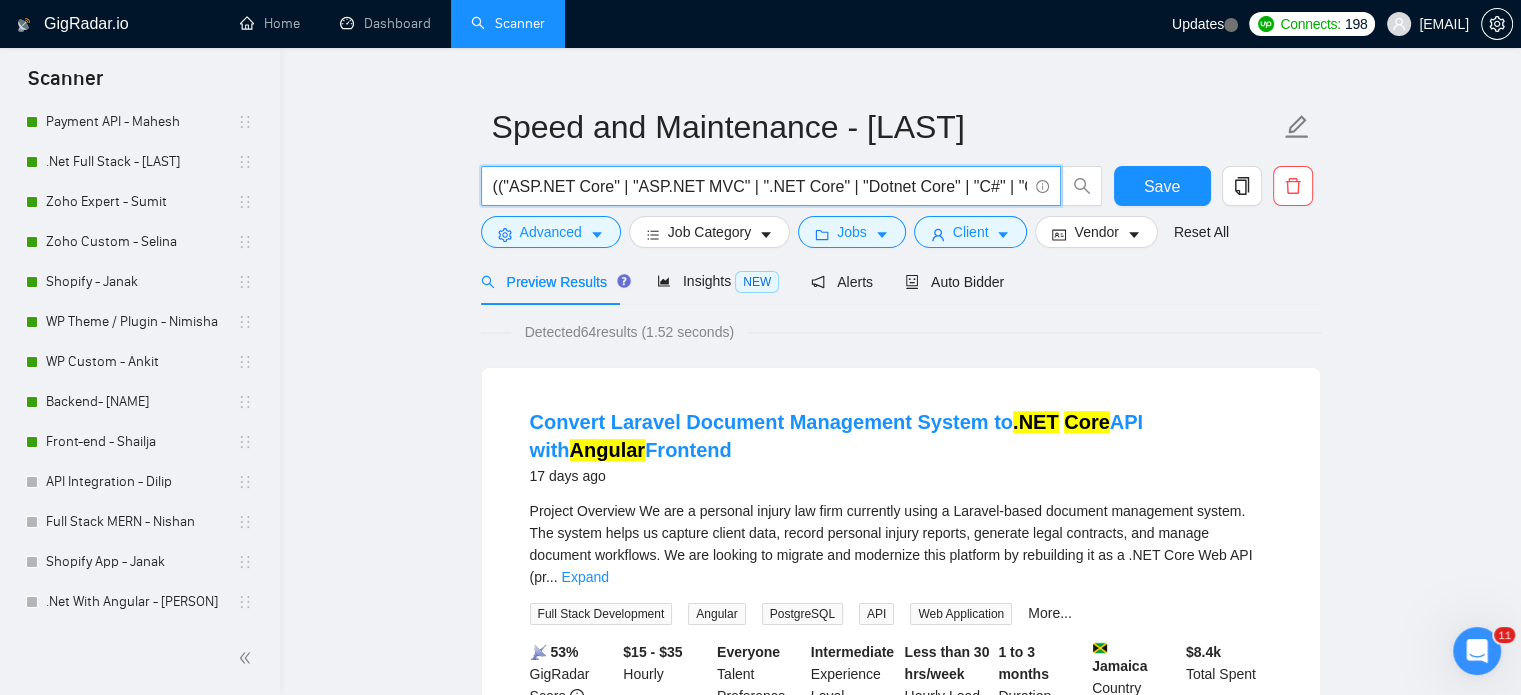 click on "(("ASP.NET Core" | "ASP.NET MVC" | ".NET Core" | "Dotnet Core" | "C#" | "C#.NET" | "Entity Framework" | "EF Core" | "Web API" | "SignalR" | ".NET 6" | ".NET 7" | "TypeScript") ("Angular" | "Angular 2+" | "Angular 10" | "Angular 12" | "Angular 14" | "Angular CLI" | "Angular Material" | "RxJS" | "NgRx"))" at bounding box center [760, 186] 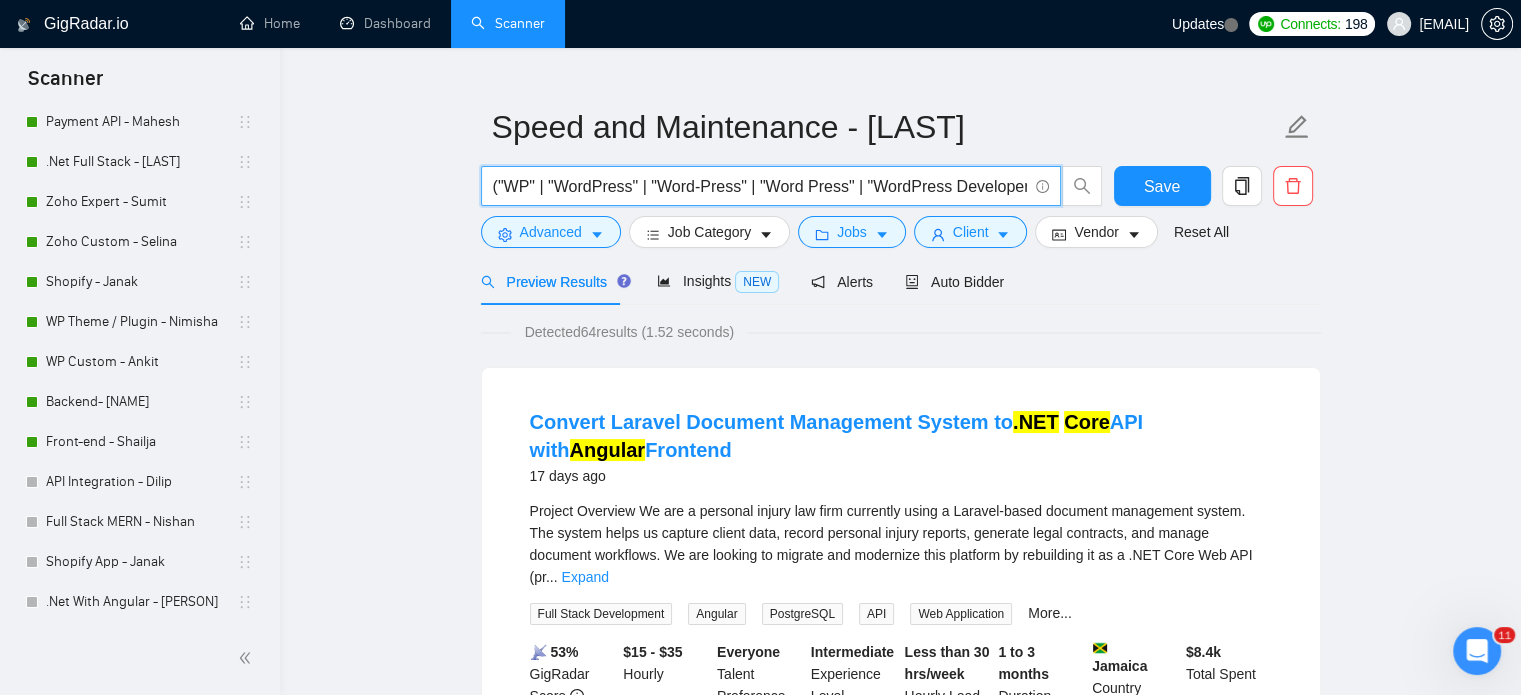 scroll, scrollTop: 0, scrollLeft: 2892, axis: horizontal 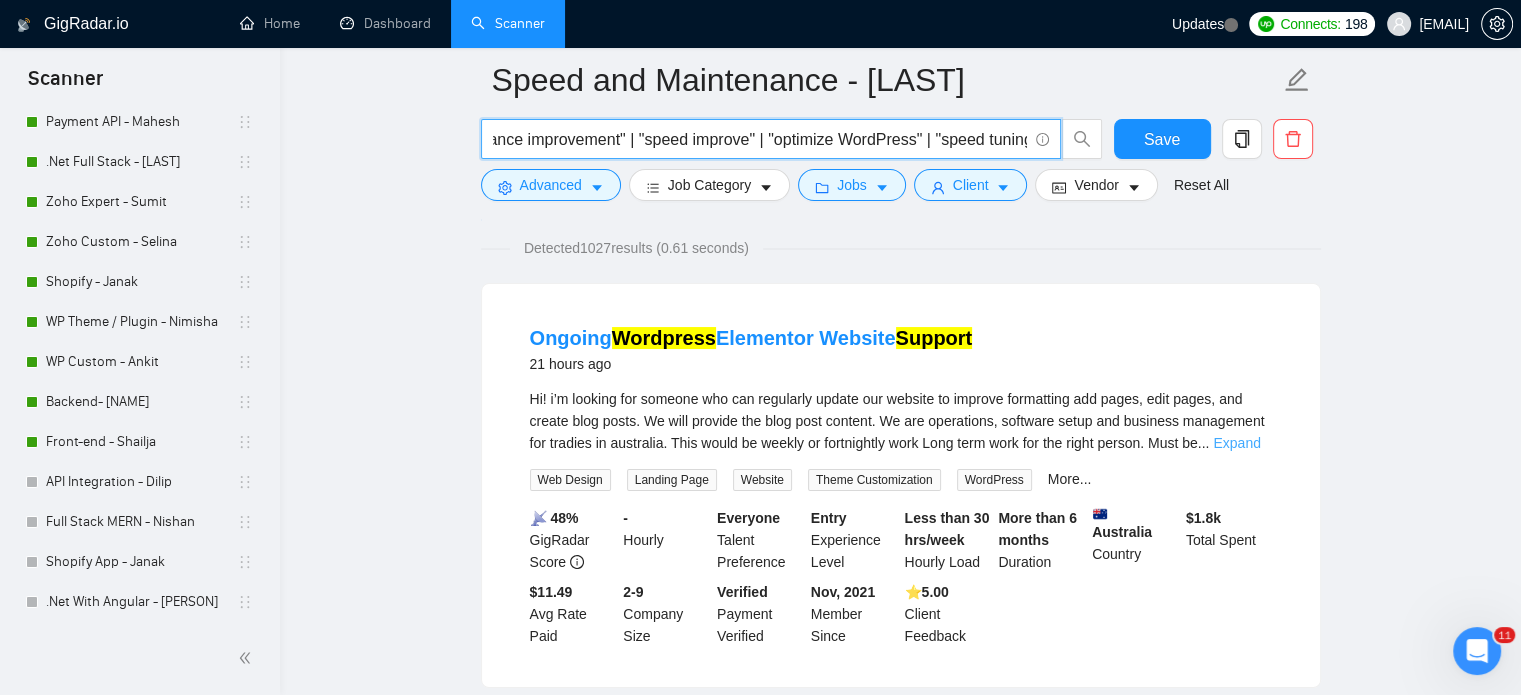 type on "("WP" | "WordPress" | "Word-Press" | "Word Press" | "WordPress Developer" | "WordPress Designer" | "WP Developer" | "WP Expert" | "WordPress Expert" | "WP Consultant" | "WP Theme" | "WP Plugin" | "WP Website")  ("maintenance" | "support" | "maintenance support" | "maintenance & support" | "maintenance and support" | "maintenance, support" | "speed optimization" | "website optimization" | "performance improvement" | "speed improve" | "optimize WordPress" | "speed tuning")" 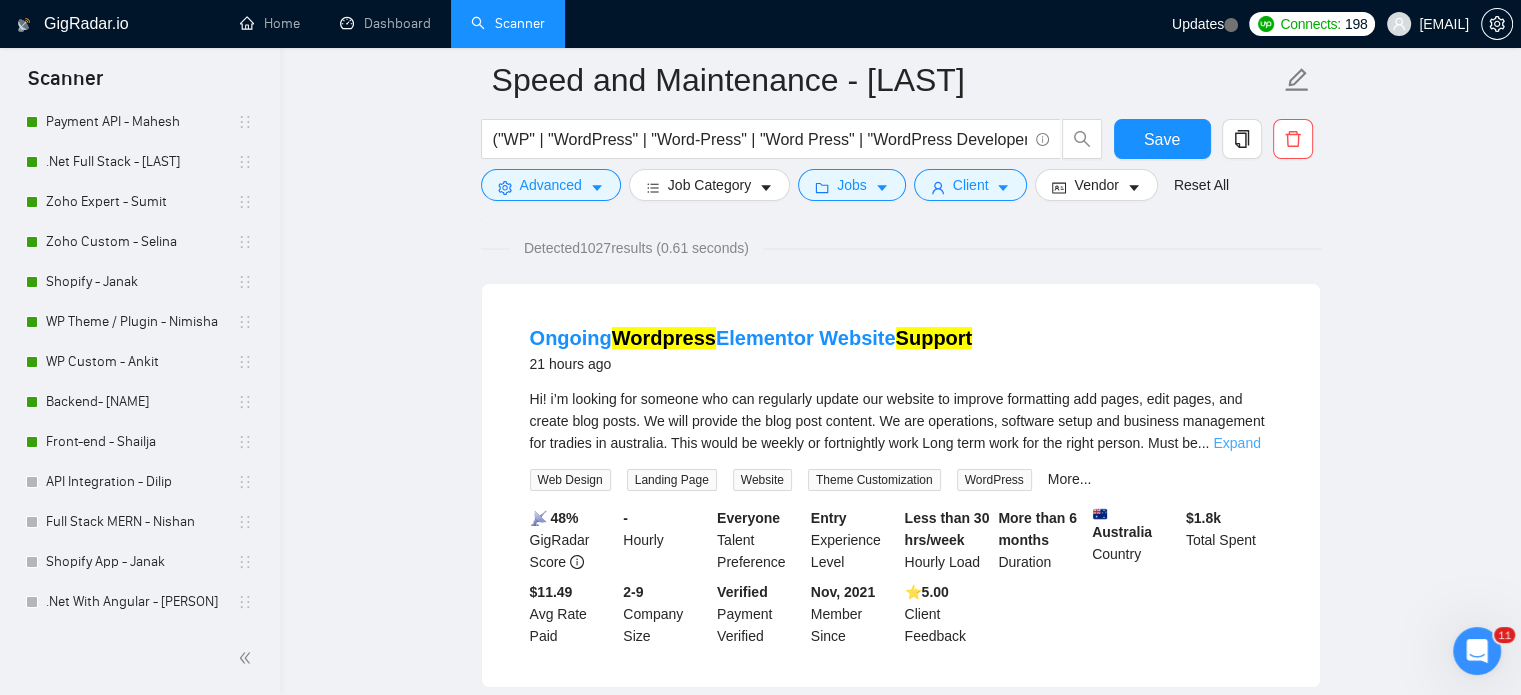 click on "Expand" at bounding box center (1236, 443) 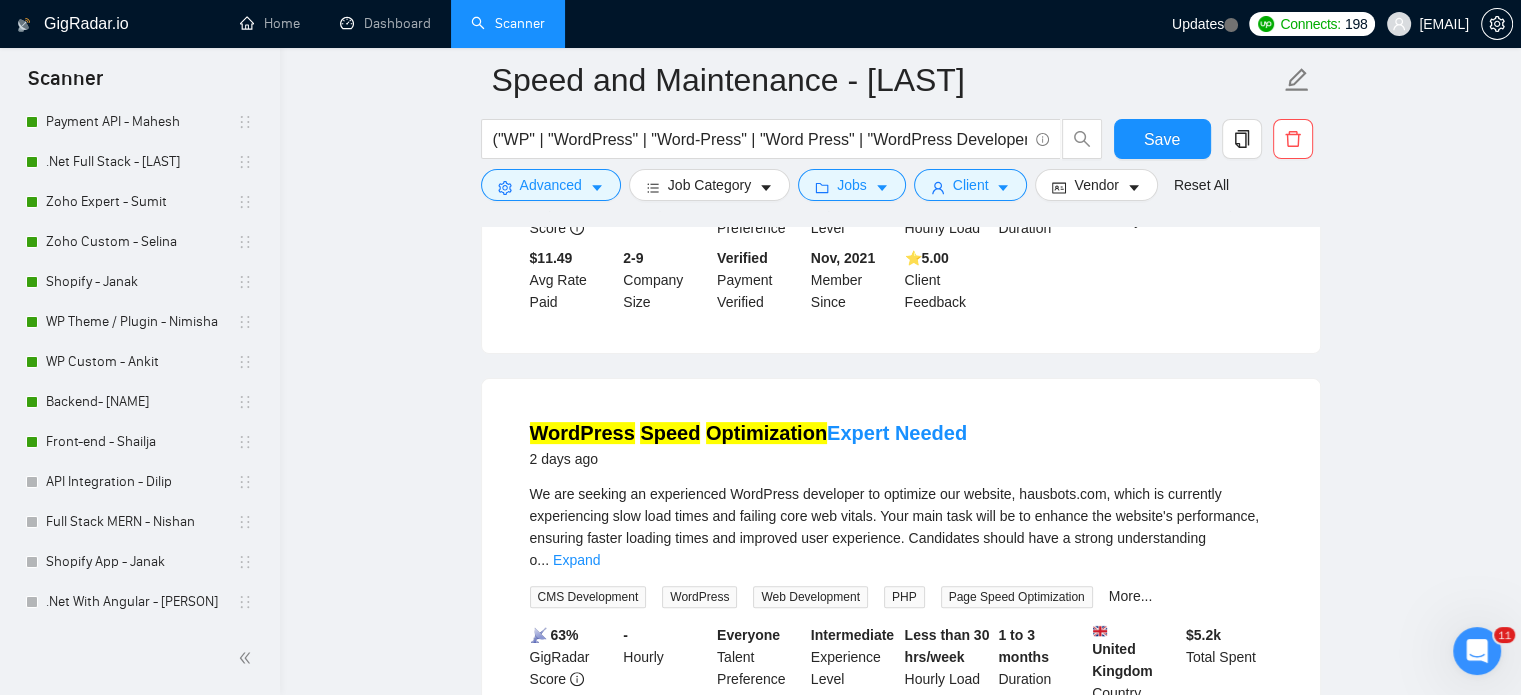 scroll, scrollTop: 535, scrollLeft: 0, axis: vertical 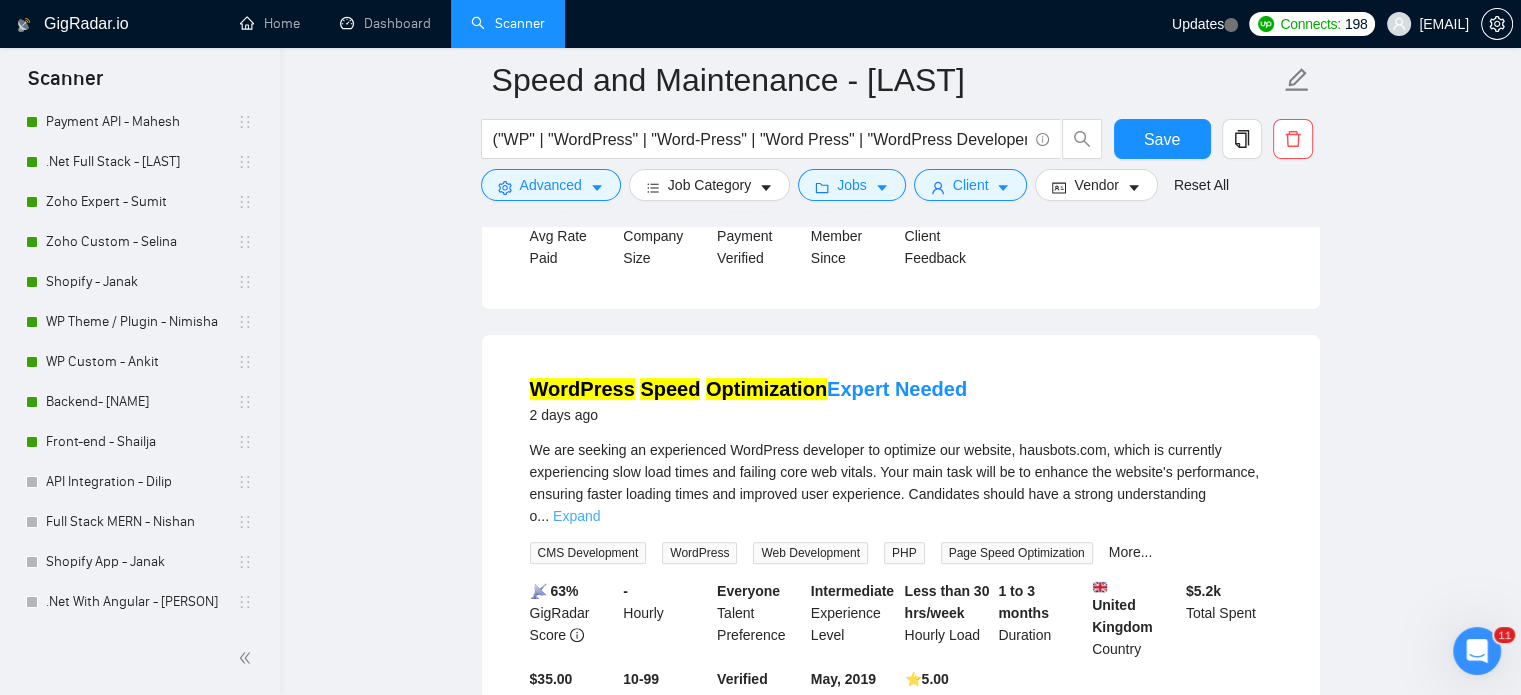 click on "Expand" at bounding box center (576, 516) 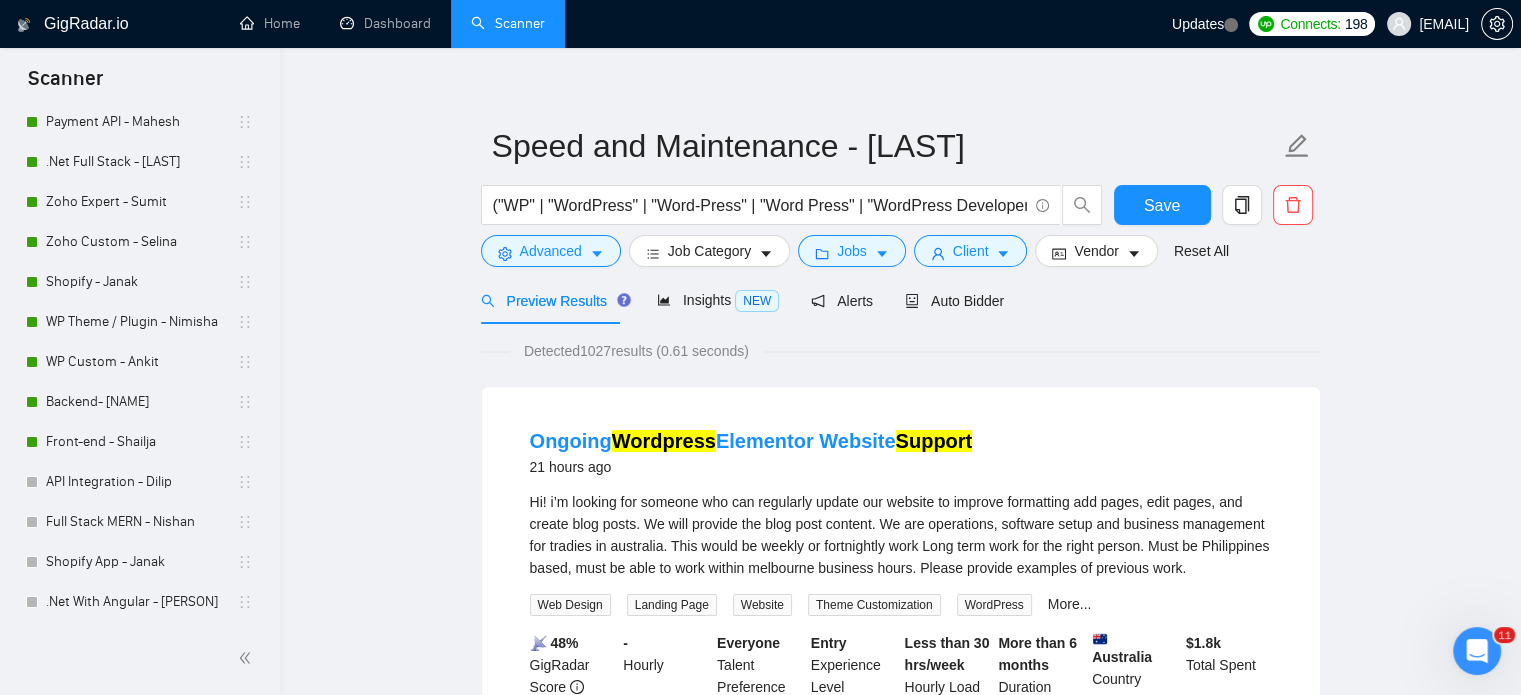 scroll, scrollTop: 0, scrollLeft: 0, axis: both 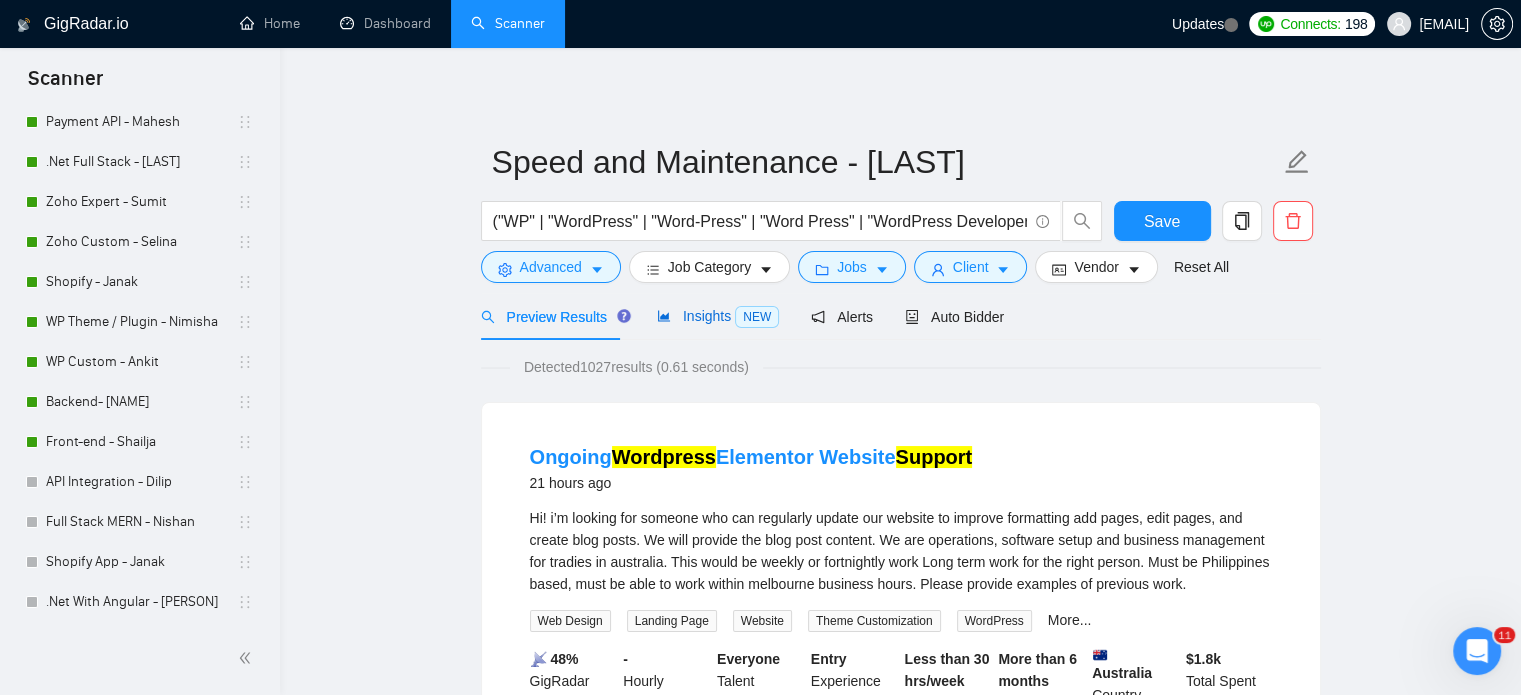 click on "Insights NEW" at bounding box center (718, 316) 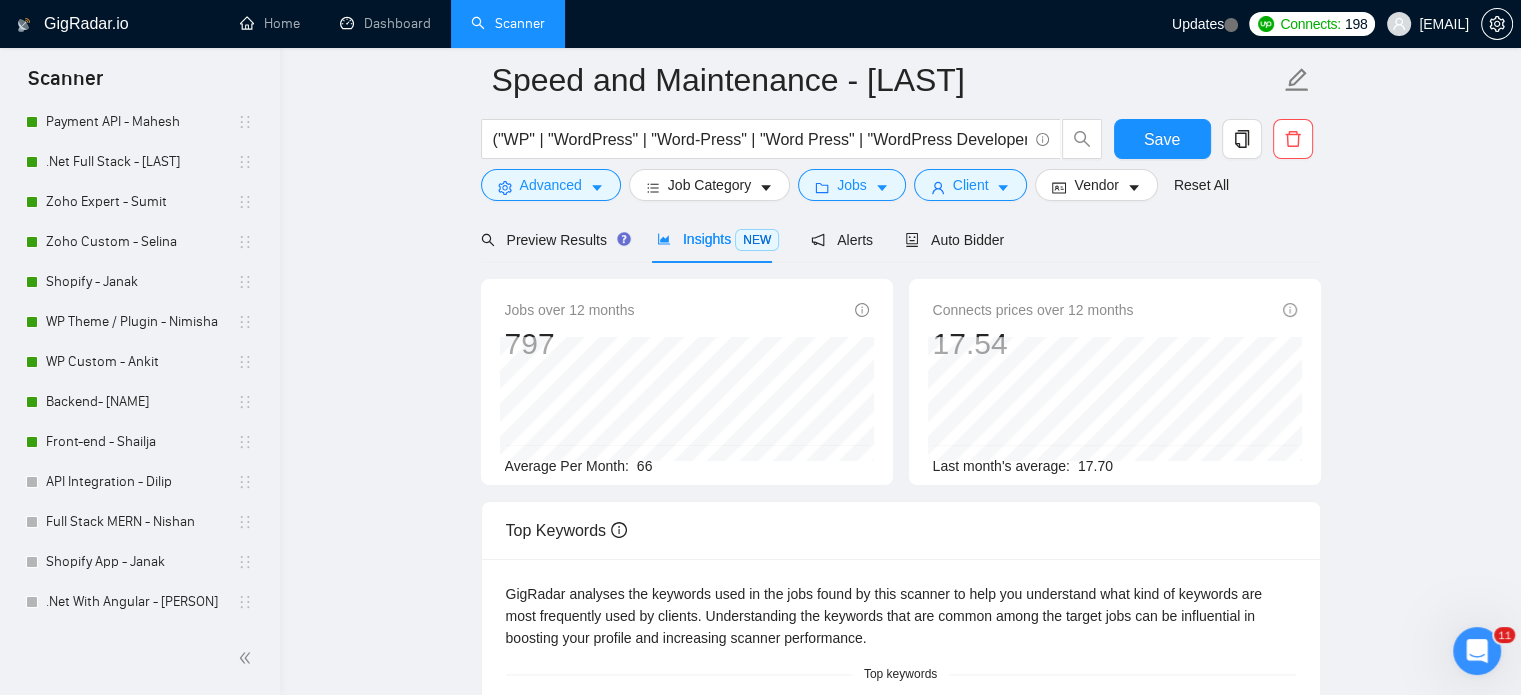 scroll, scrollTop: 0, scrollLeft: 0, axis: both 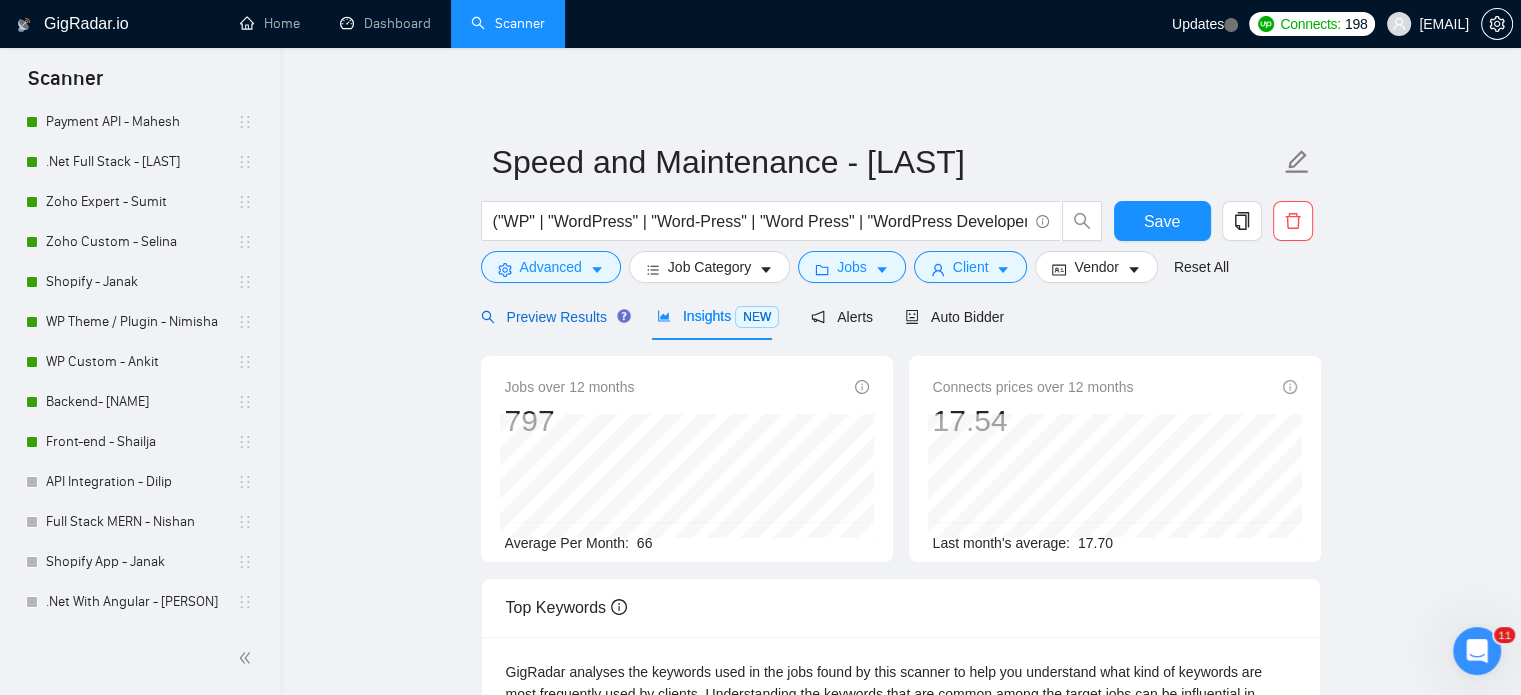 click on "Preview Results" at bounding box center (553, 317) 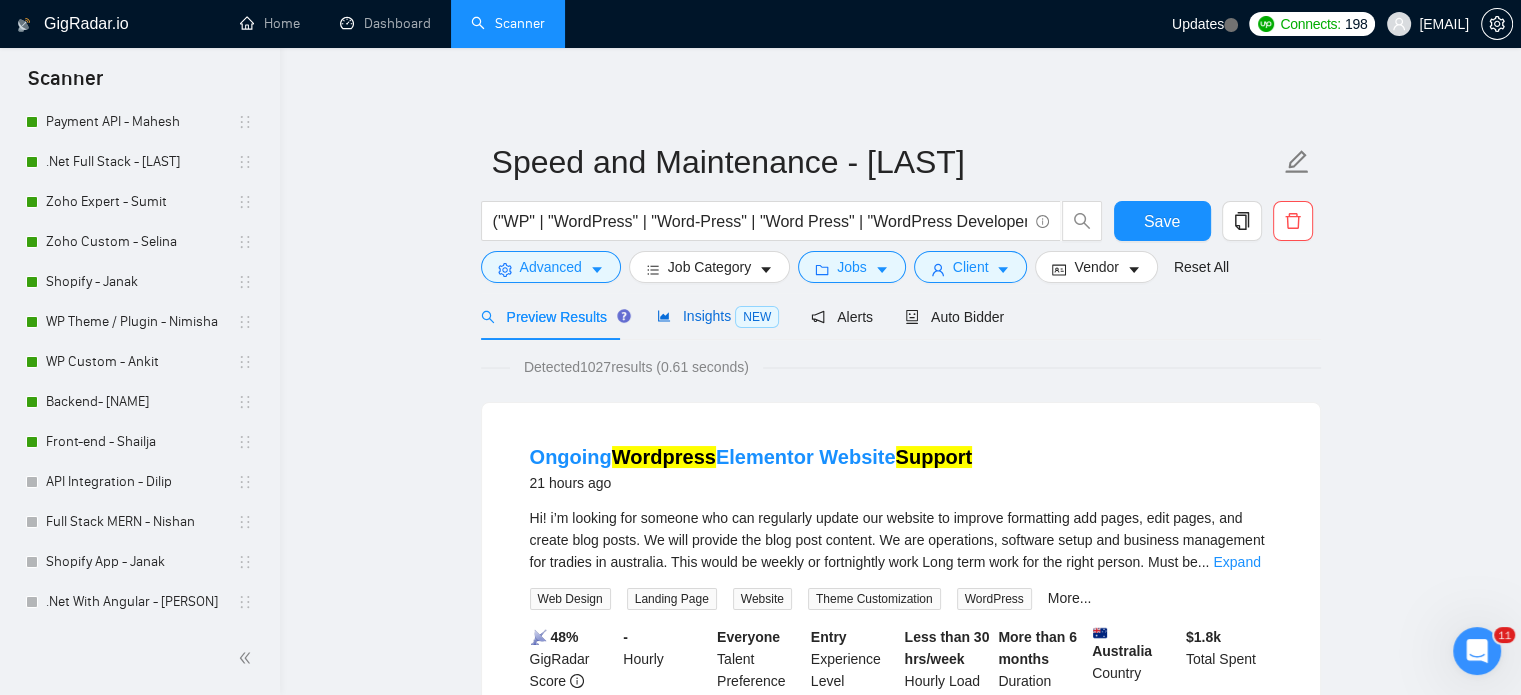 click on "Insights NEW" at bounding box center (718, 316) 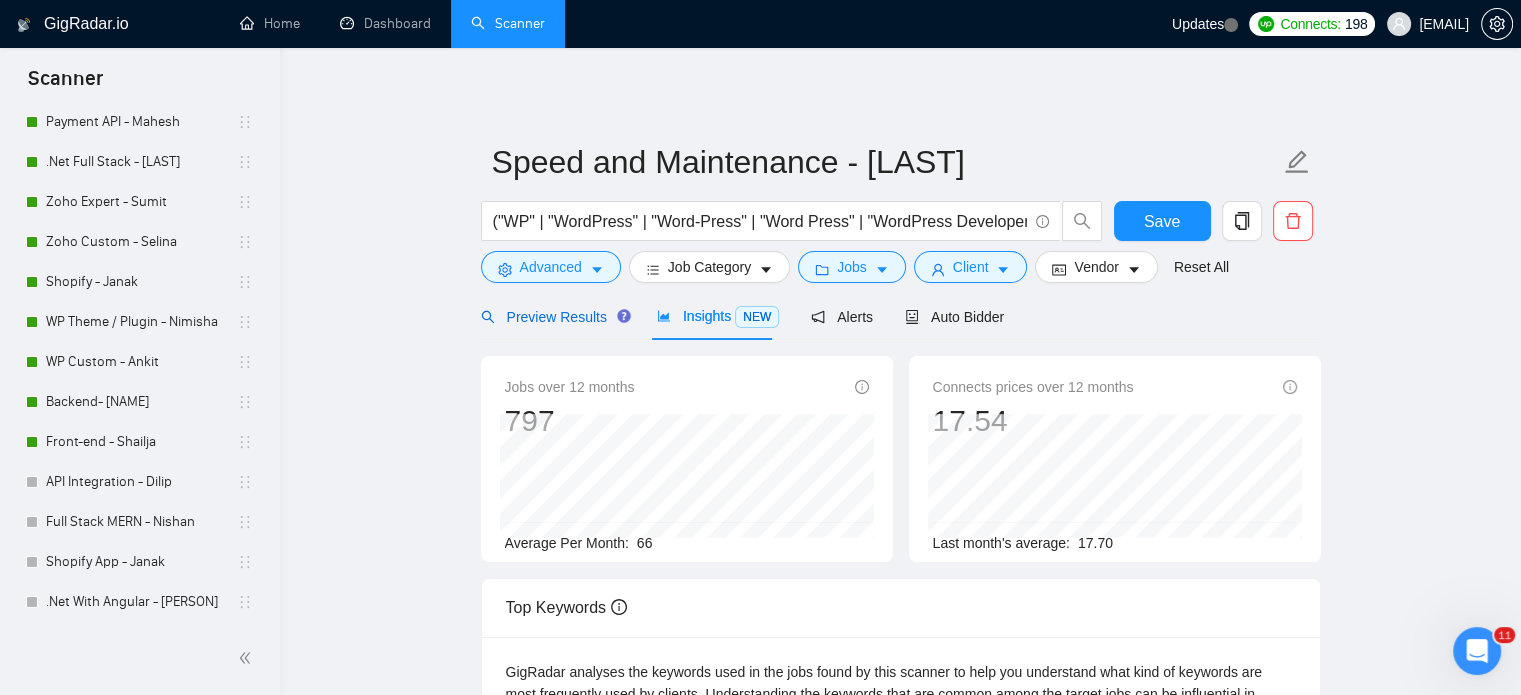 click on "Preview Results" at bounding box center (553, 317) 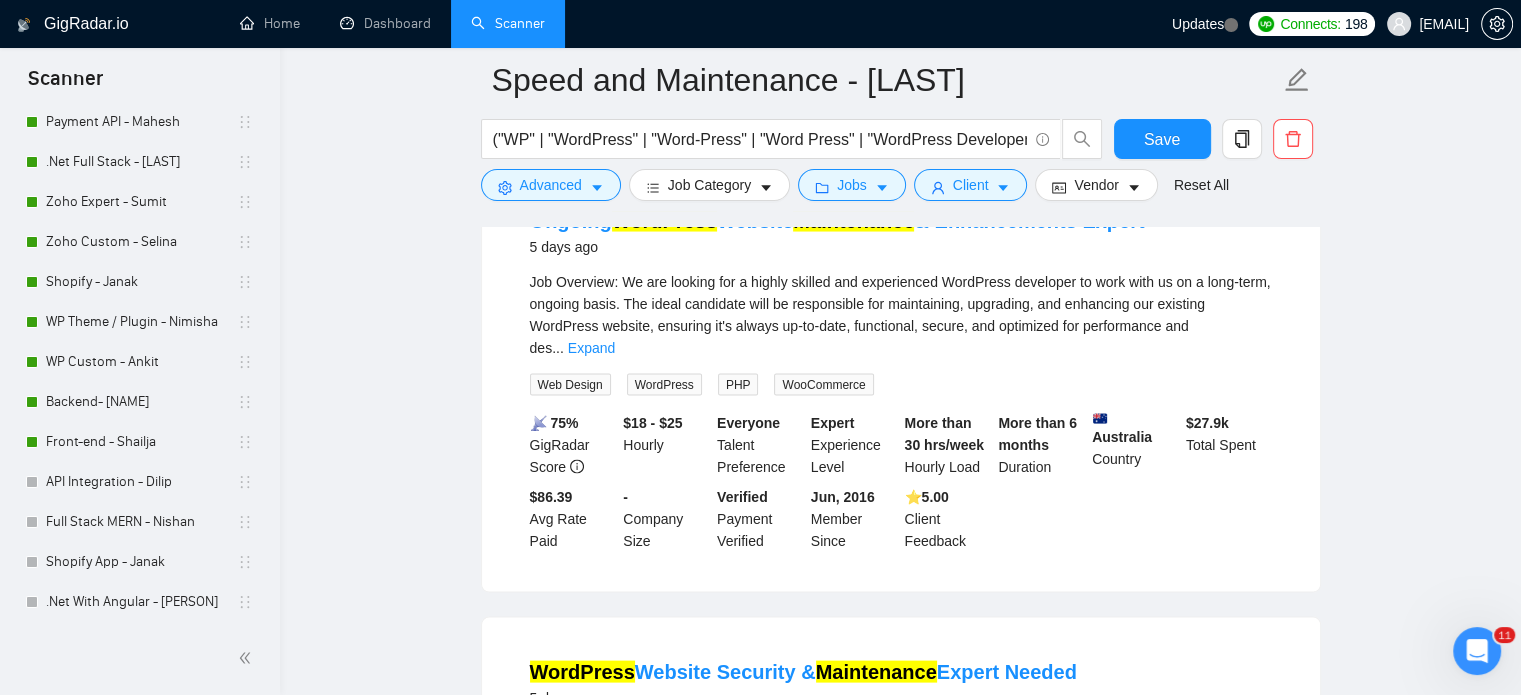 scroll, scrollTop: 4273, scrollLeft: 0, axis: vertical 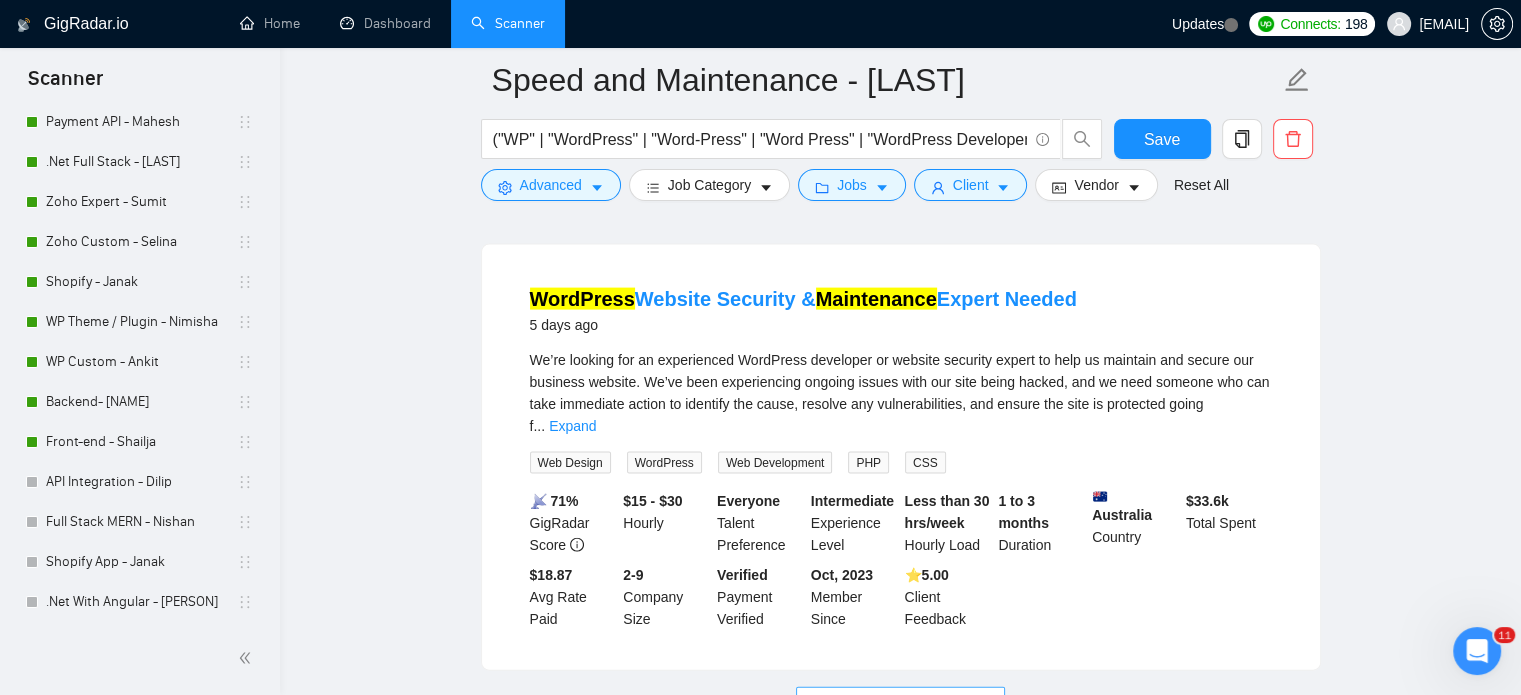 click on "Load More (1017)" at bounding box center (900, 703) 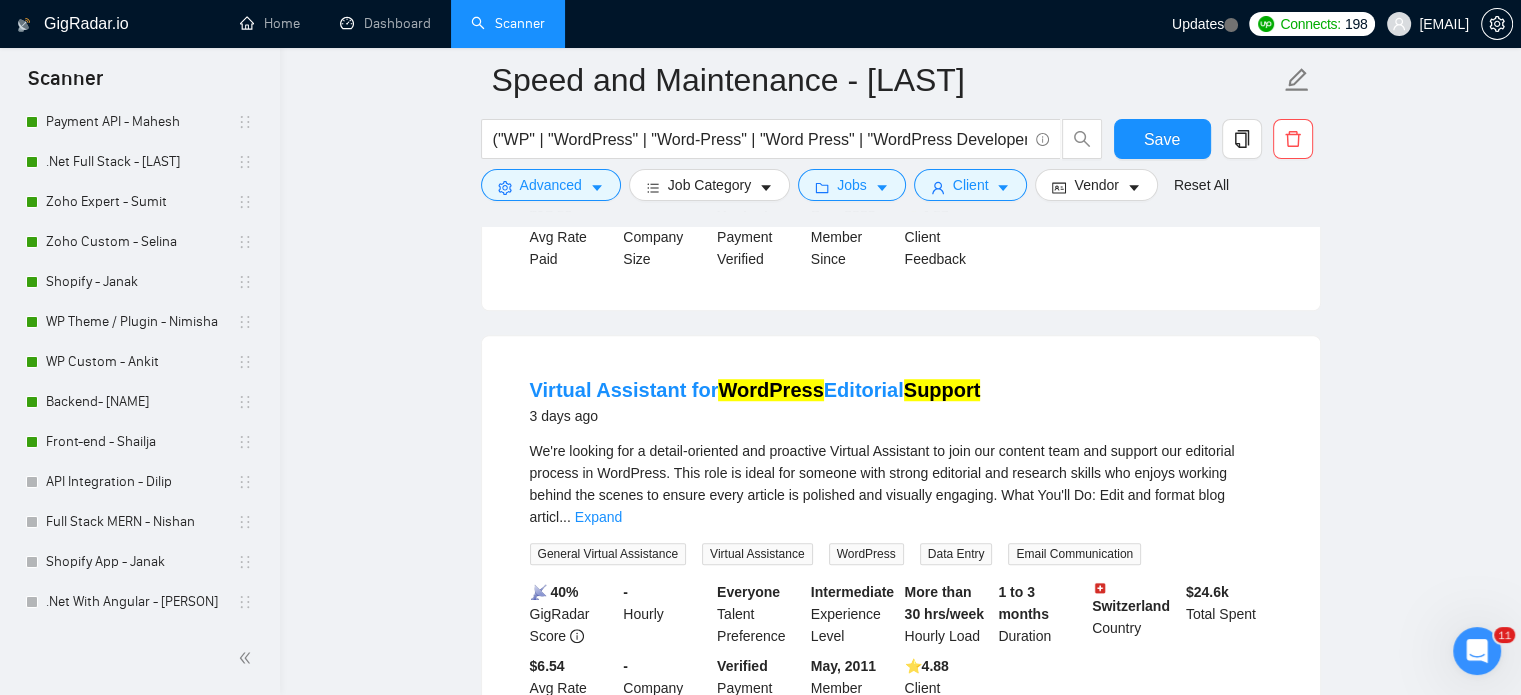 scroll, scrollTop: 973, scrollLeft: 0, axis: vertical 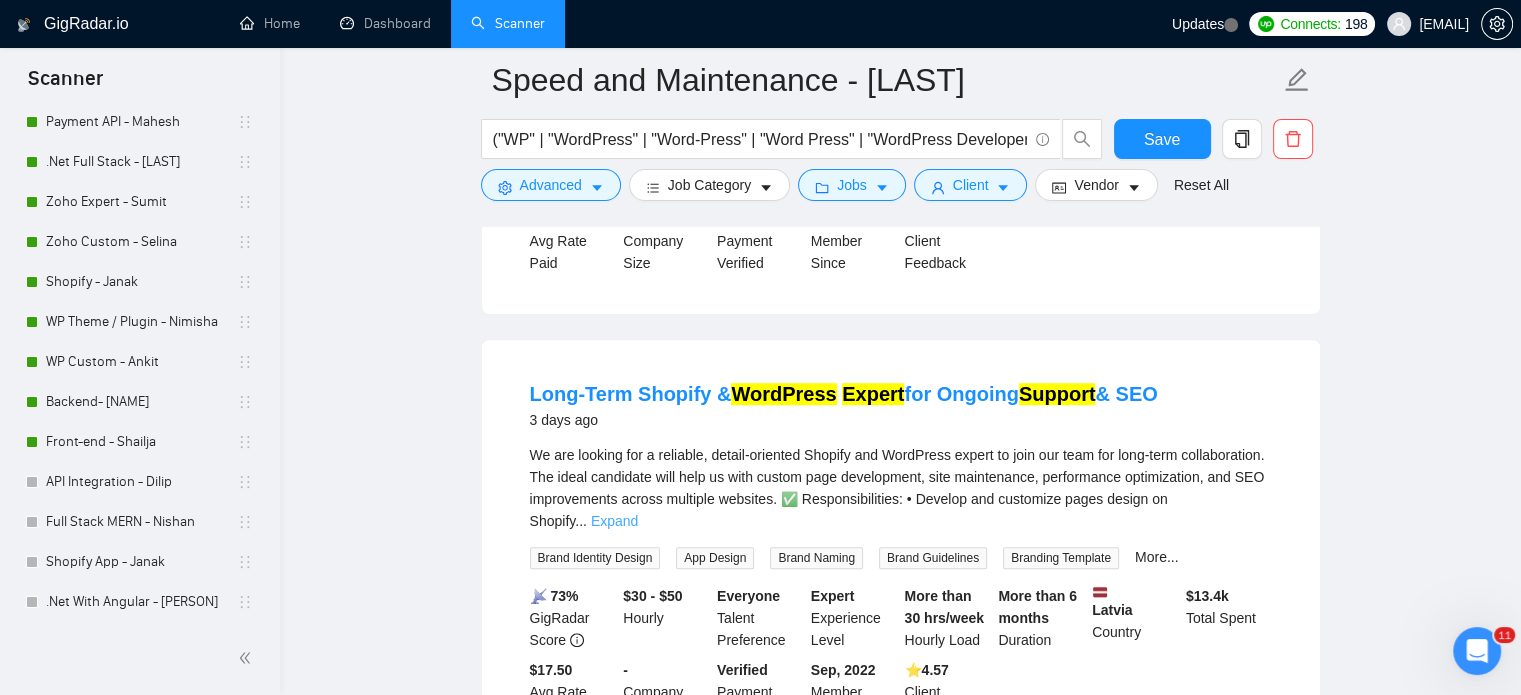 click on "Expand" at bounding box center [614, 521] 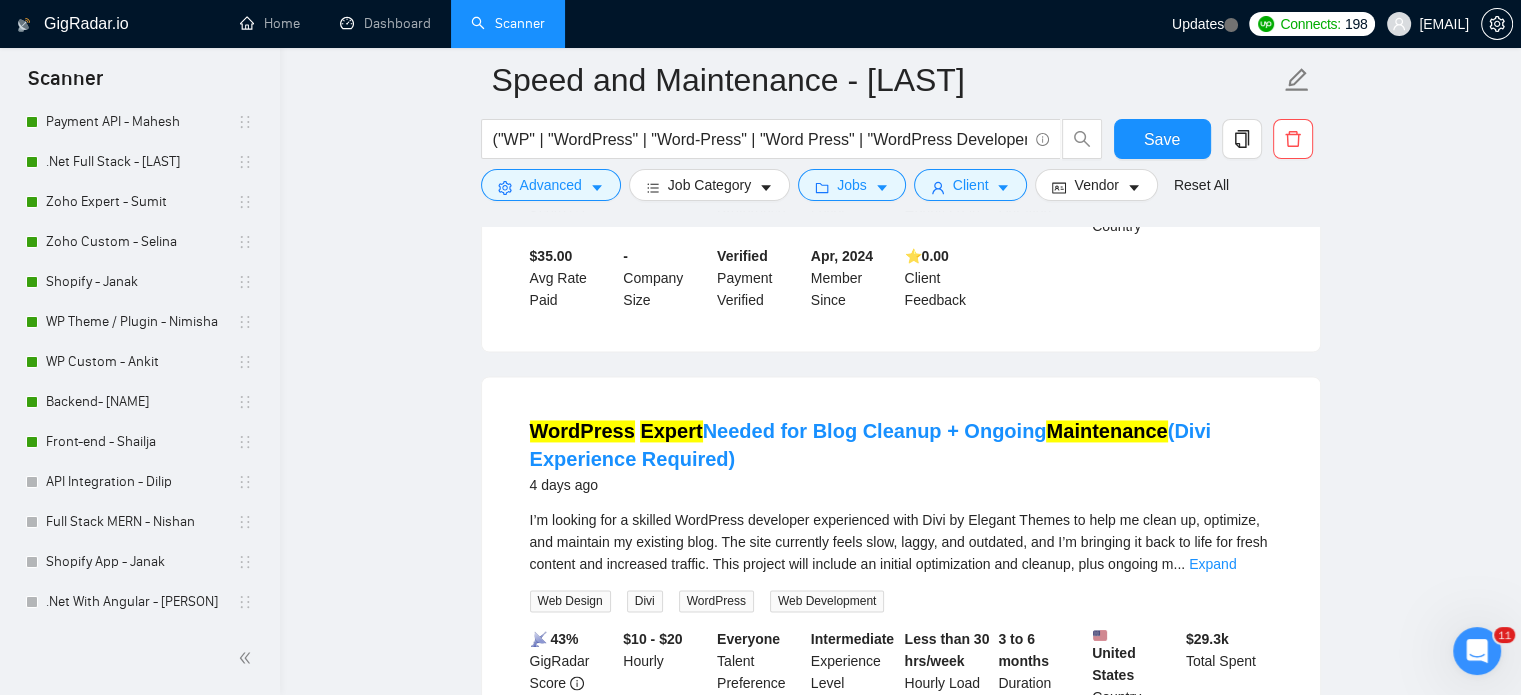scroll, scrollTop: 2973, scrollLeft: 0, axis: vertical 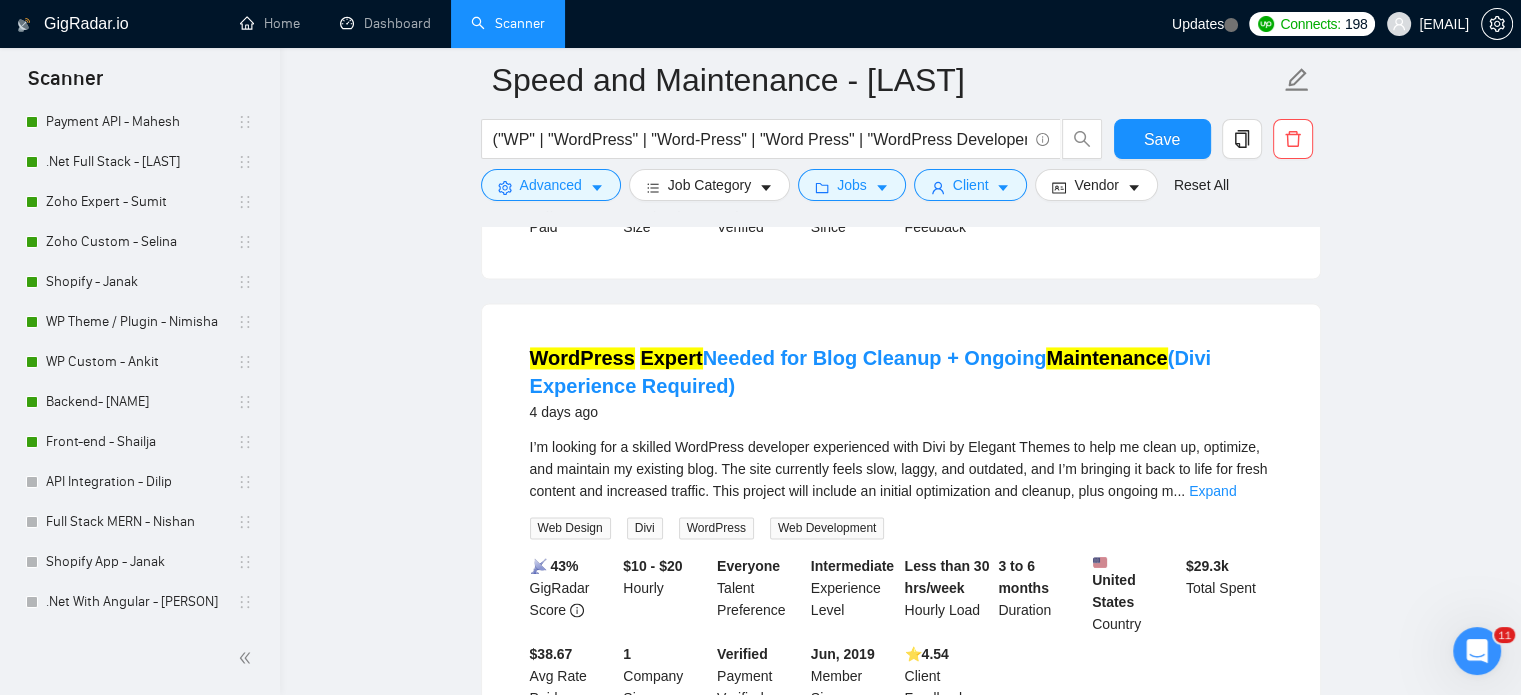 click on "Expand" at bounding box center (1212, 491) 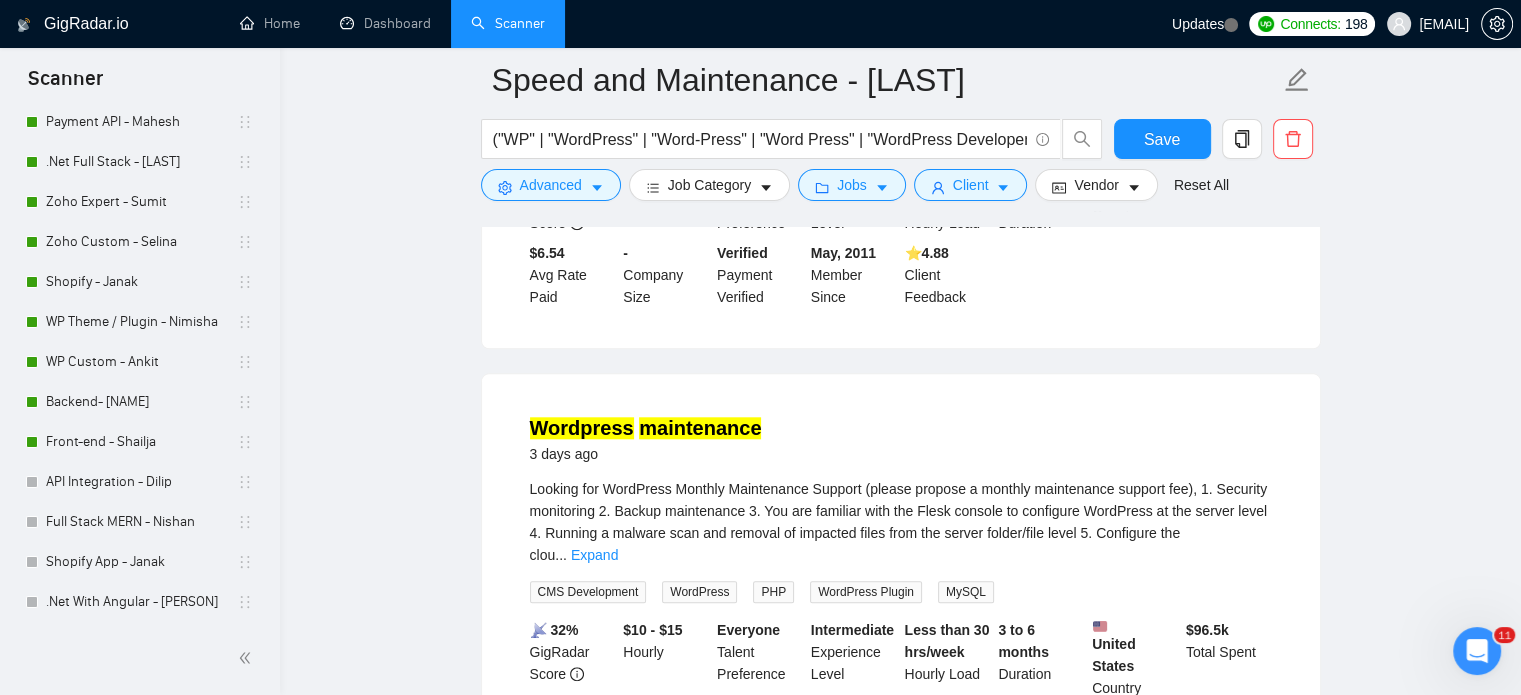 scroll, scrollTop: 1873, scrollLeft: 0, axis: vertical 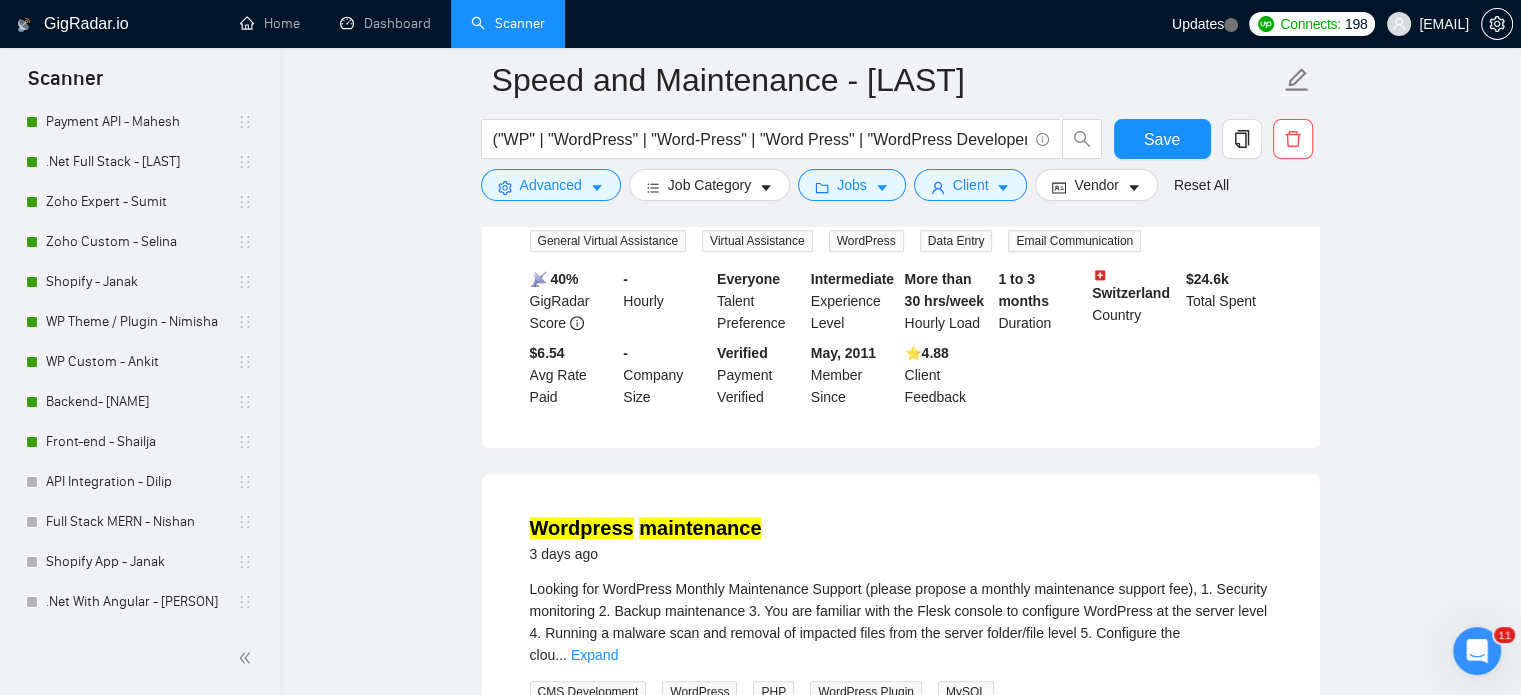 drag, startPoint x: 1233, startPoint y: 588, endPoint x: 1220, endPoint y: 593, distance: 13.928389 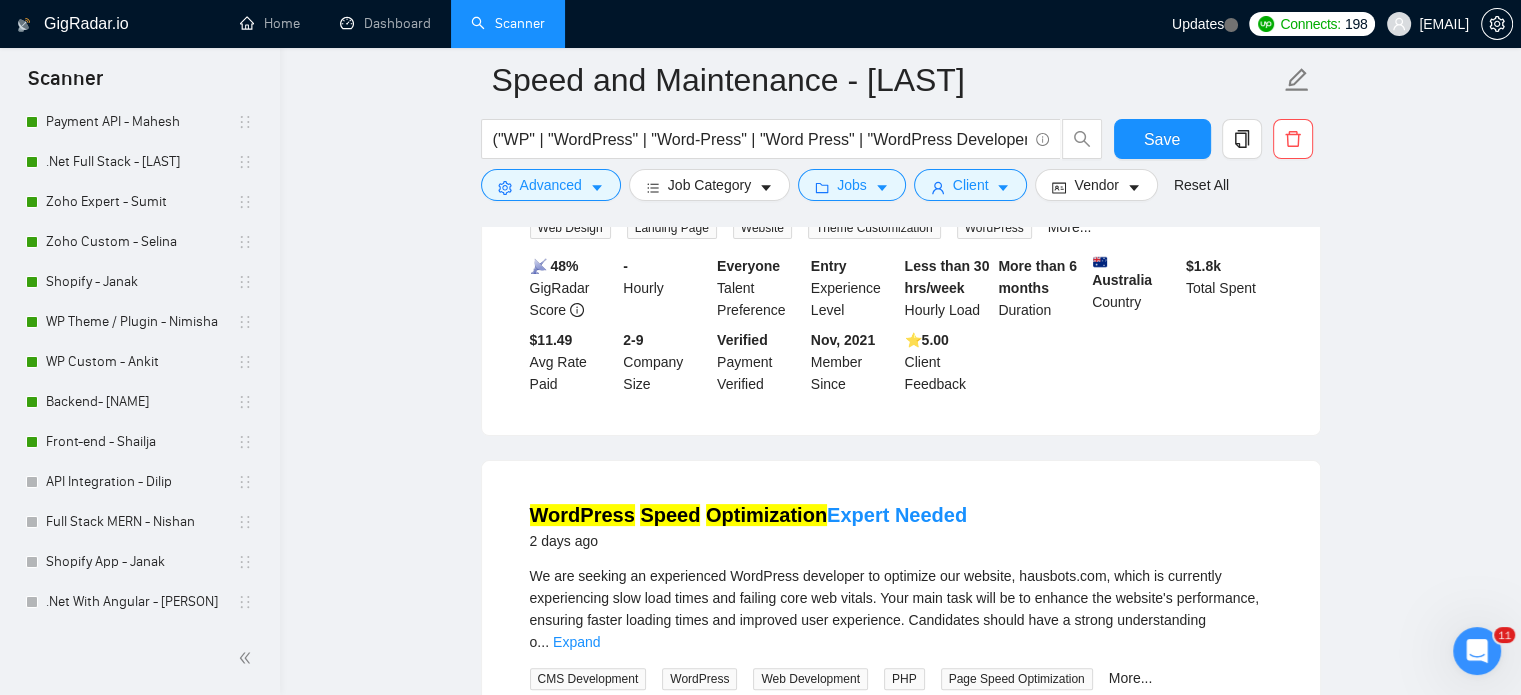 scroll, scrollTop: 0, scrollLeft: 0, axis: both 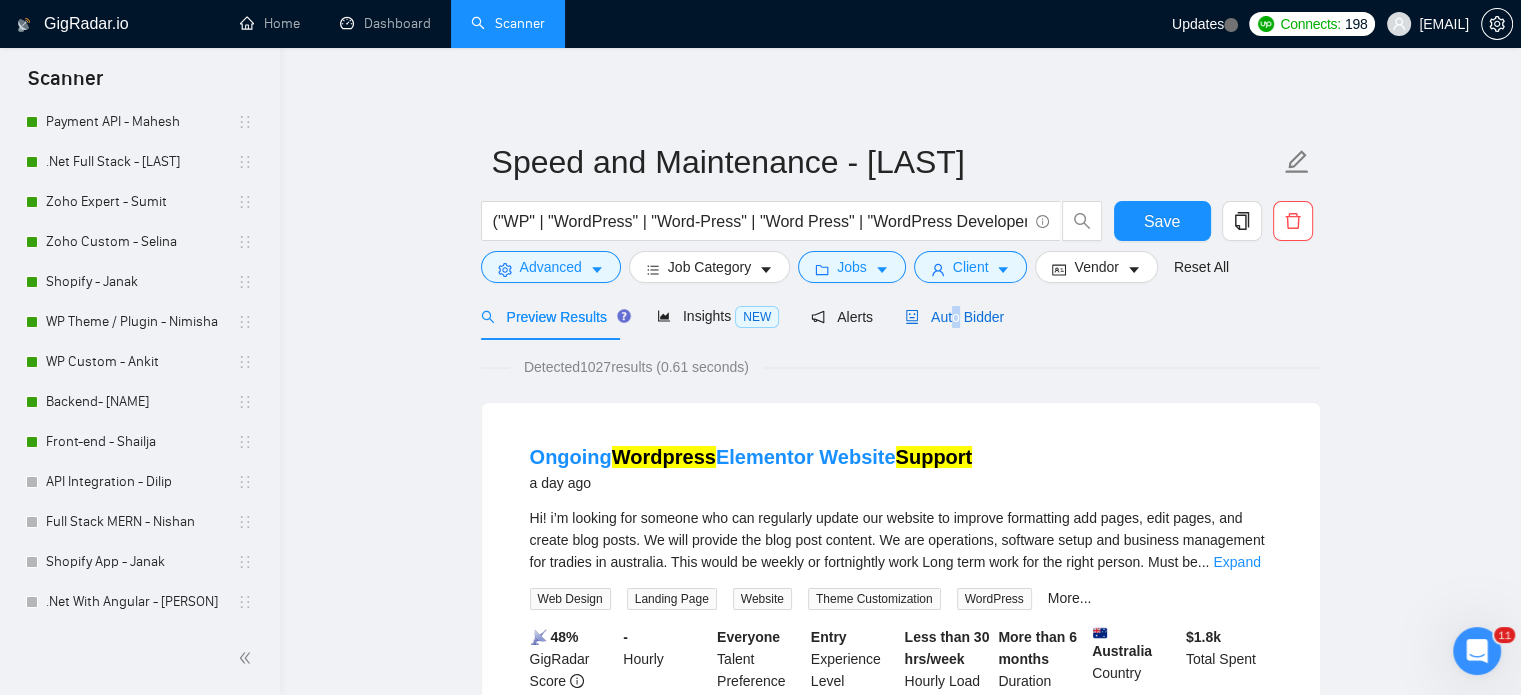 click on "Auto Bidder" at bounding box center [954, 317] 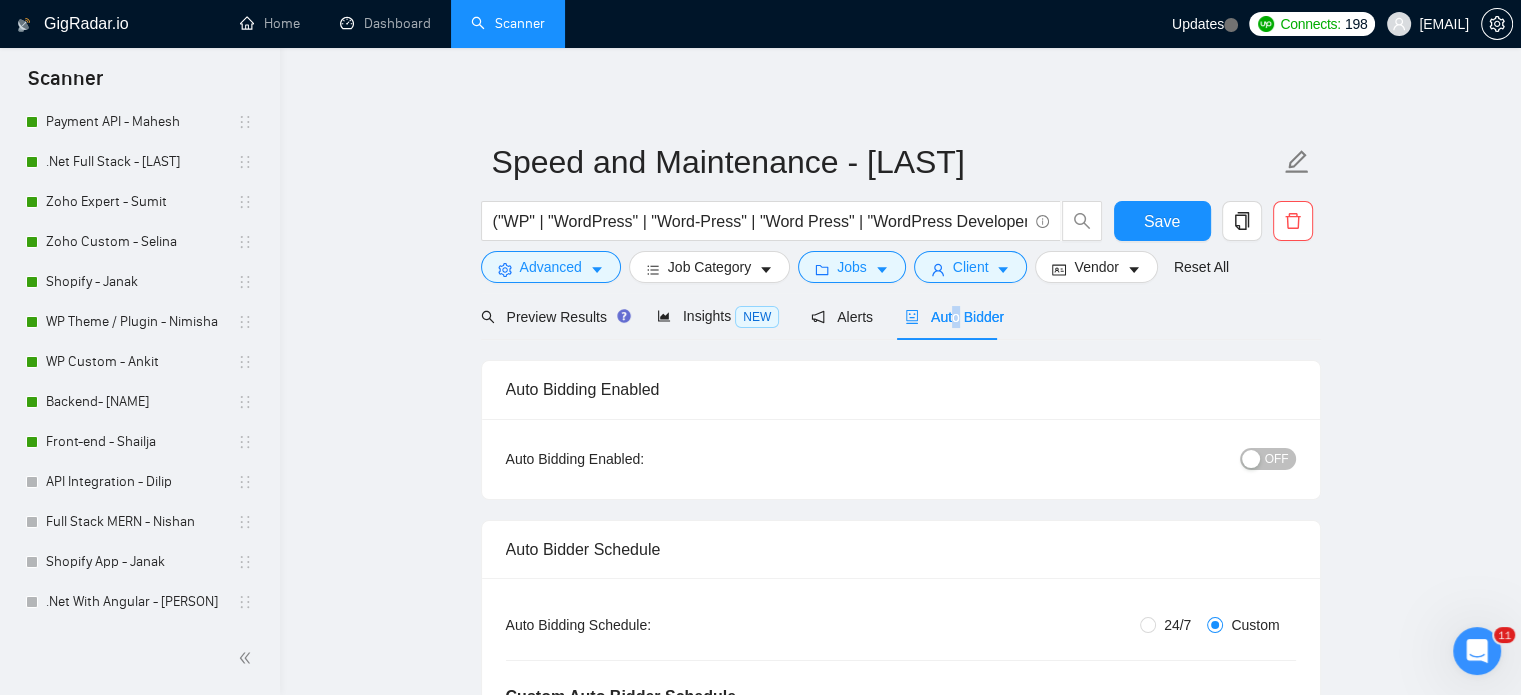 type 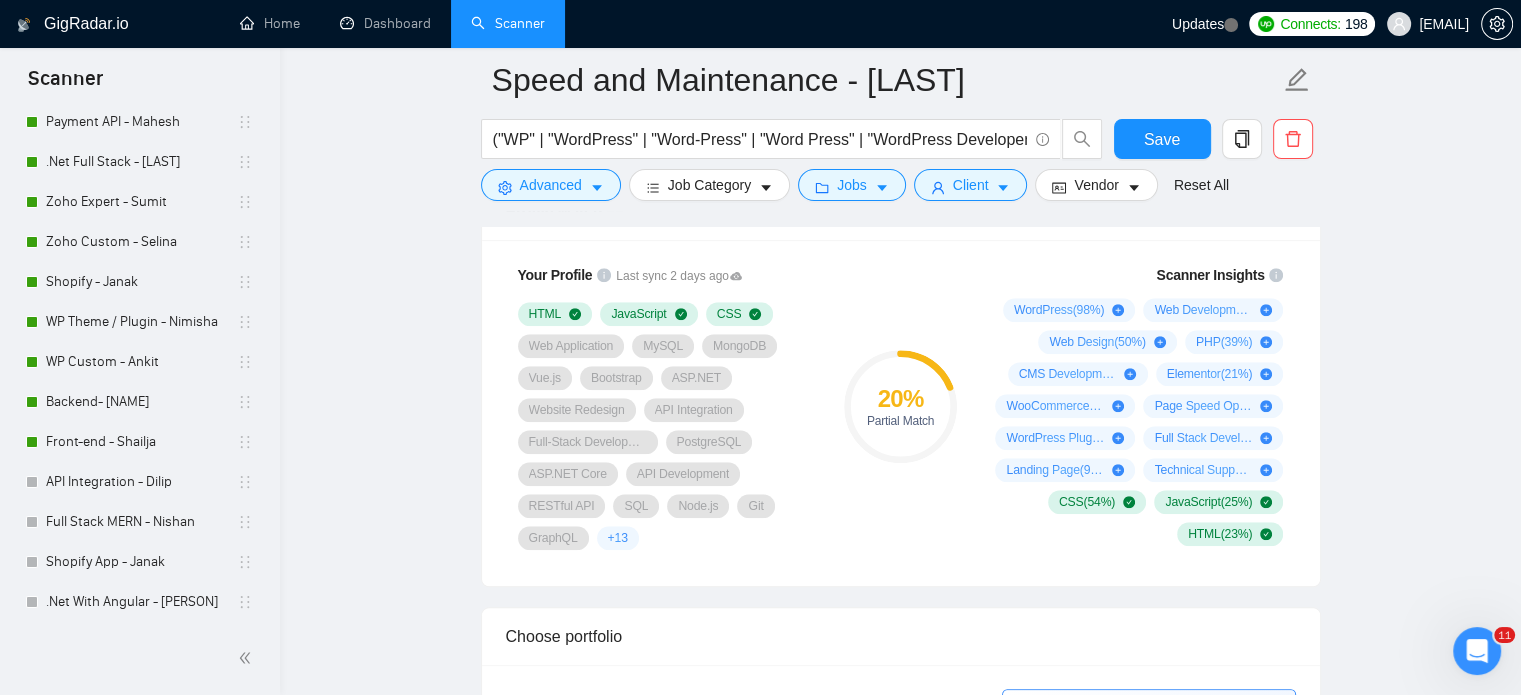 scroll, scrollTop: 1500, scrollLeft: 0, axis: vertical 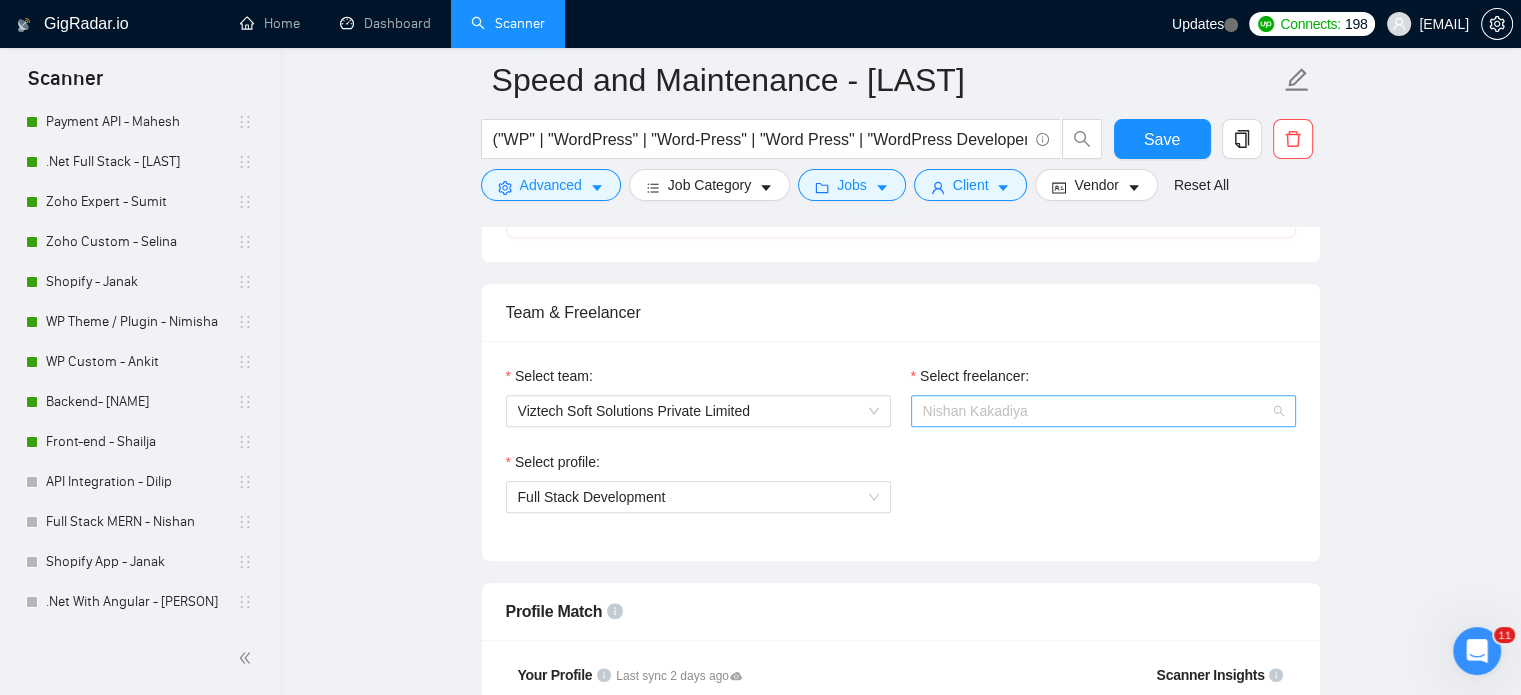 click on "Nishan Kakadiya" at bounding box center [1103, 411] 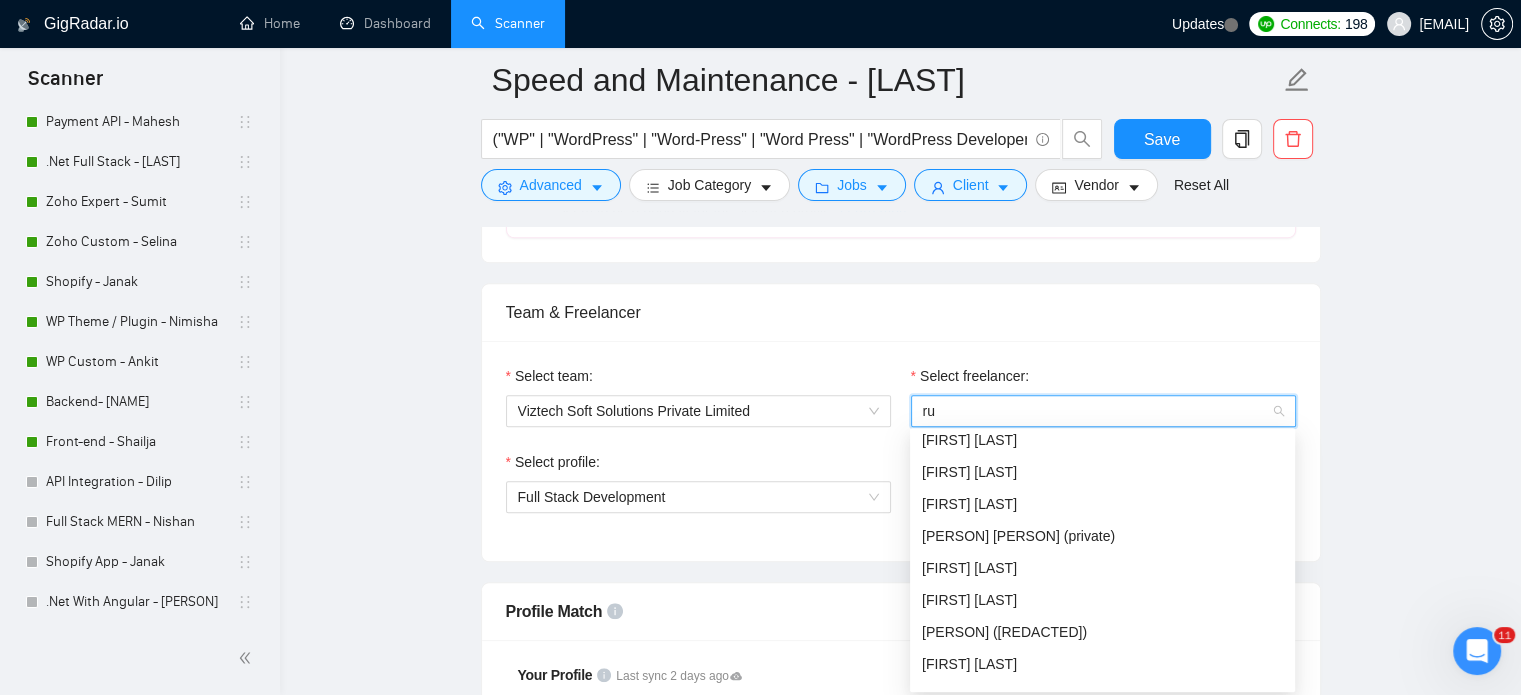 scroll, scrollTop: 0, scrollLeft: 0, axis: both 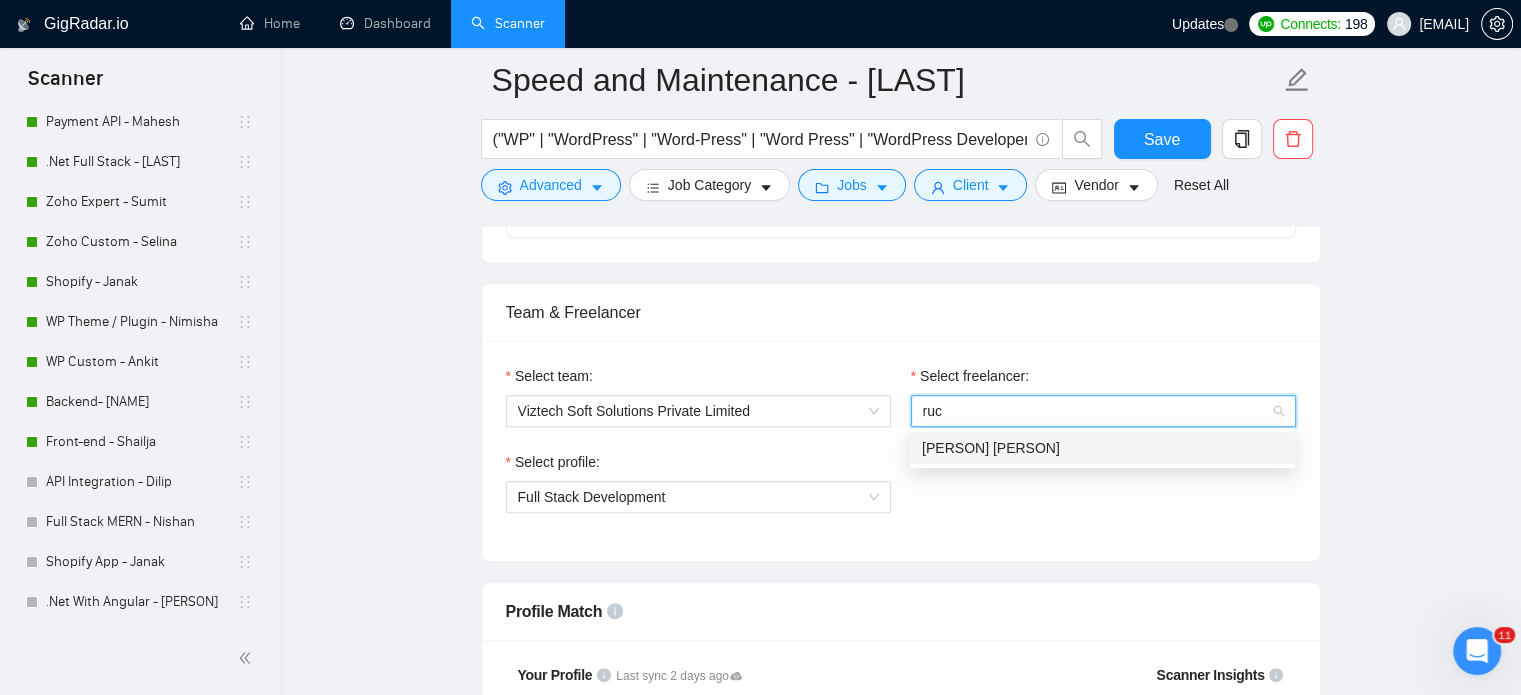 type on "ruch" 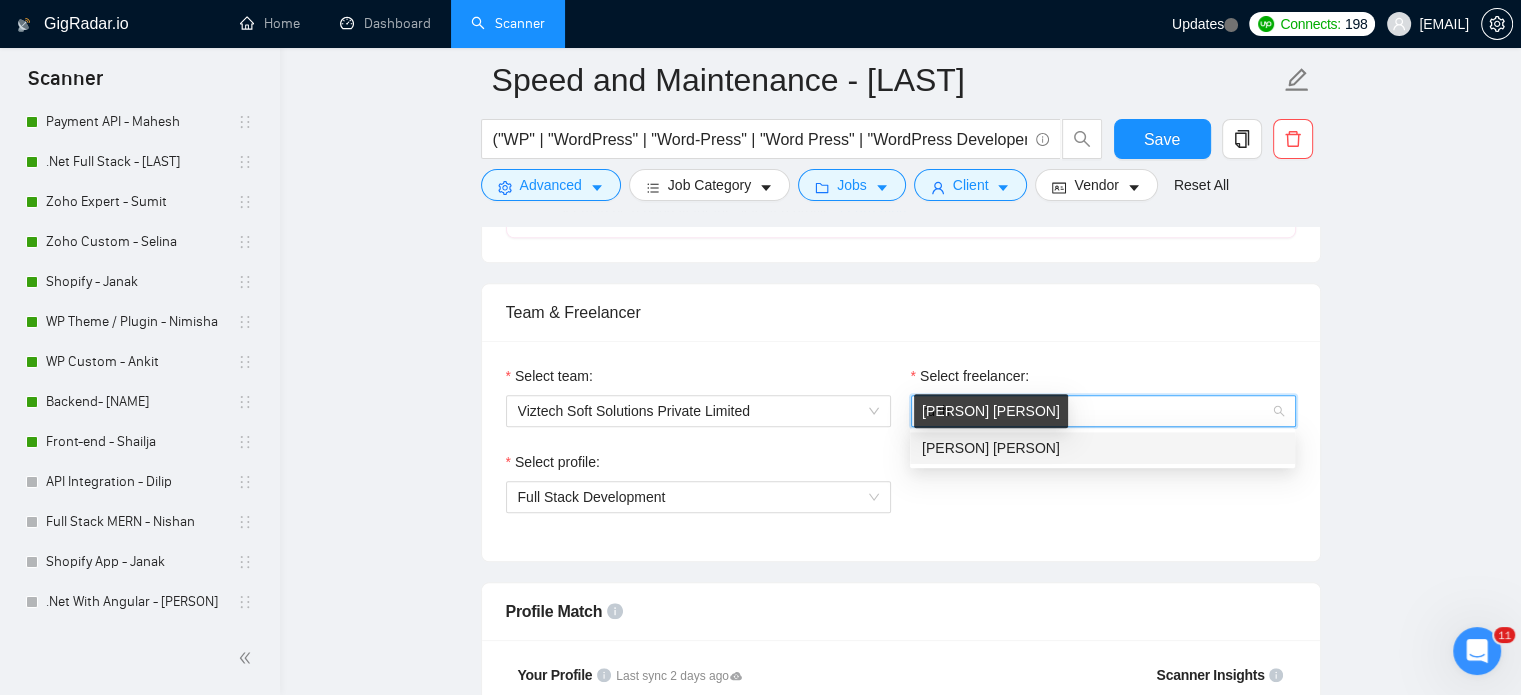 click on "Ruchita Dangashiya" at bounding box center [991, 448] 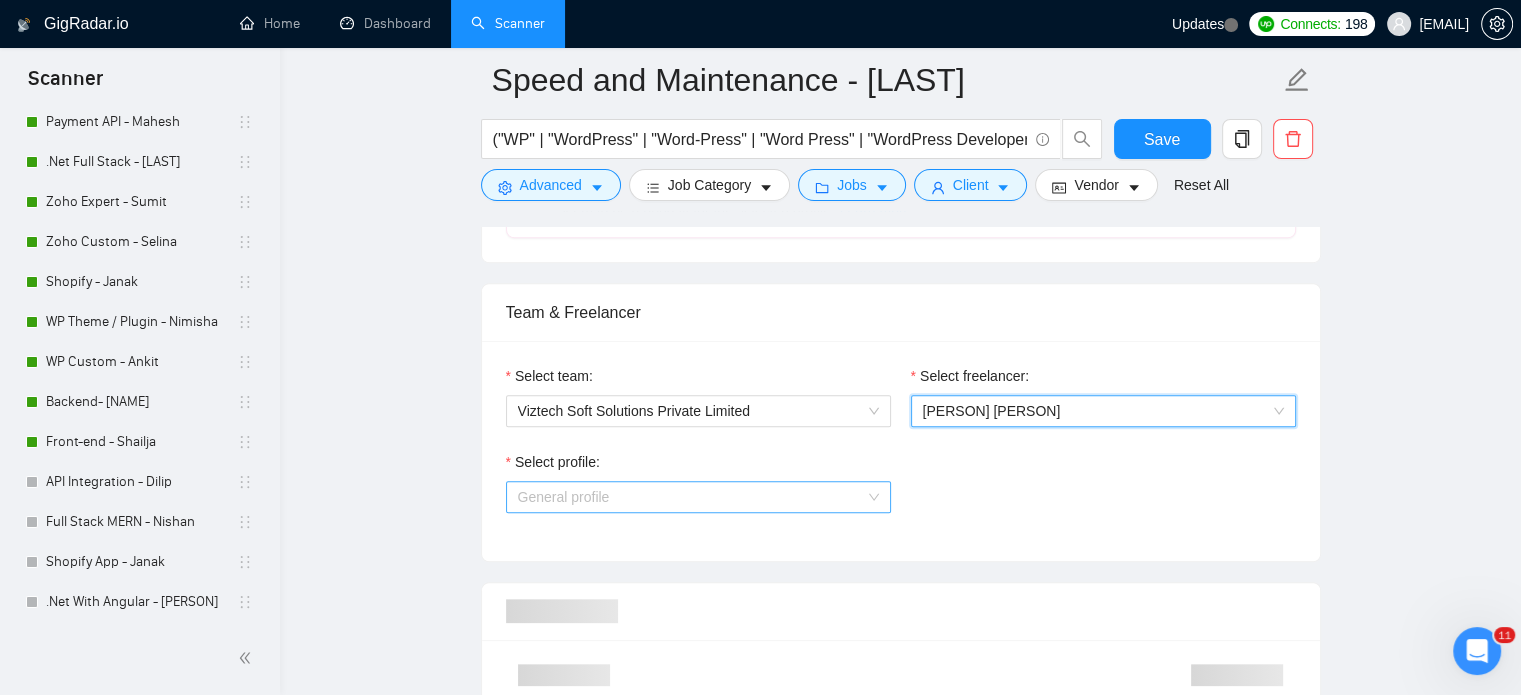 click on "General profile" at bounding box center (698, 497) 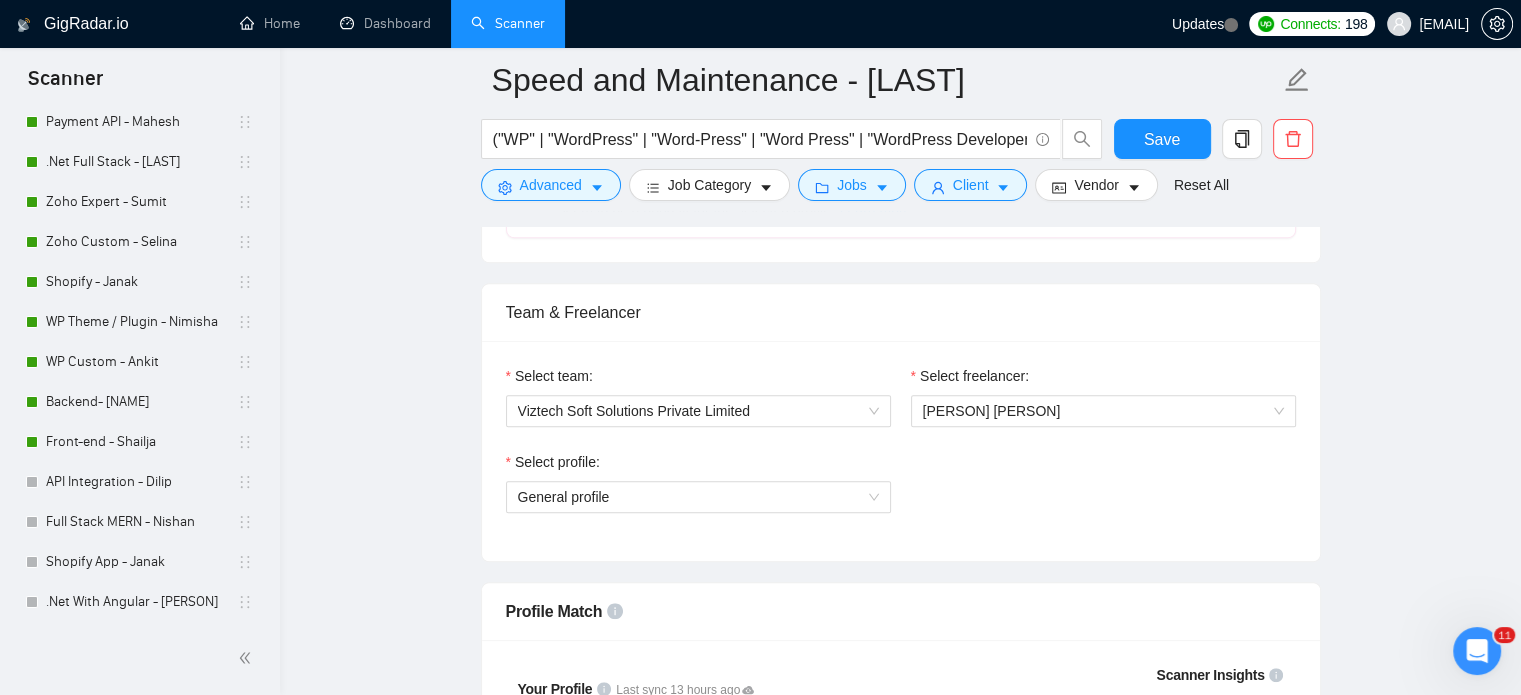 click on "Select profile: General profile" at bounding box center (901, 494) 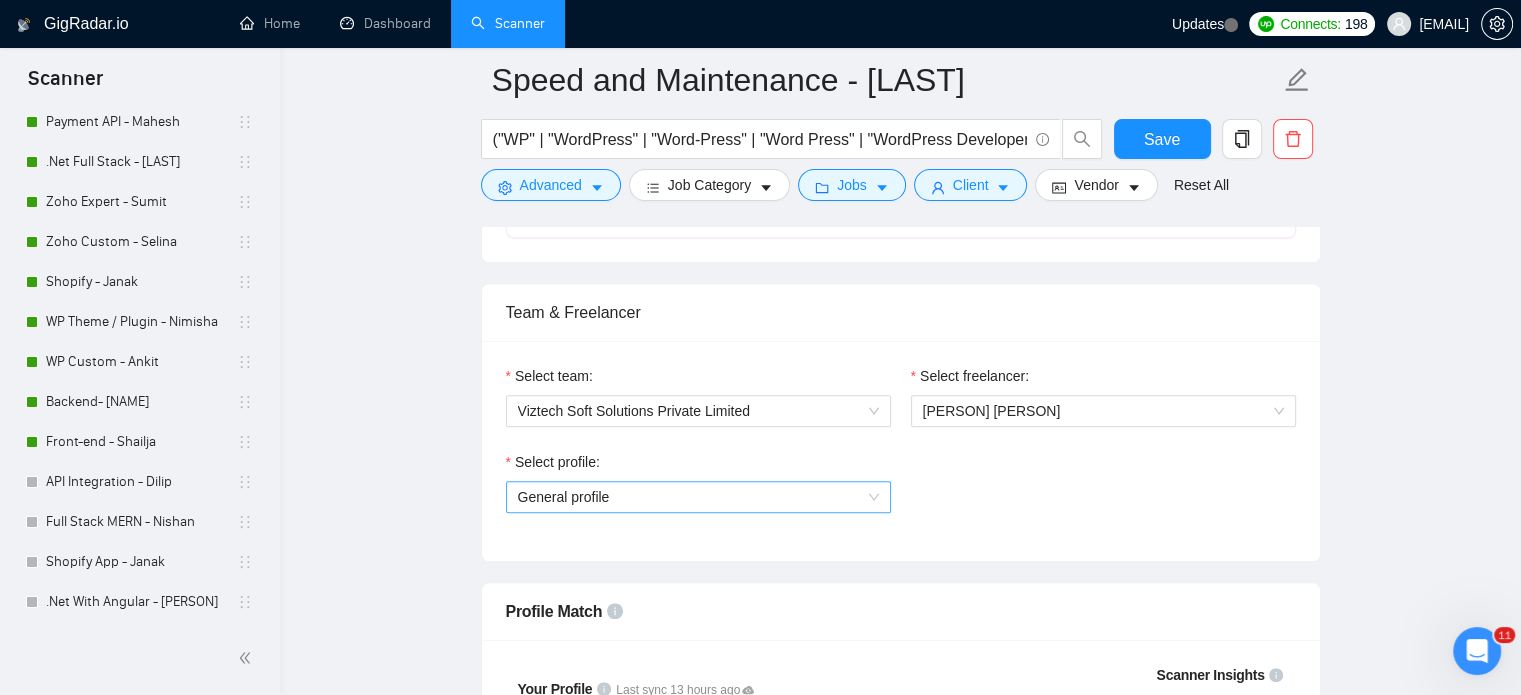 click on "General profile" at bounding box center [698, 497] 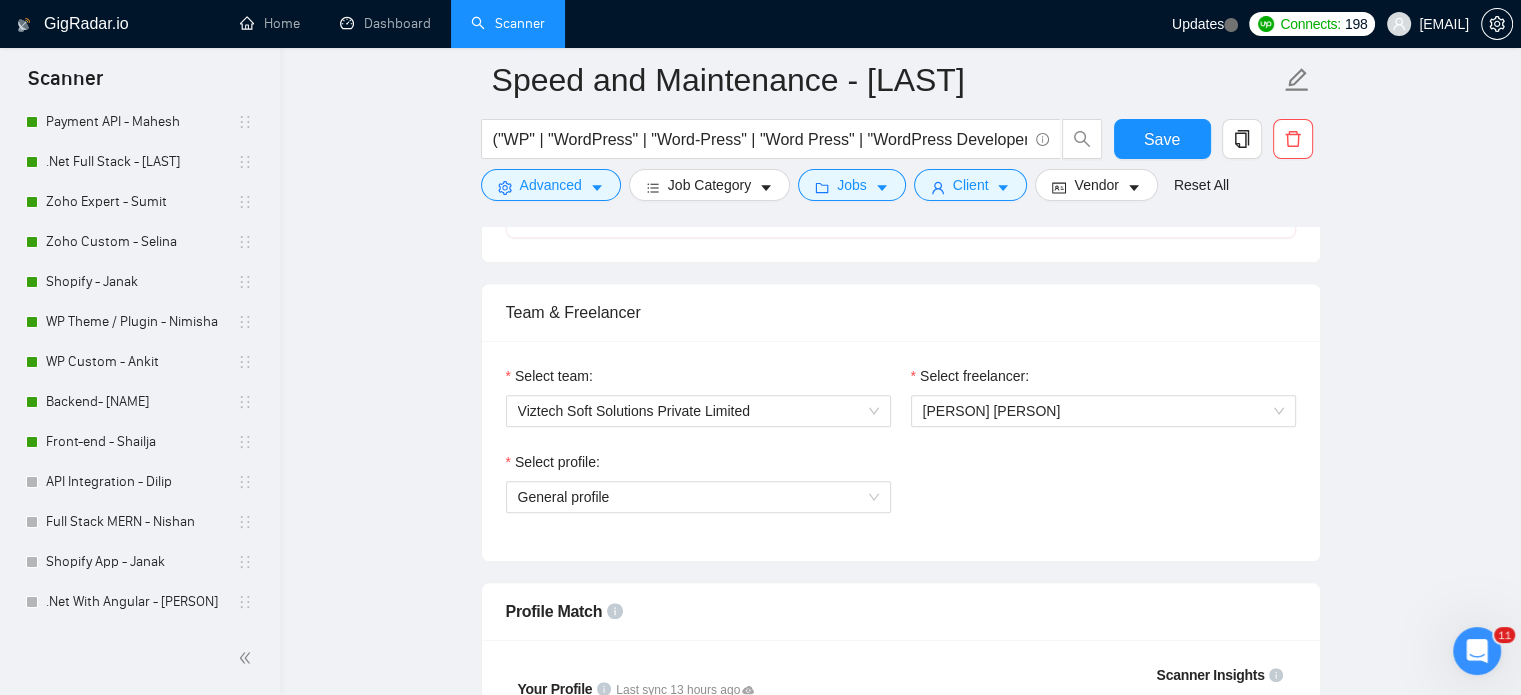 click on "Select profile: General profile" at bounding box center [901, 494] 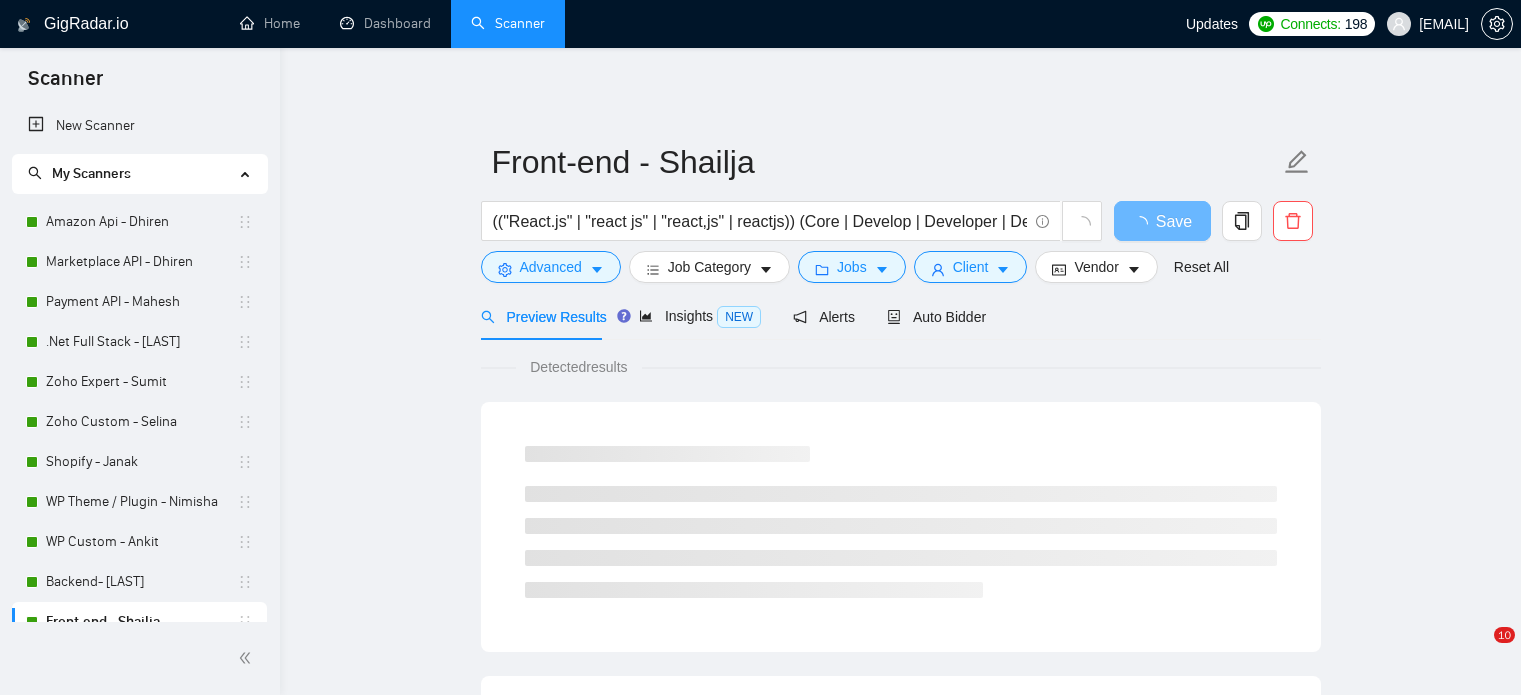 scroll, scrollTop: 0, scrollLeft: 0, axis: both 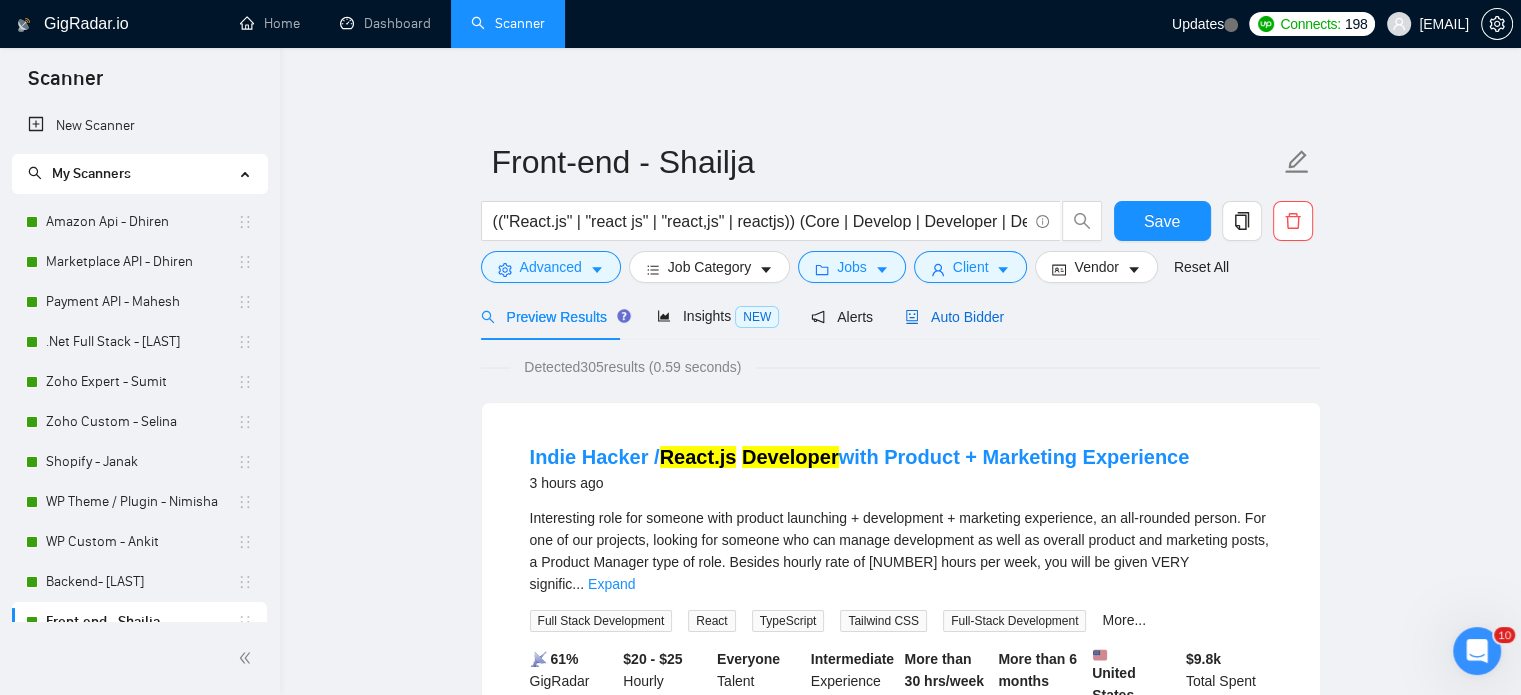 click on "Auto Bidder" at bounding box center (954, 317) 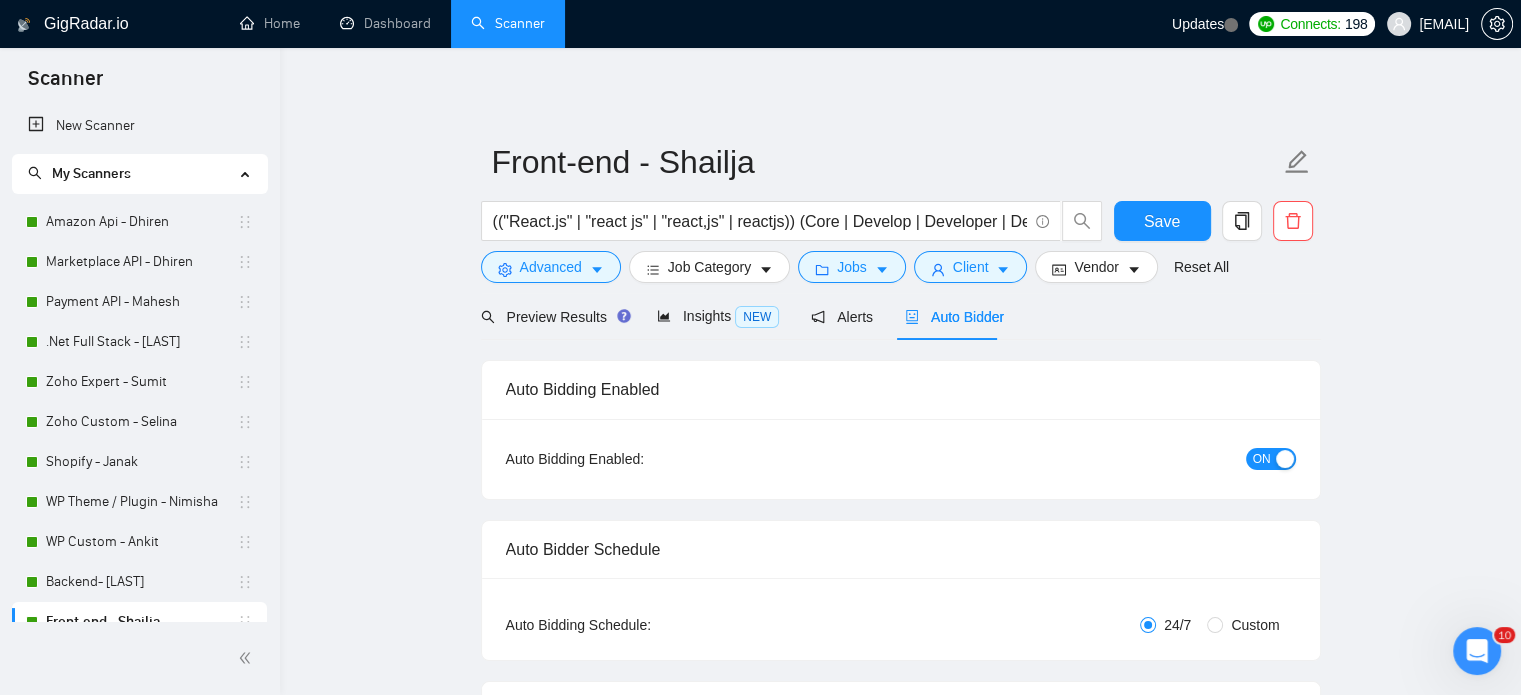 type 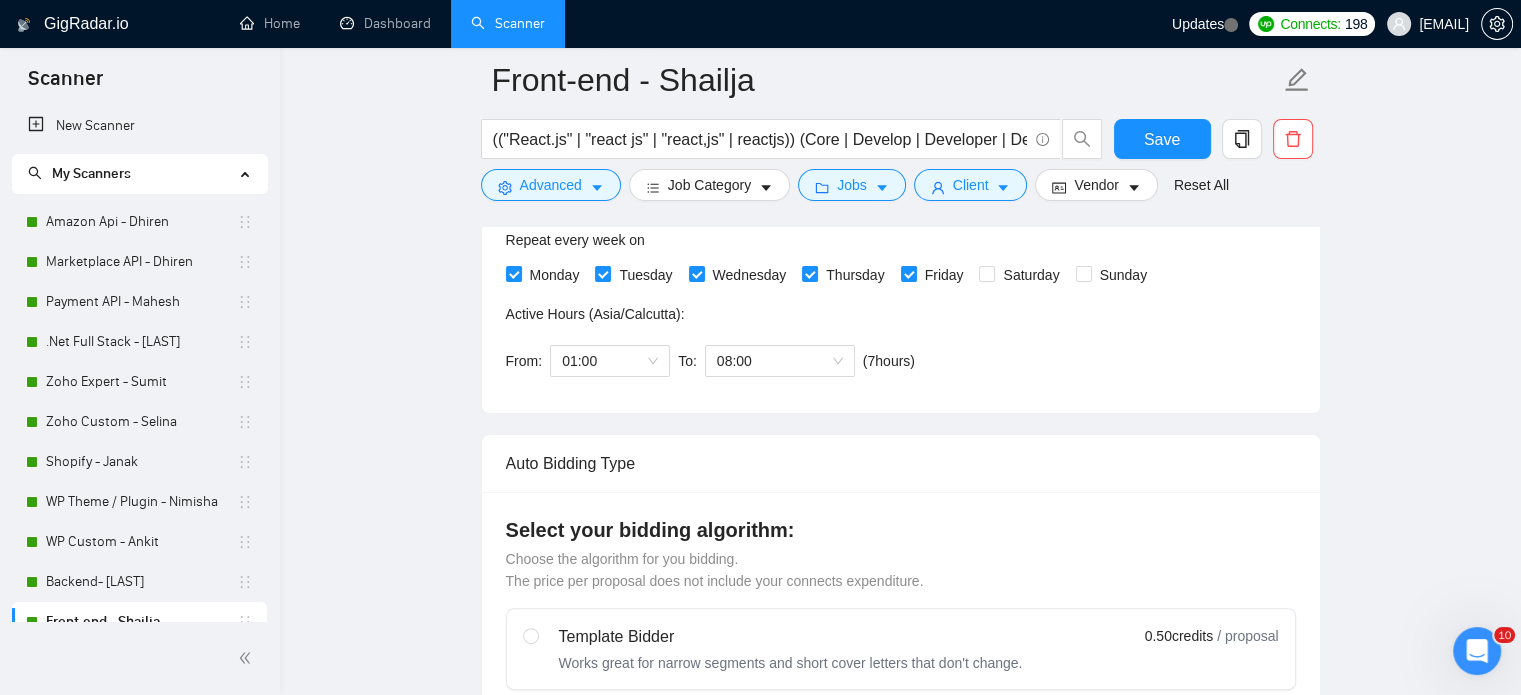 type 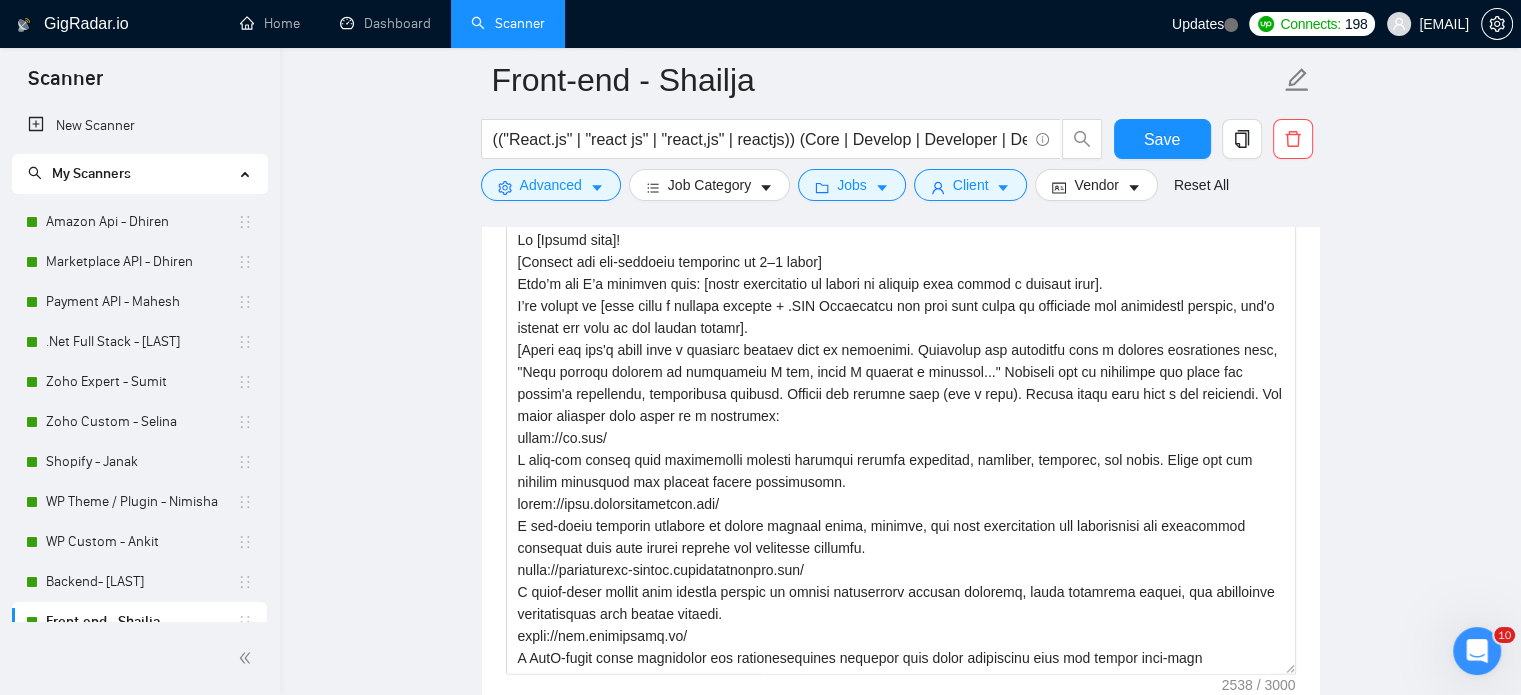 scroll, scrollTop: 2500, scrollLeft: 0, axis: vertical 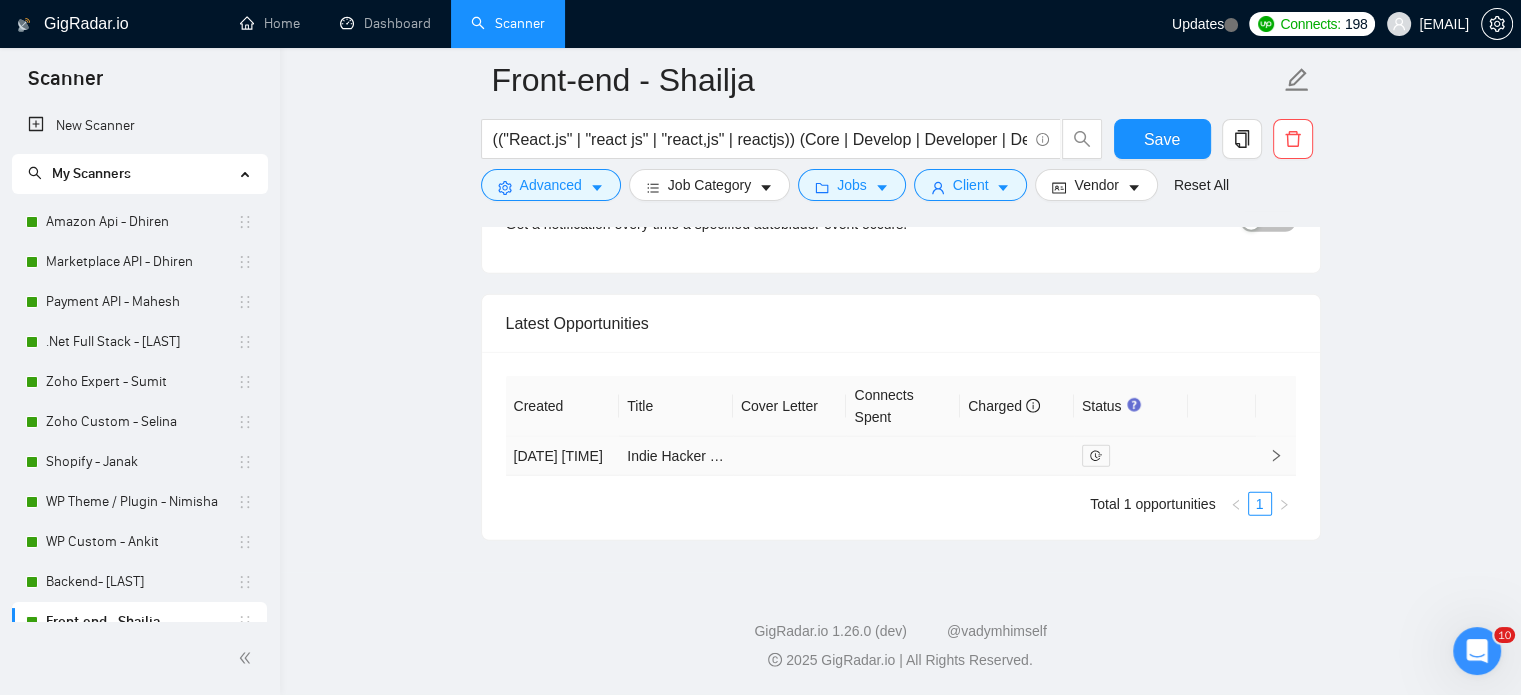 click 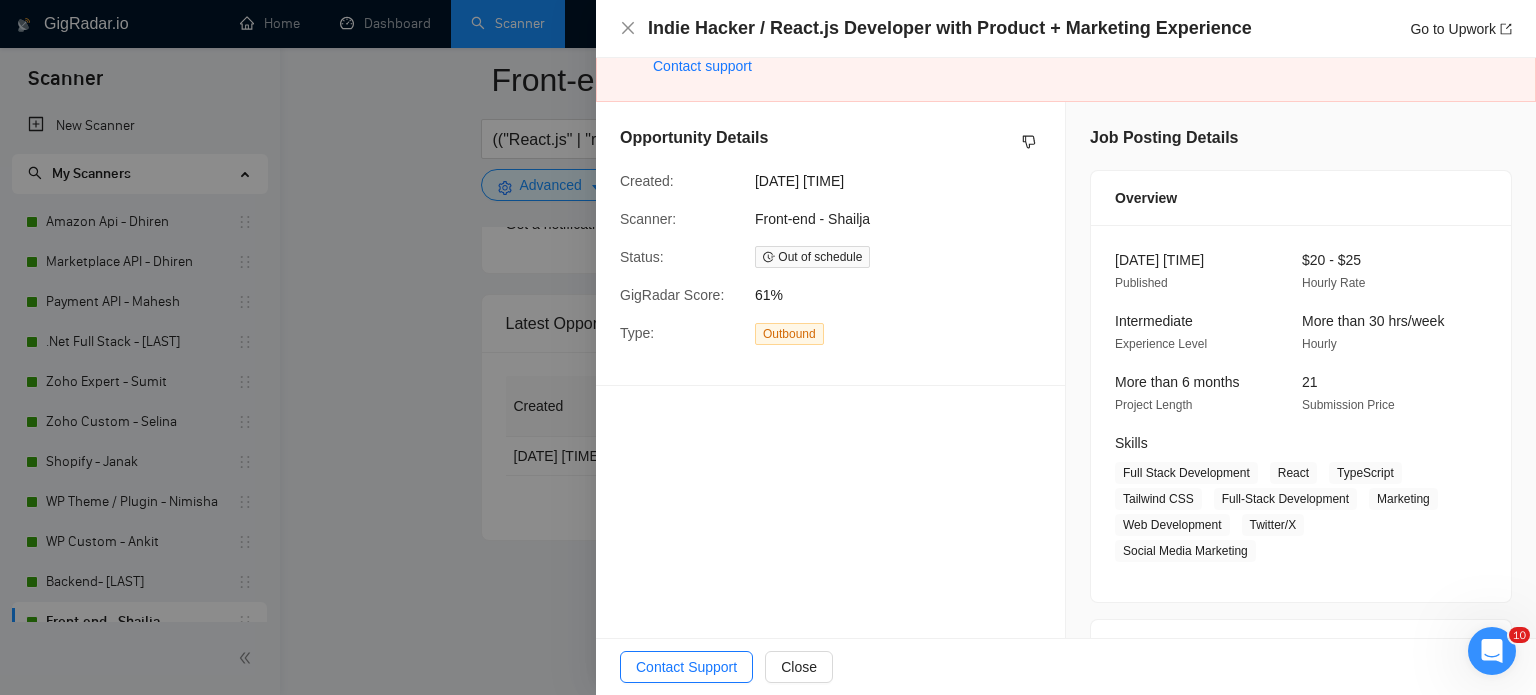 scroll, scrollTop: 63, scrollLeft: 0, axis: vertical 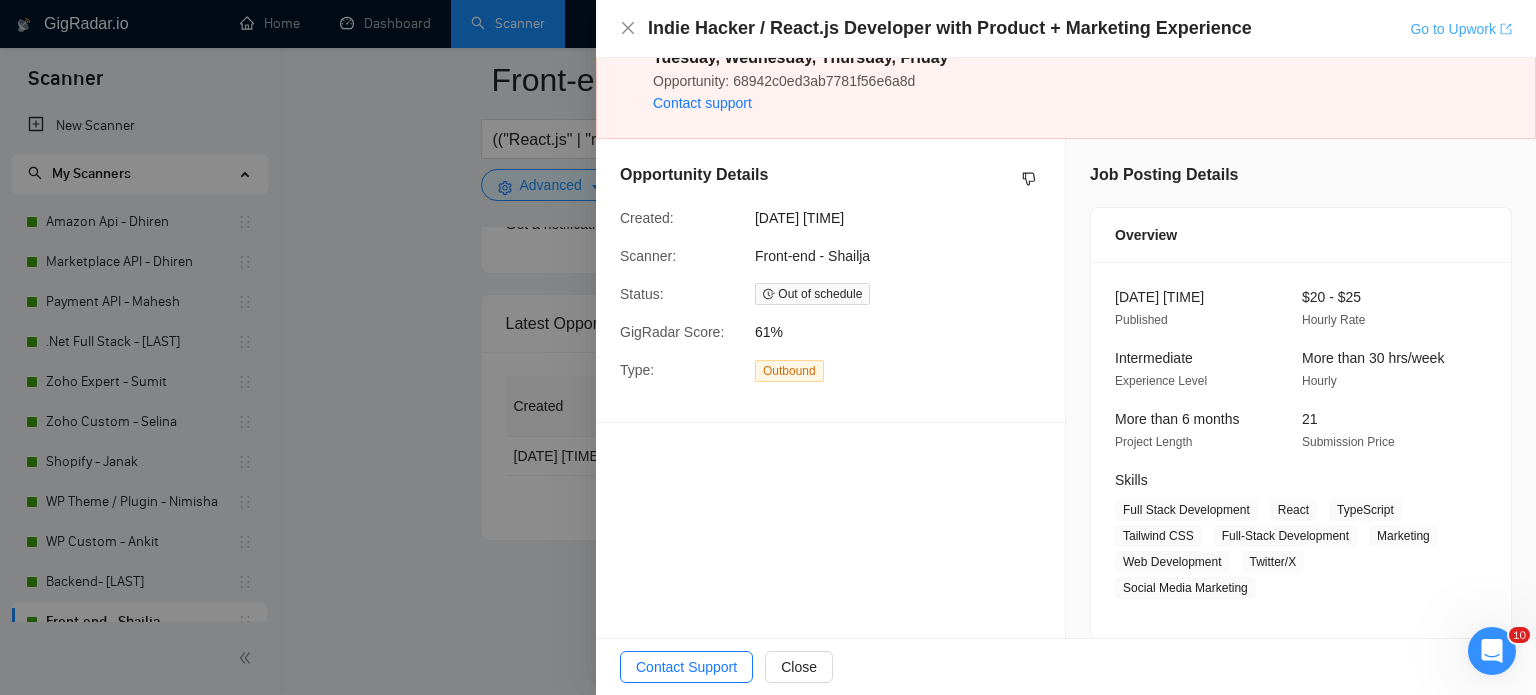 click on "Go to Upwork" at bounding box center (1461, 29) 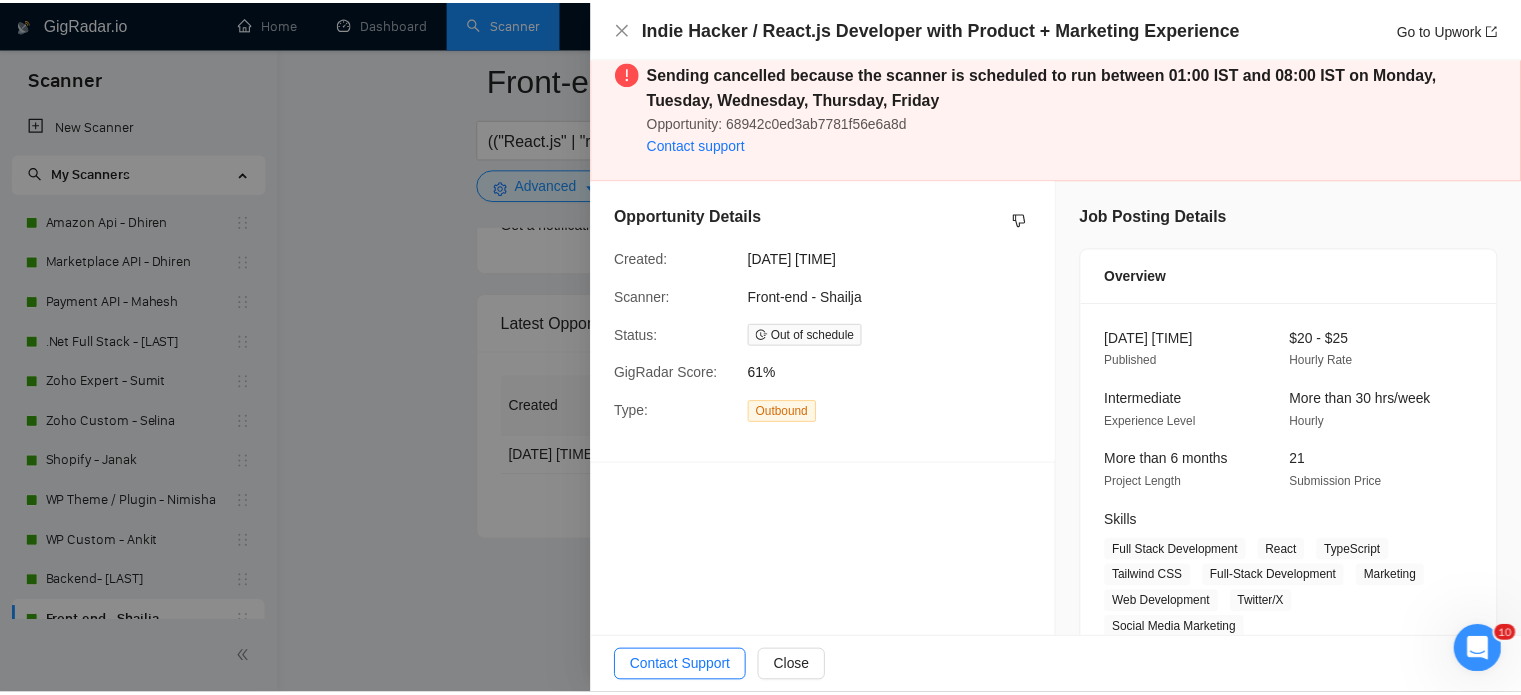 scroll, scrollTop: 0, scrollLeft: 0, axis: both 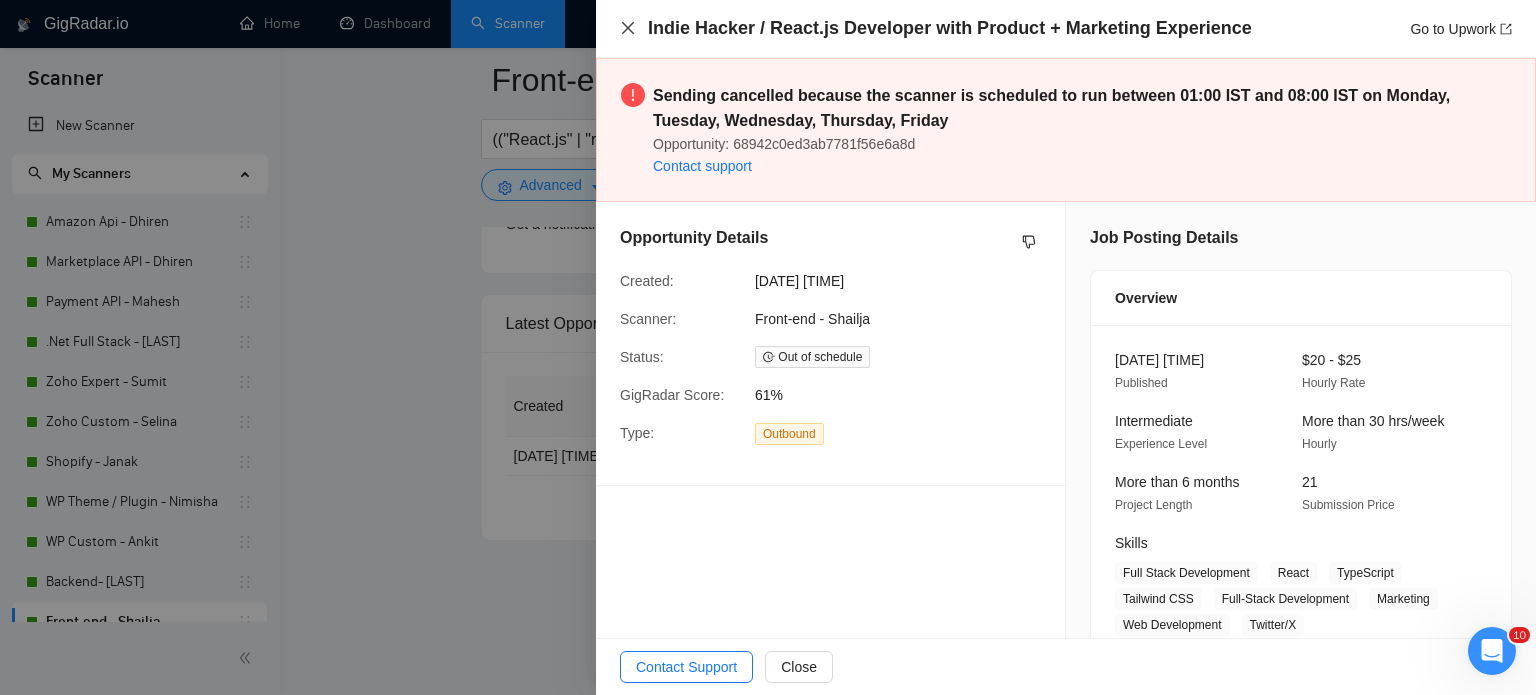 click 